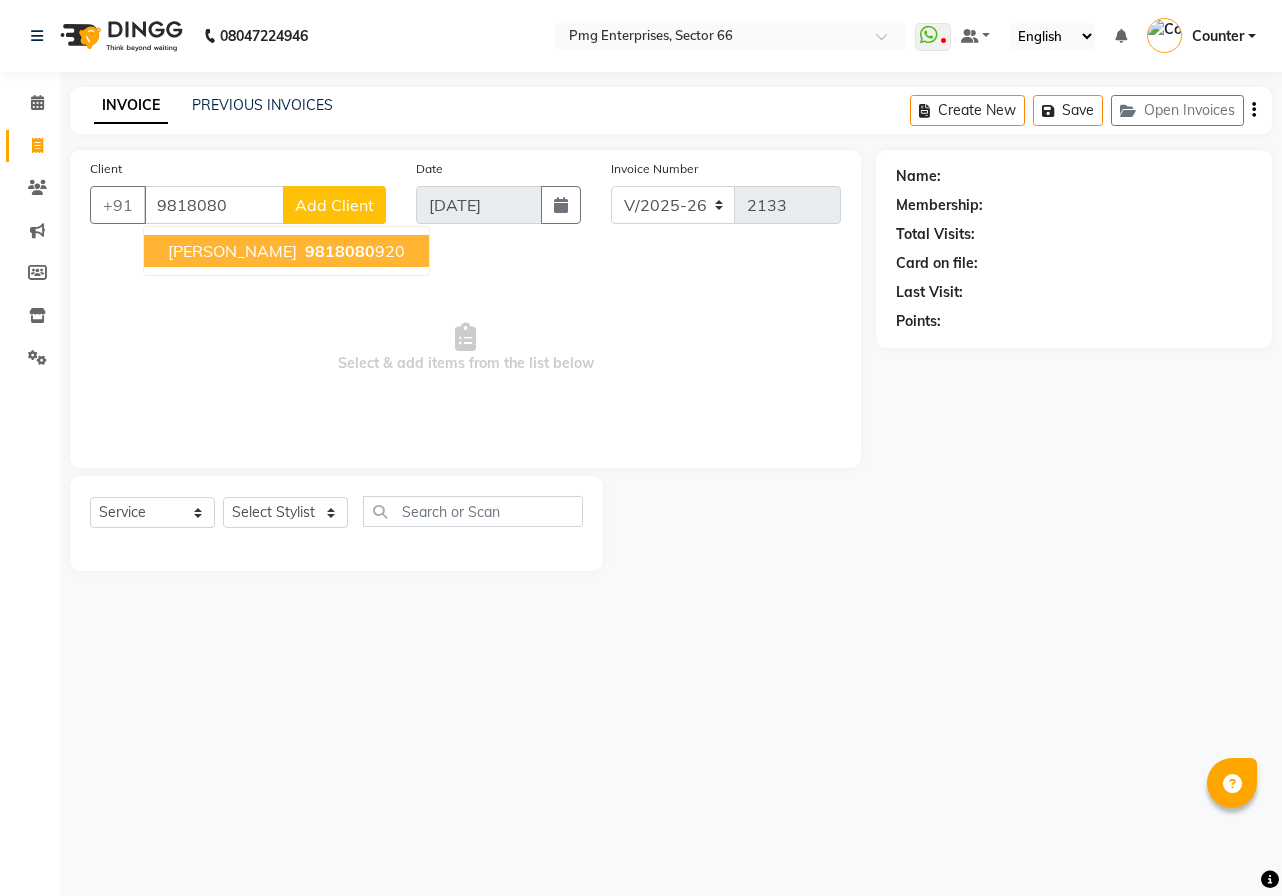 select on "889" 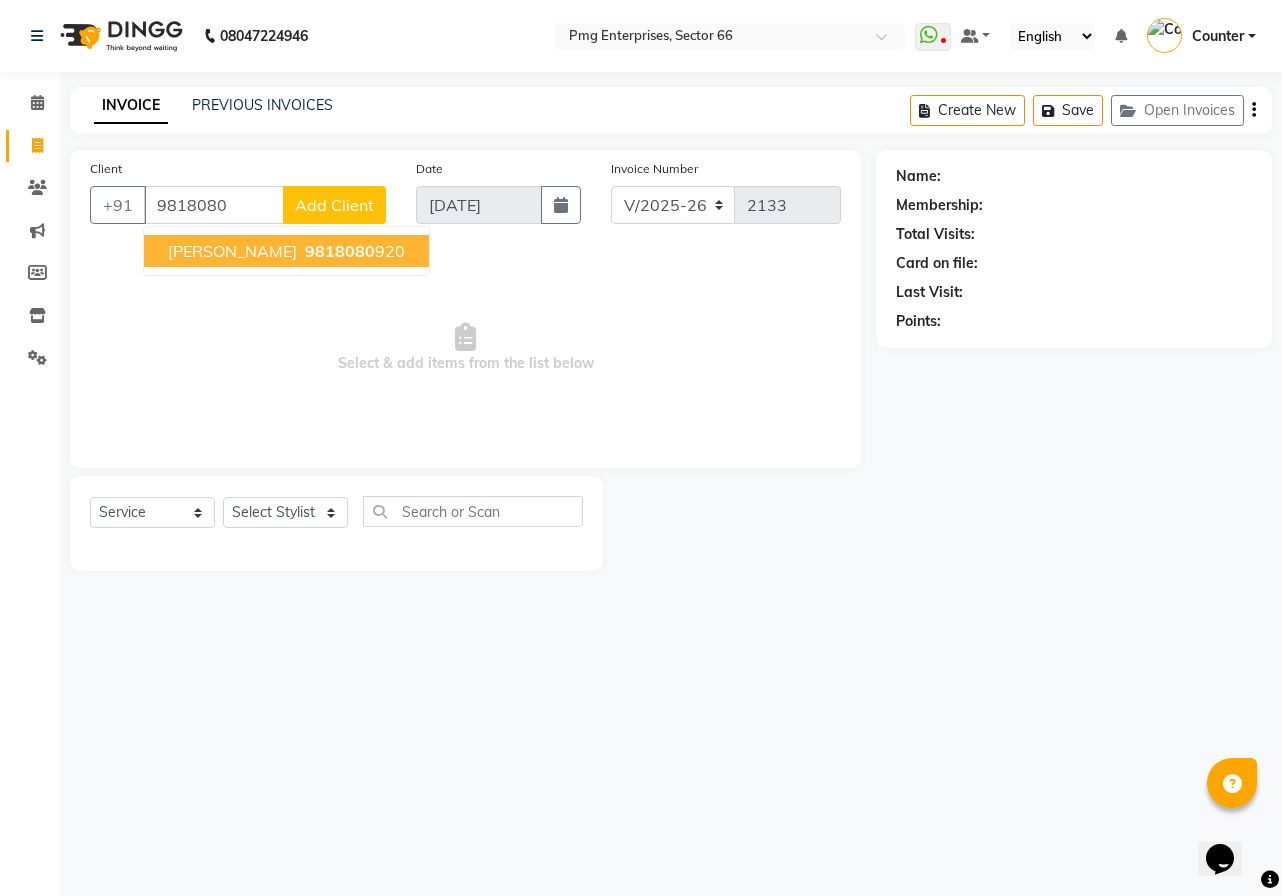 scroll, scrollTop: 0, scrollLeft: 0, axis: both 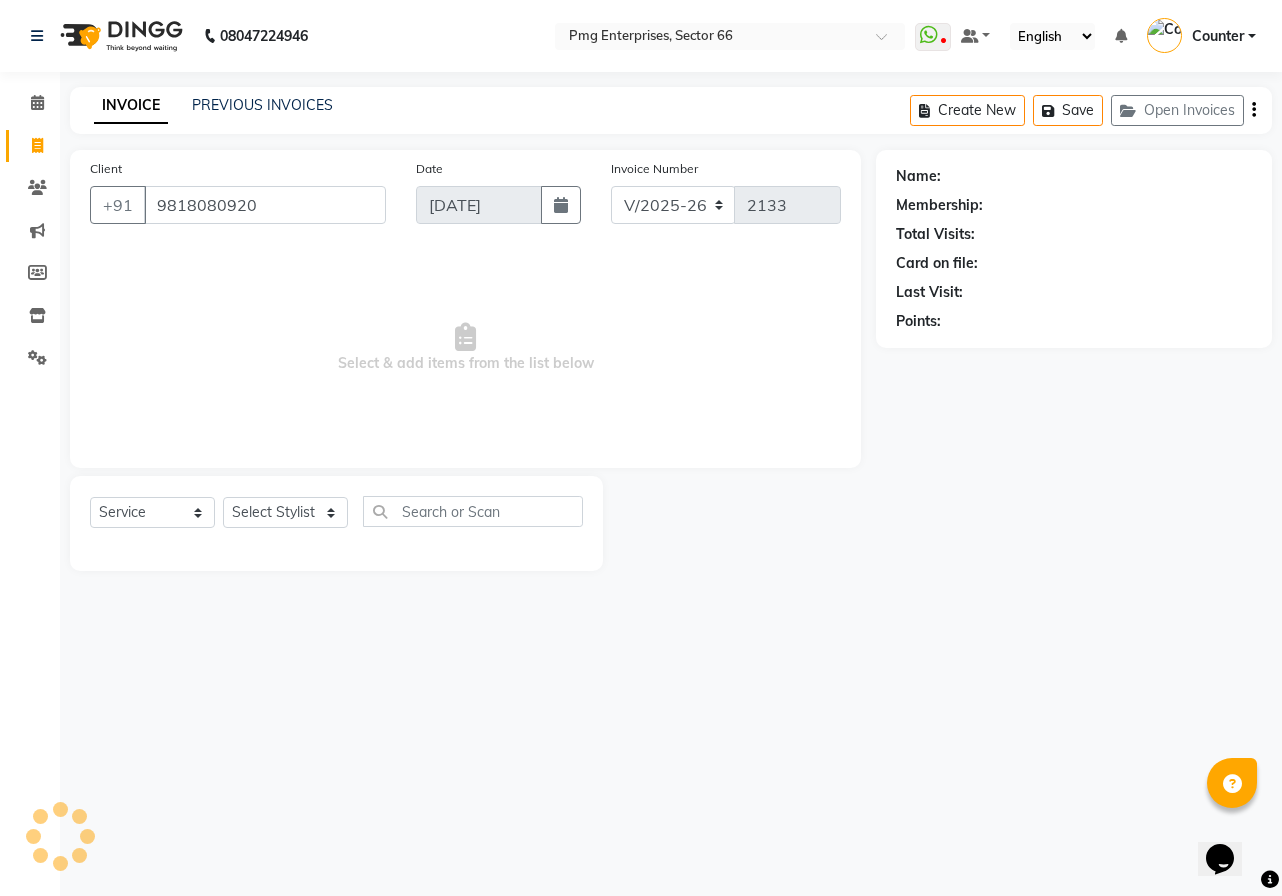 type on "9818080920" 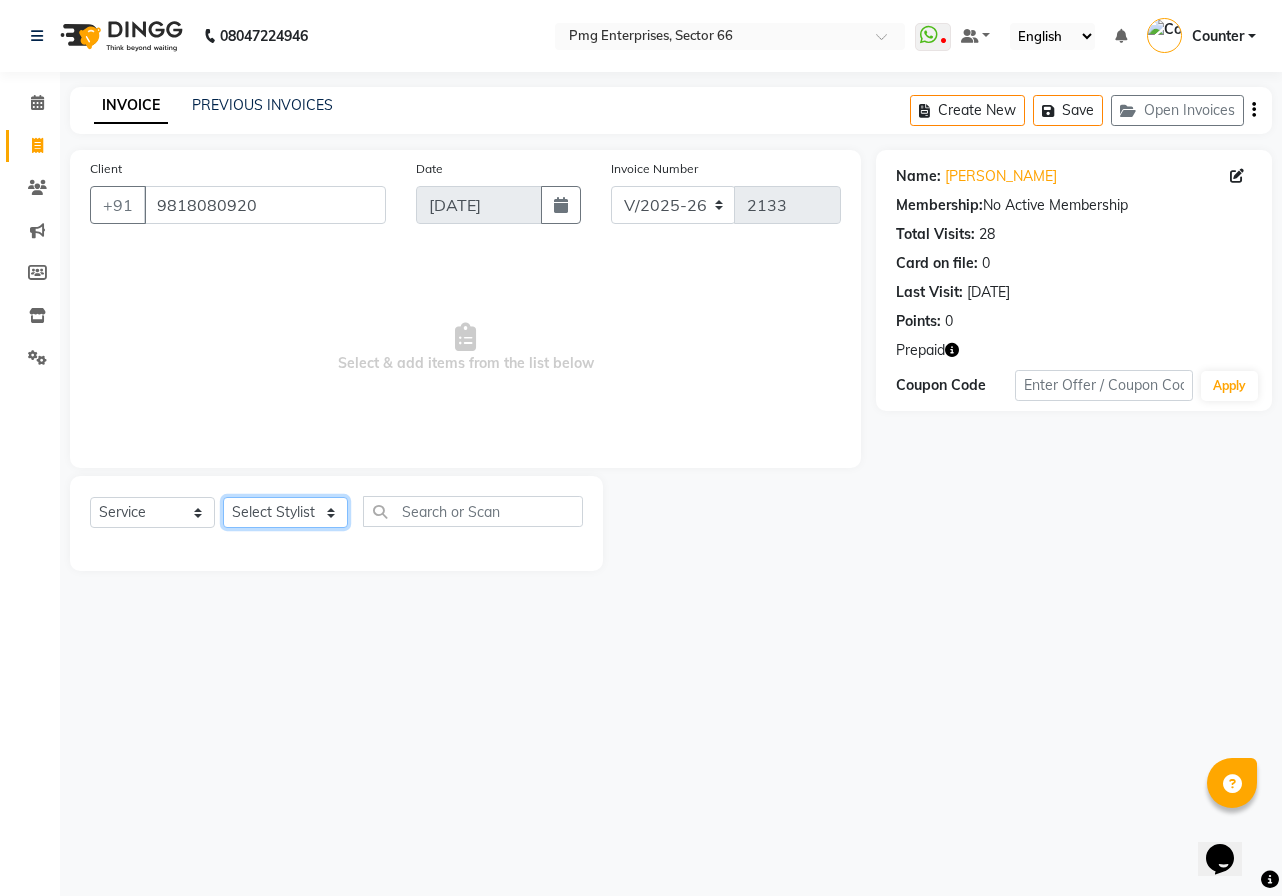 click on "Select Stylist [PERSON_NAME] Counter [PERSON_NAME] [PERSON_NAME] [PERSON_NAME] [PERSON_NAME]" 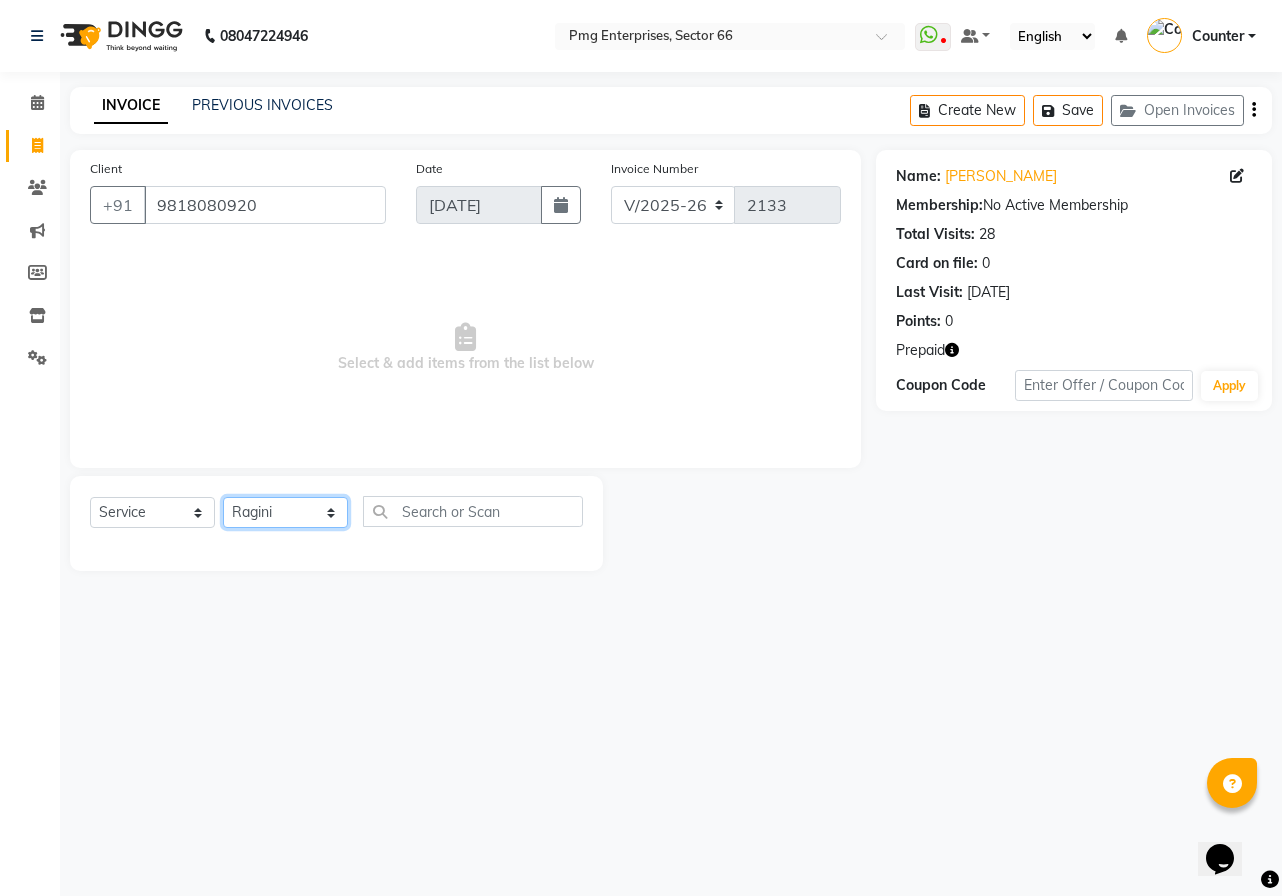click on "Select Stylist [PERSON_NAME] Counter [PERSON_NAME] [PERSON_NAME] [PERSON_NAME] [PERSON_NAME]" 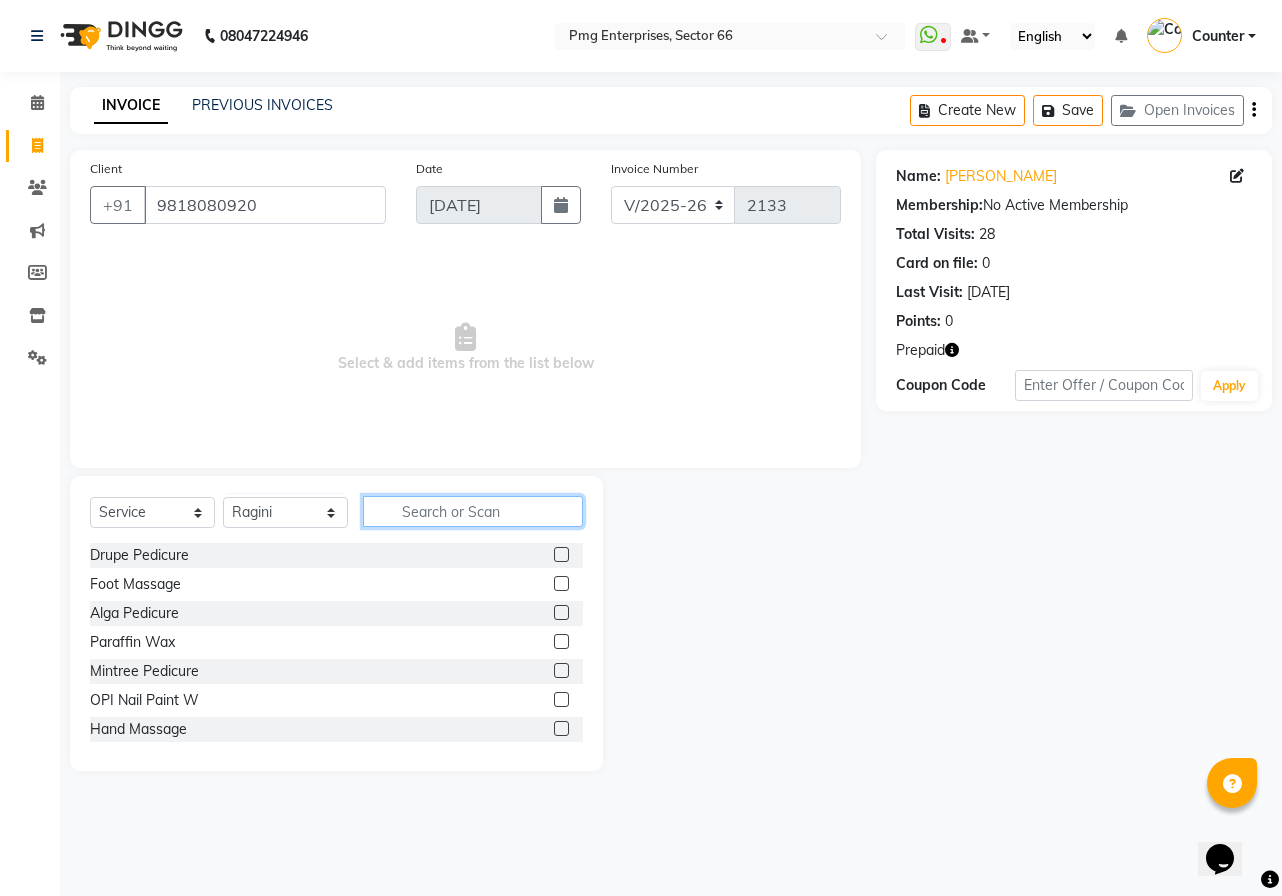 click 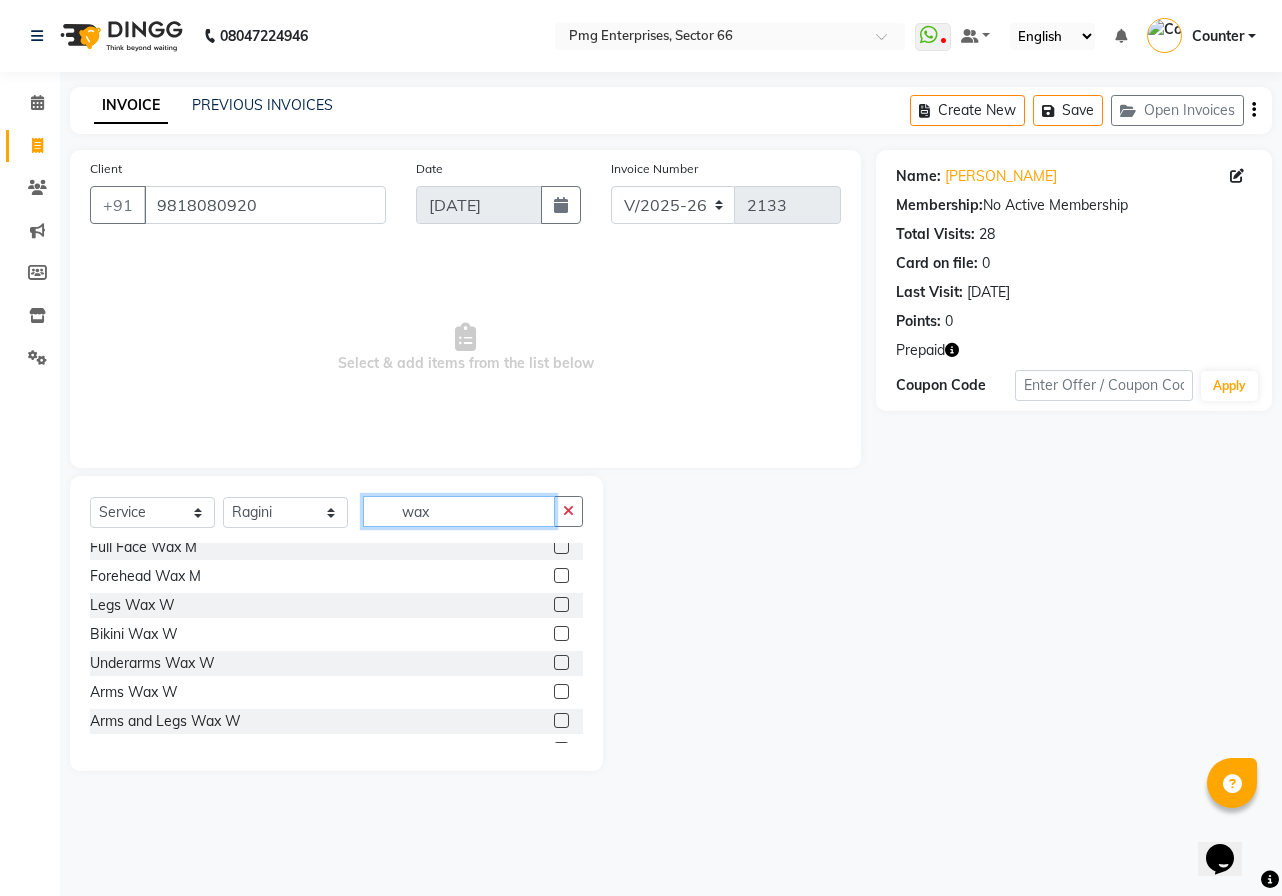 scroll, scrollTop: 280, scrollLeft: 0, axis: vertical 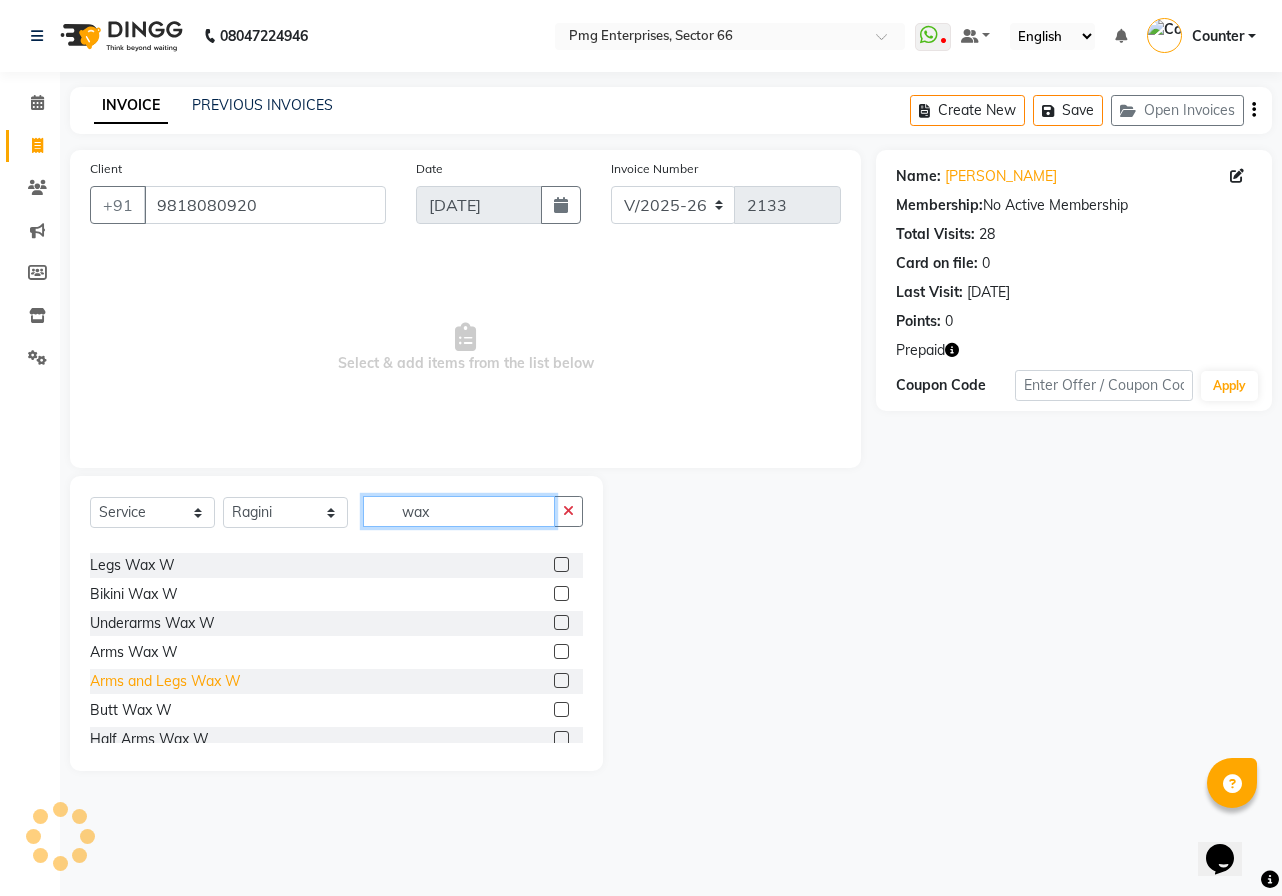 type on "wax" 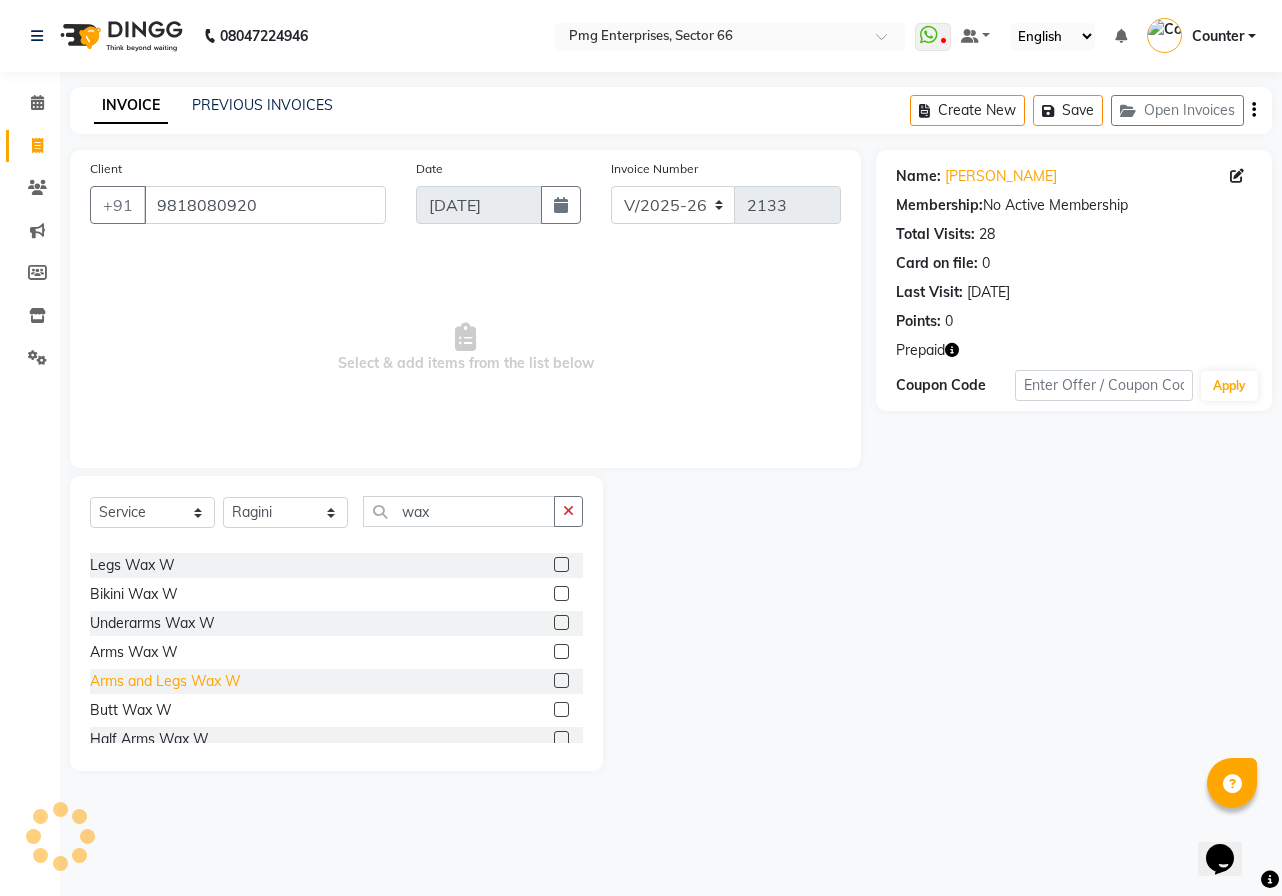 click on "Arms and Legs Wax W" 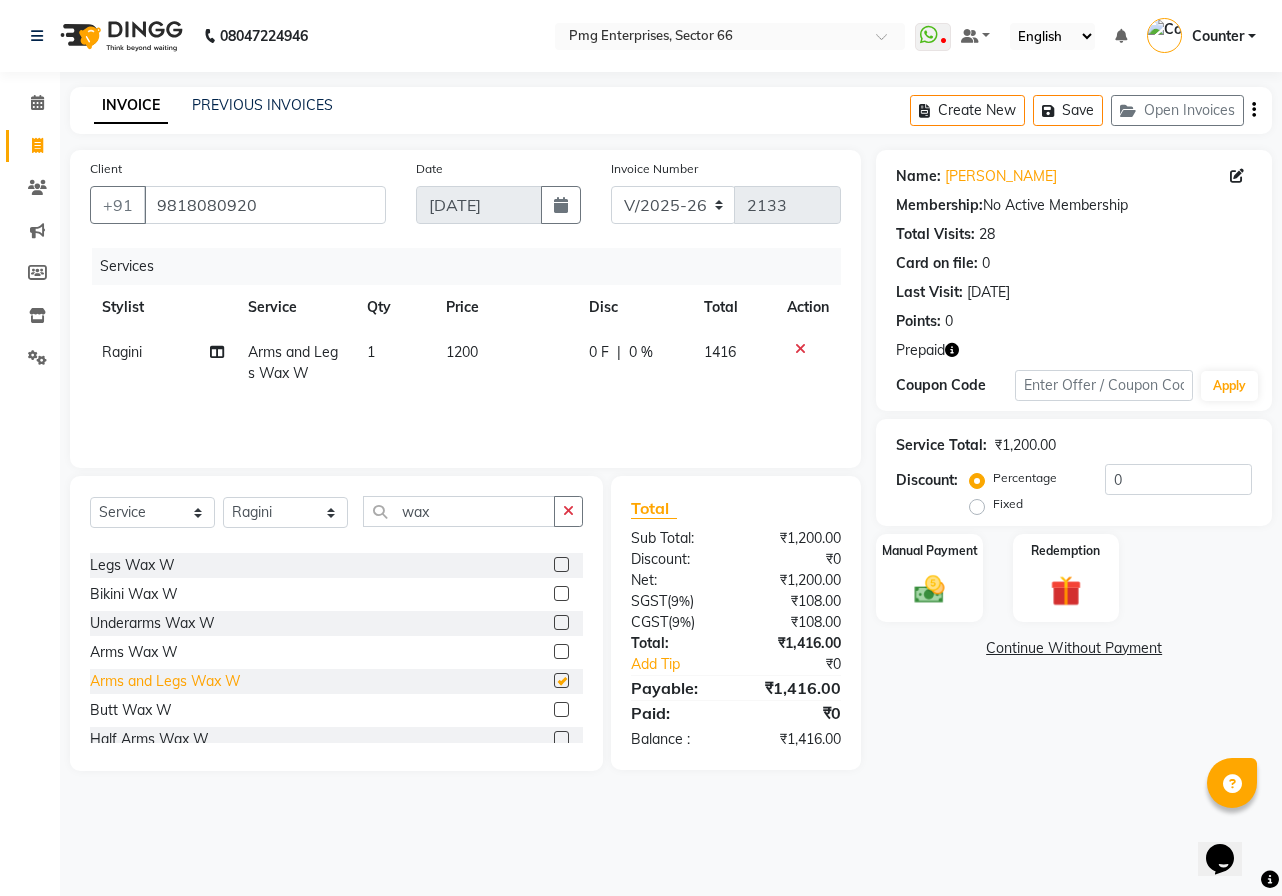 checkbox on "false" 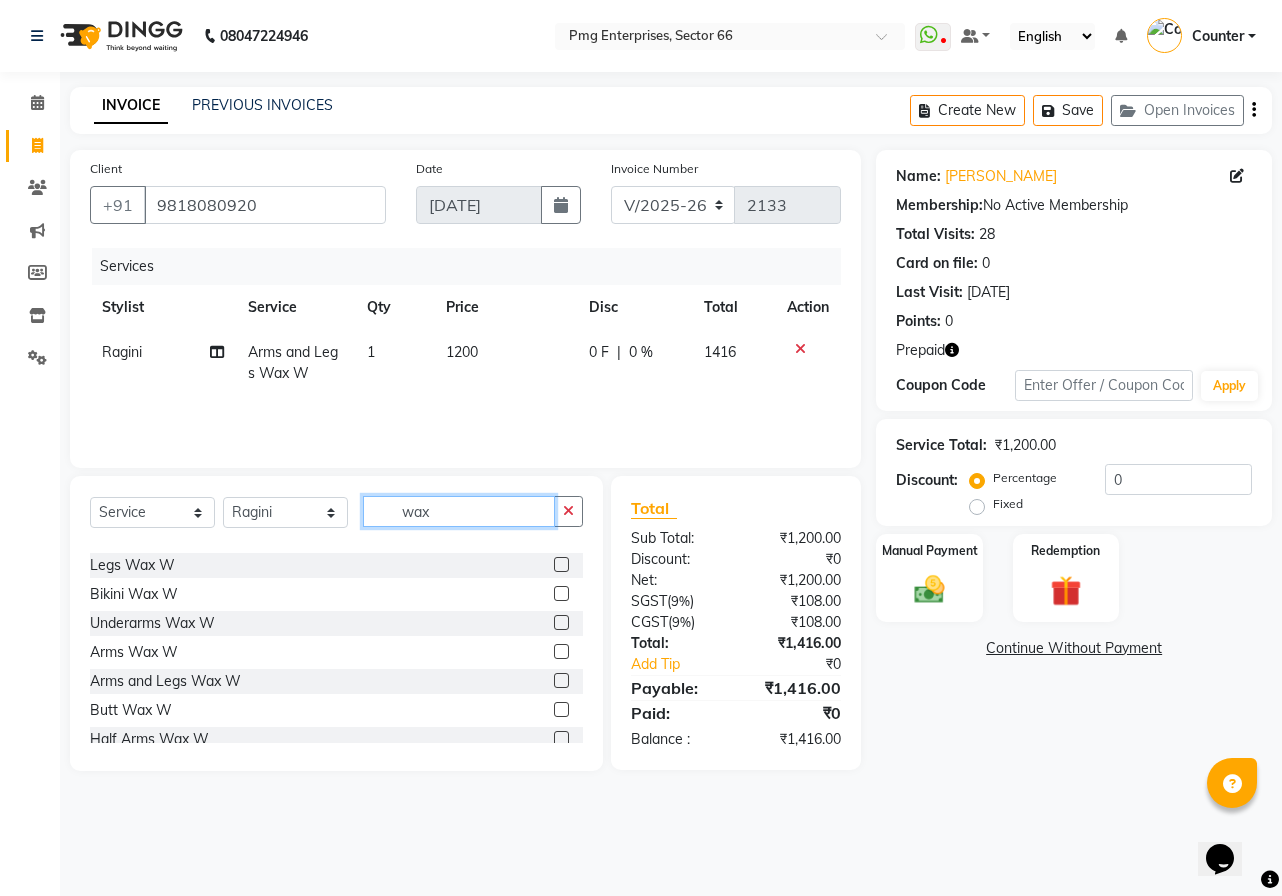 click on "wax" 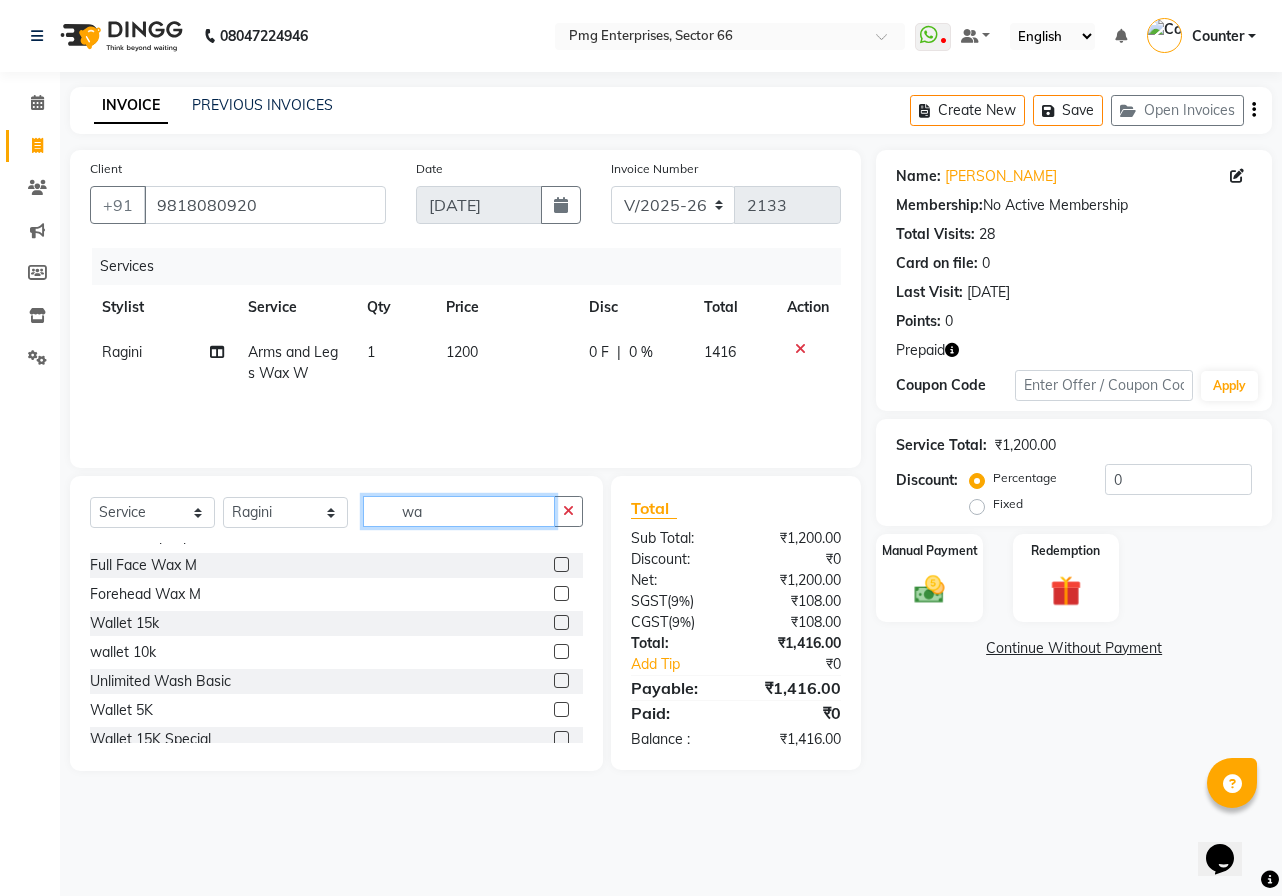 type on "w" 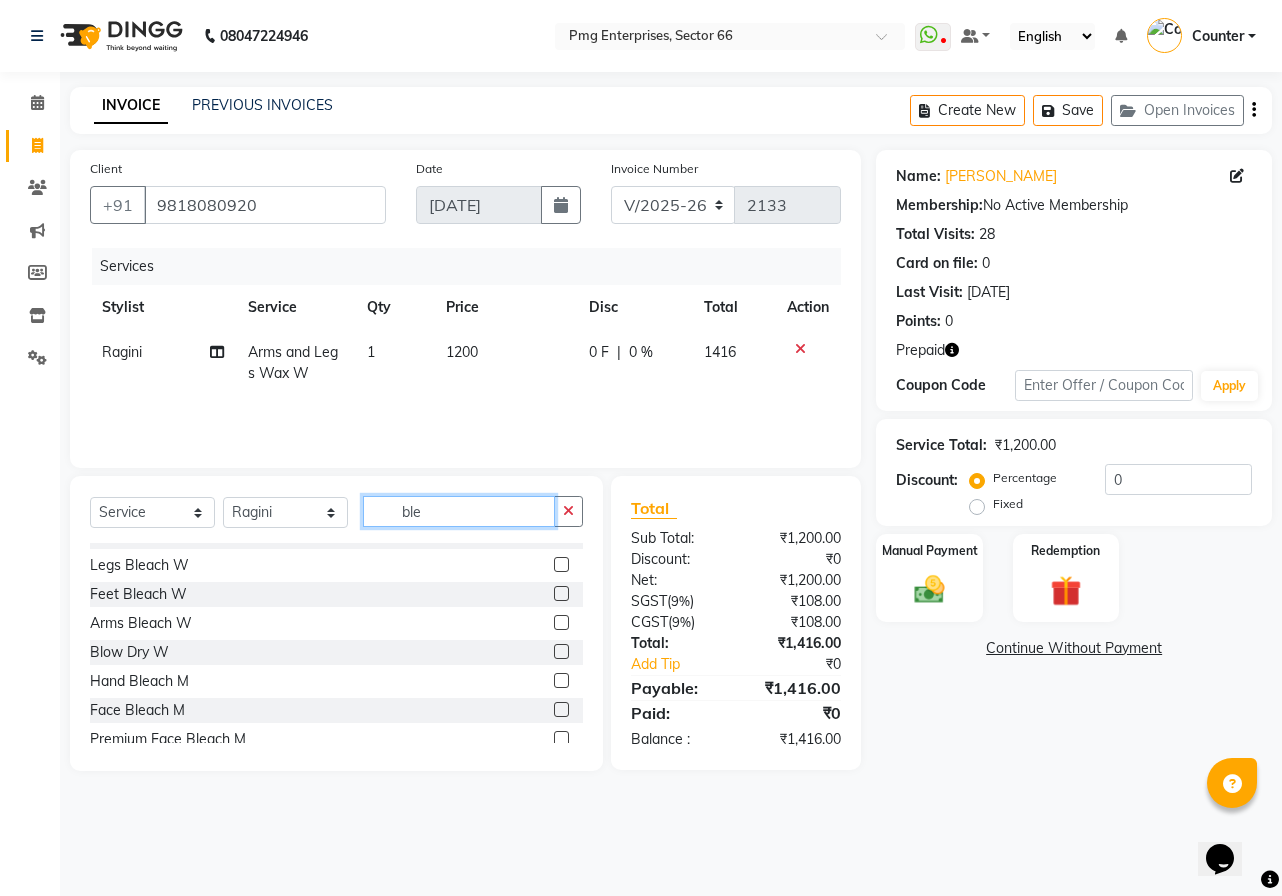 scroll, scrollTop: 119, scrollLeft: 0, axis: vertical 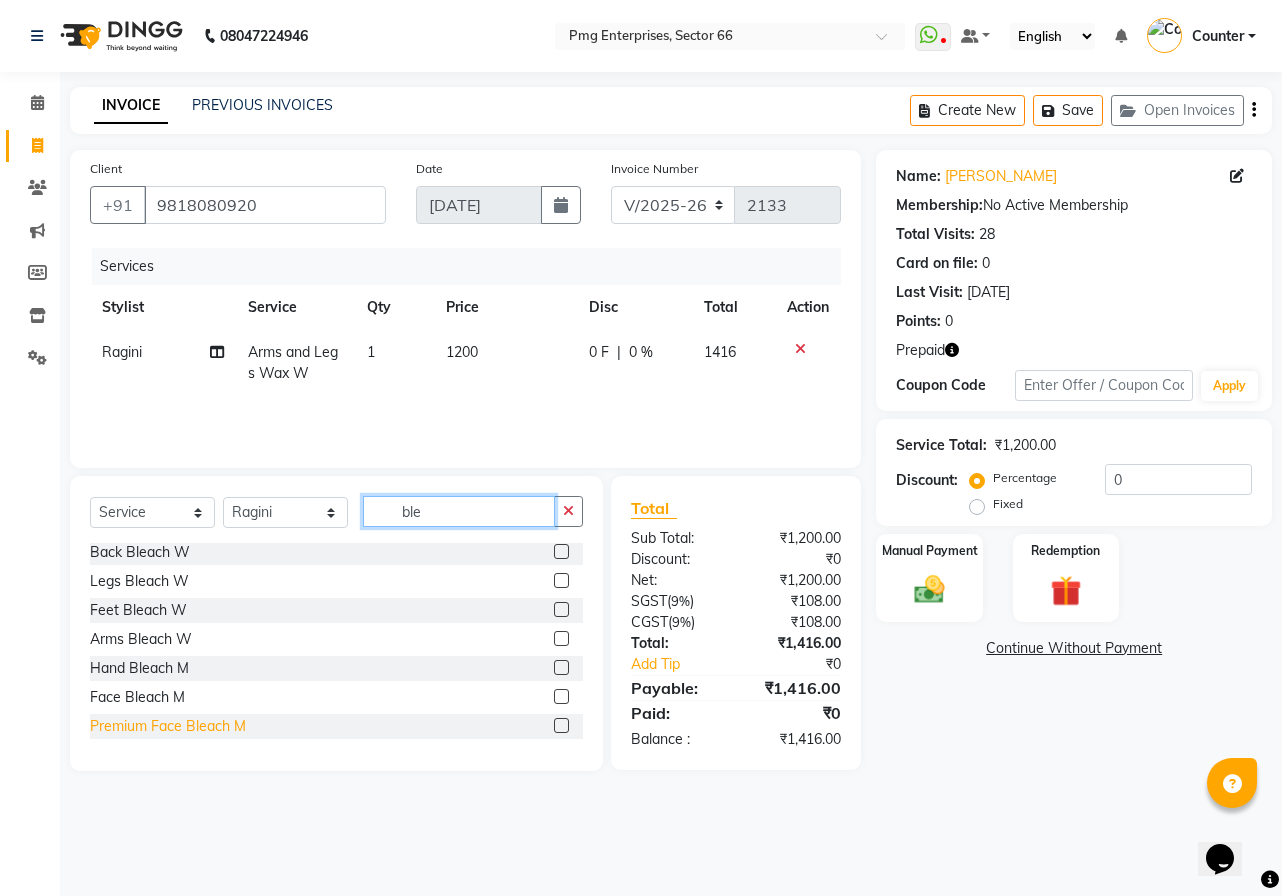 type on "ble" 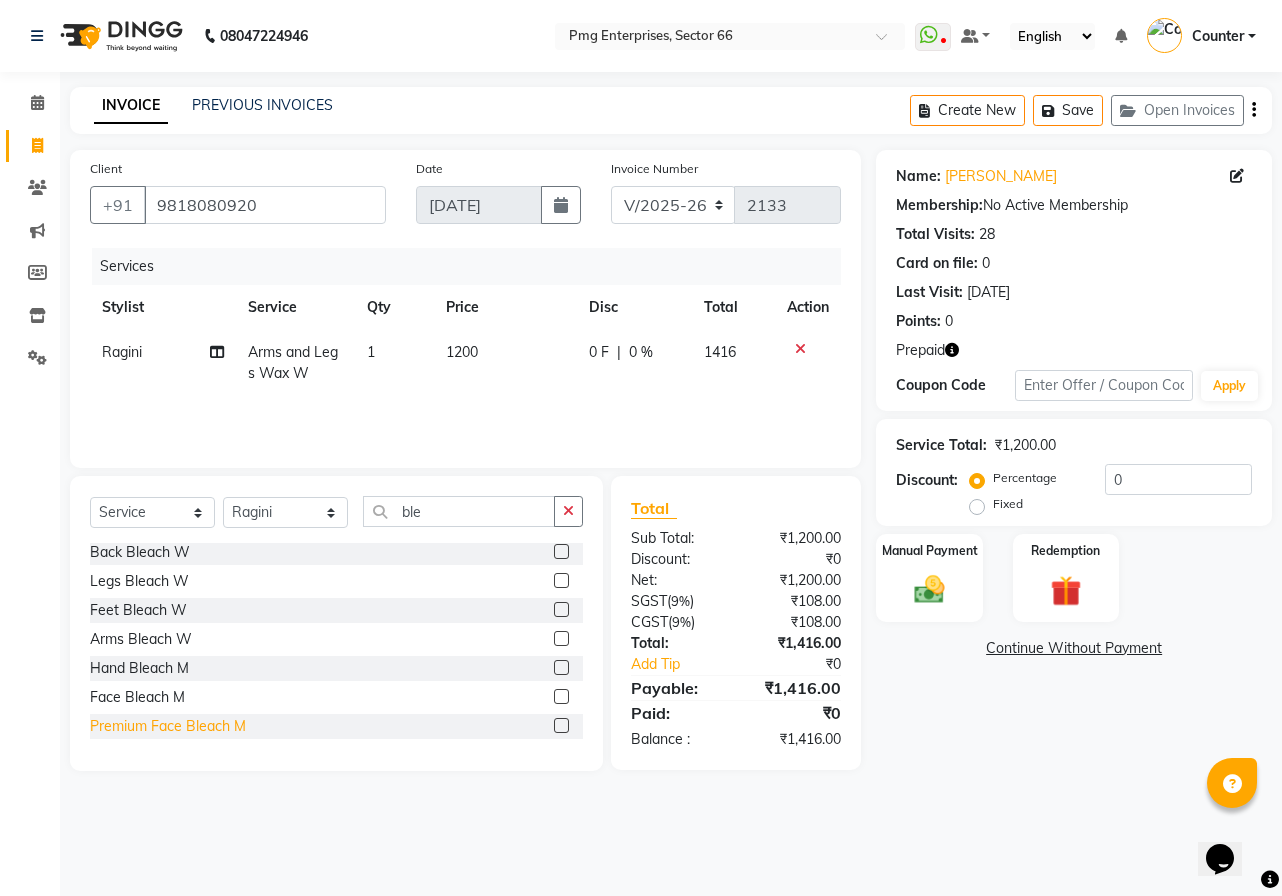 click on "Premium Face Bleach M" 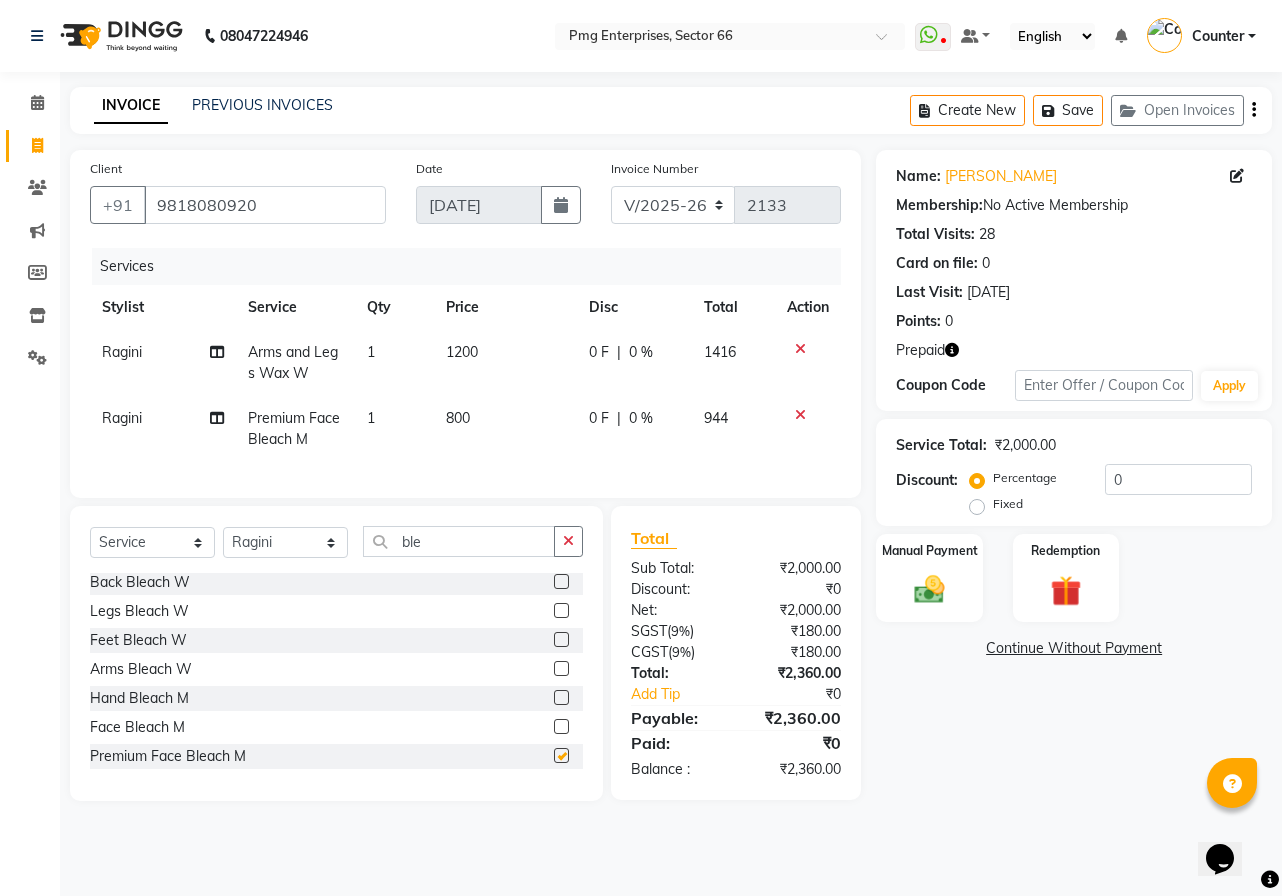 checkbox on "false" 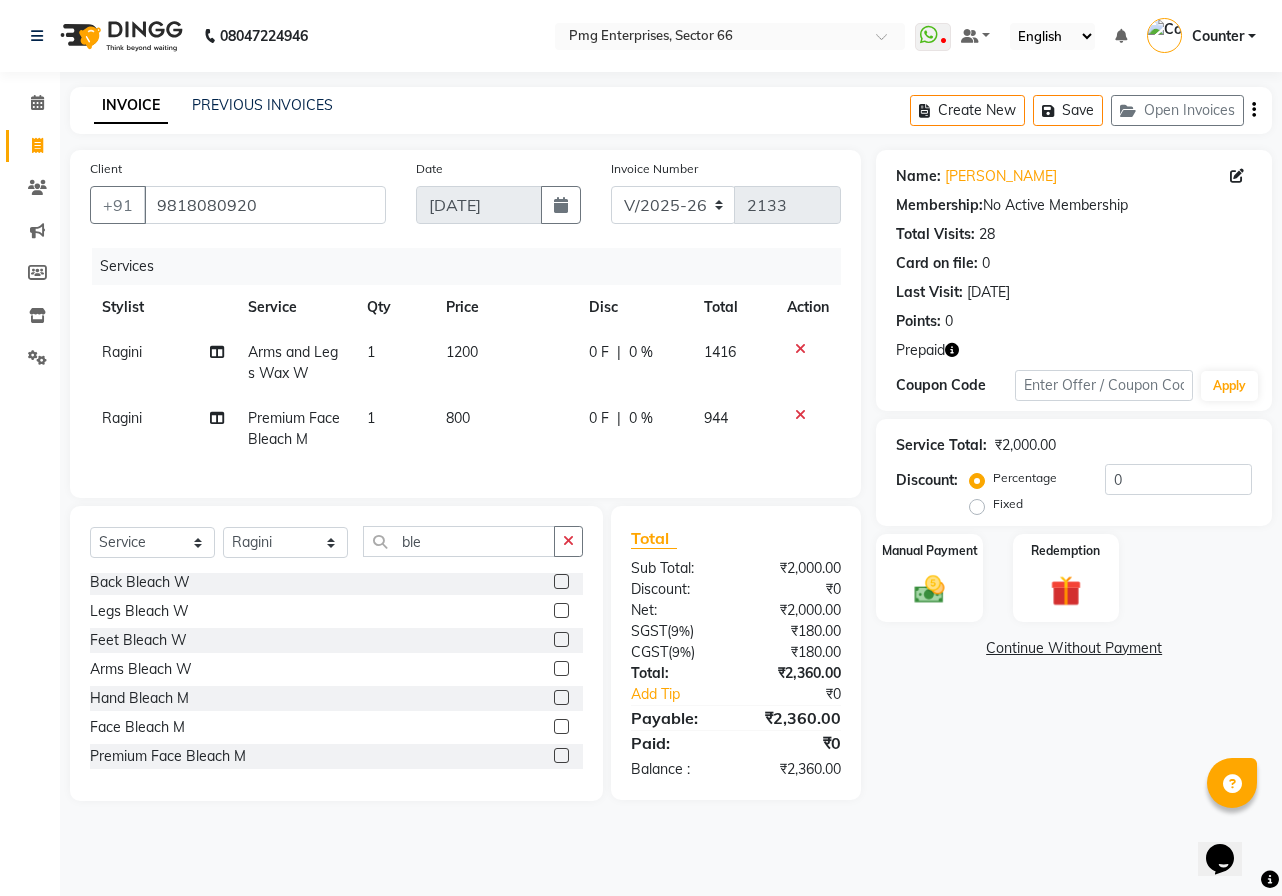 click on "800" 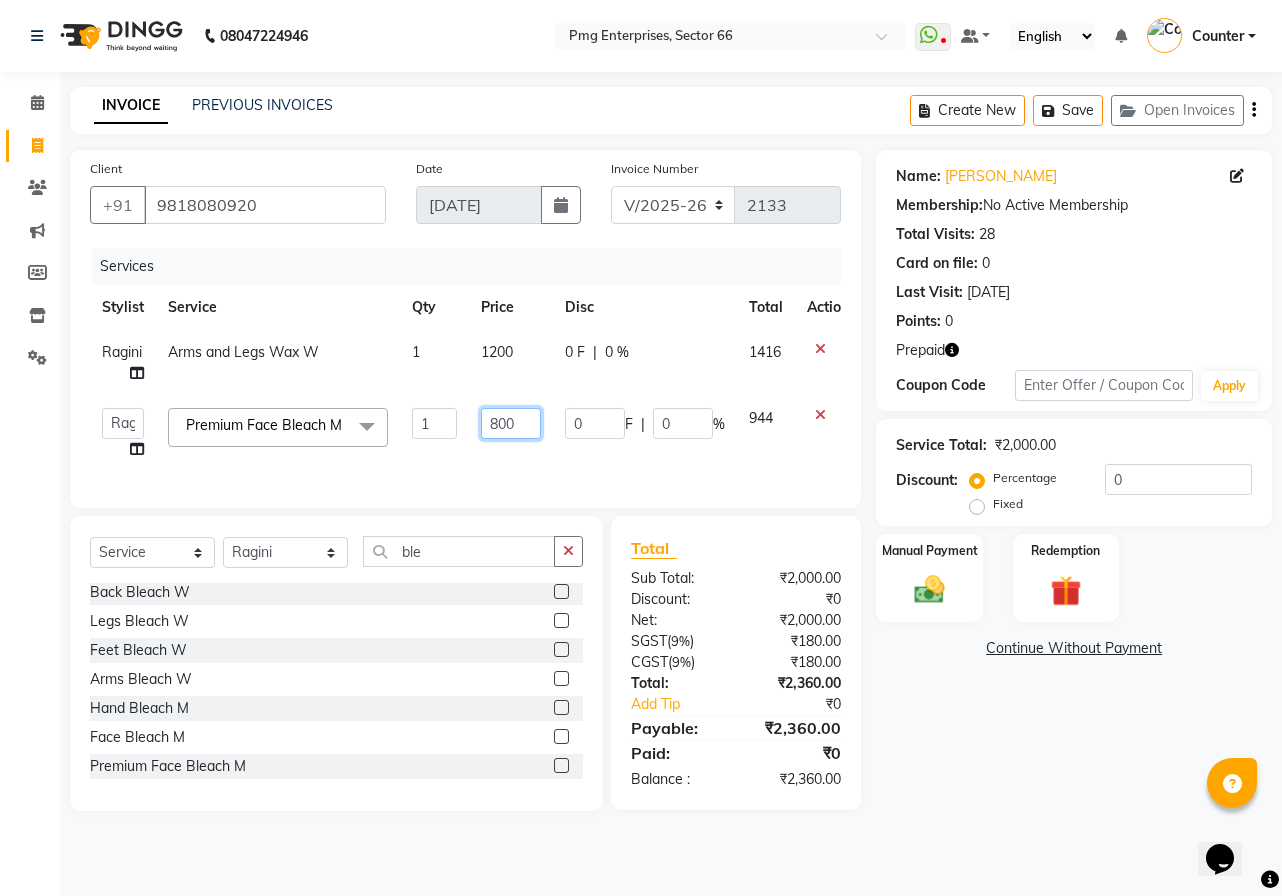 click on "800" 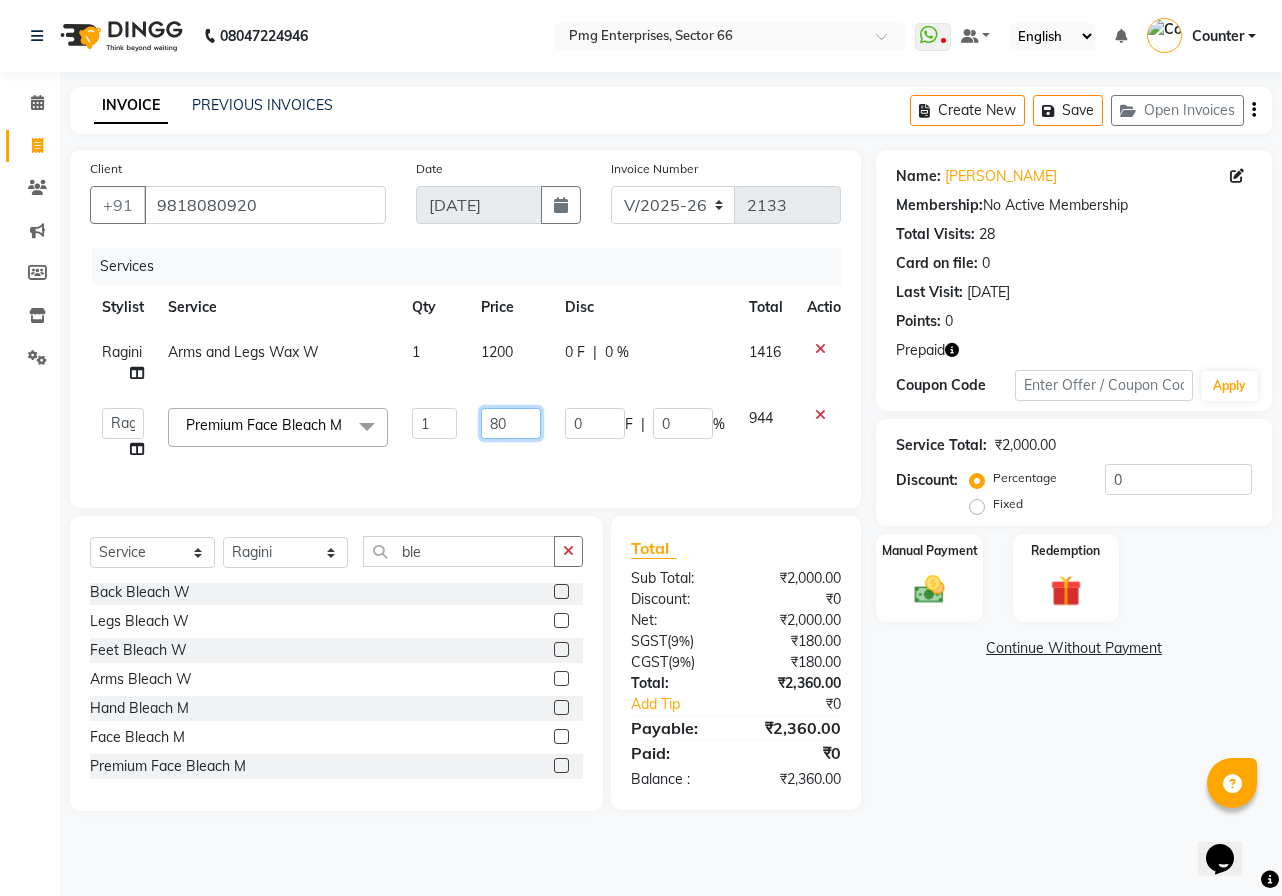 type on "8" 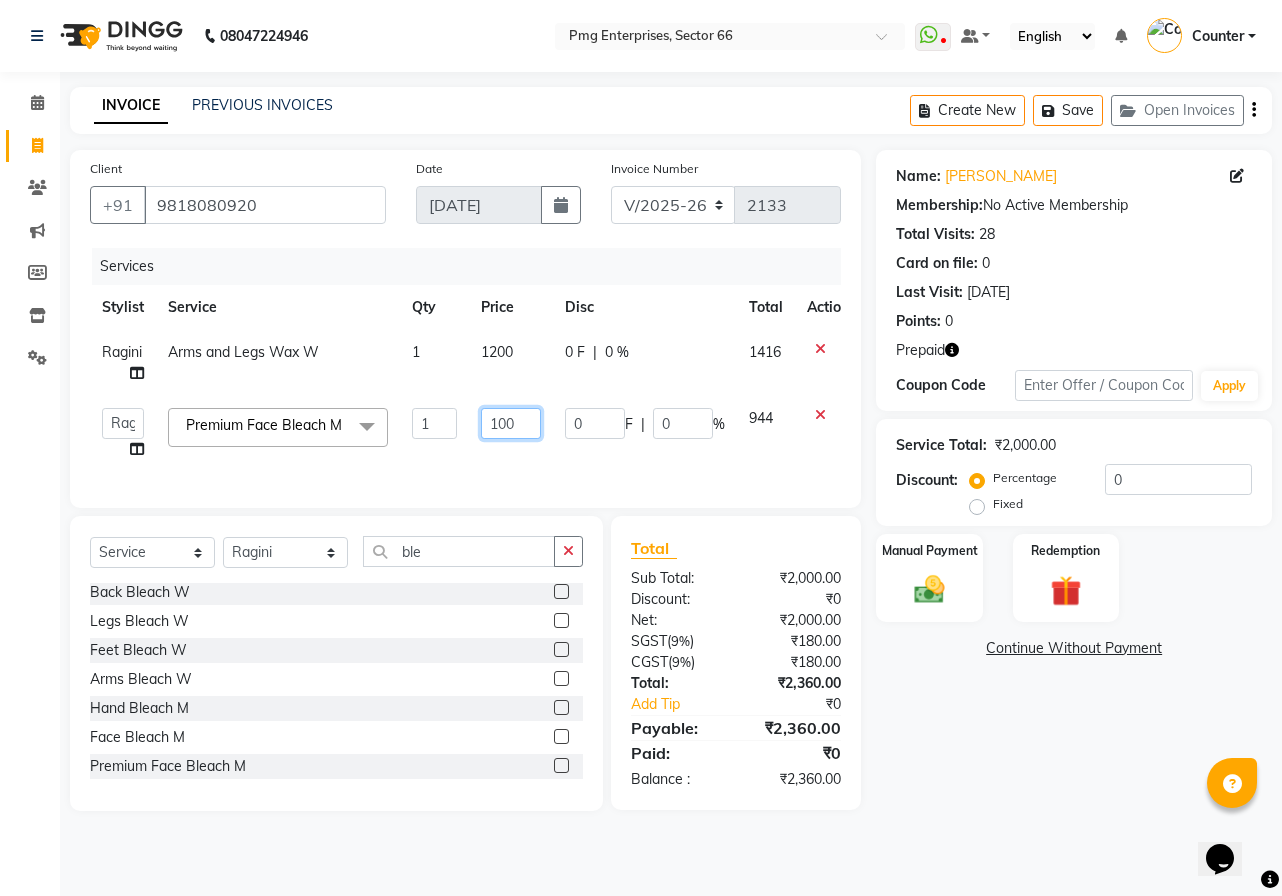 type on "1000" 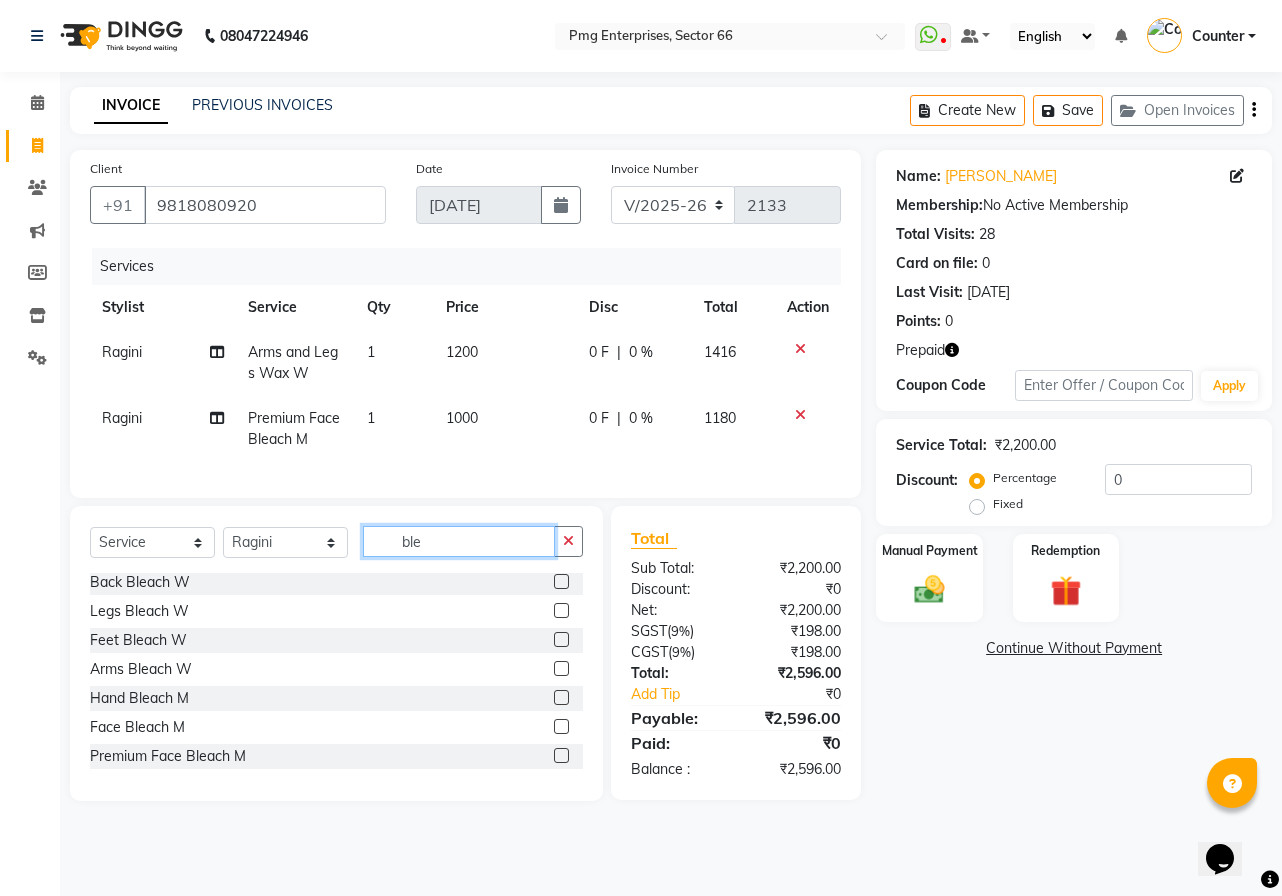 click on "Select  Service  Product  Membership  Package Voucher Prepaid Gift Card  Select Stylist [PERSON_NAME] Counter [PERSON_NAME] [PERSON_NAME] [PERSON_NAME] [PERSON_NAME] ble" 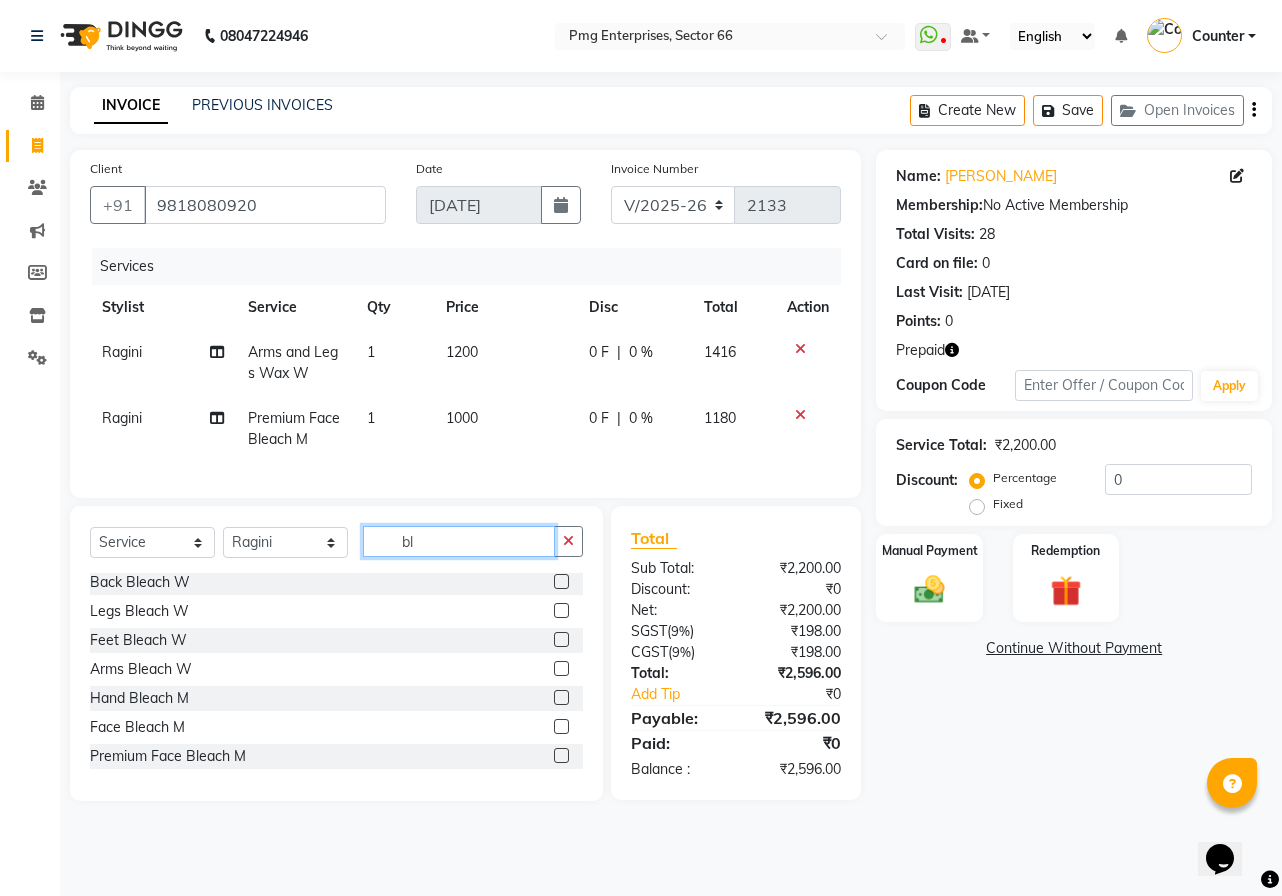 type on "b" 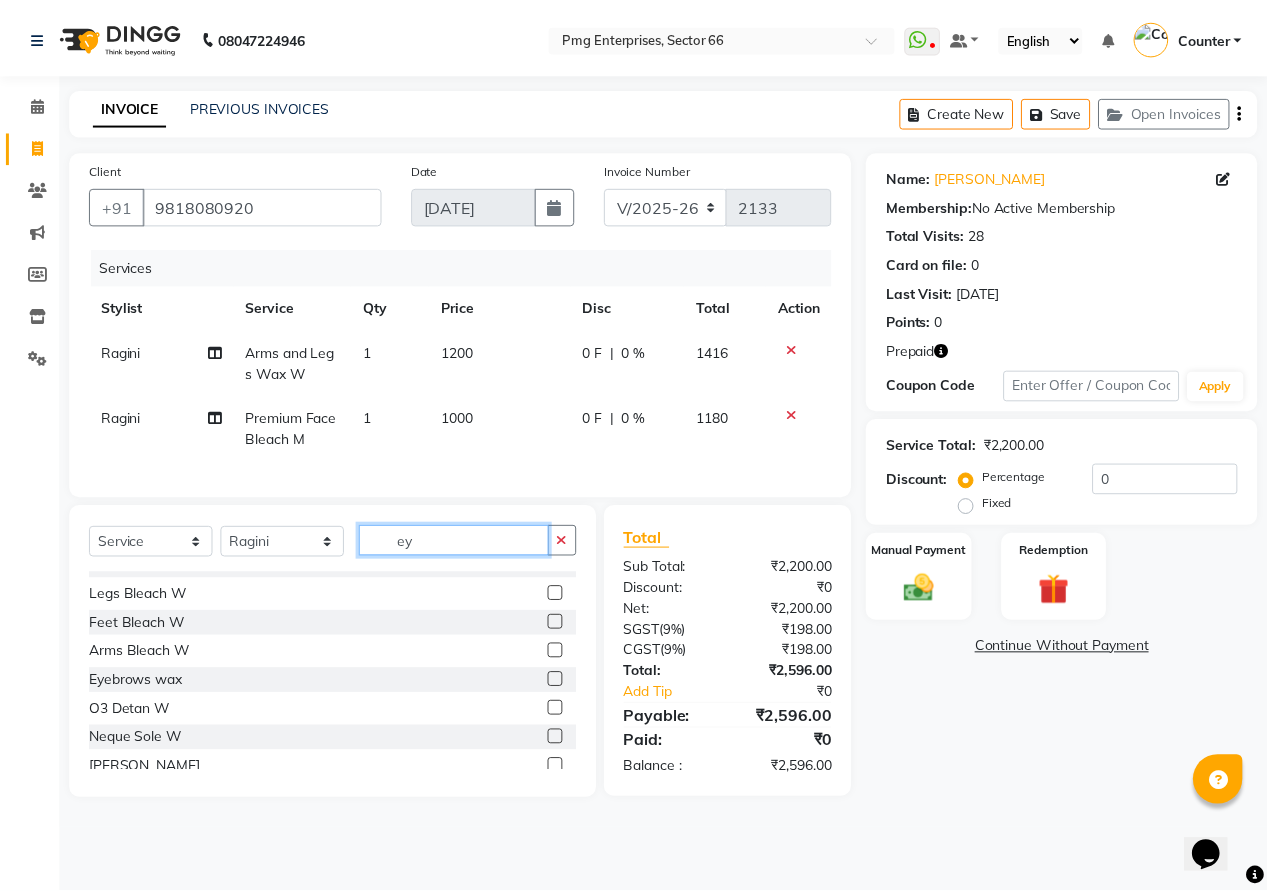 scroll, scrollTop: 0, scrollLeft: 0, axis: both 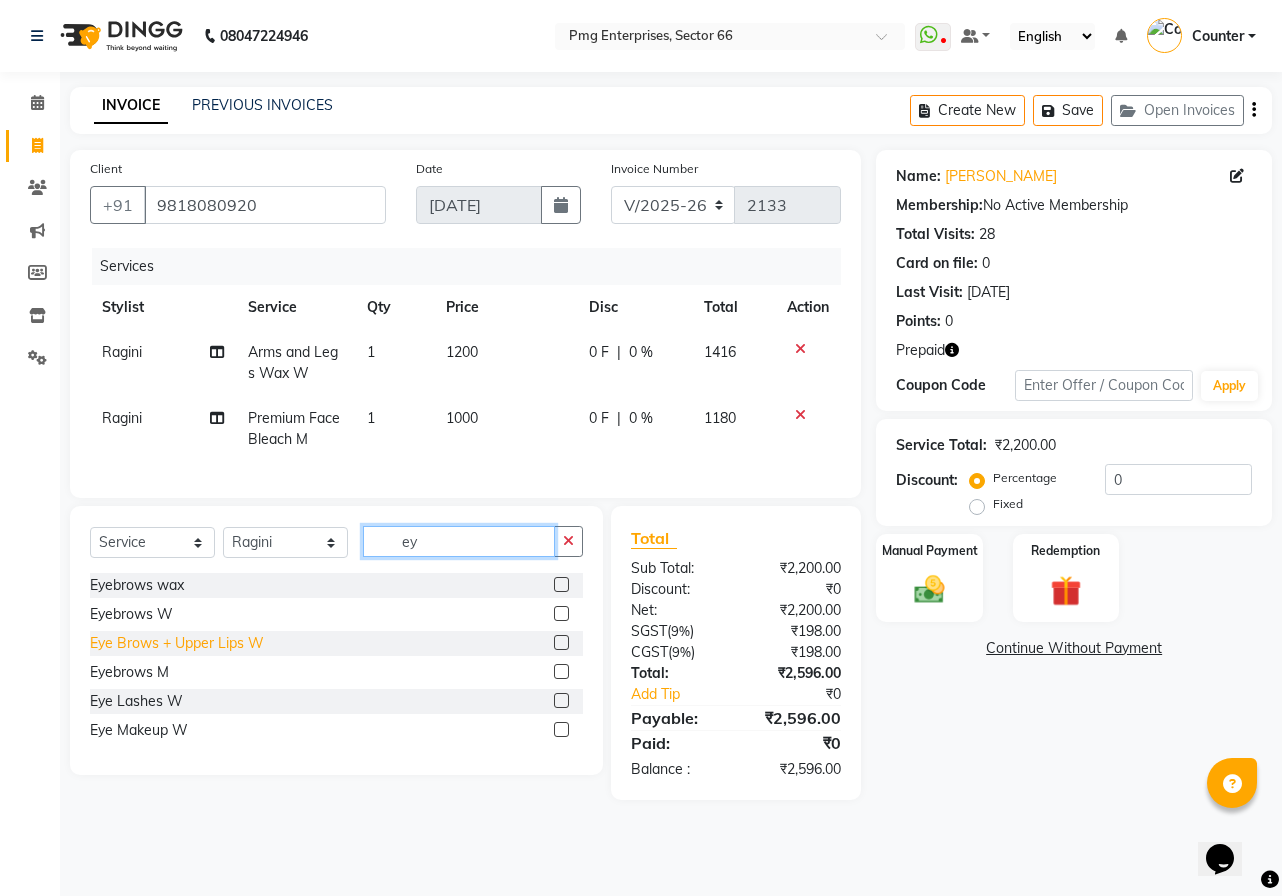 type on "ey" 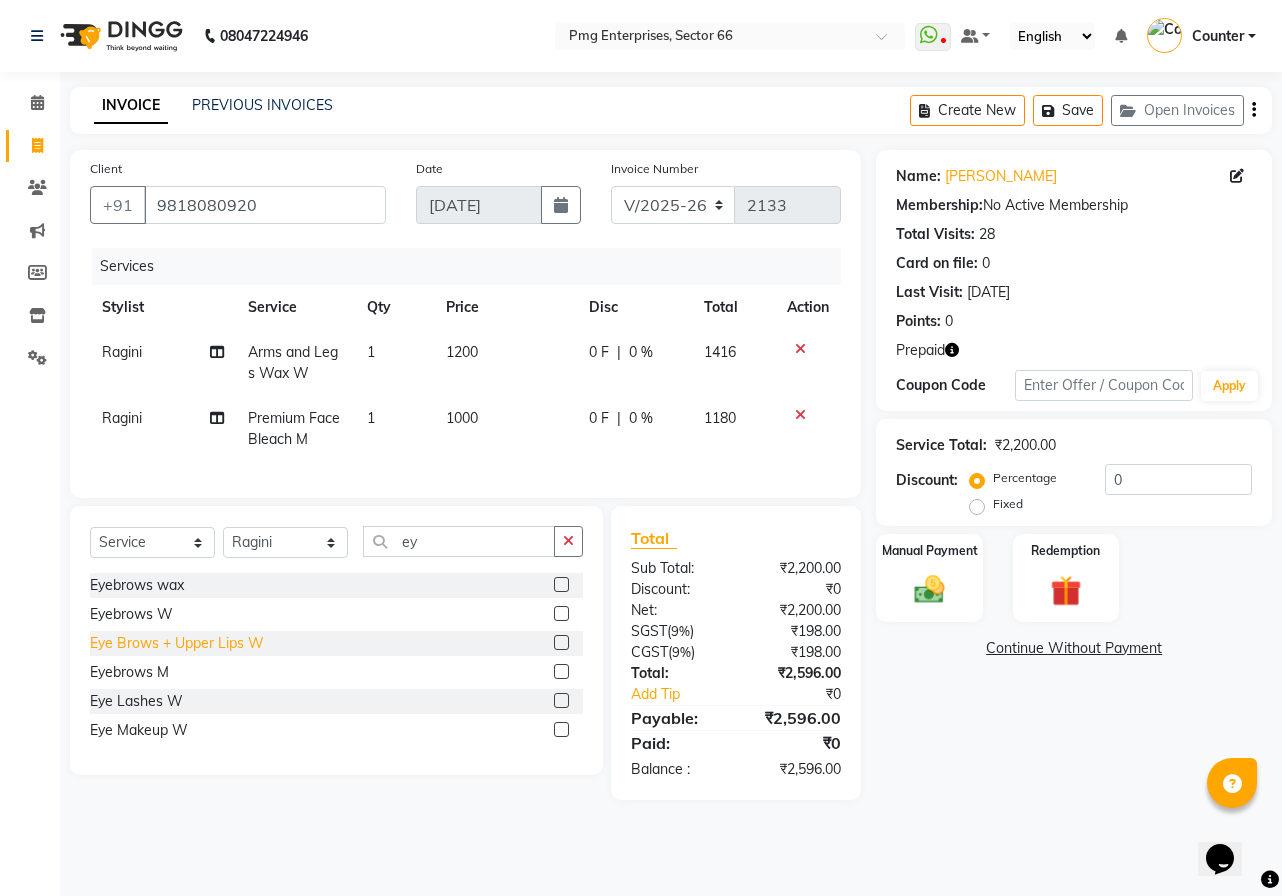 click on "Eye Brows + Upper Lips W" 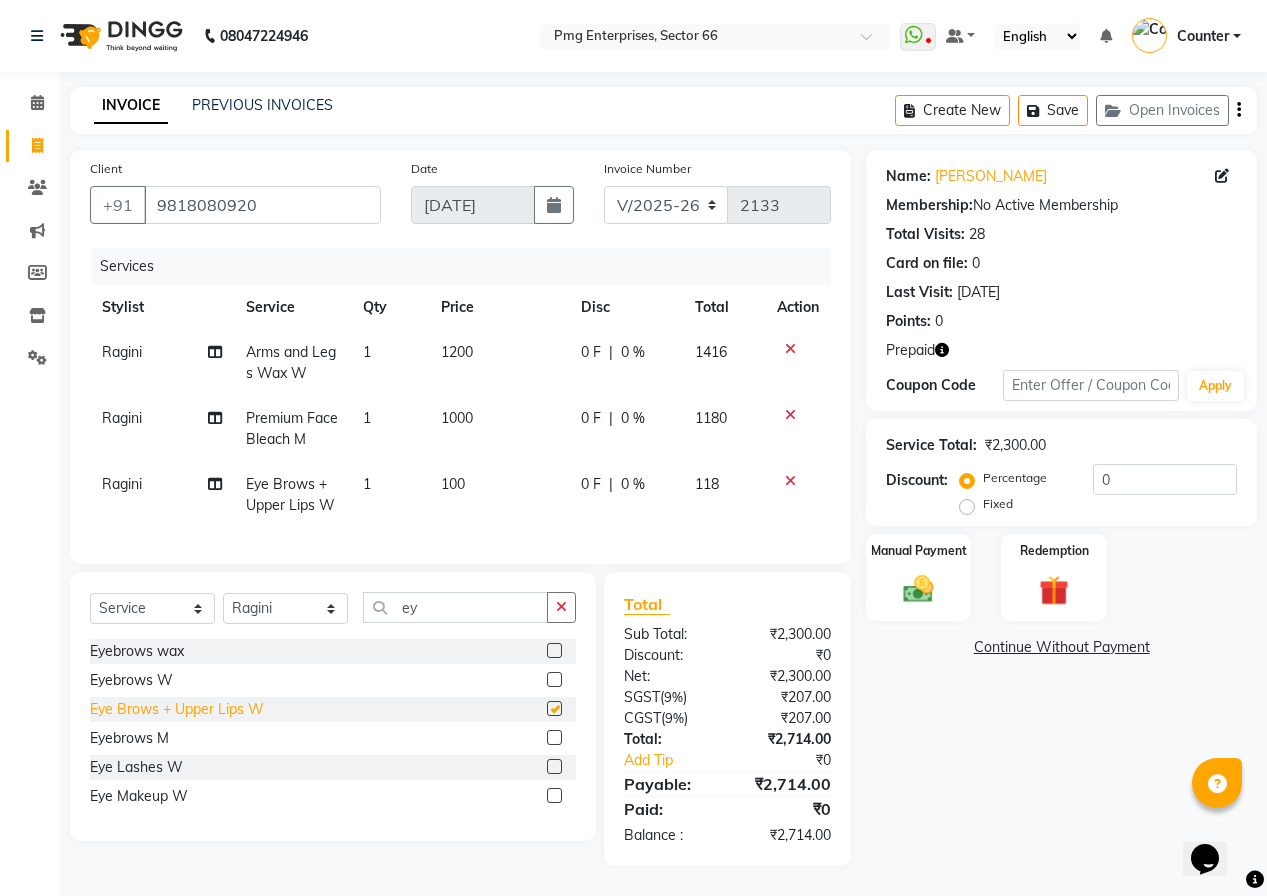 checkbox on "false" 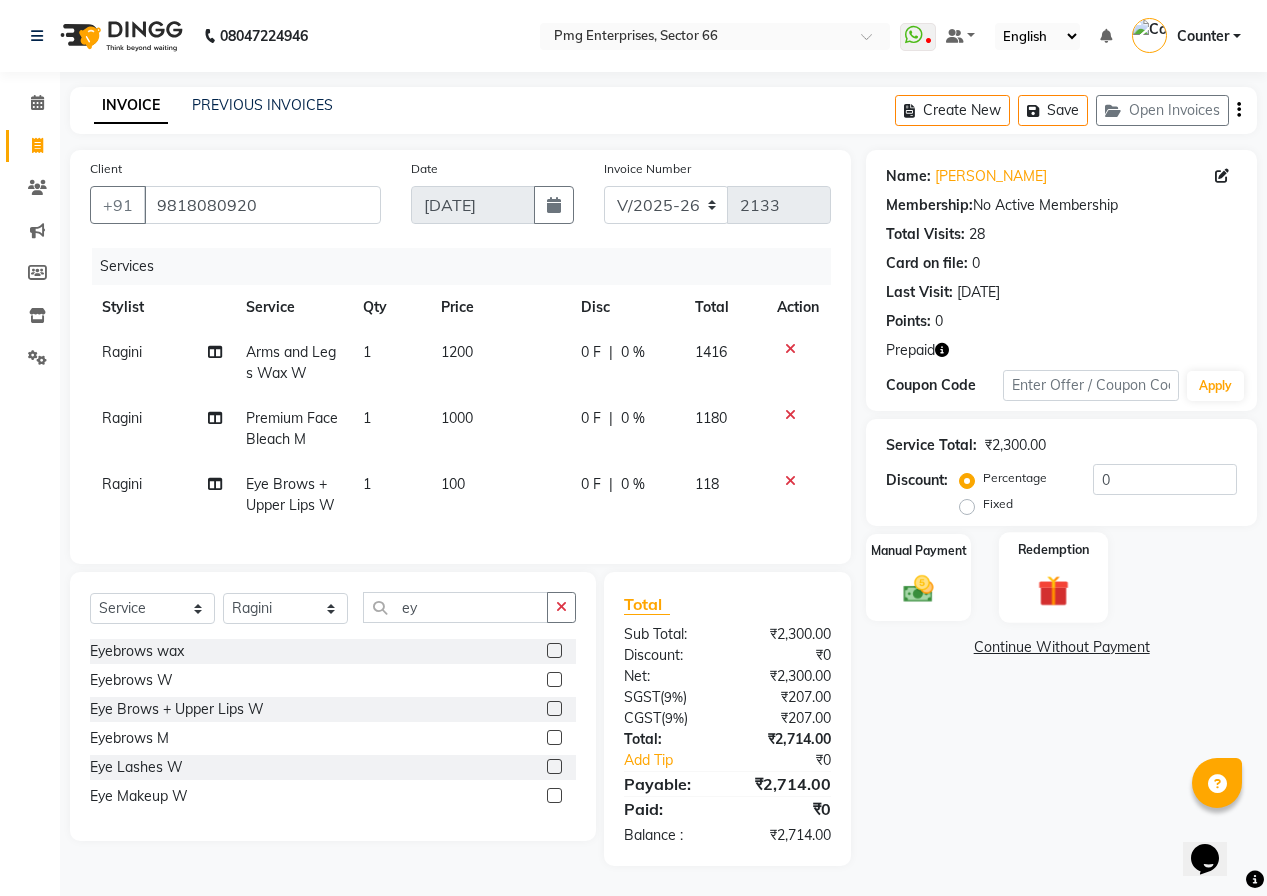 click 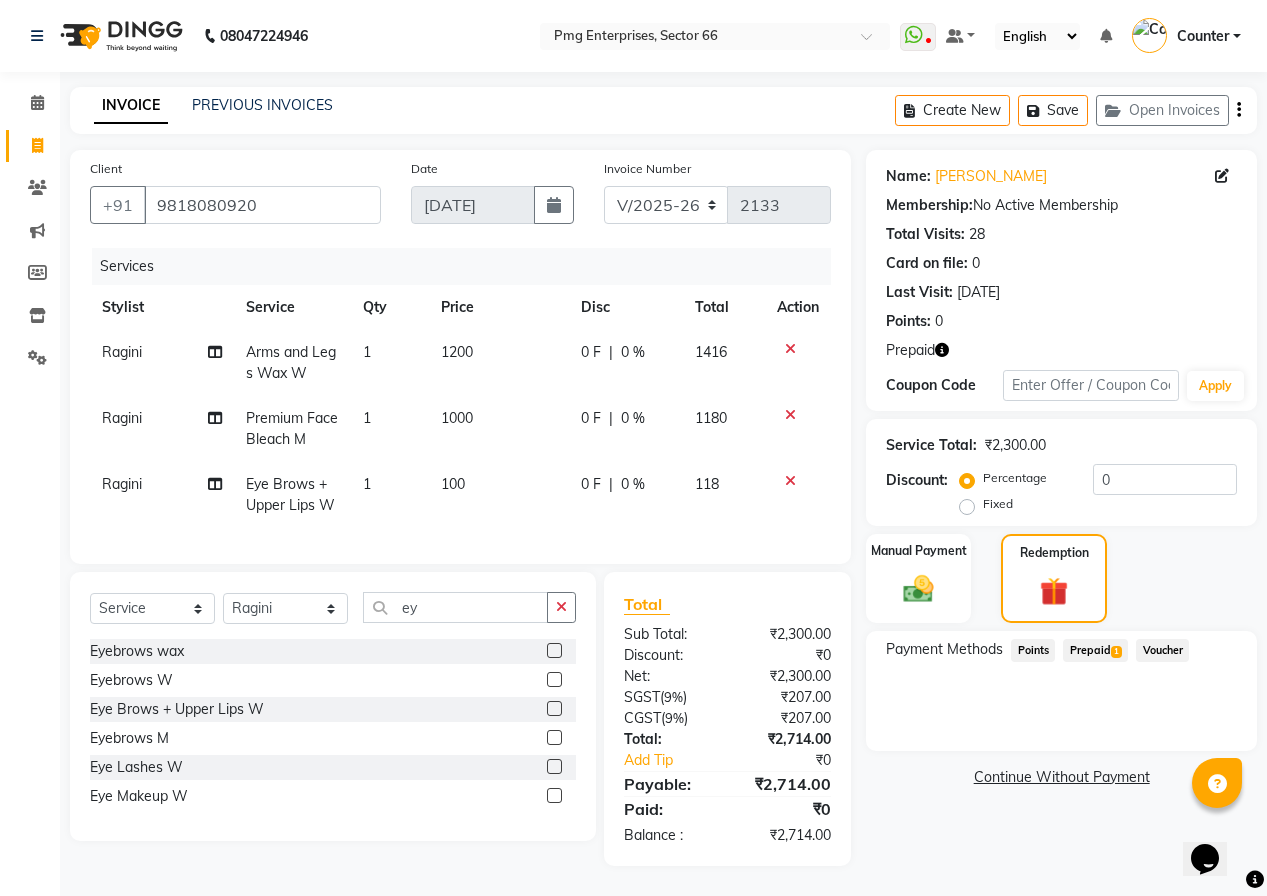 click on "Prepaid  1" 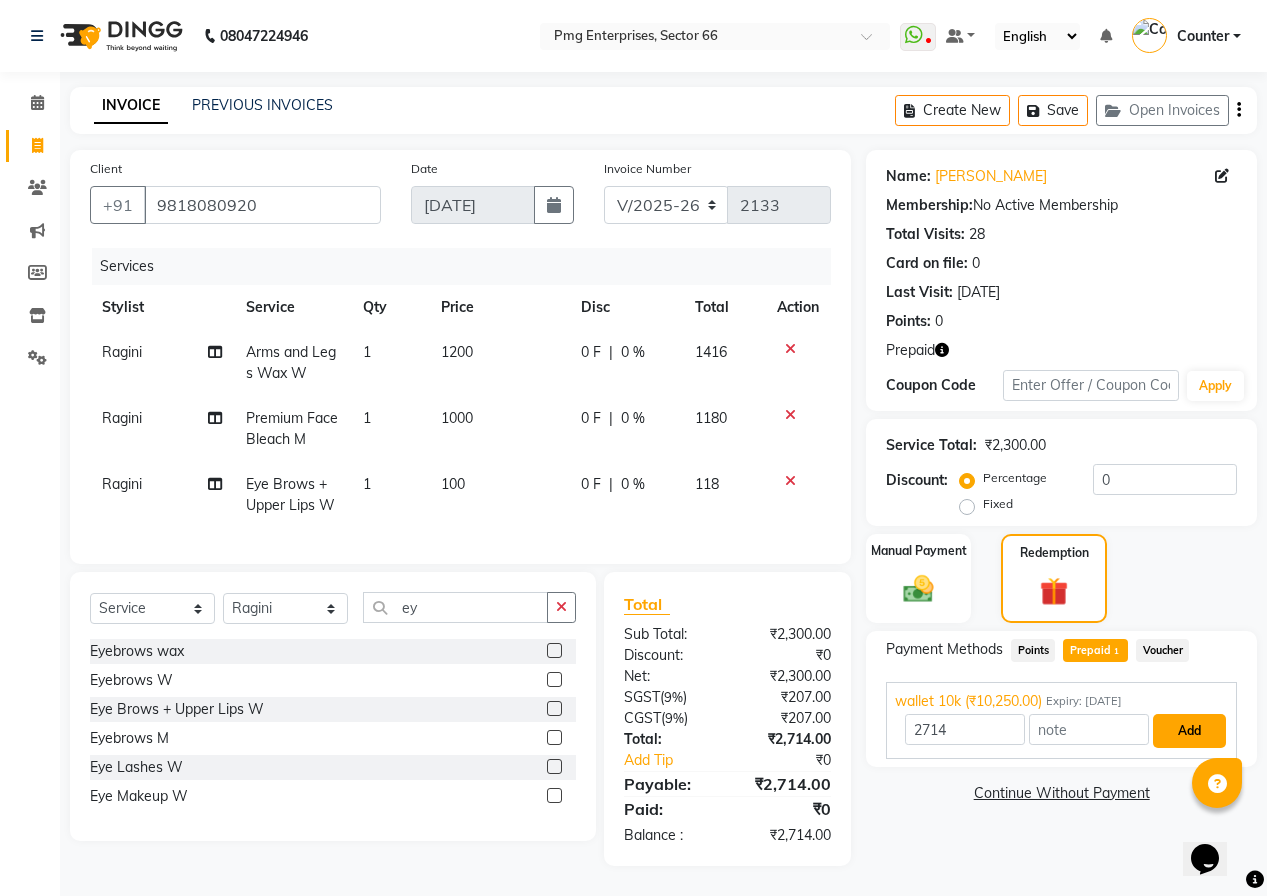 click on "Add" at bounding box center [1189, 731] 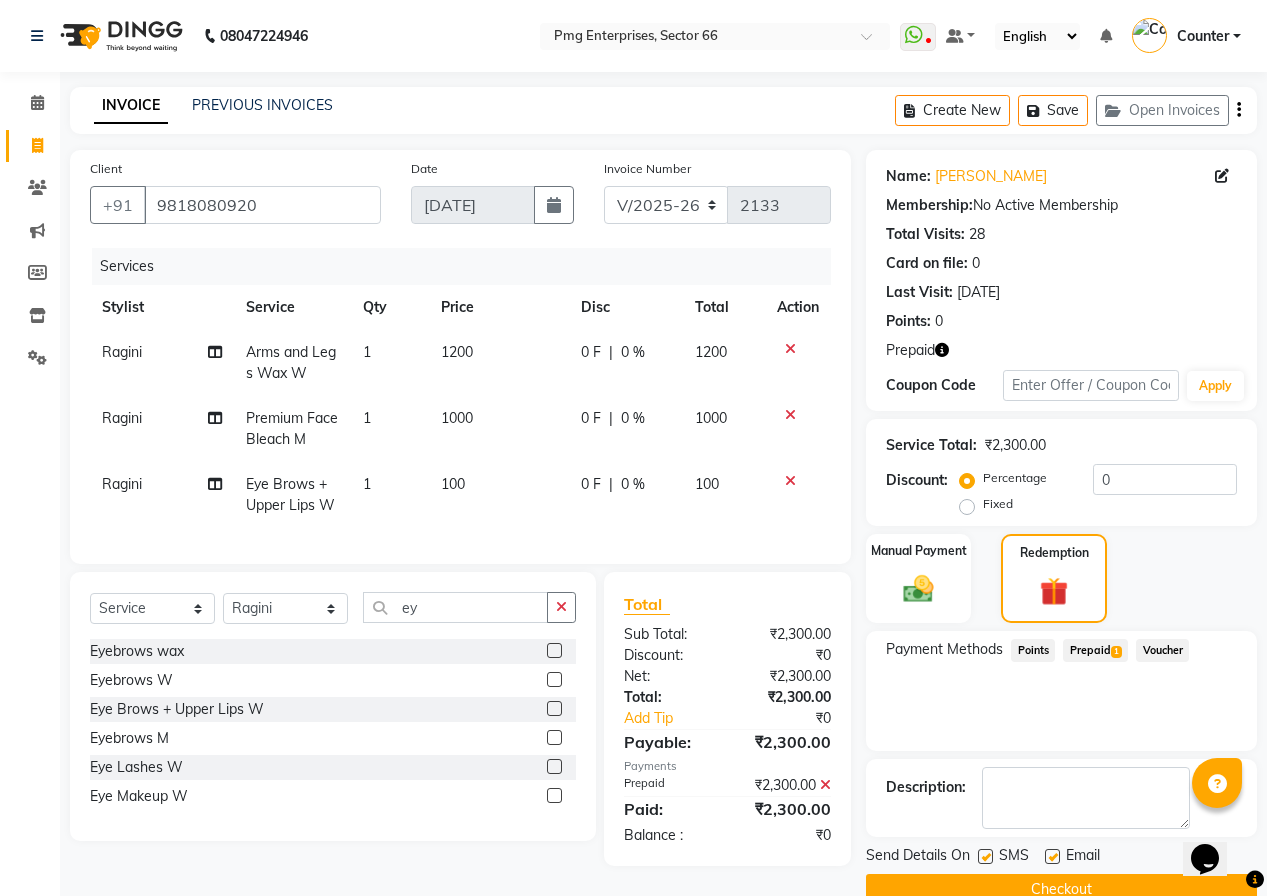 click on "Checkout" 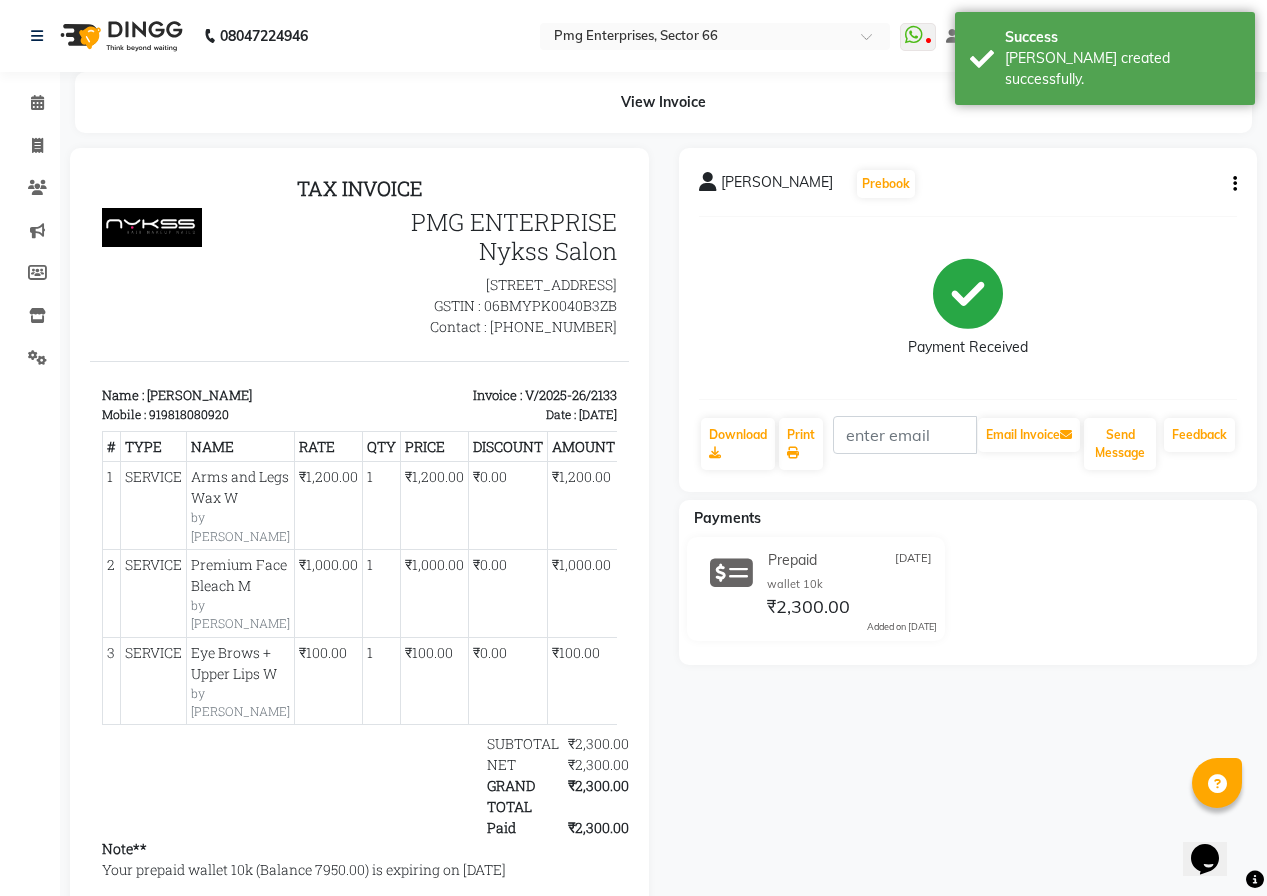 scroll, scrollTop: 0, scrollLeft: 0, axis: both 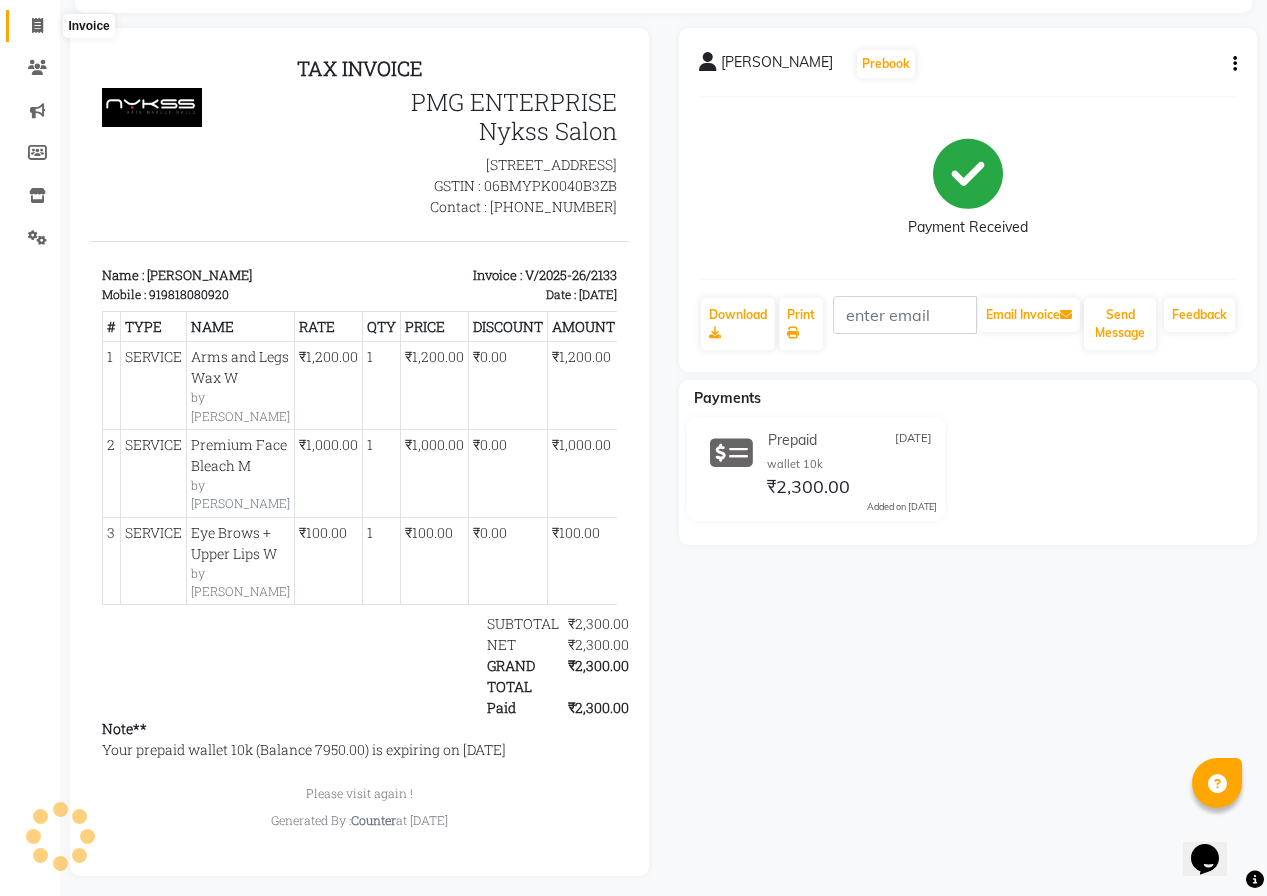 click 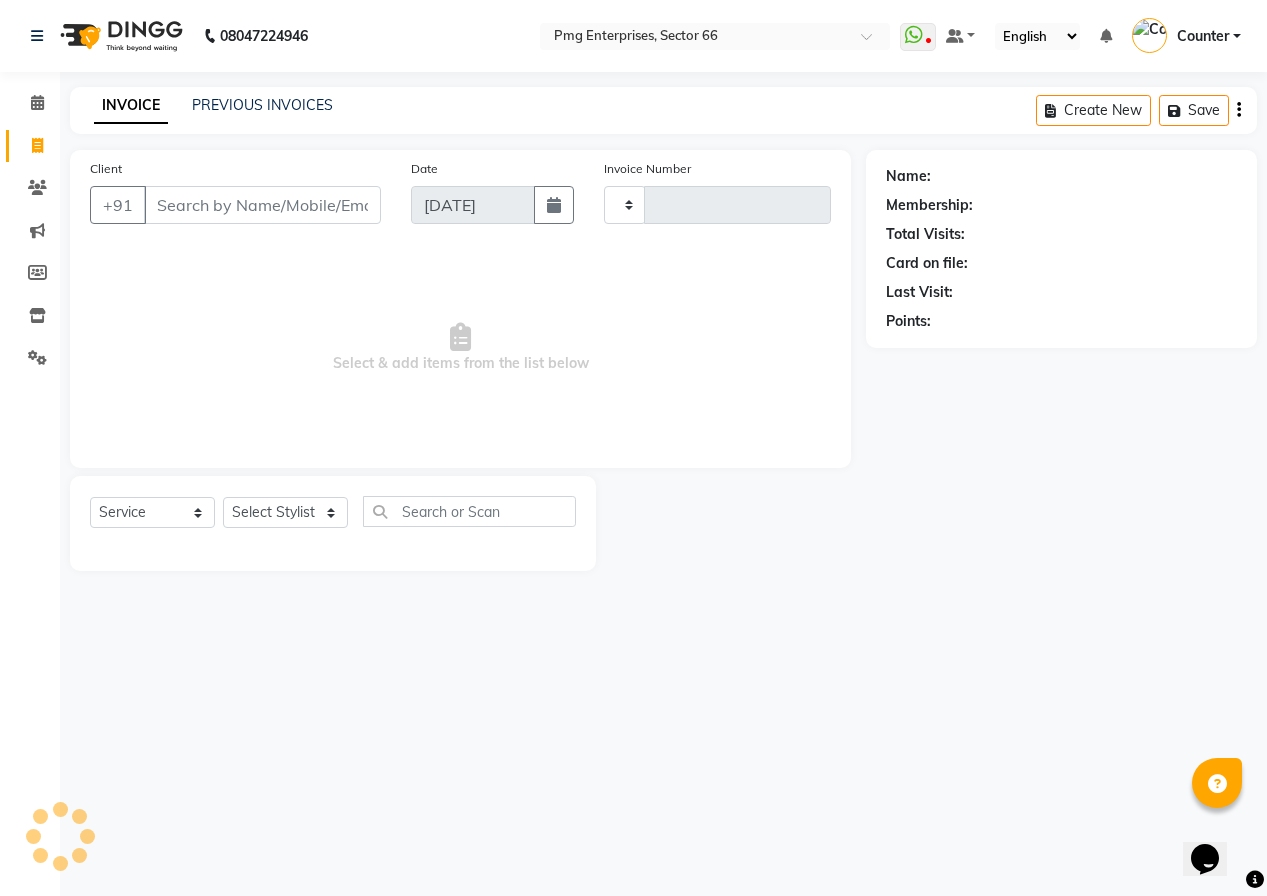 scroll, scrollTop: 0, scrollLeft: 0, axis: both 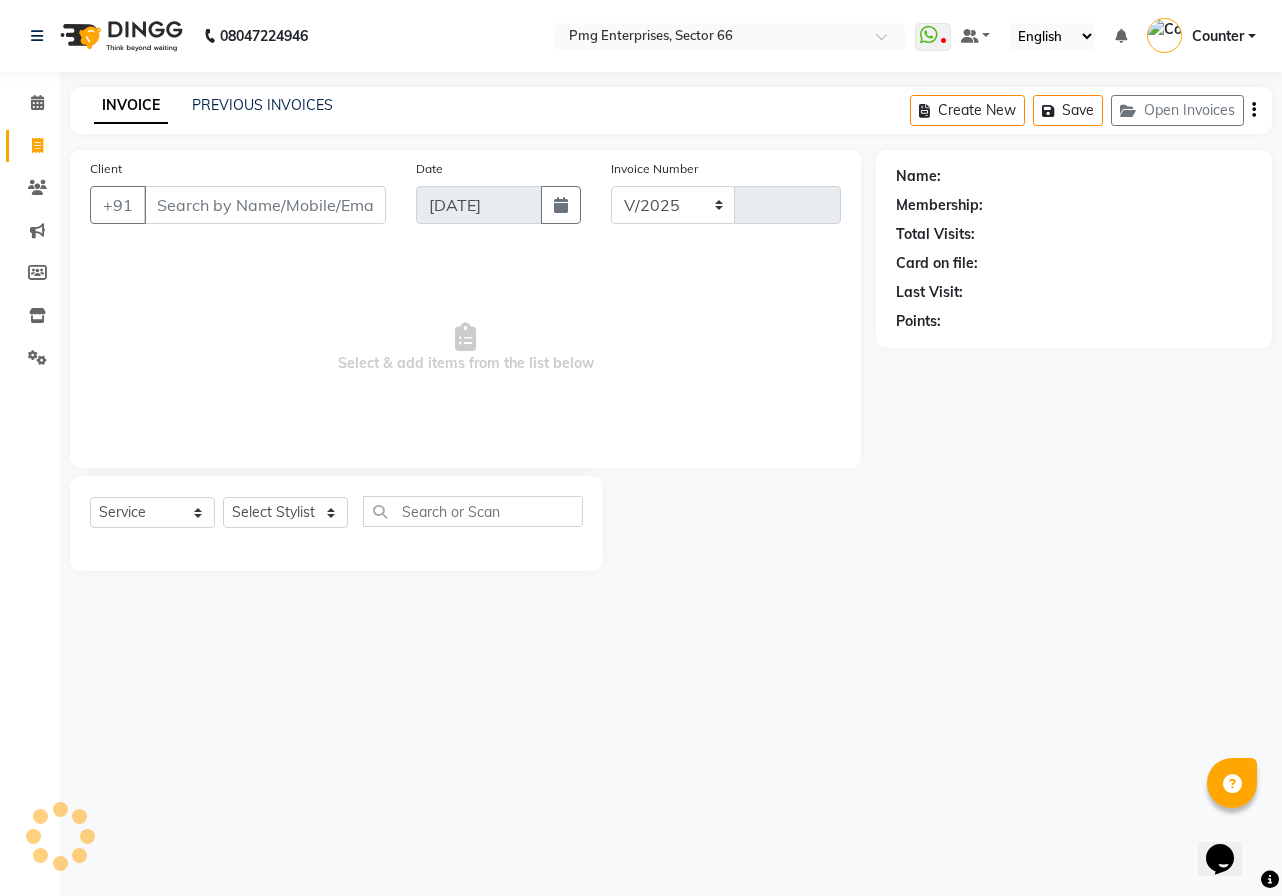 select on "889" 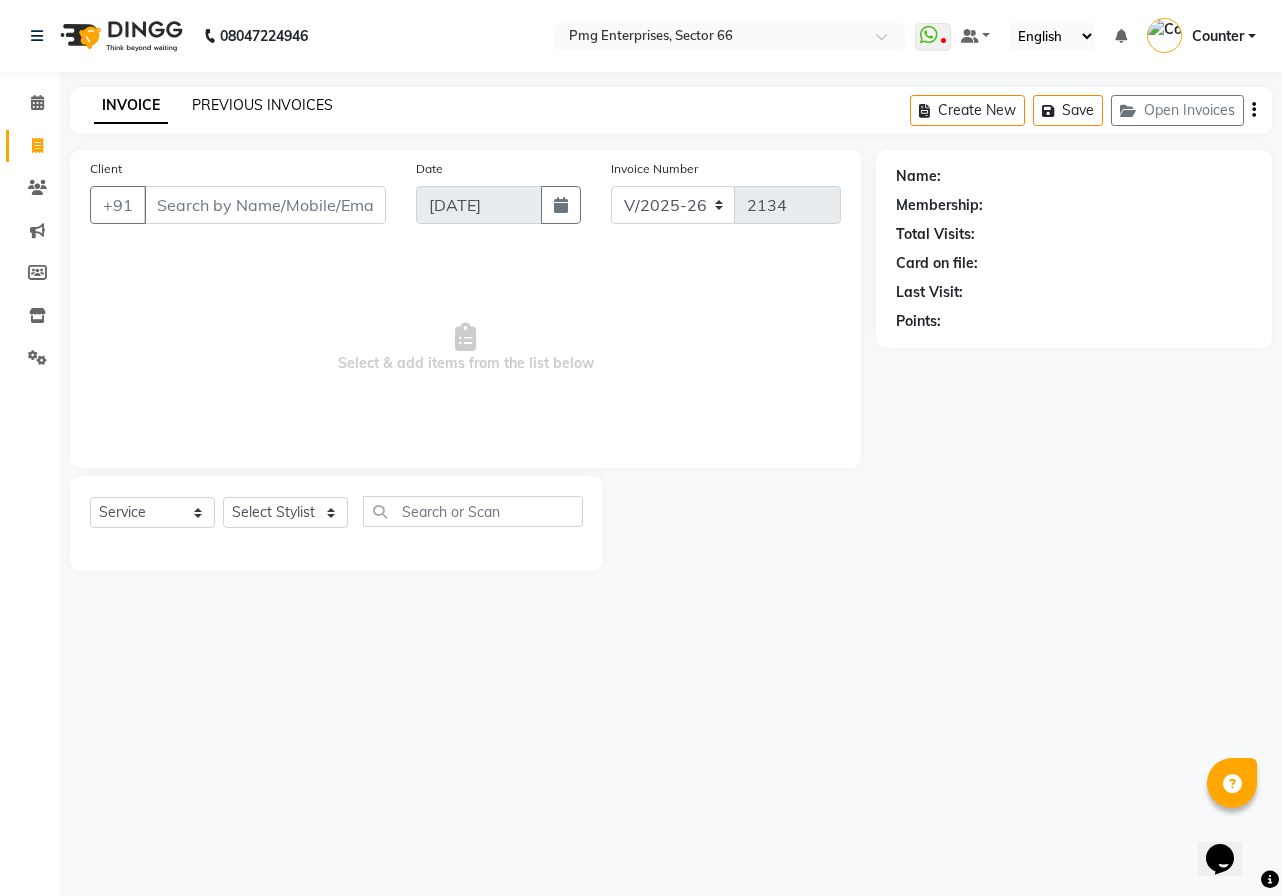 click on "PREVIOUS INVOICES" 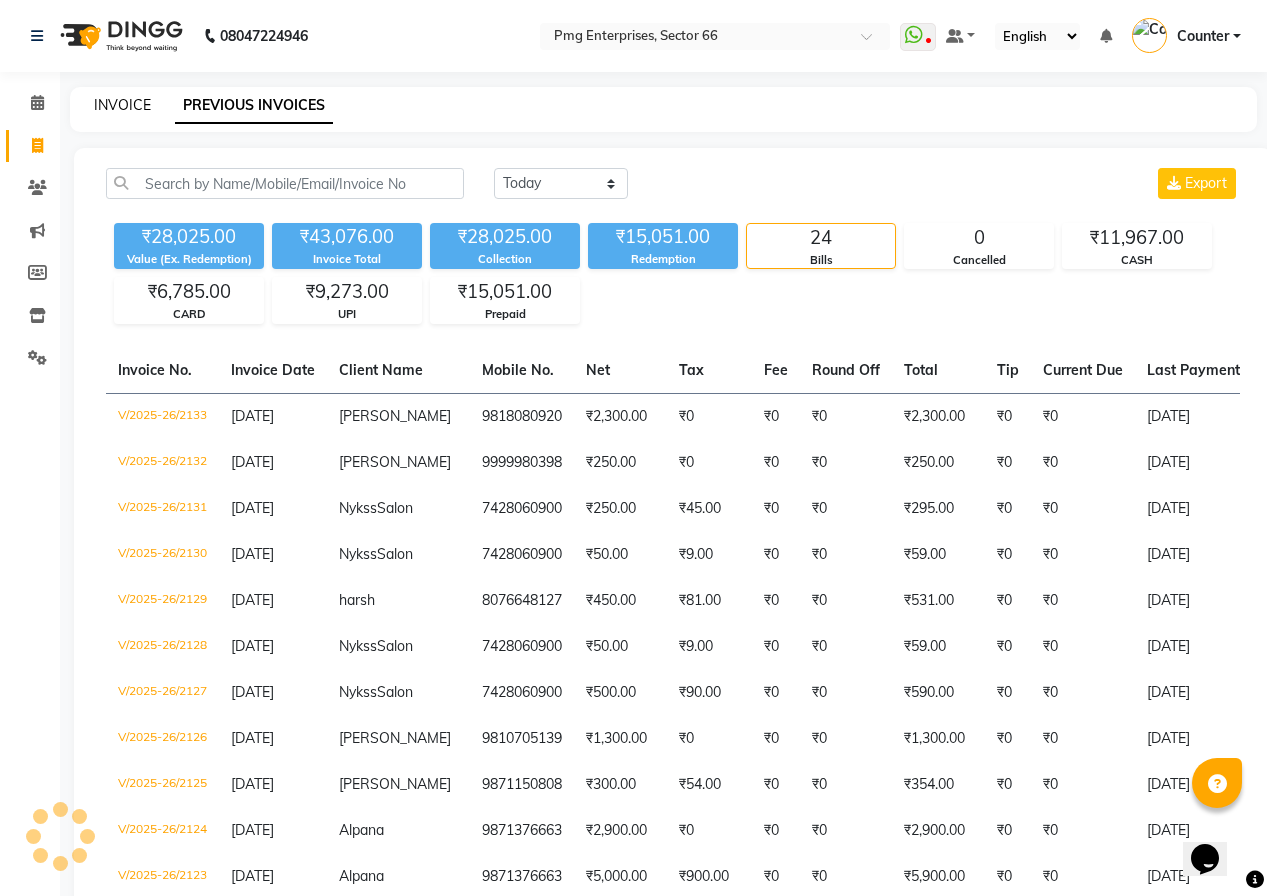 click on "INVOICE" 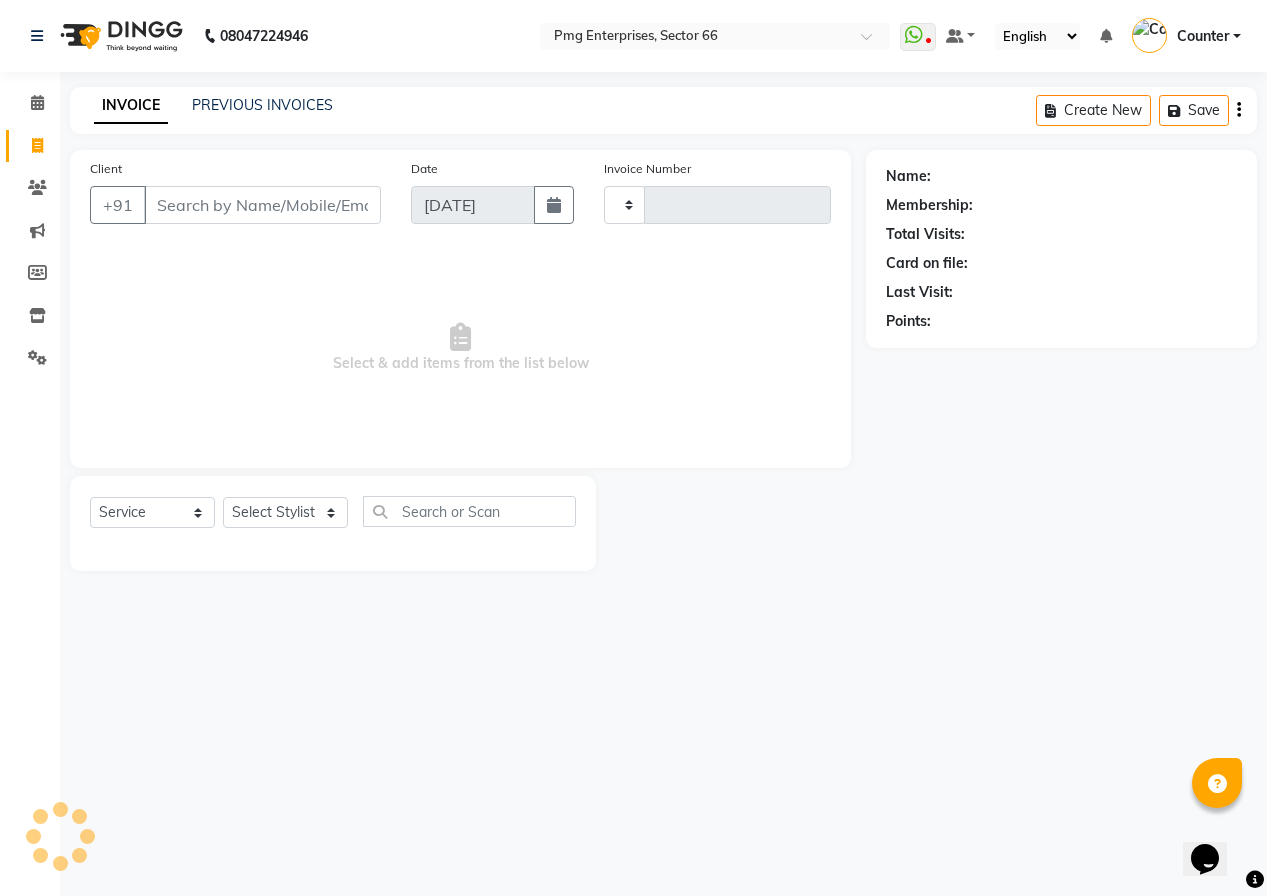 type on "2134" 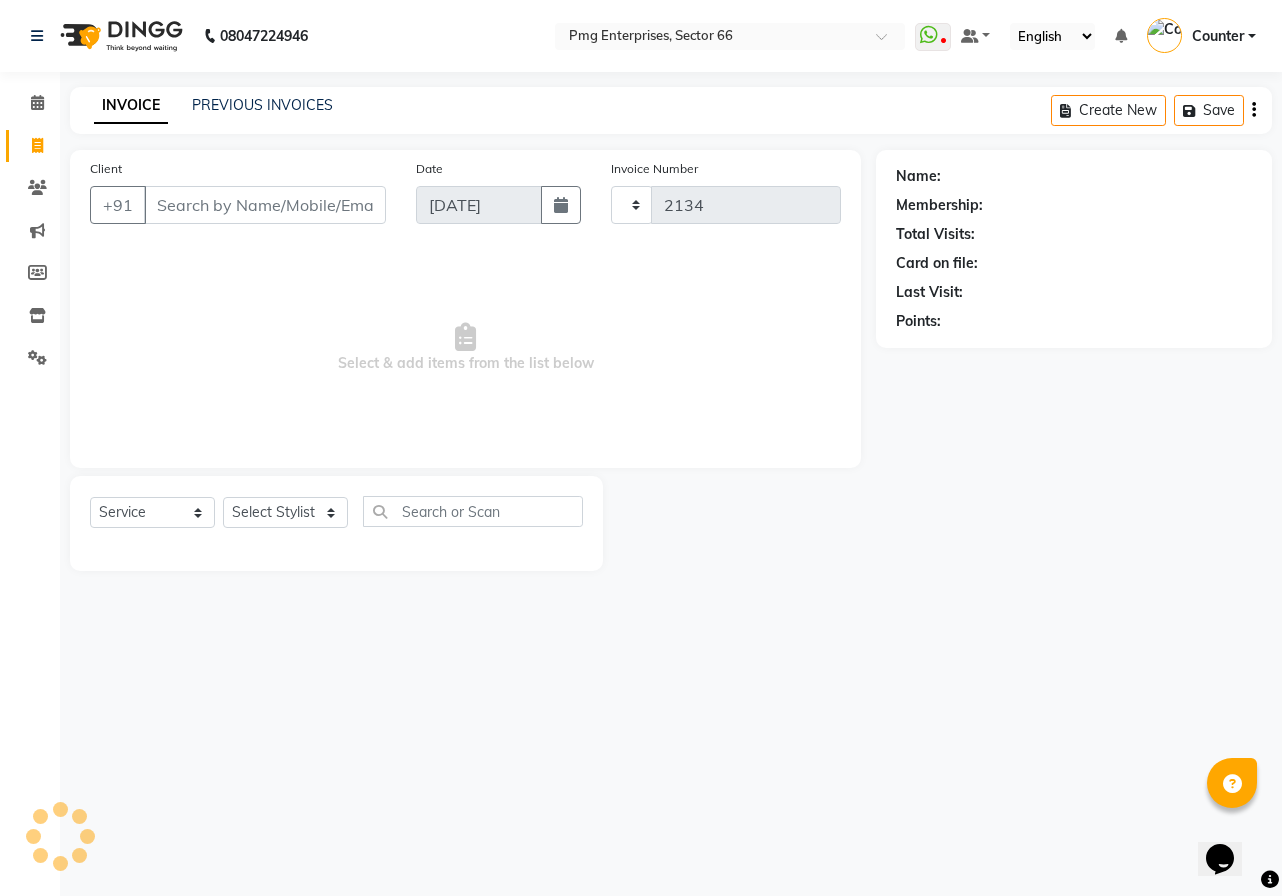 select on "889" 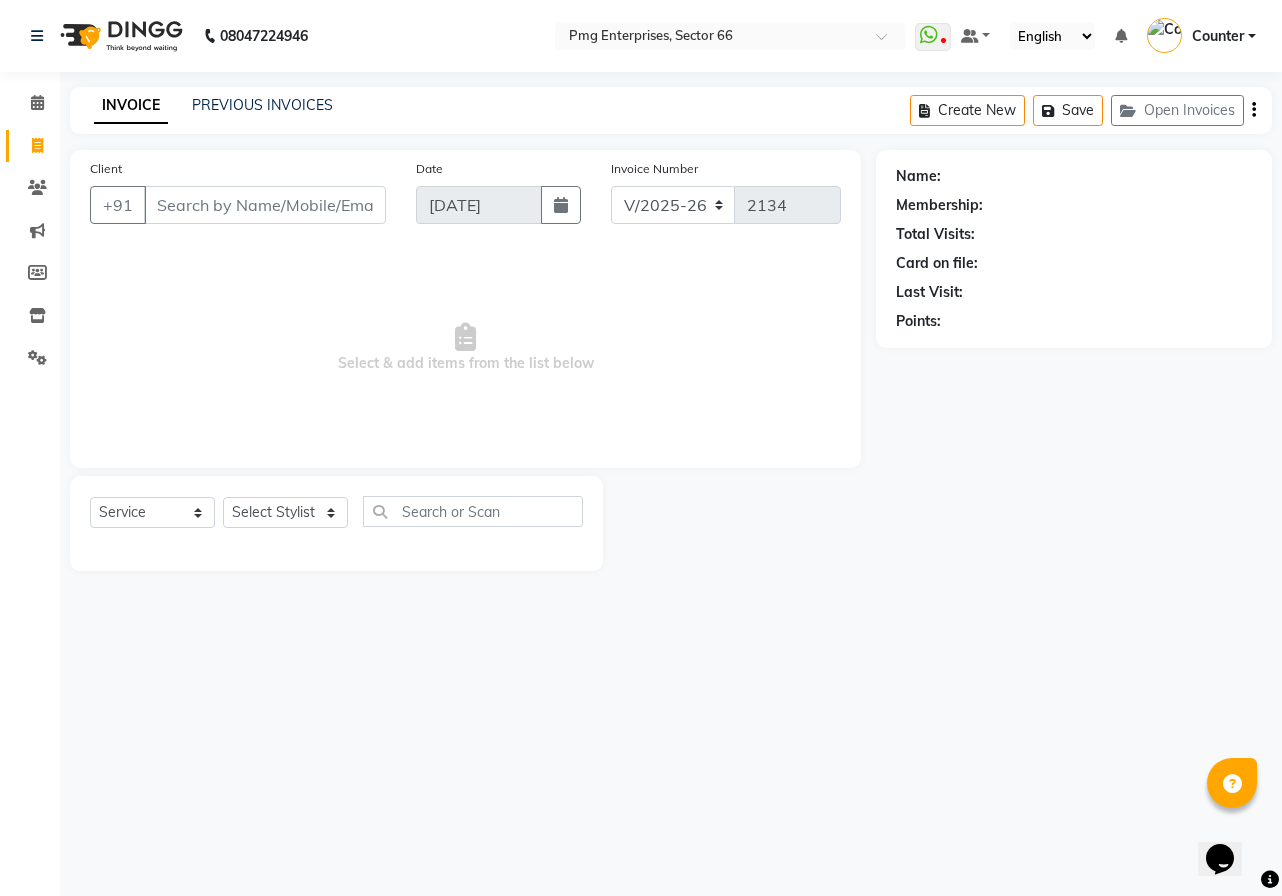 click on "Client" at bounding box center [265, 205] 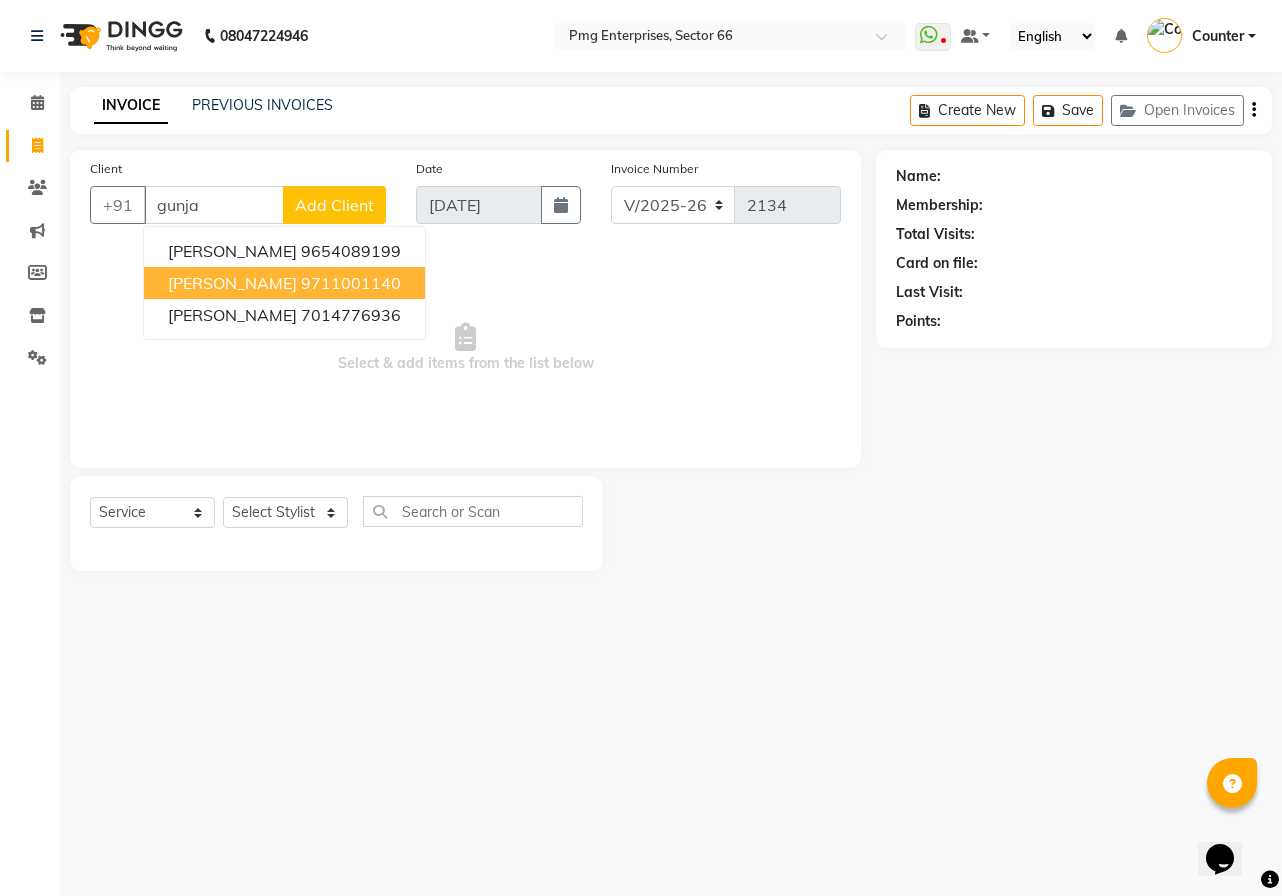 click on "9711001140" at bounding box center (351, 283) 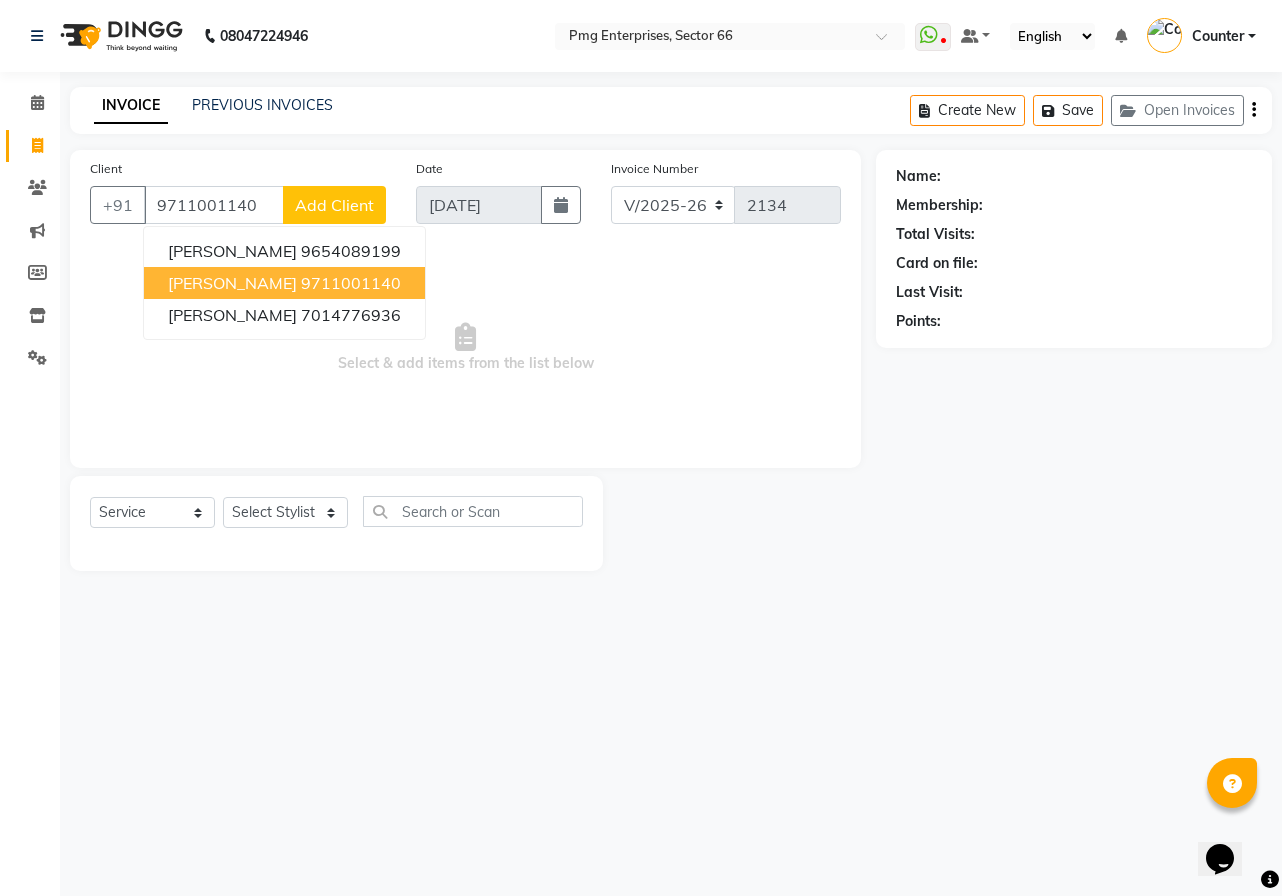 type on "9711001140" 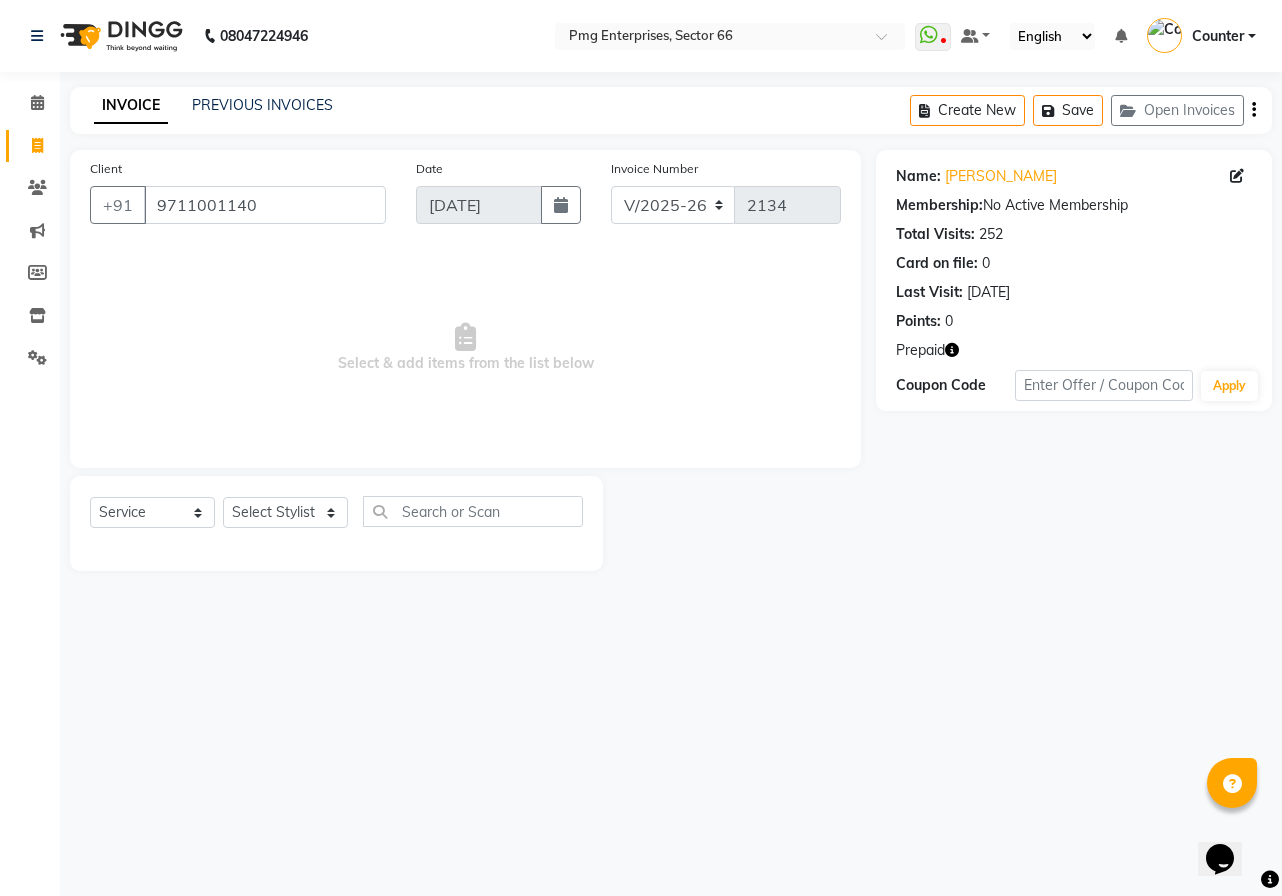 click 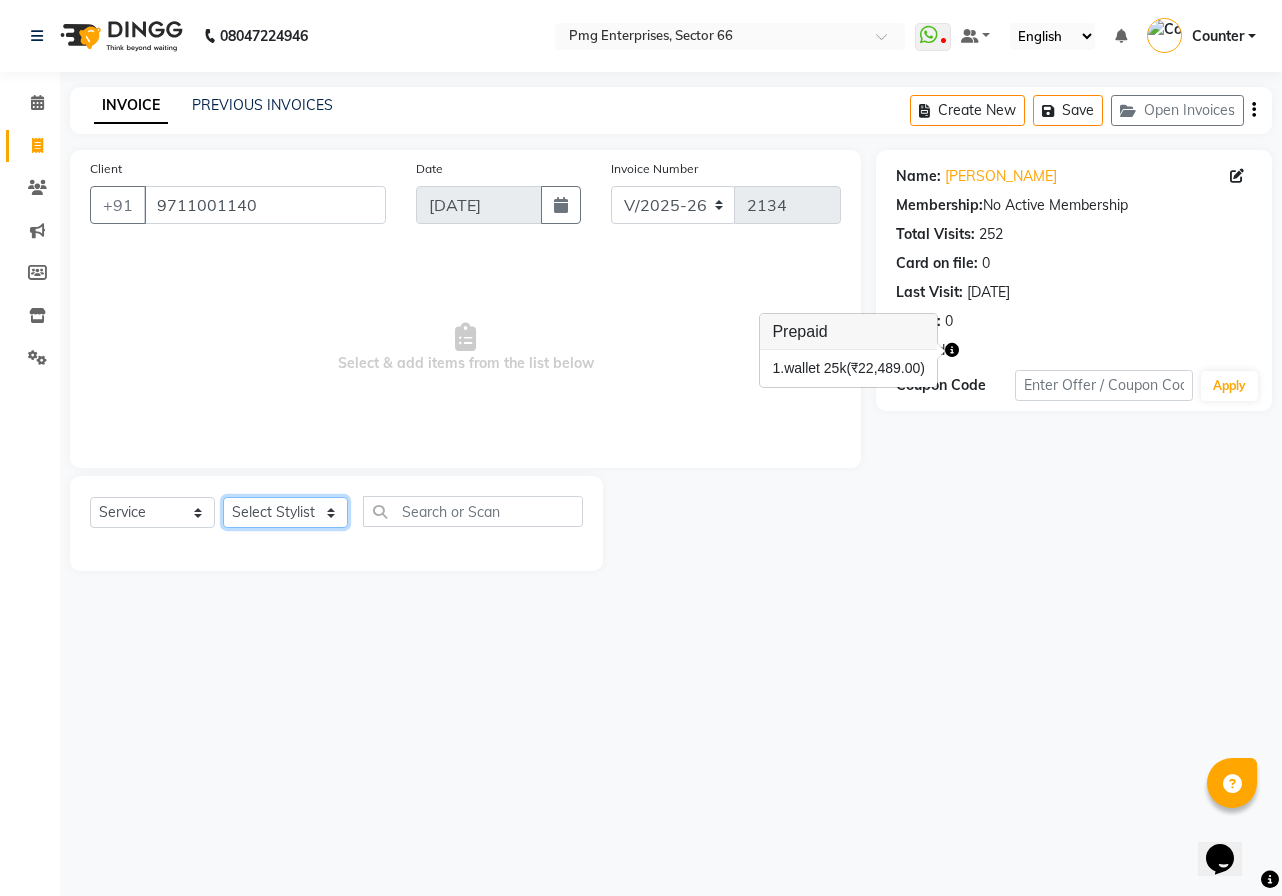 click on "Select Stylist [PERSON_NAME] Counter [PERSON_NAME] [PERSON_NAME] [PERSON_NAME] [PERSON_NAME]" 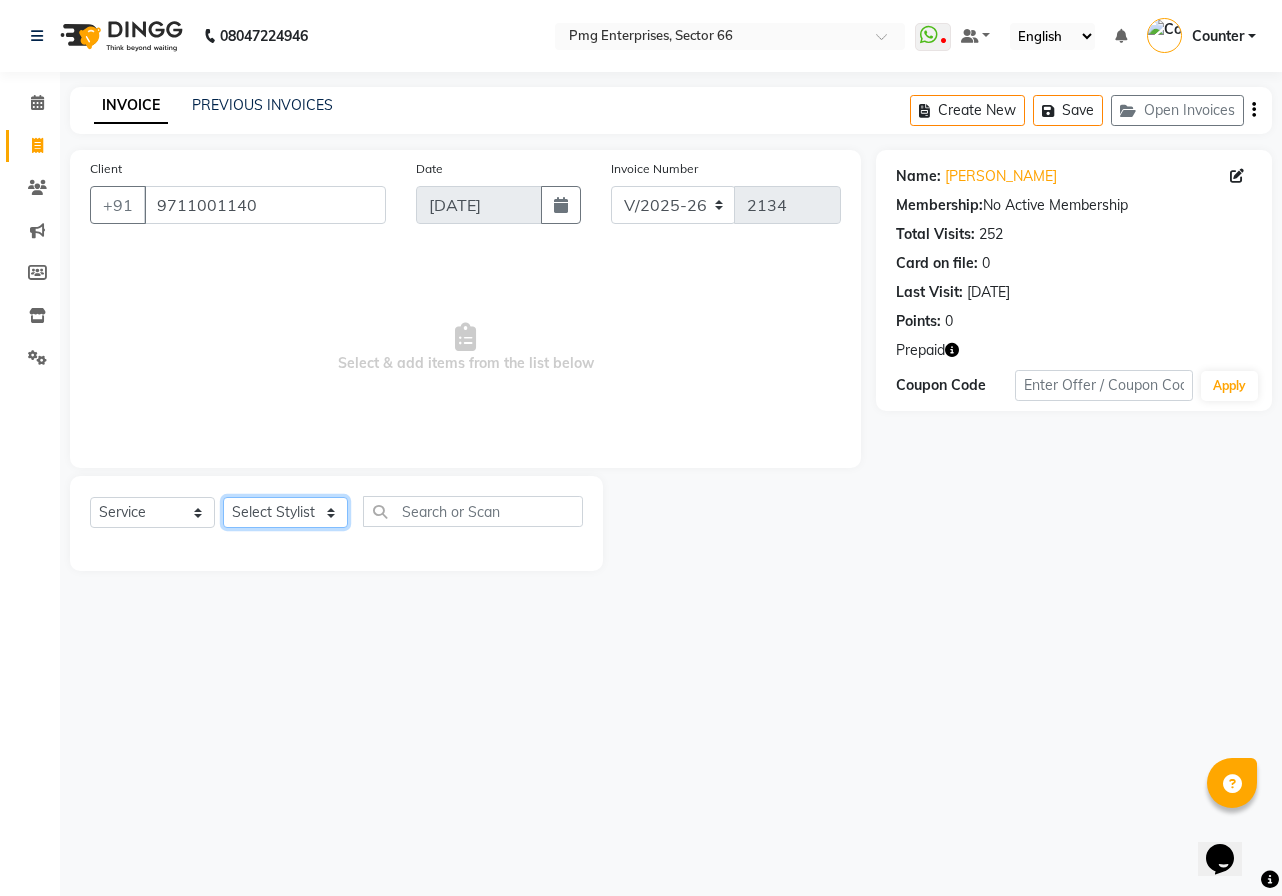 select on "70413" 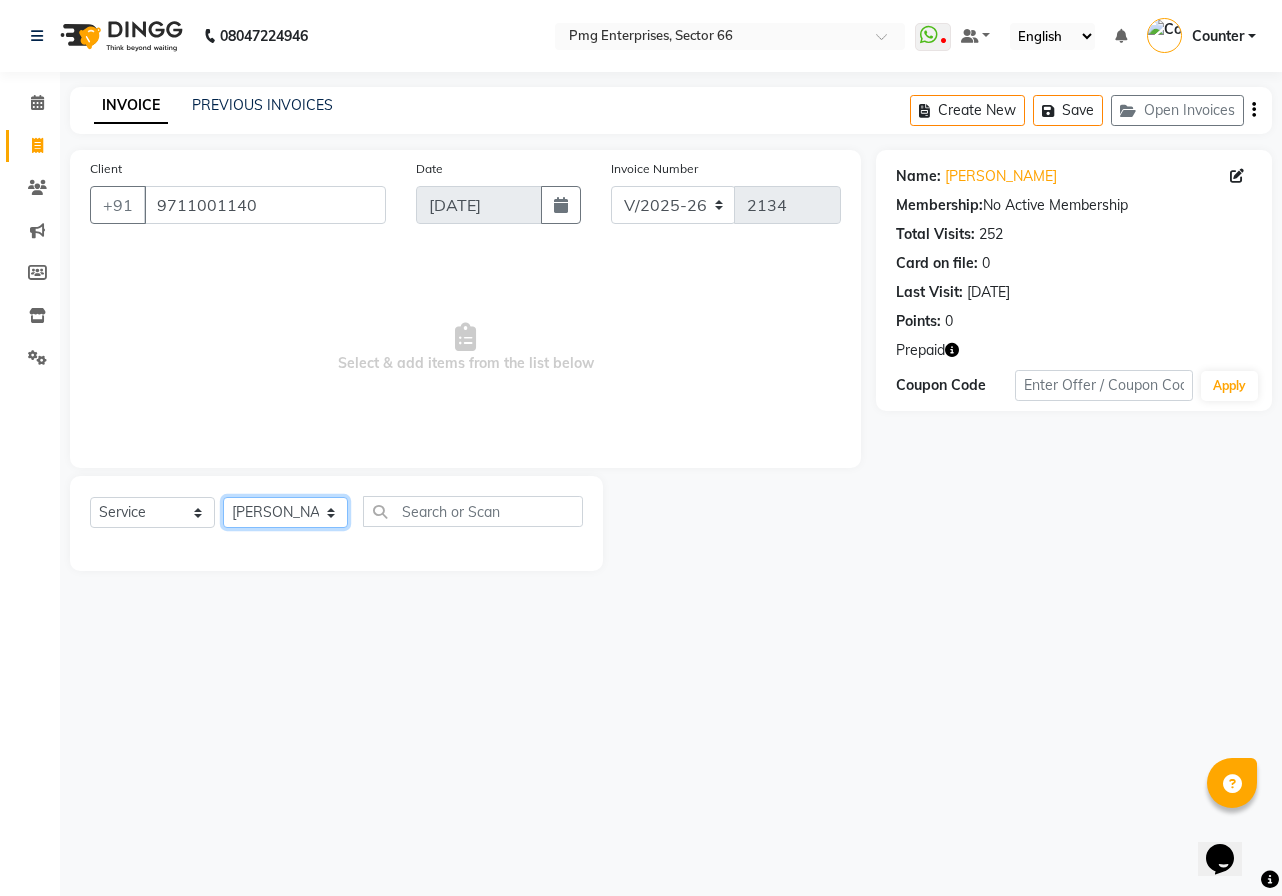 click on "Select Stylist [PERSON_NAME] Counter [PERSON_NAME] [PERSON_NAME] [PERSON_NAME] [PERSON_NAME]" 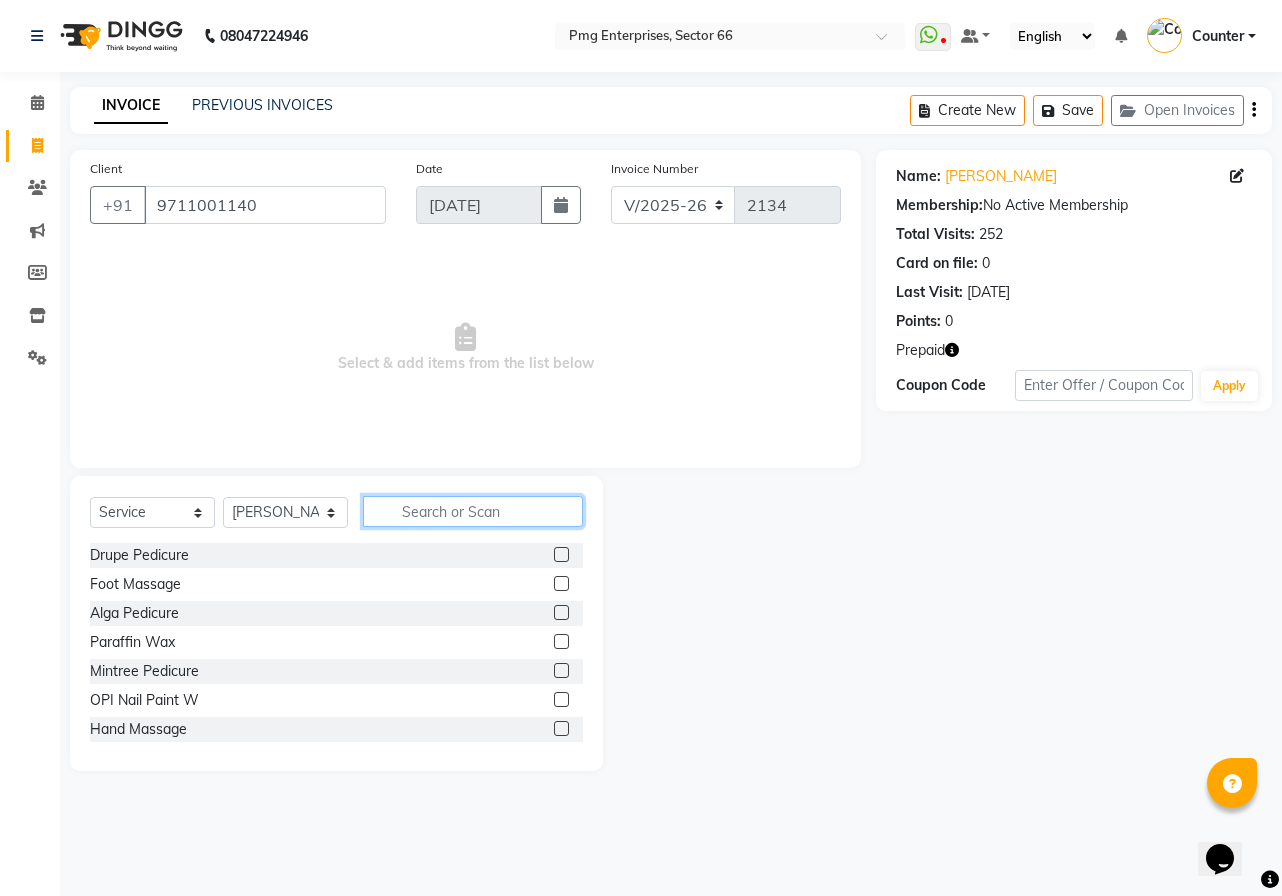 click 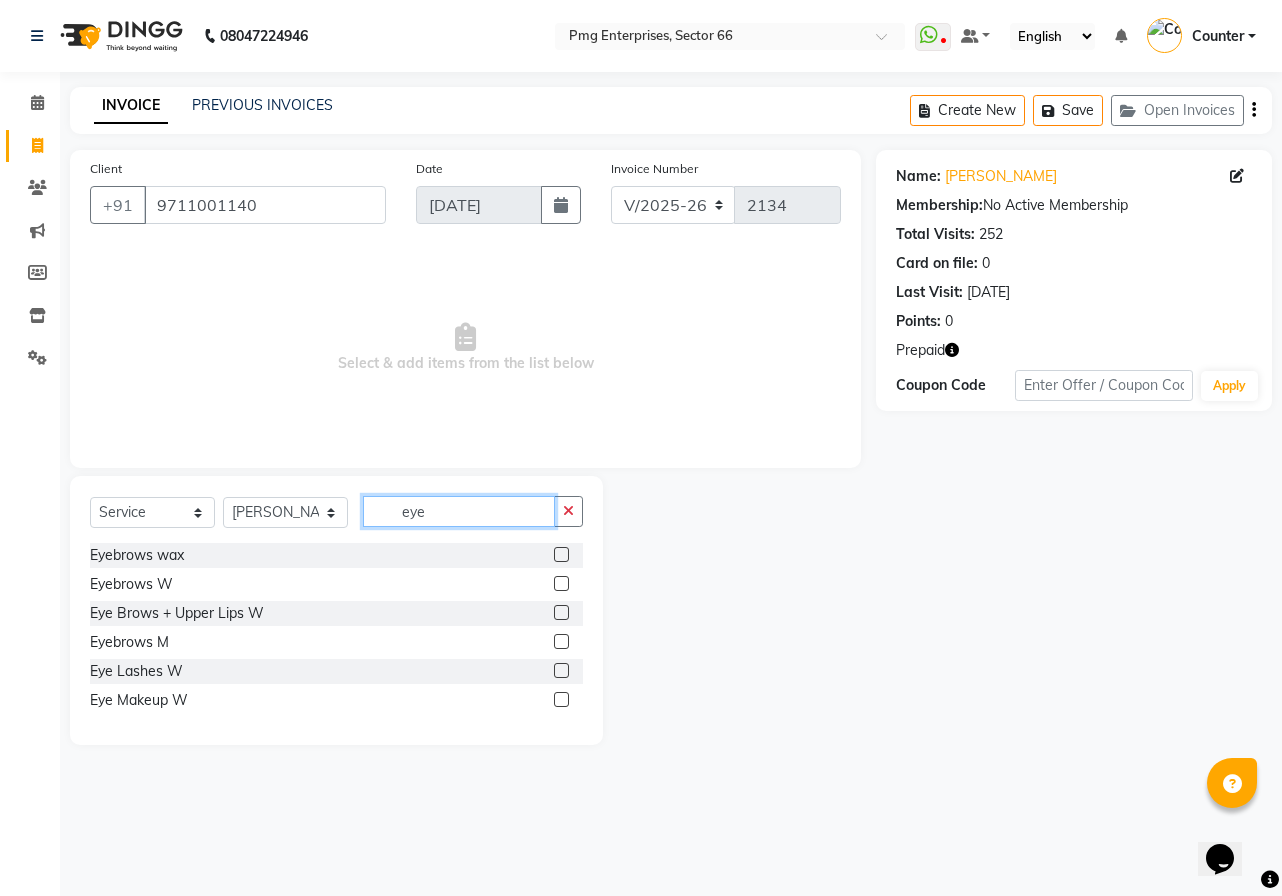 type on "eye" 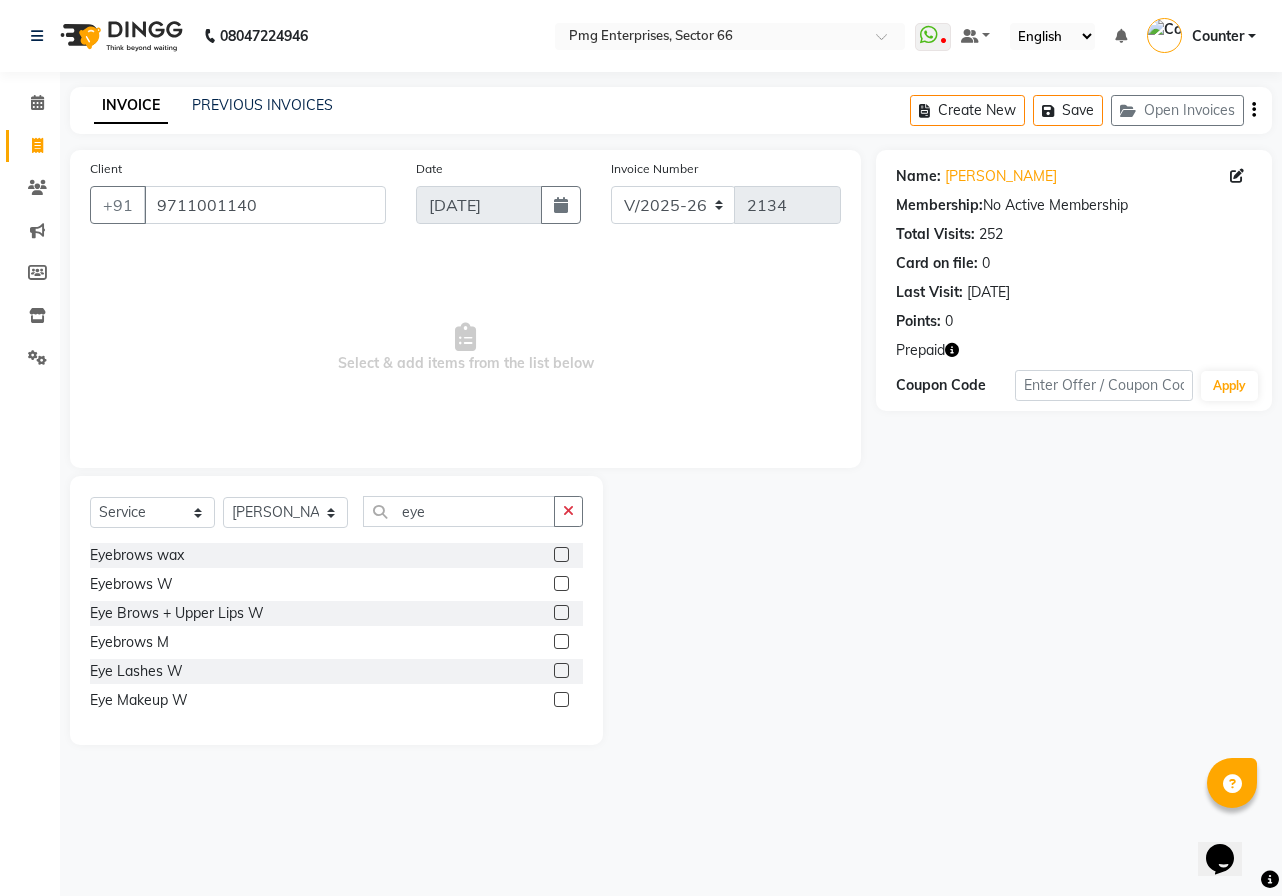 click 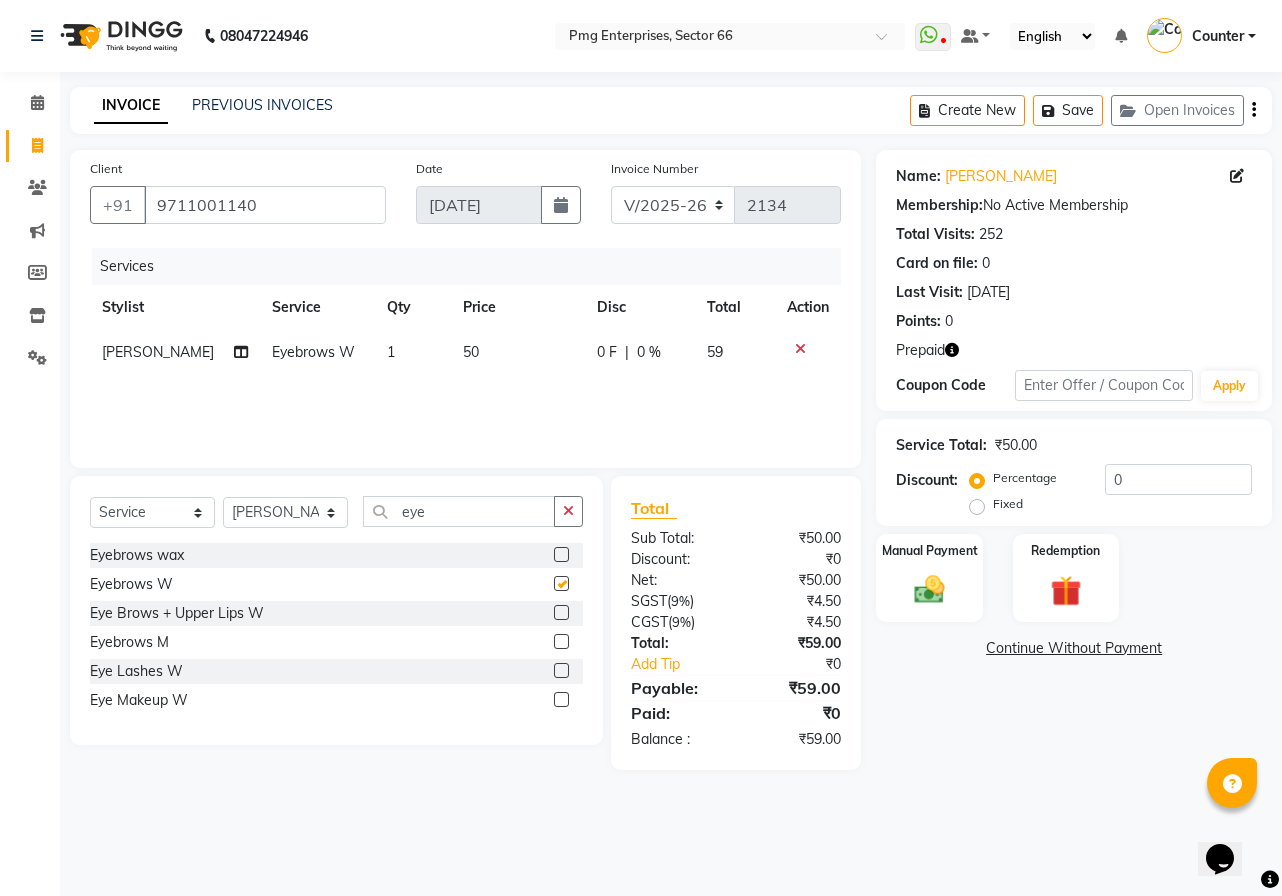 checkbox on "false" 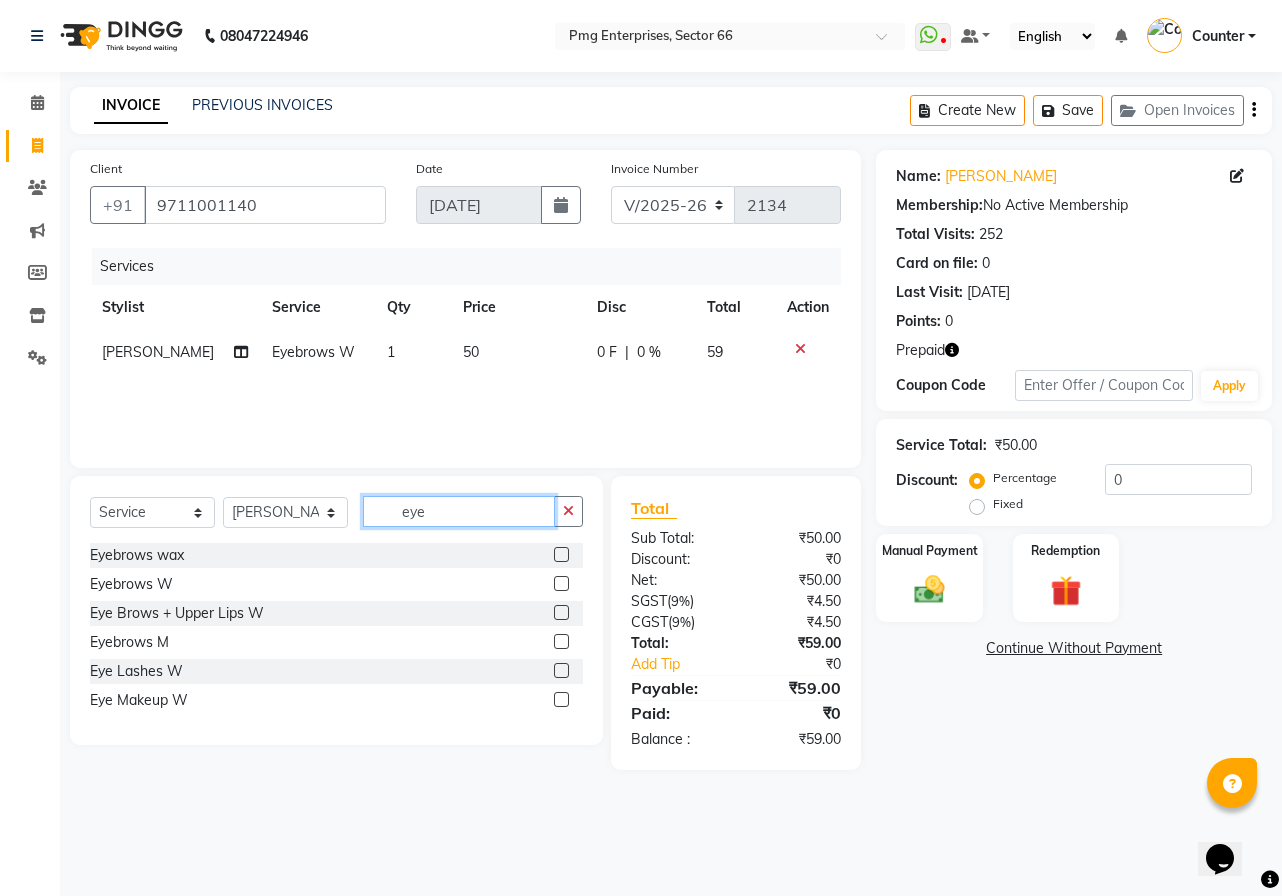 click on "eye" 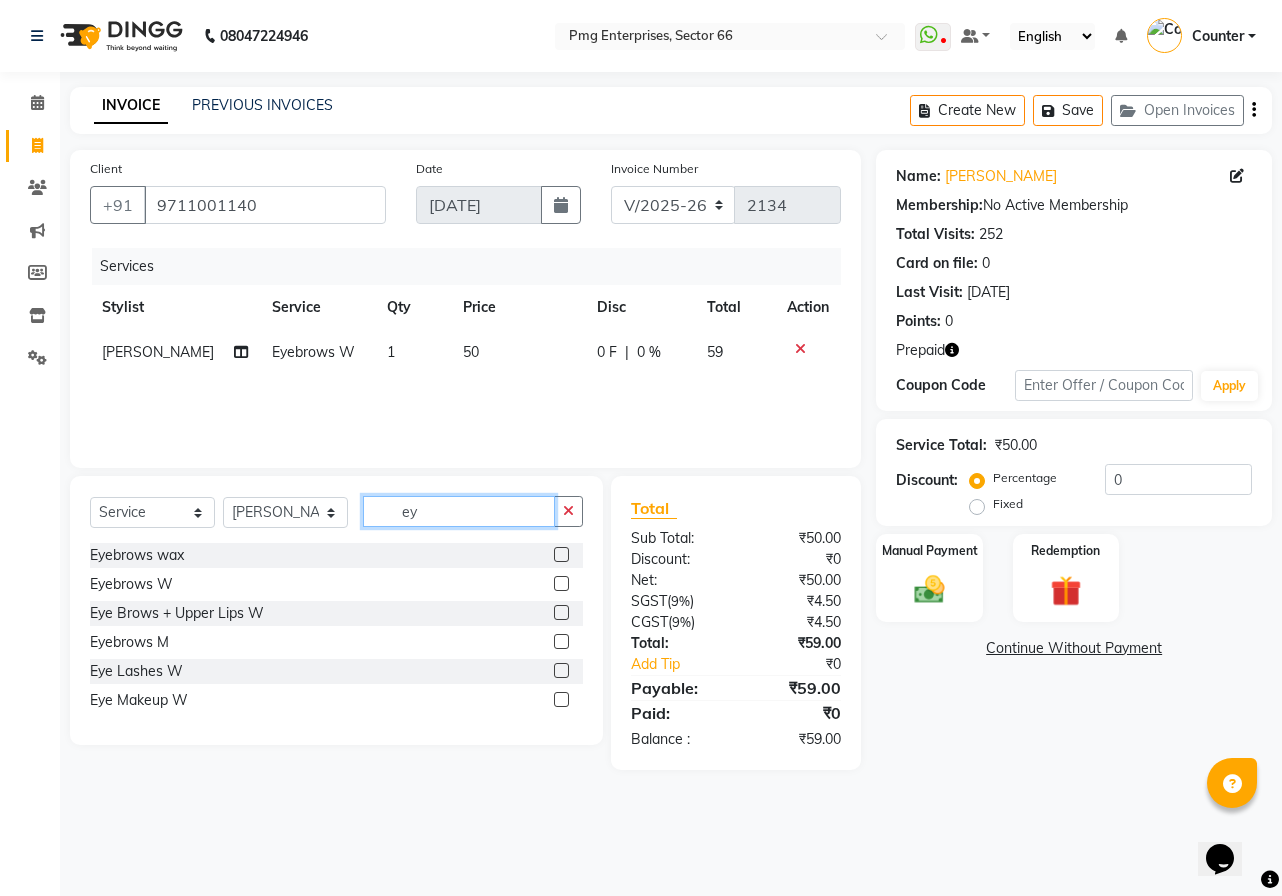 type on "e" 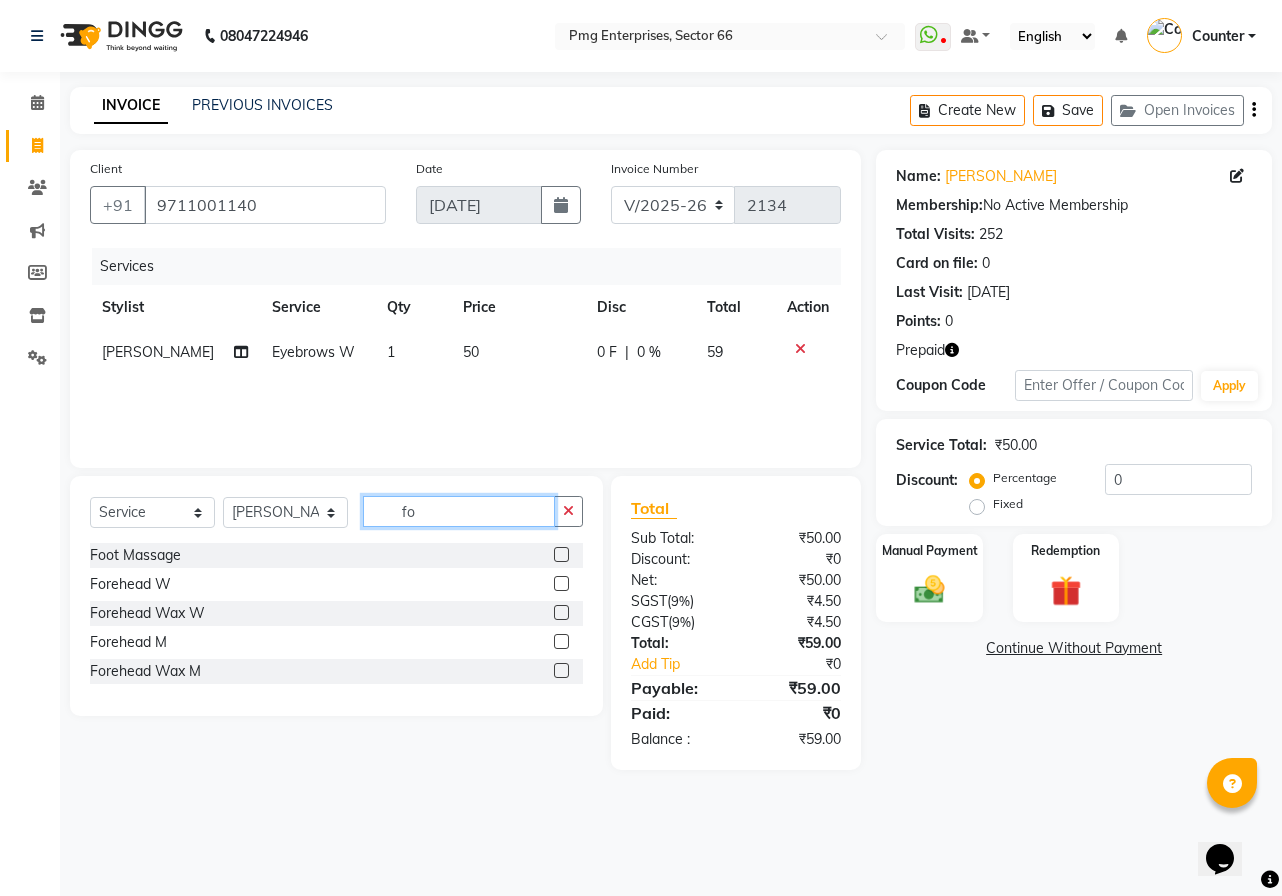 type on "fo" 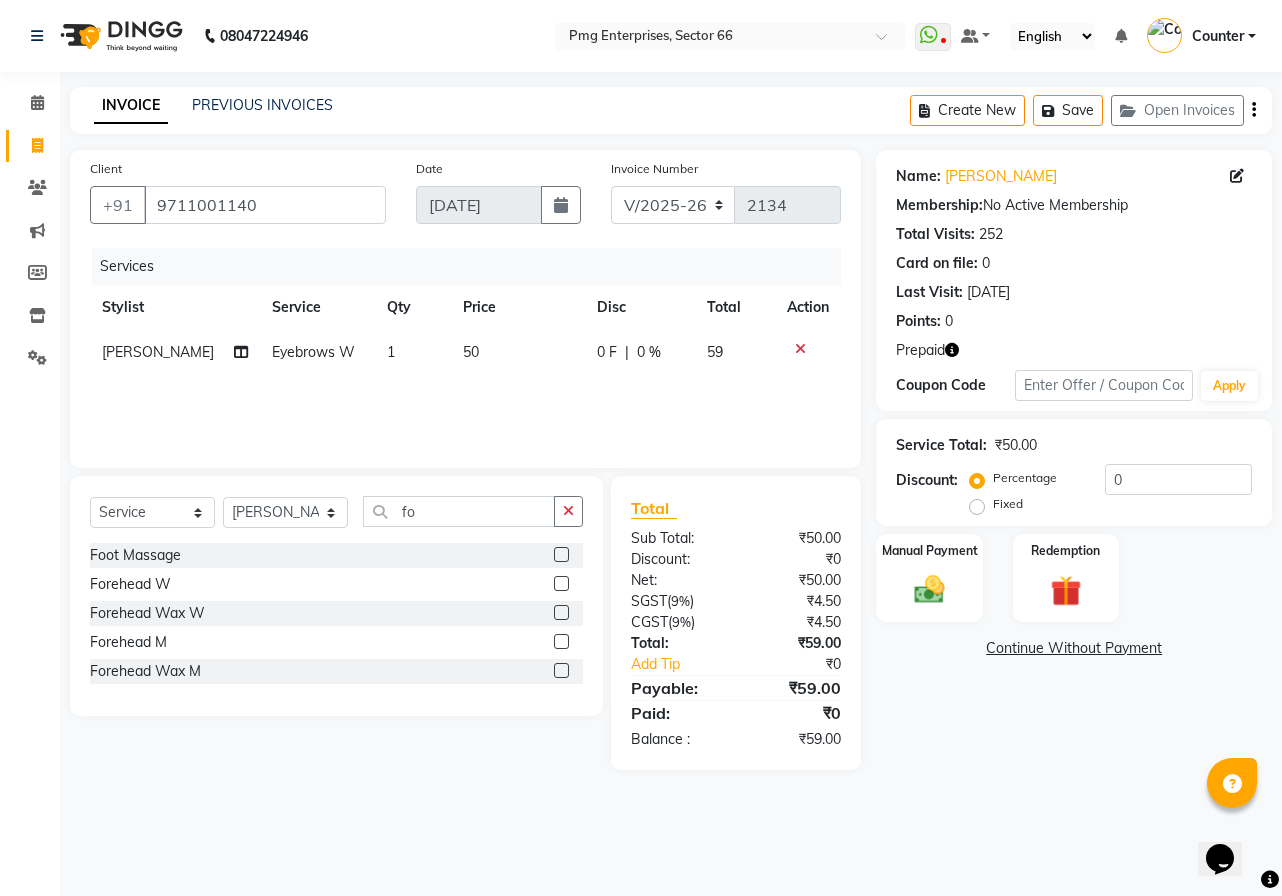 click 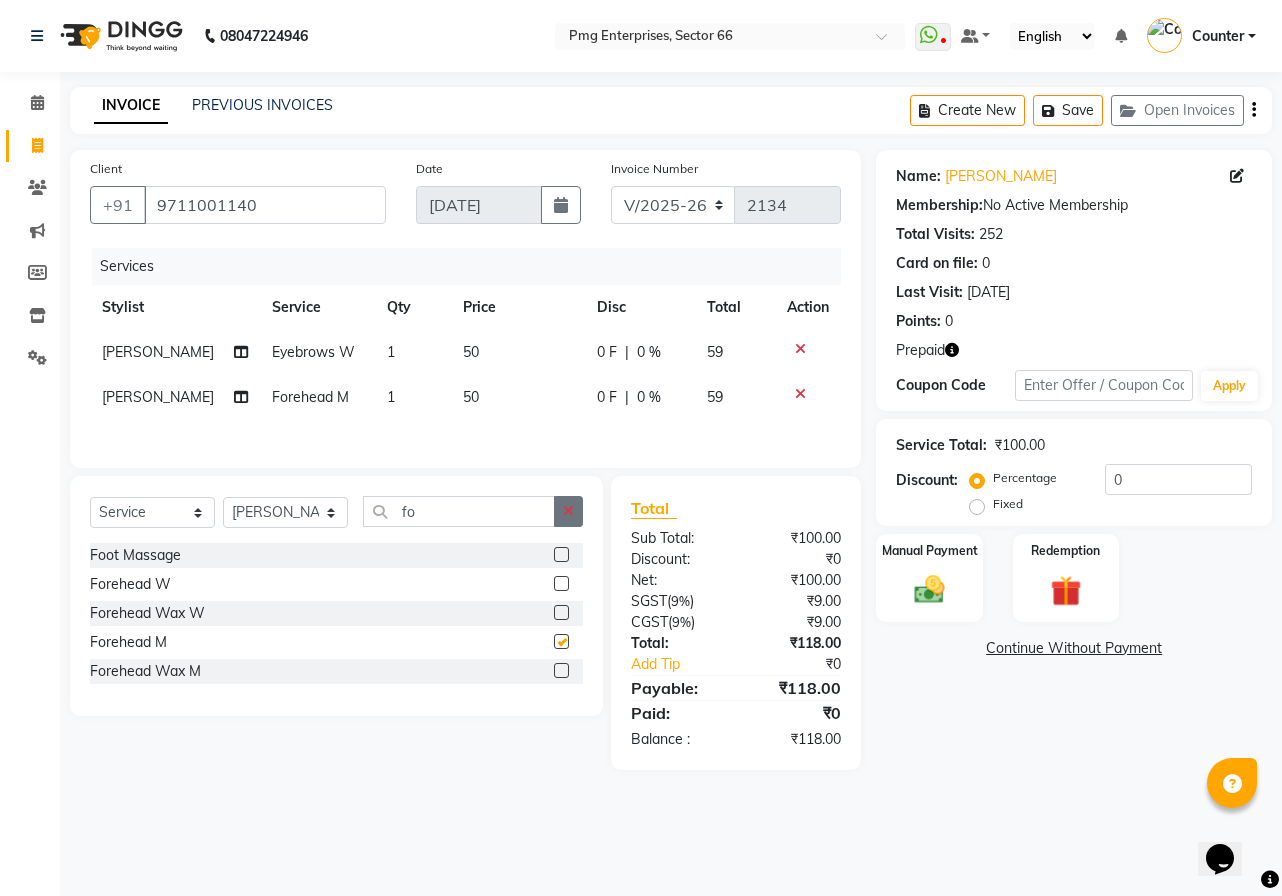 checkbox on "false" 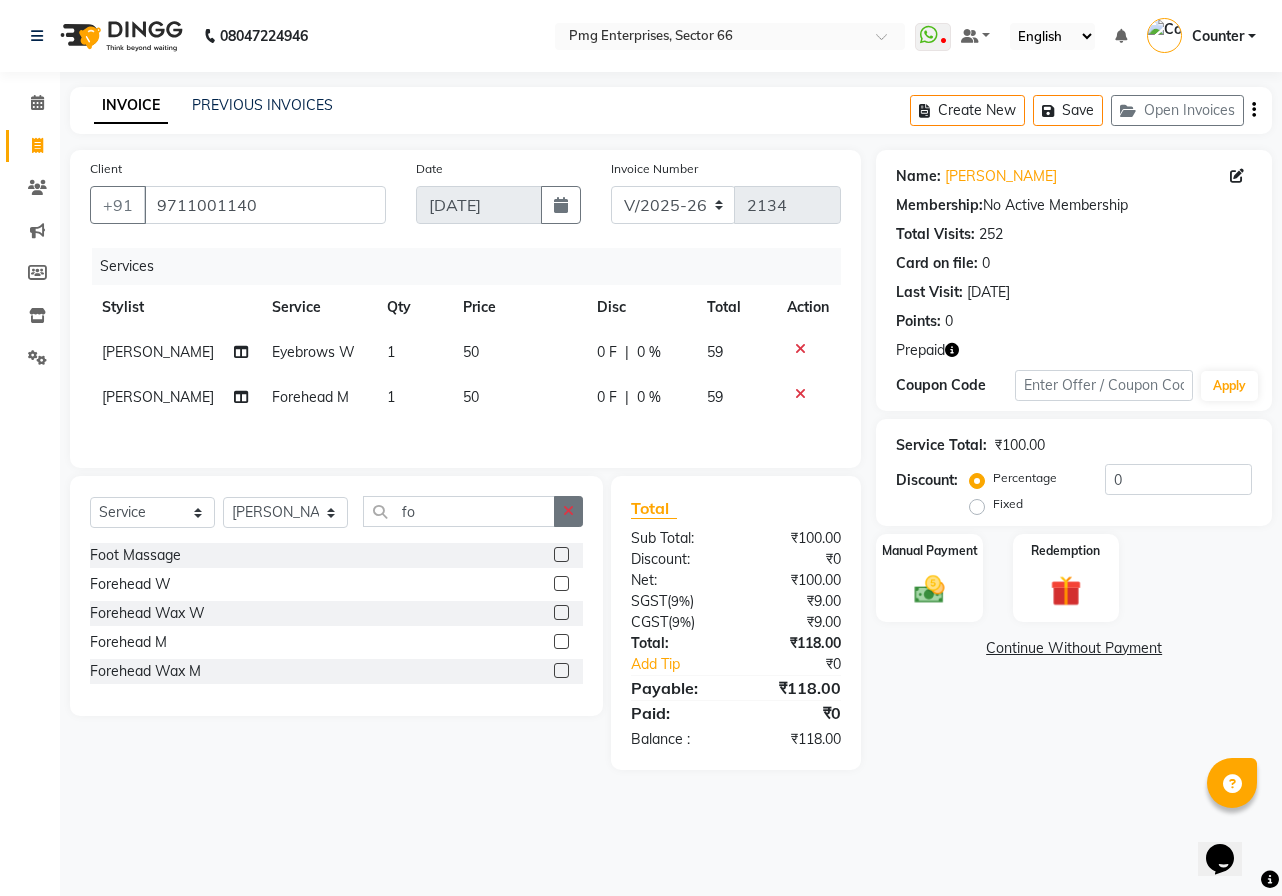 click 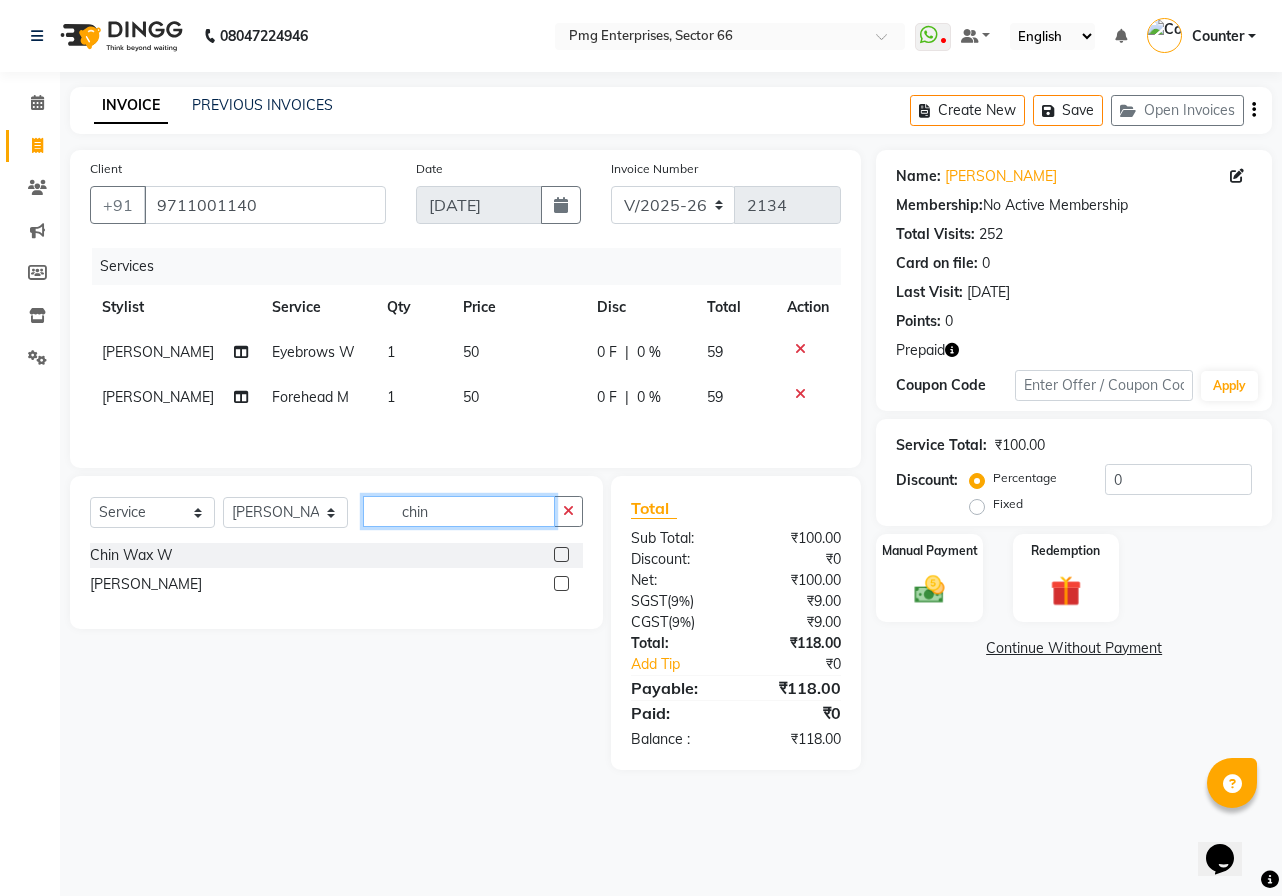 type on "chin" 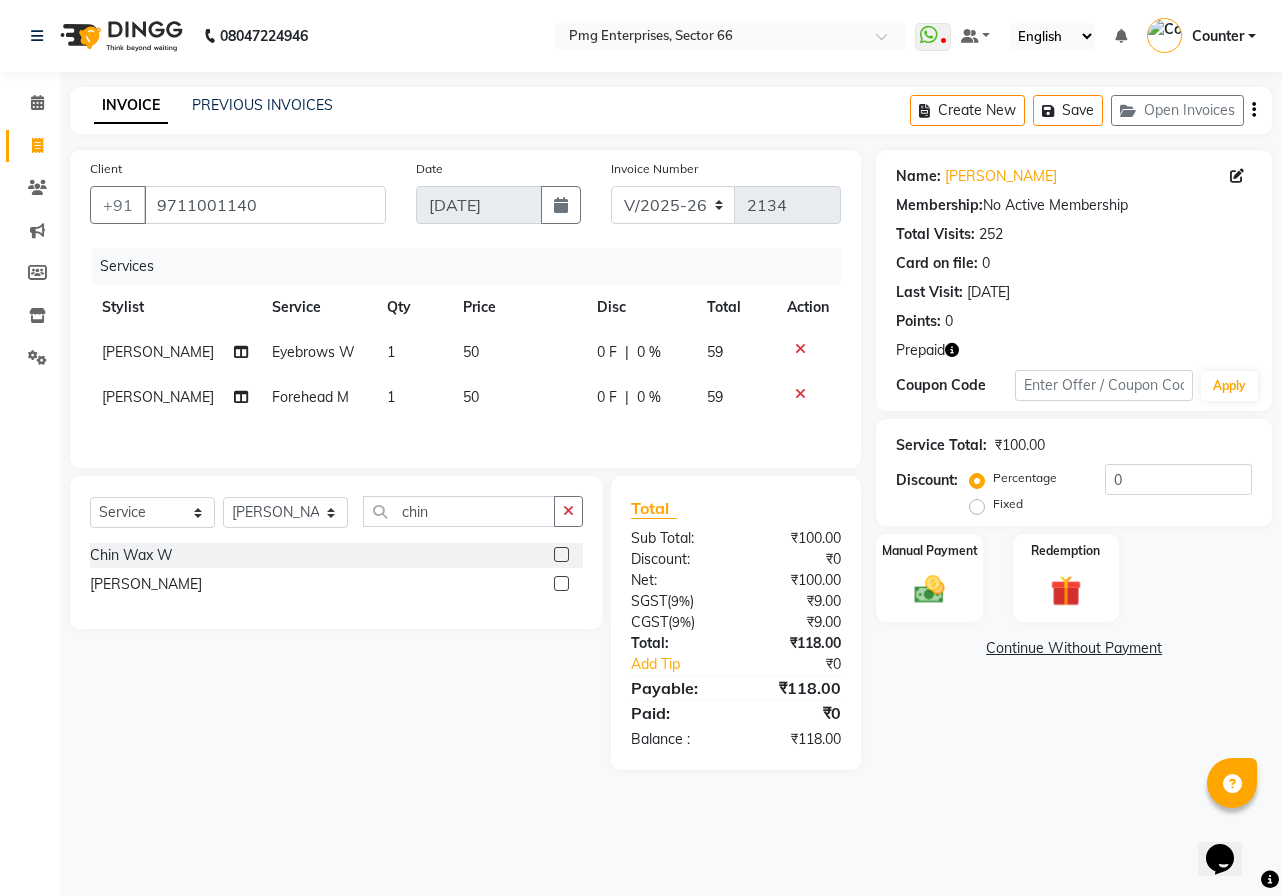click 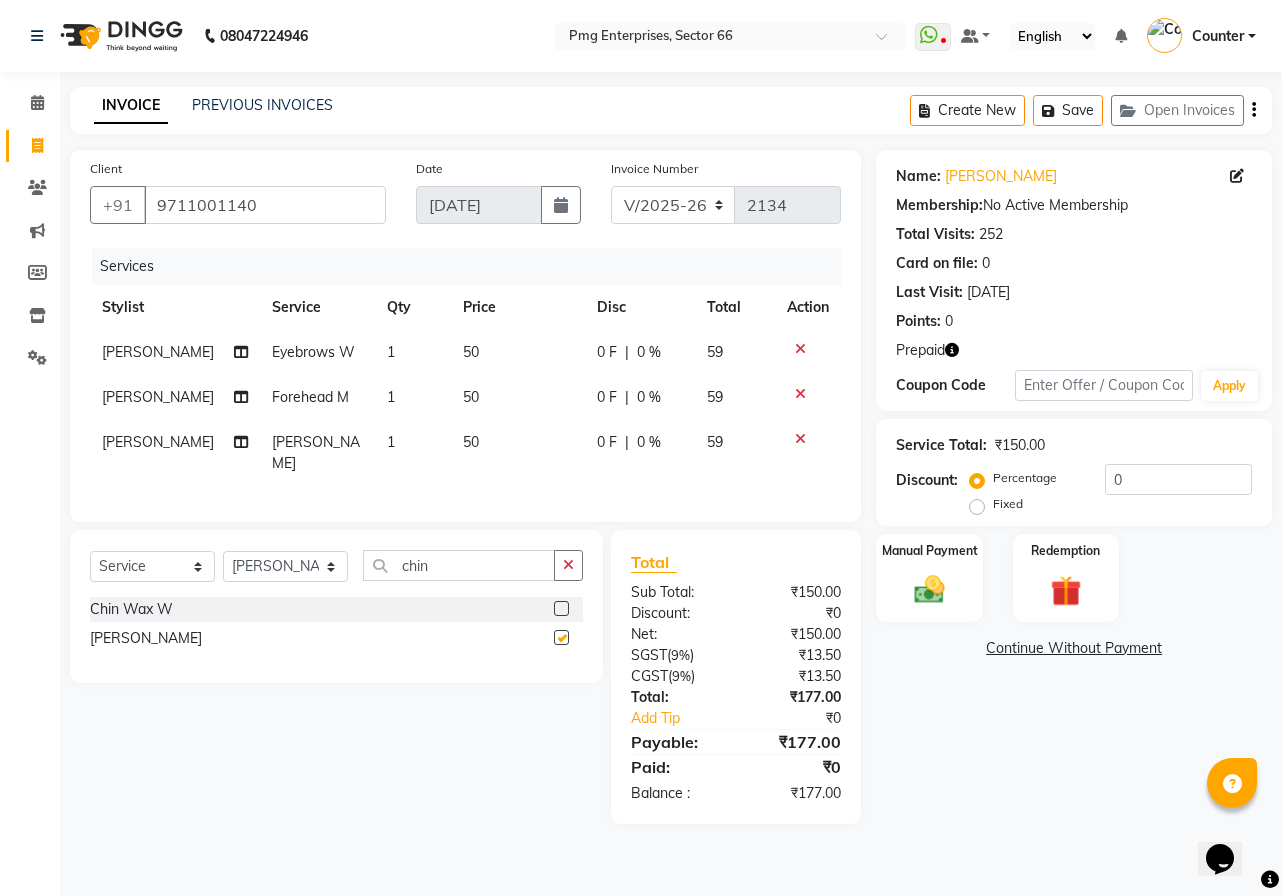 checkbox on "false" 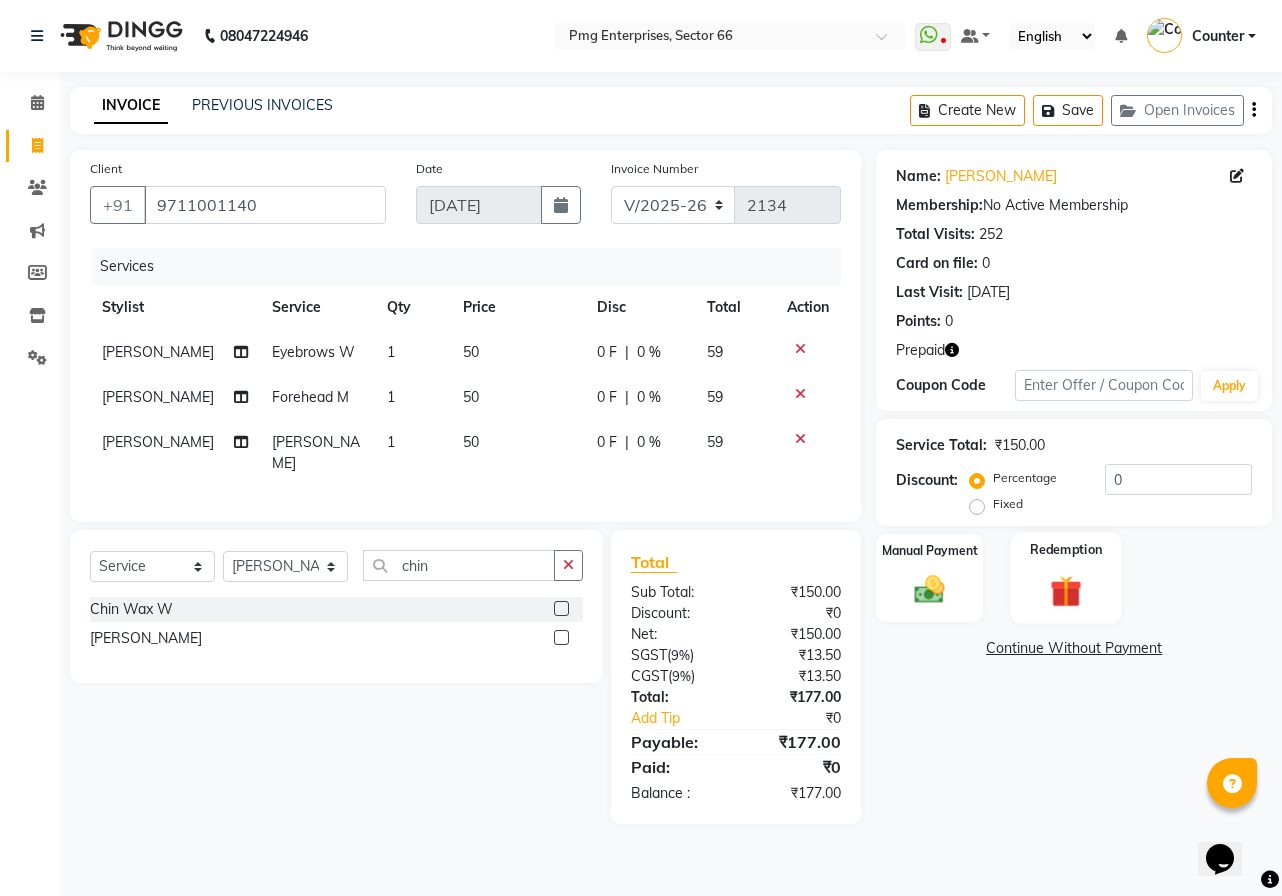 click on "Redemption" 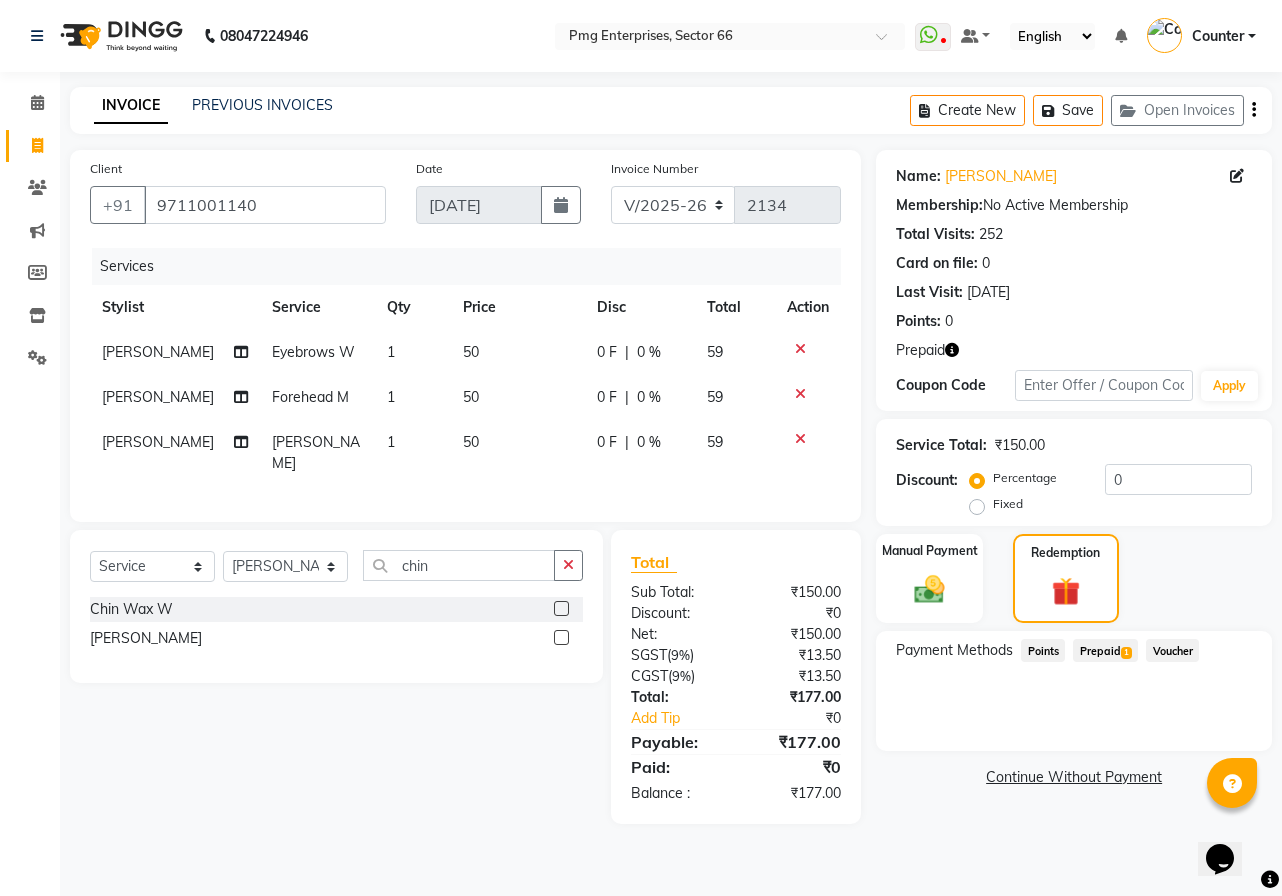 click on "Prepaid  1" 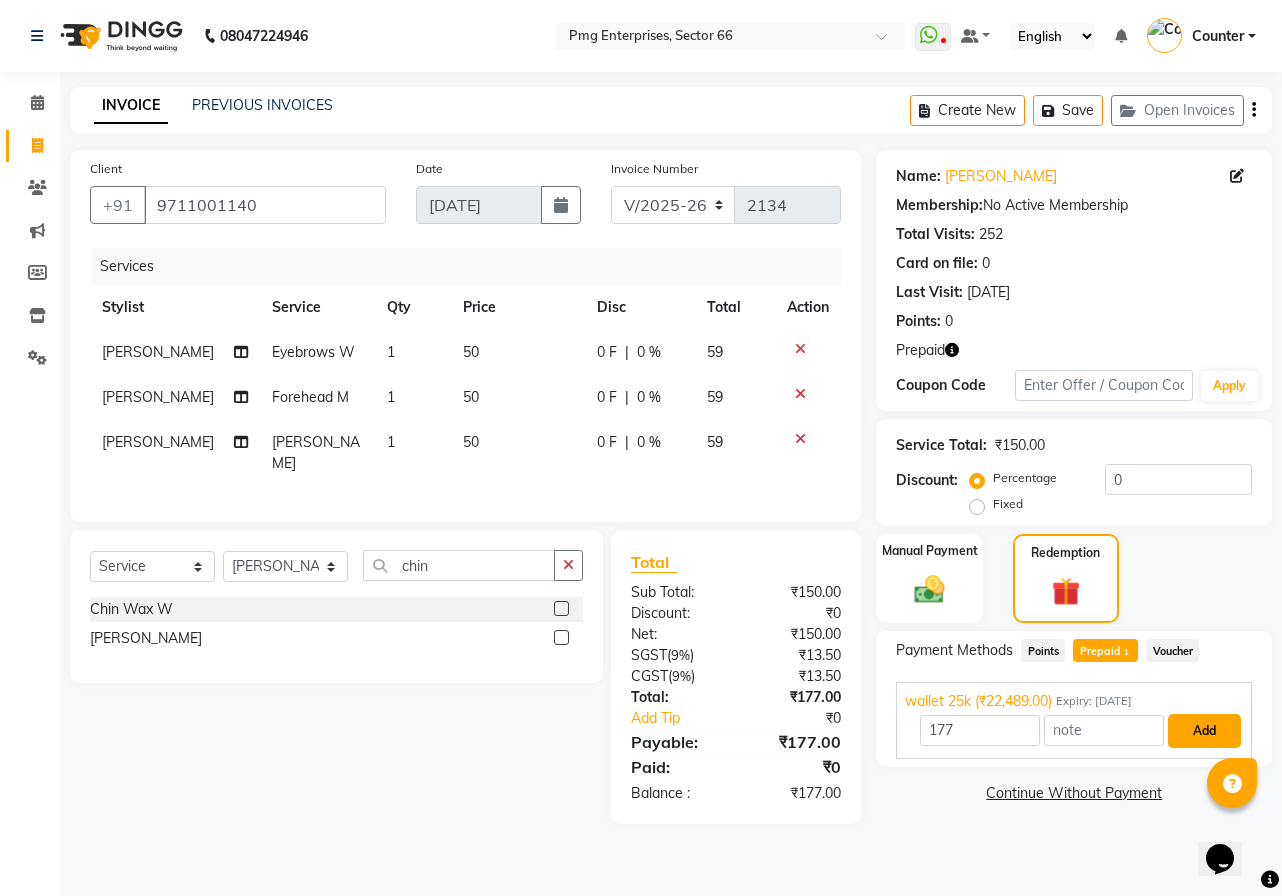 click on "Add" at bounding box center [1204, 731] 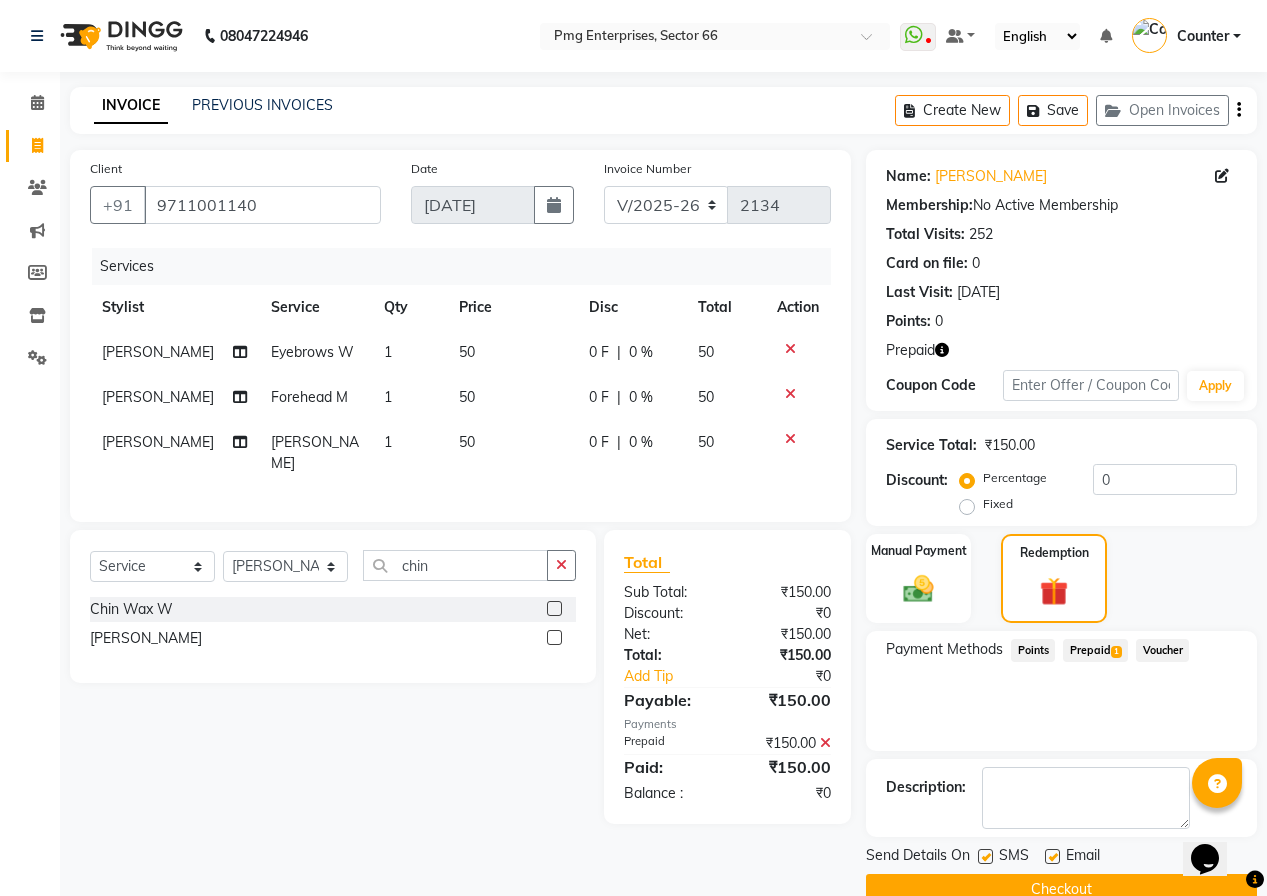 click on "Checkout" 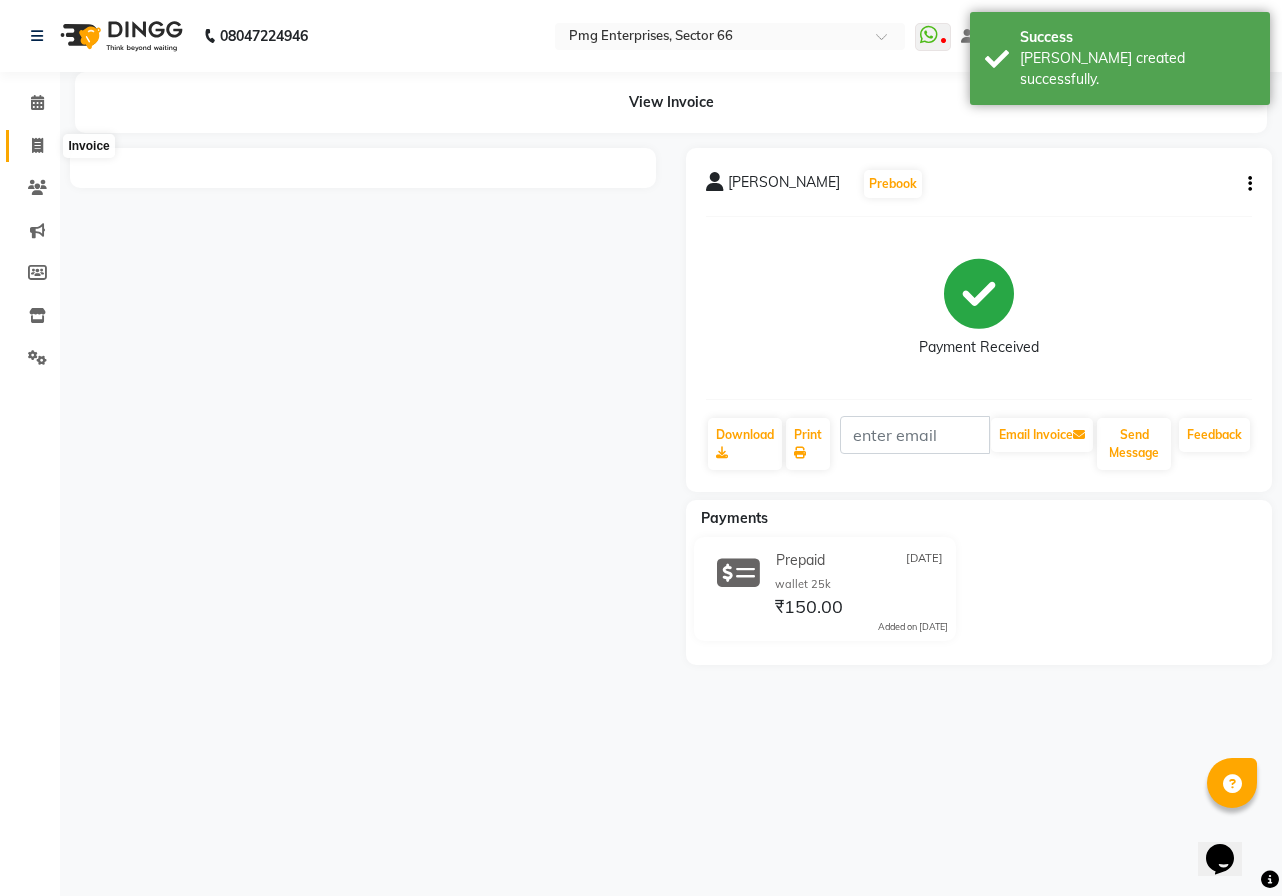 click 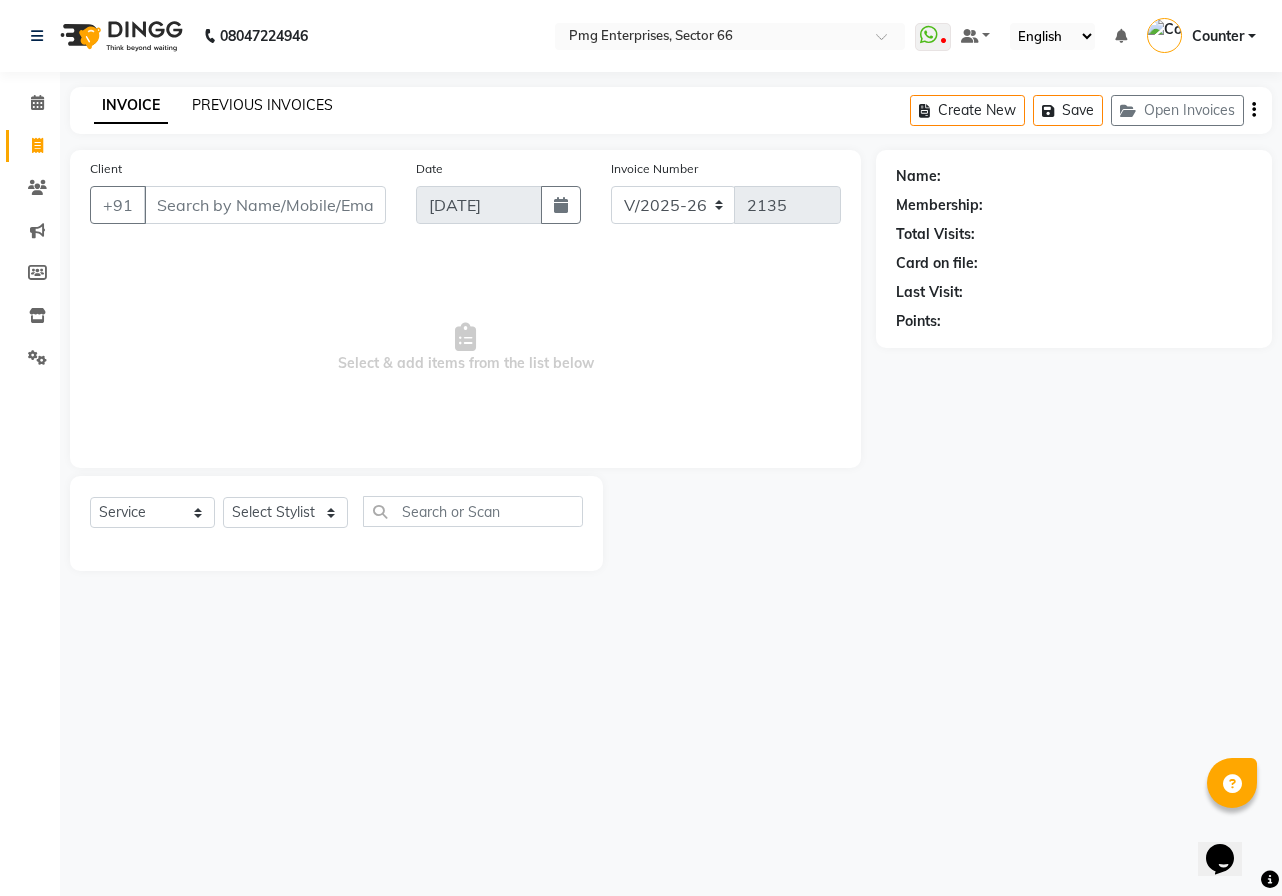 click on "PREVIOUS INVOICES" 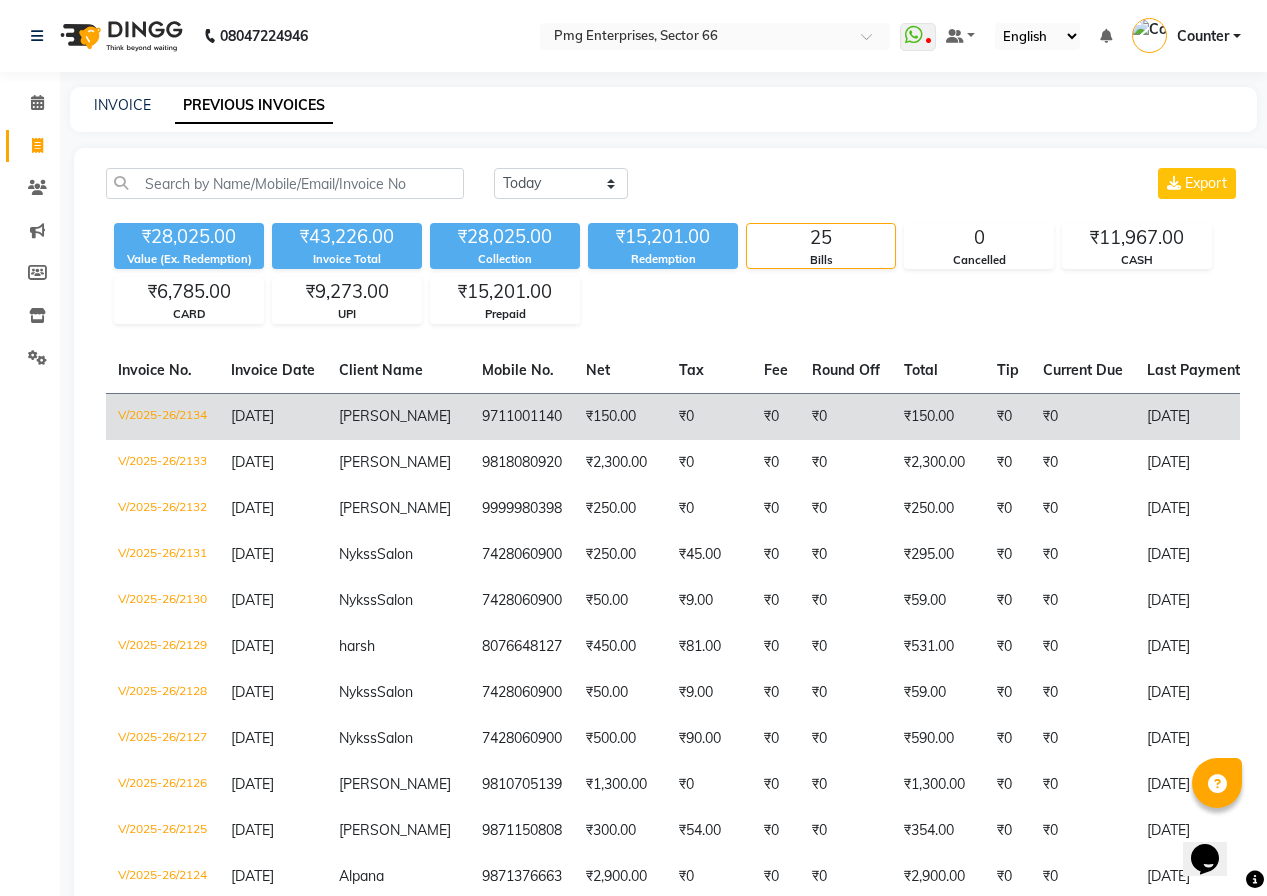 click on "[PERSON_NAME]" 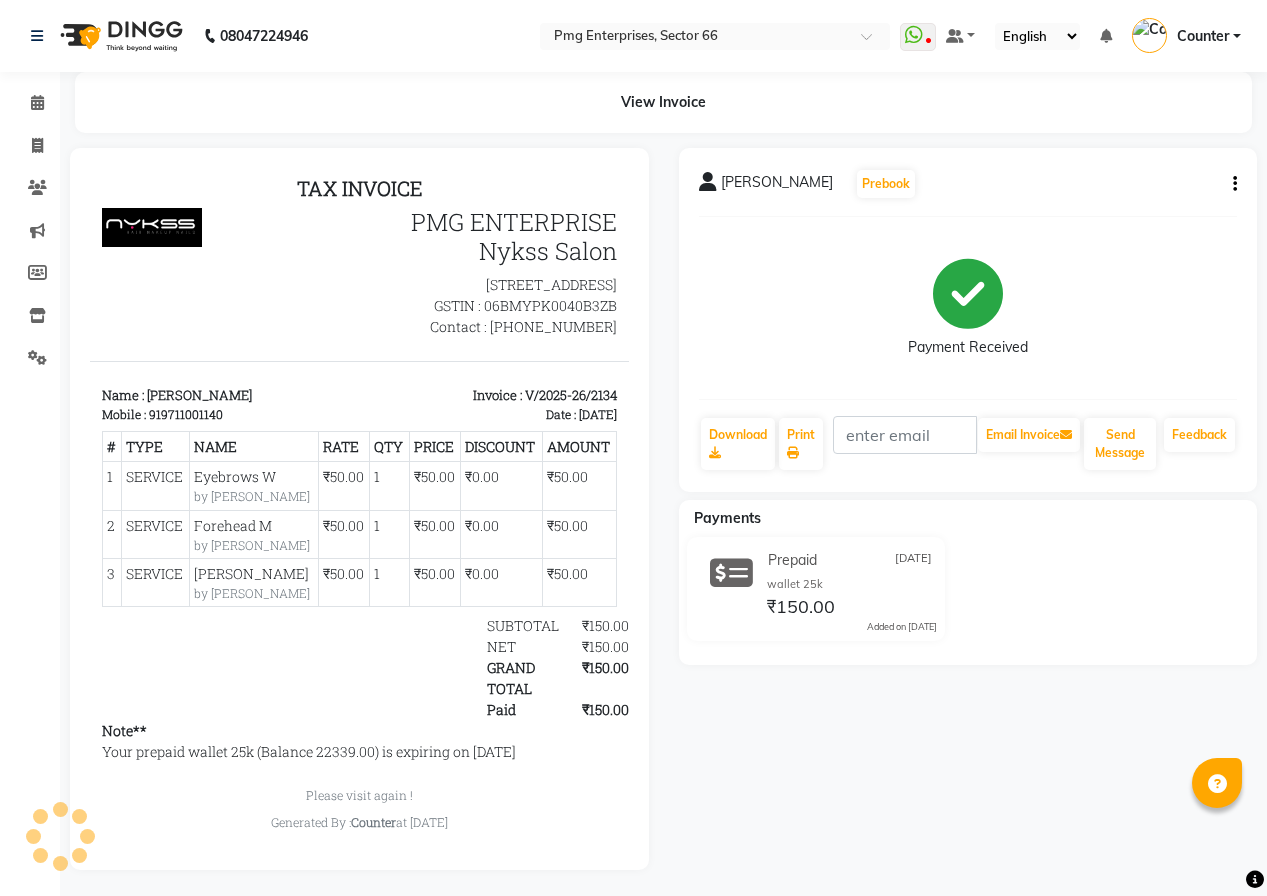 scroll, scrollTop: 0, scrollLeft: 0, axis: both 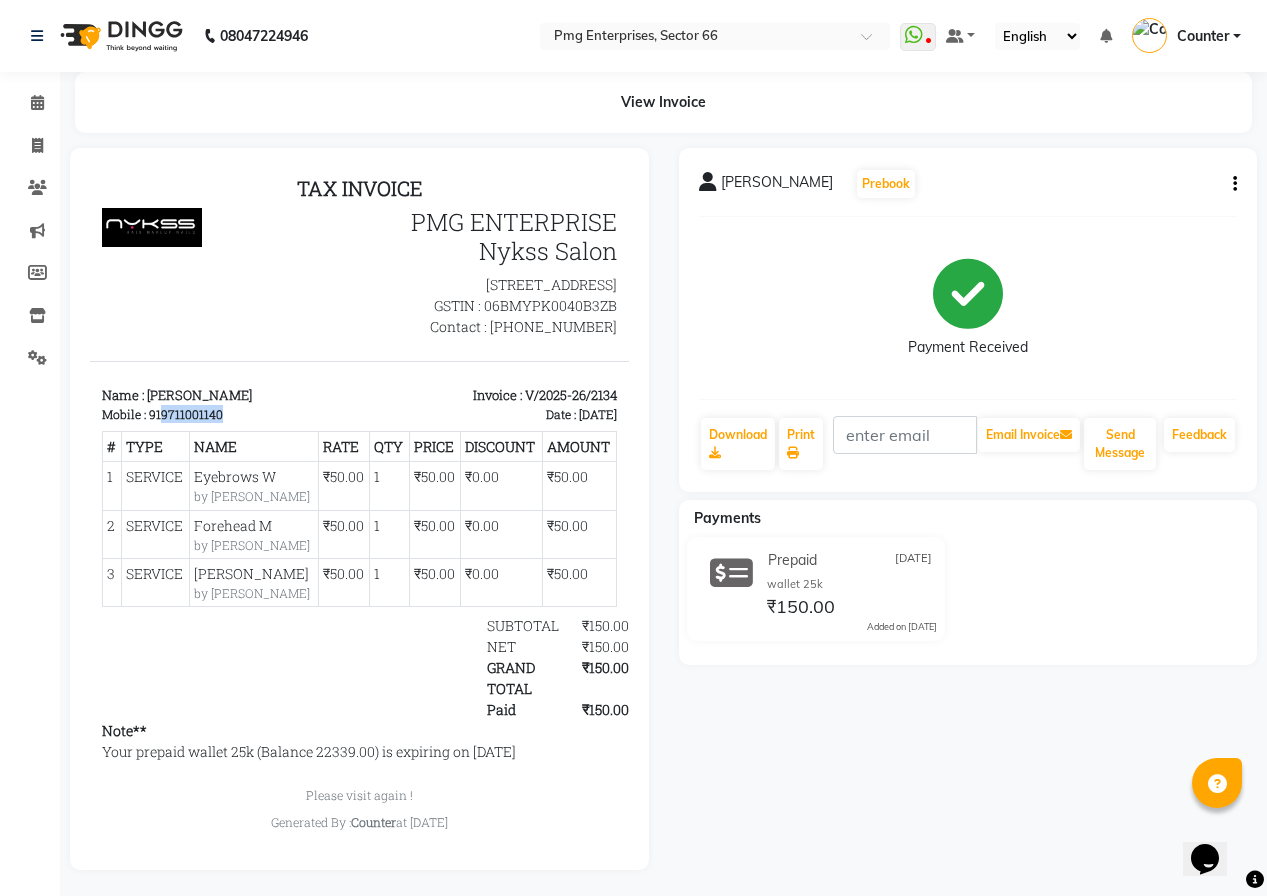 drag, startPoint x: 160, startPoint y: 435, endPoint x: 245, endPoint y: 439, distance: 85.09406 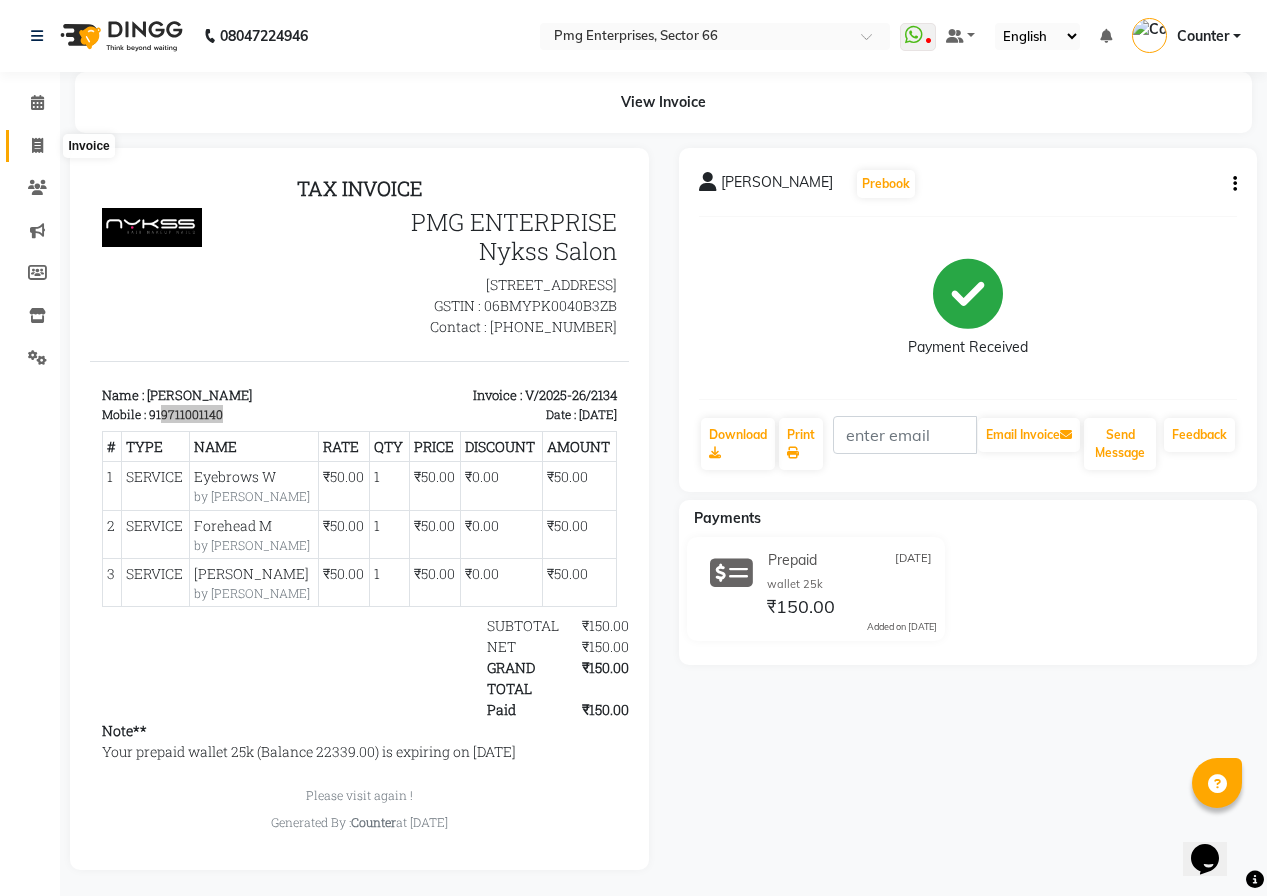 click 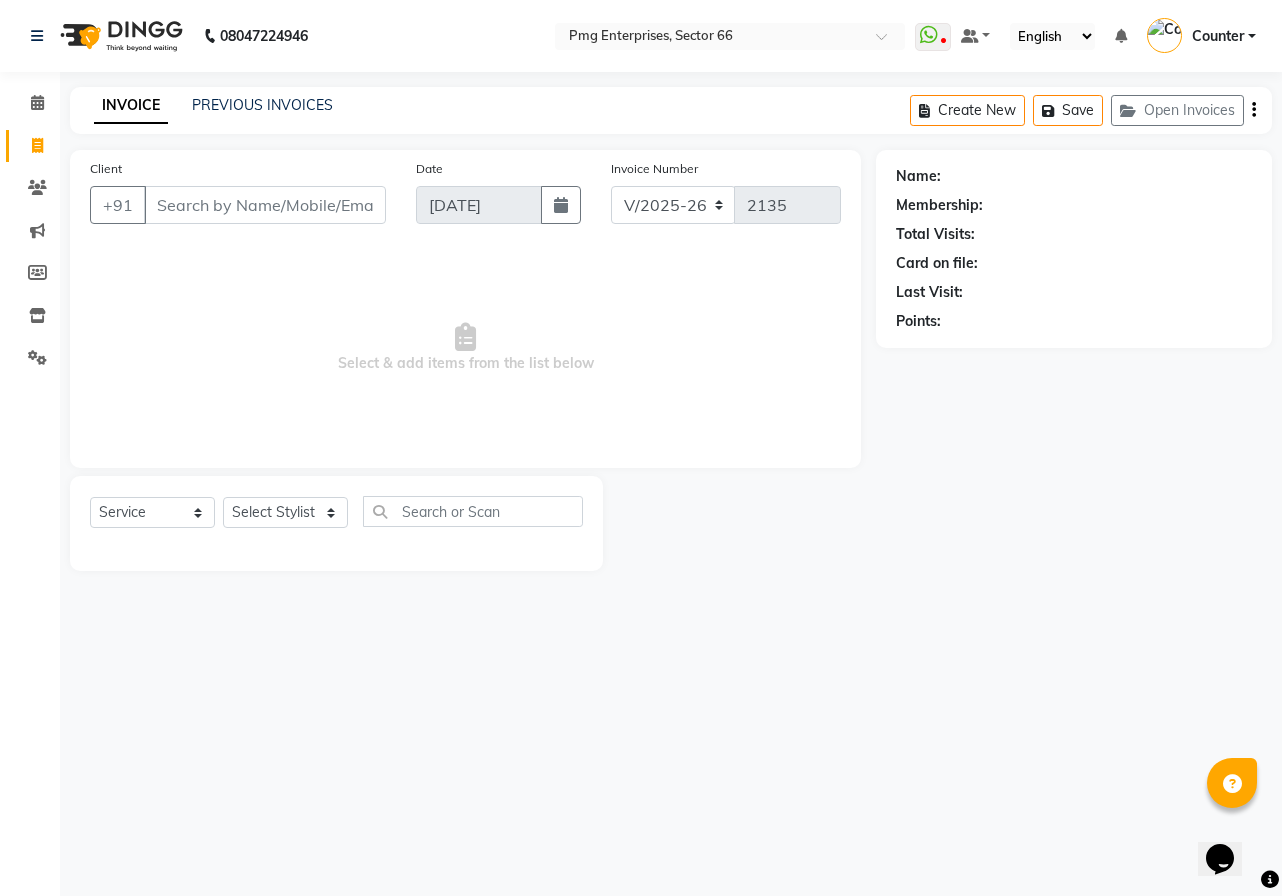 click on "Client" at bounding box center (265, 205) 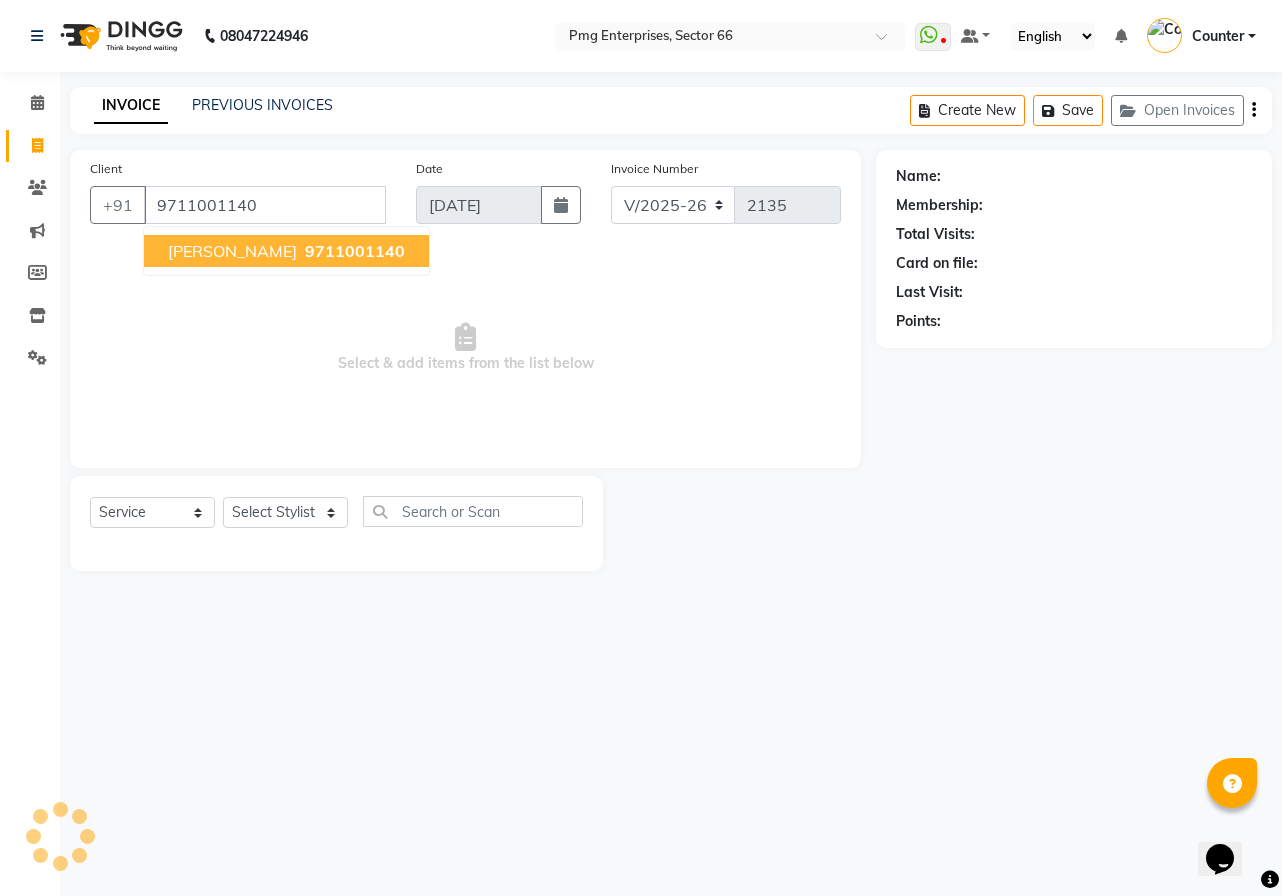 type on "9711001140" 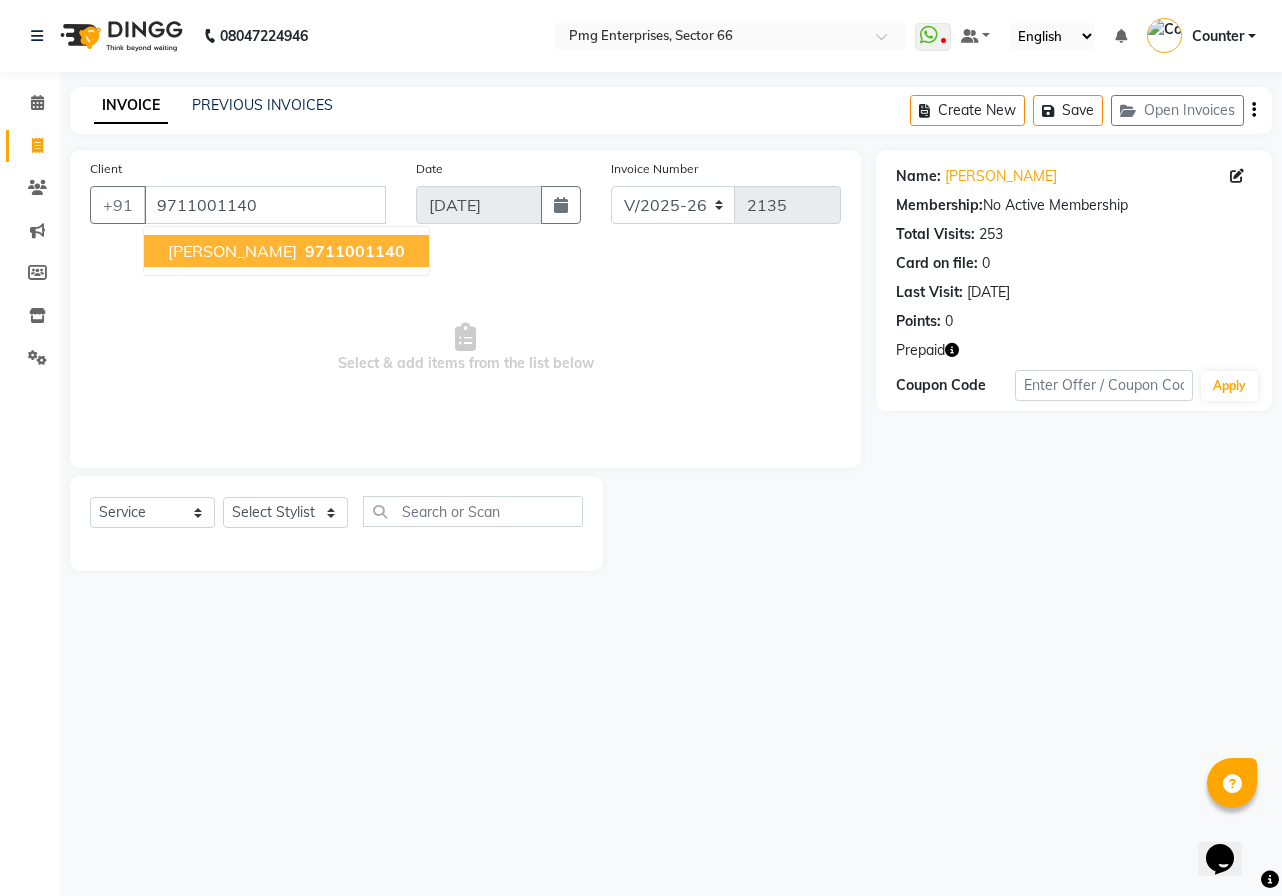 click on "9711001140" at bounding box center (355, 251) 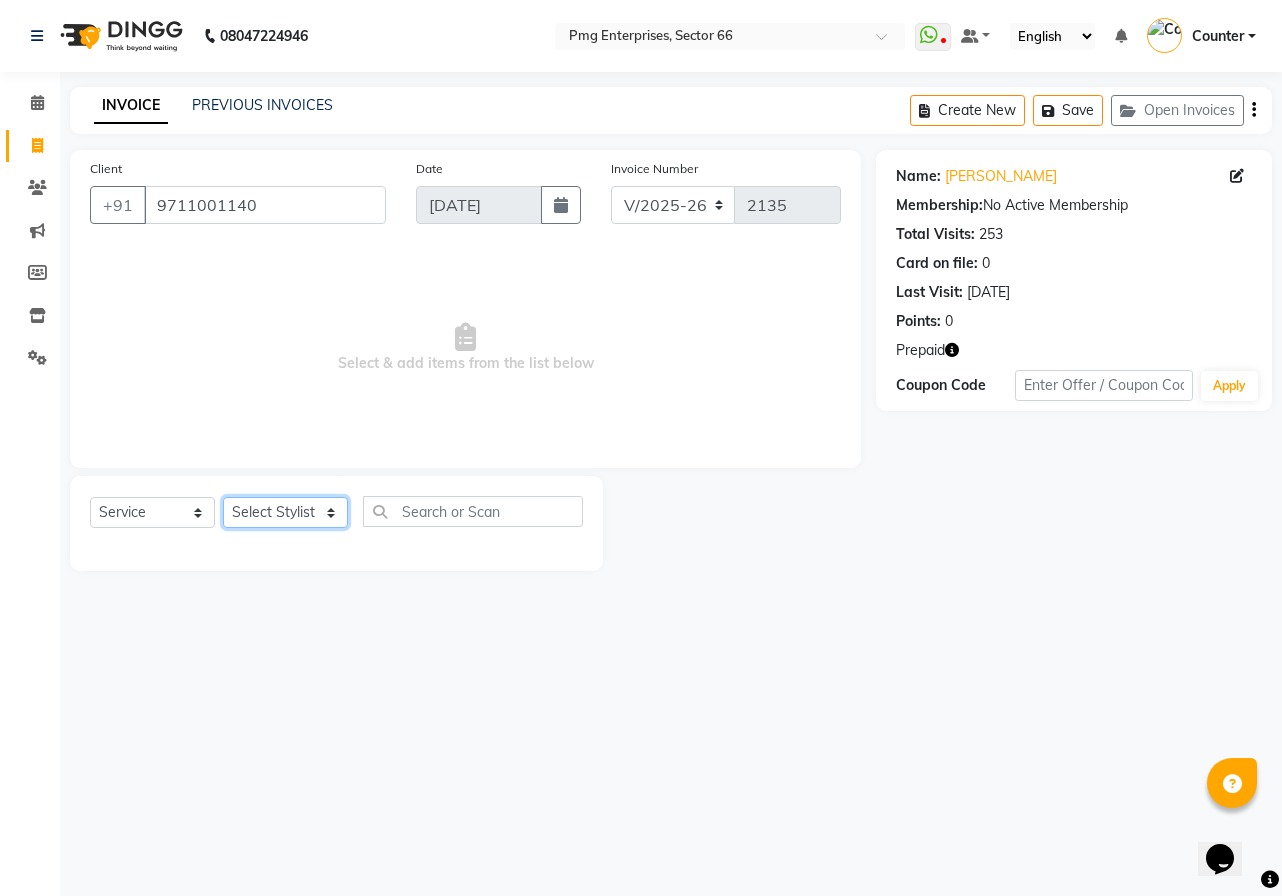 click on "Select Stylist [PERSON_NAME] Counter [PERSON_NAME] [PERSON_NAME] [PERSON_NAME] [PERSON_NAME]" 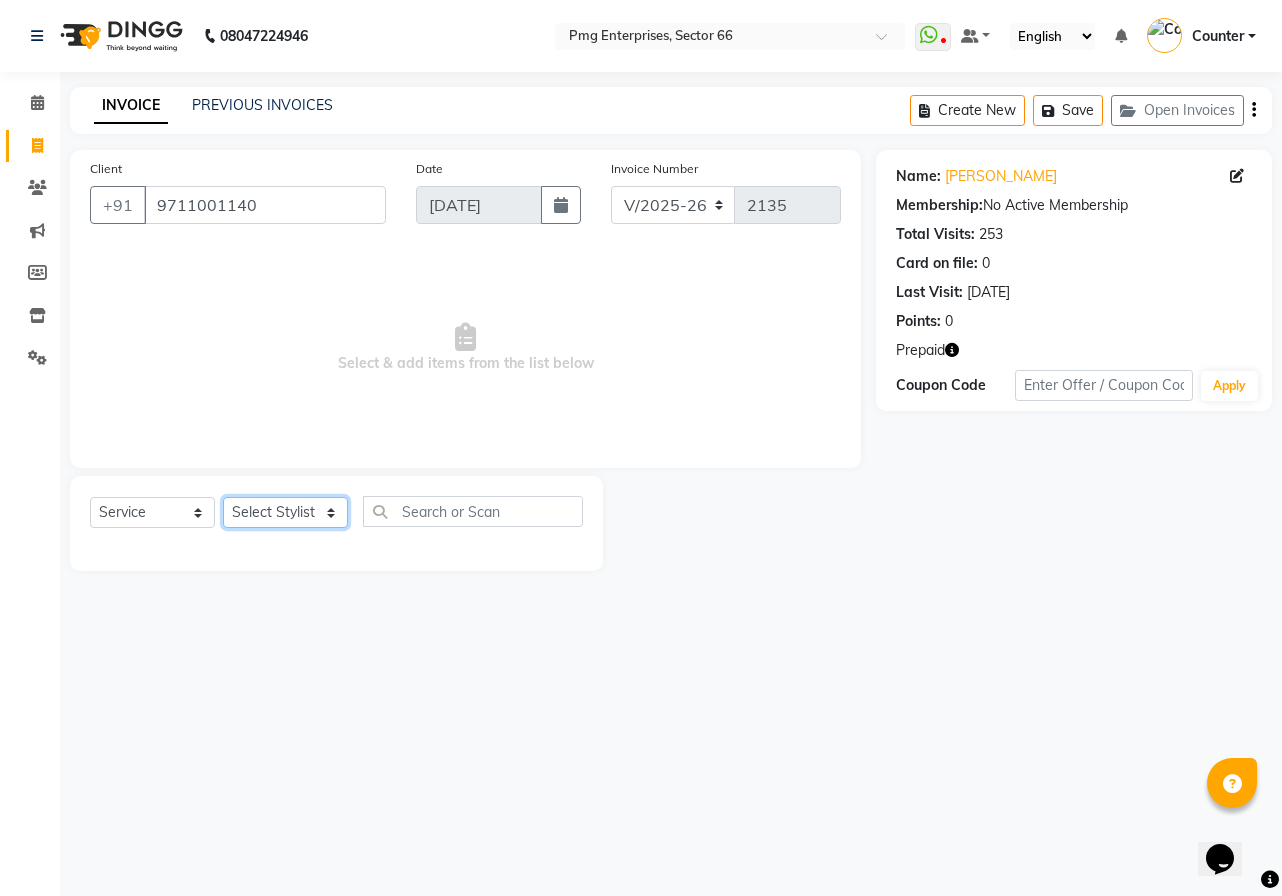 select on "49466" 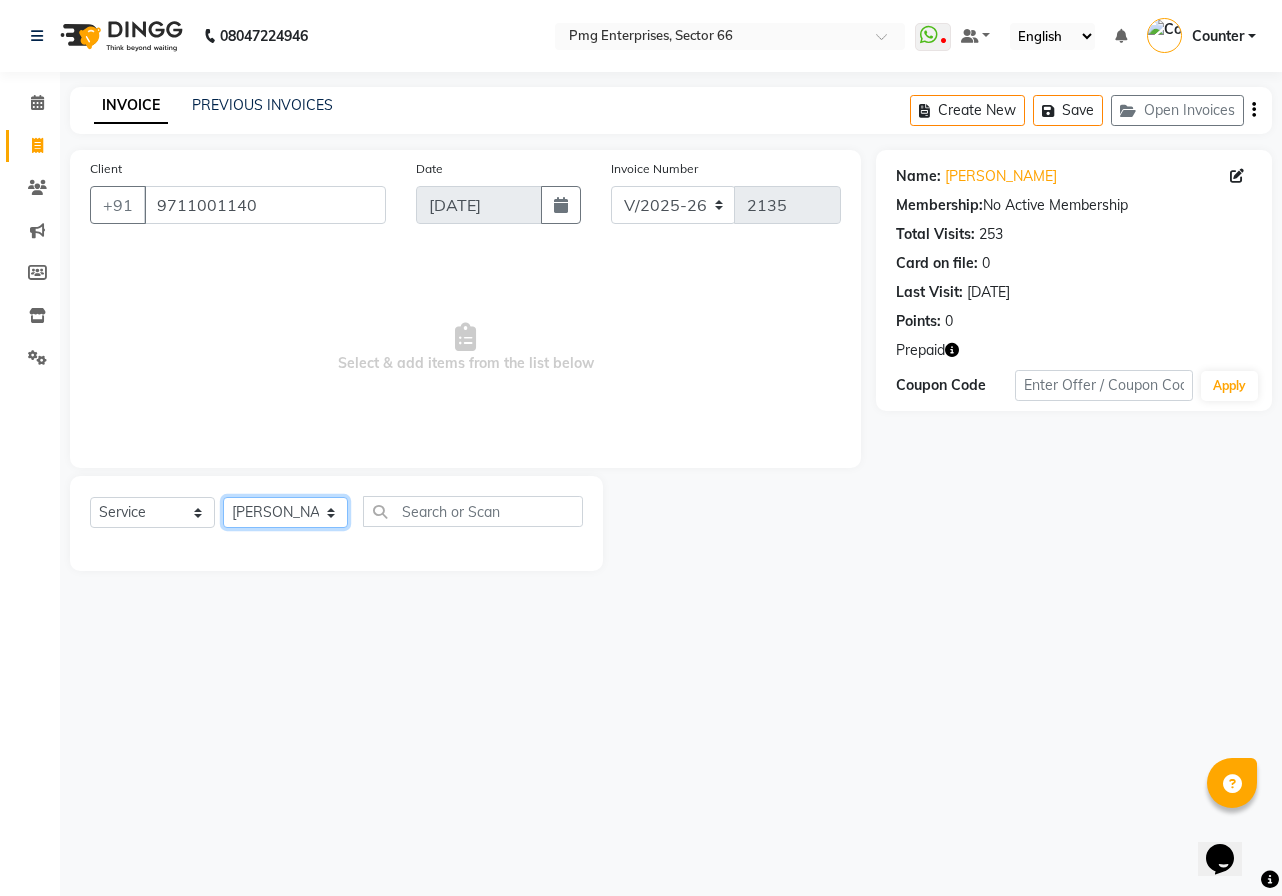 click on "Select Stylist [PERSON_NAME] Counter [PERSON_NAME] [PERSON_NAME] [PERSON_NAME] [PERSON_NAME]" 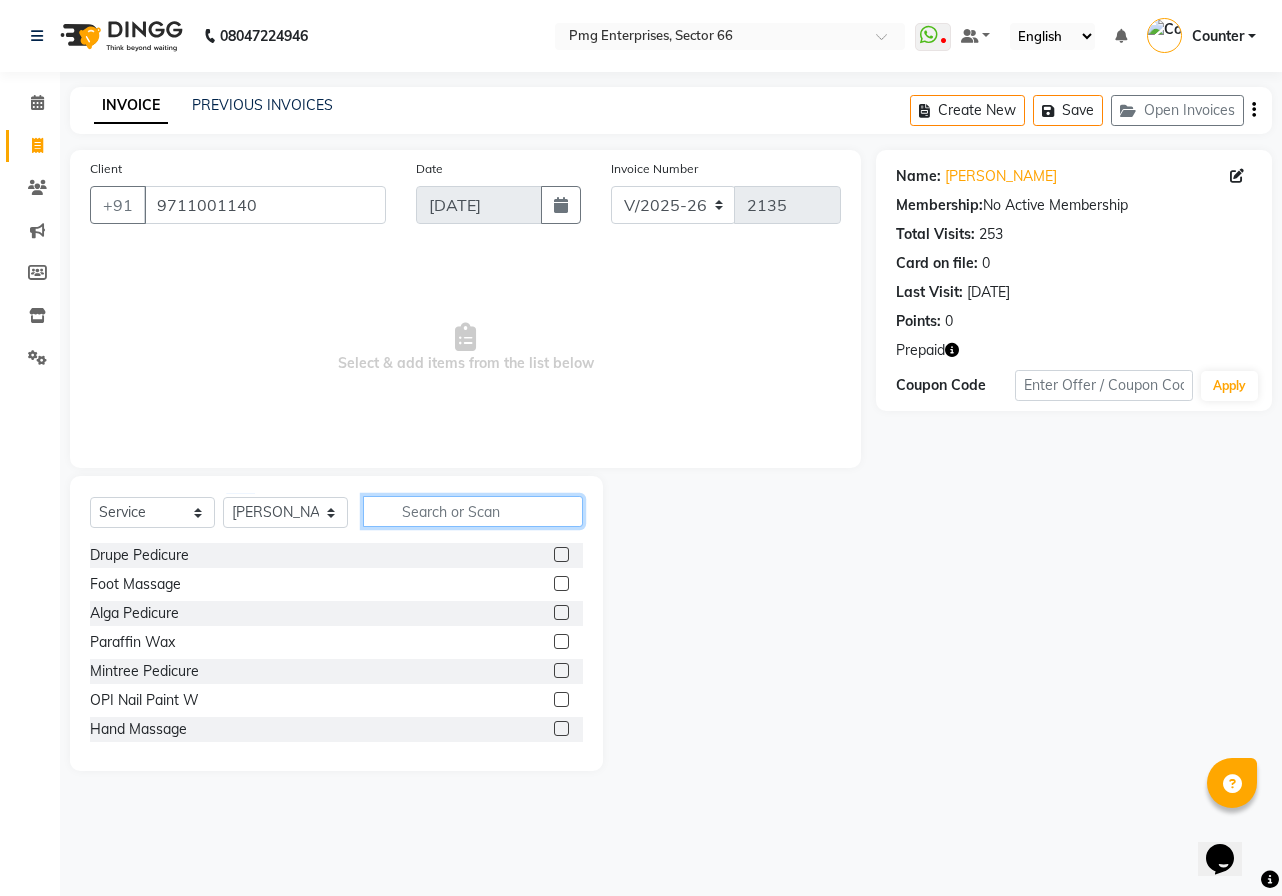 click 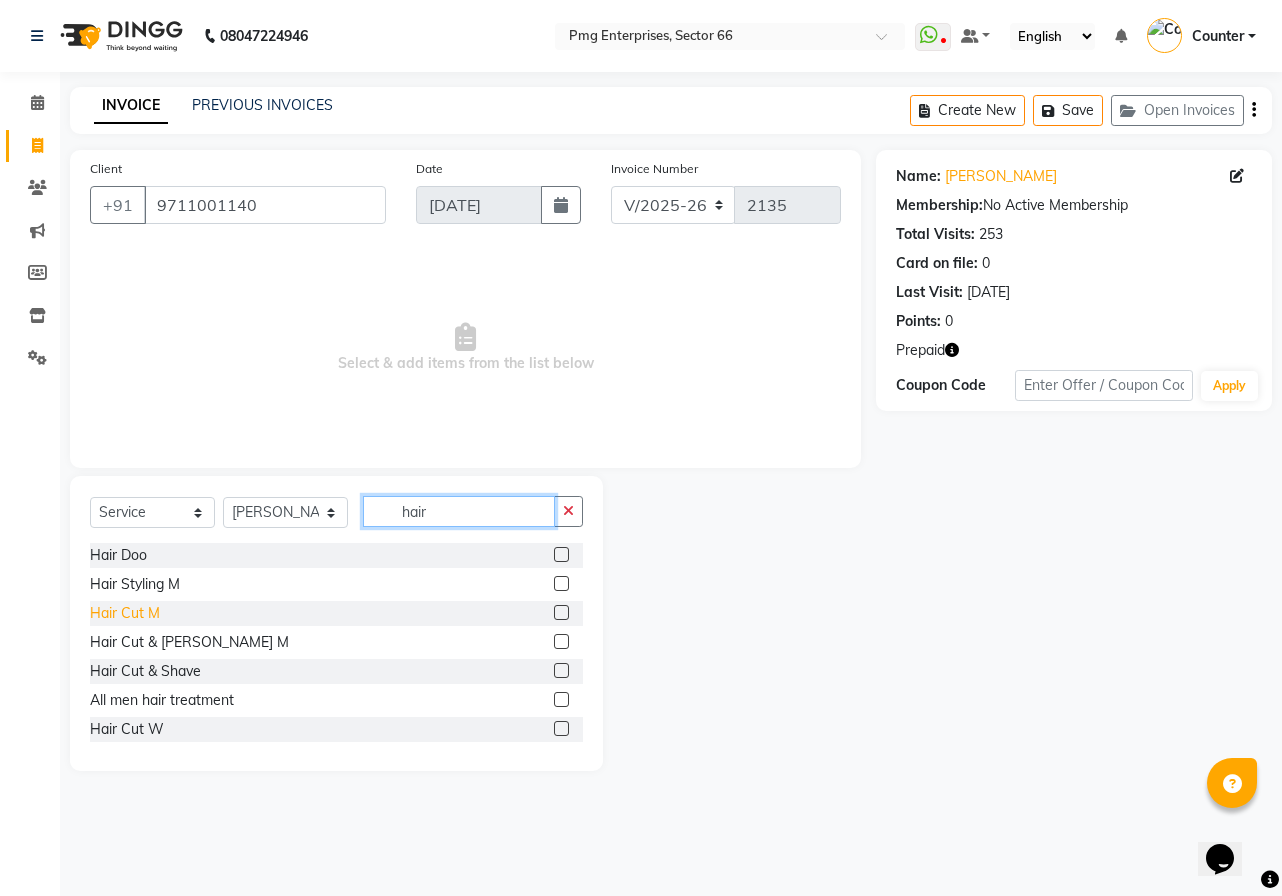 type on "hair" 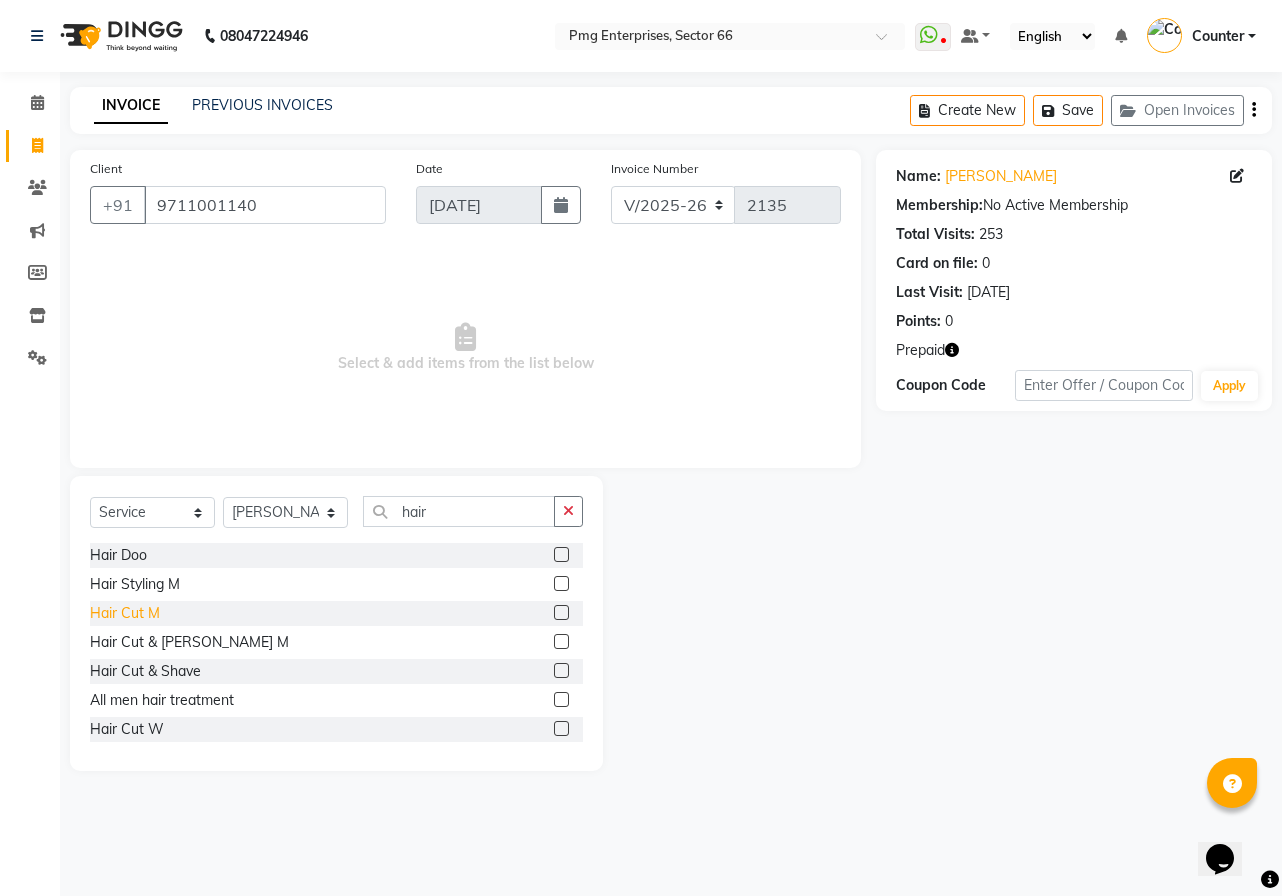 click on "Hair Cut M" 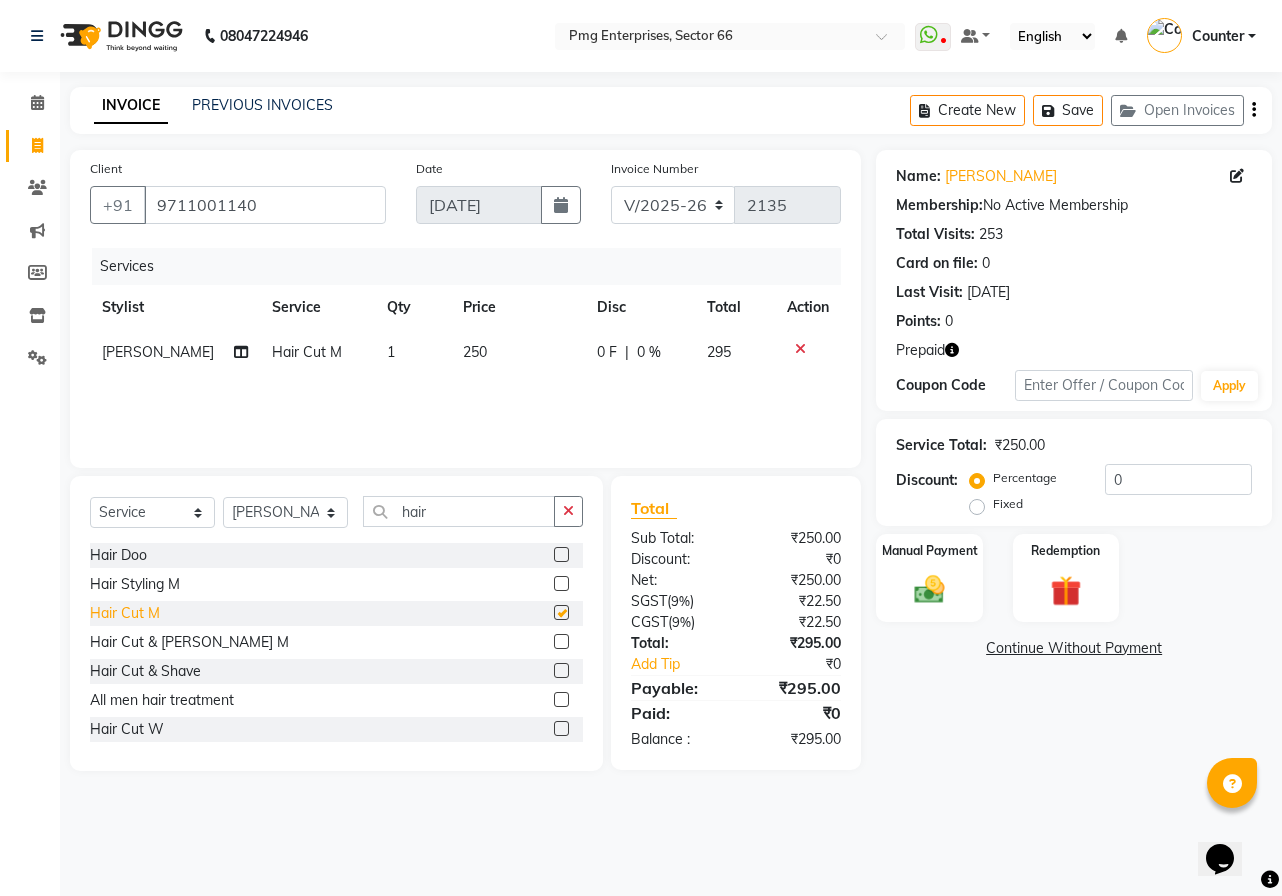 checkbox on "false" 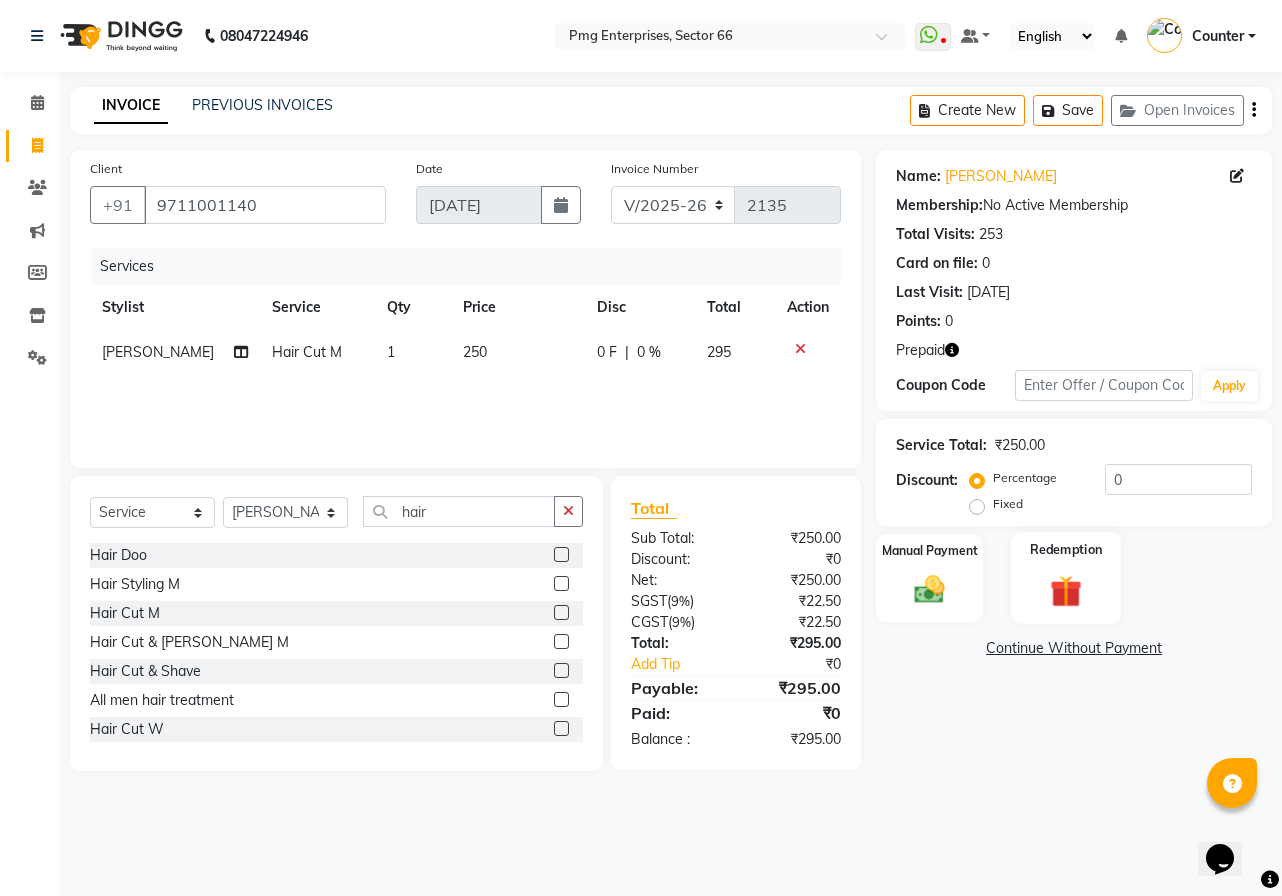 click 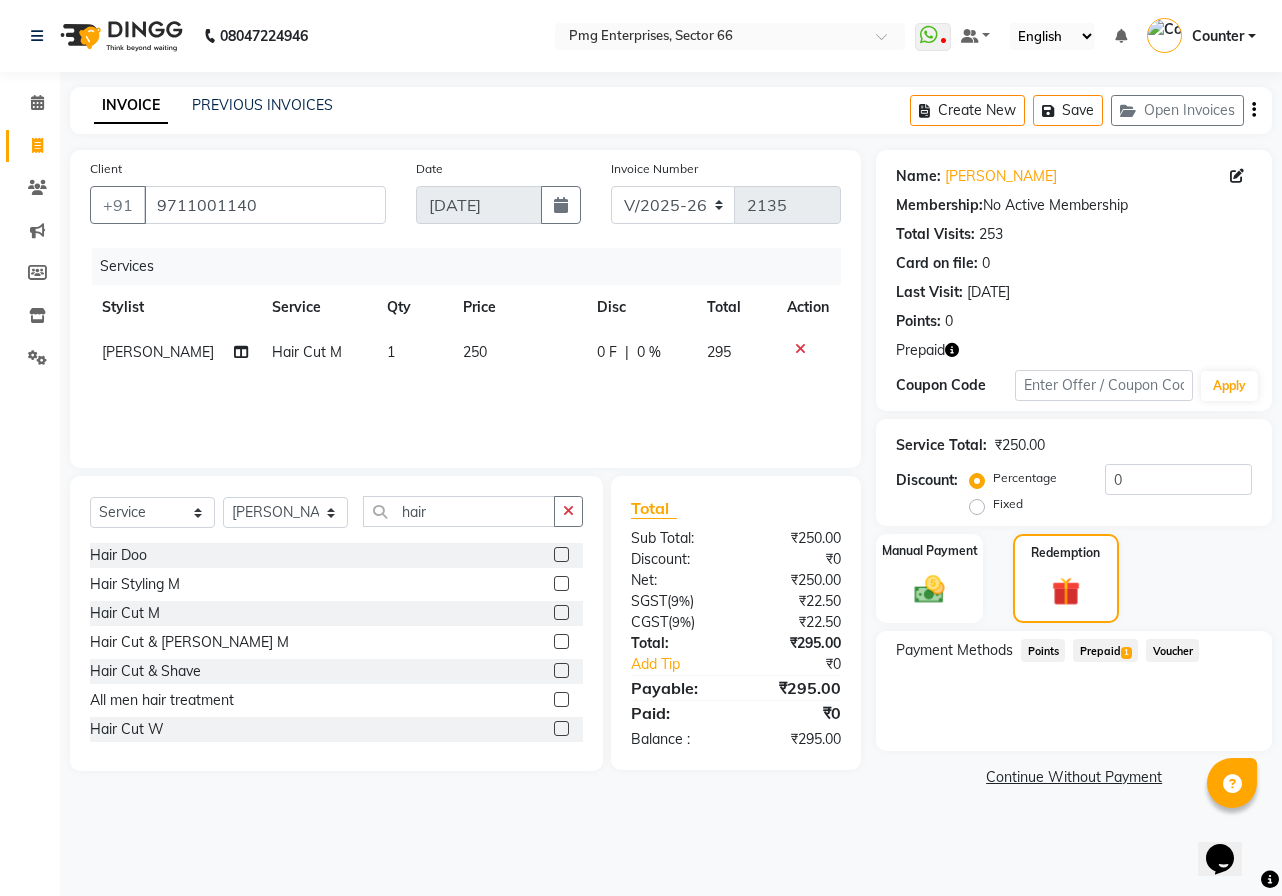 click on "Prepaid  1" 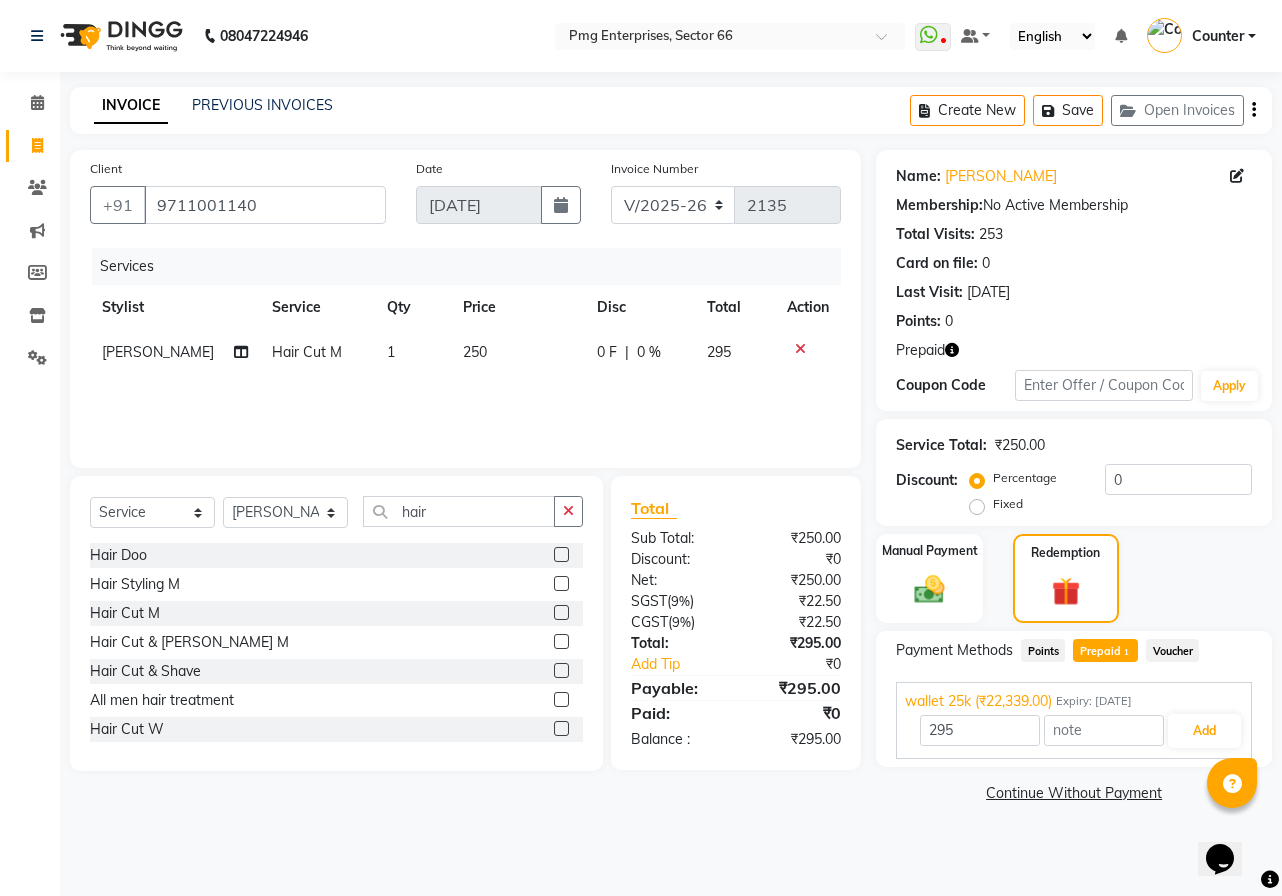 click on "wallet 25k (₹22,339.00) Expiry: 04-04-2035 295 Add" at bounding box center (1074, 720) 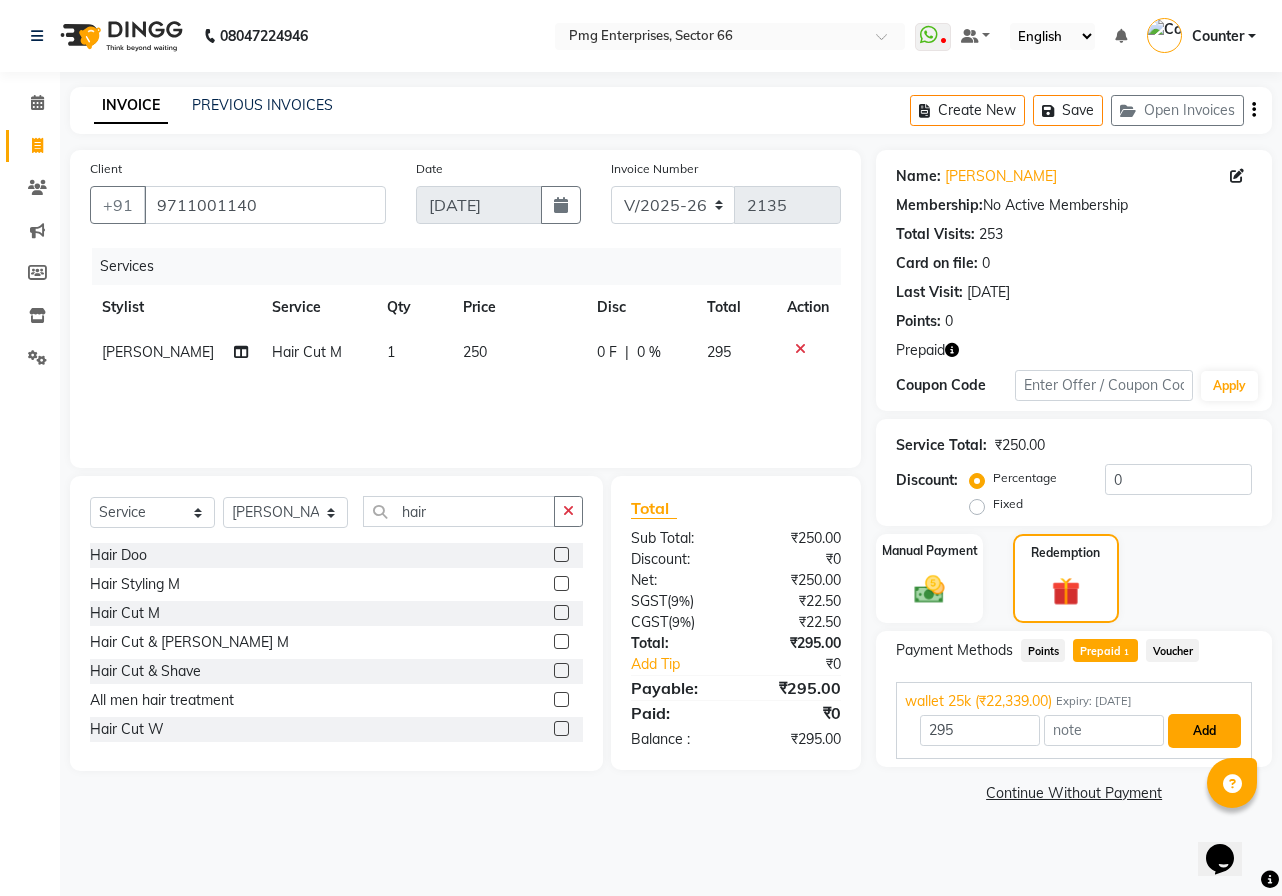 click on "Add" at bounding box center [1204, 731] 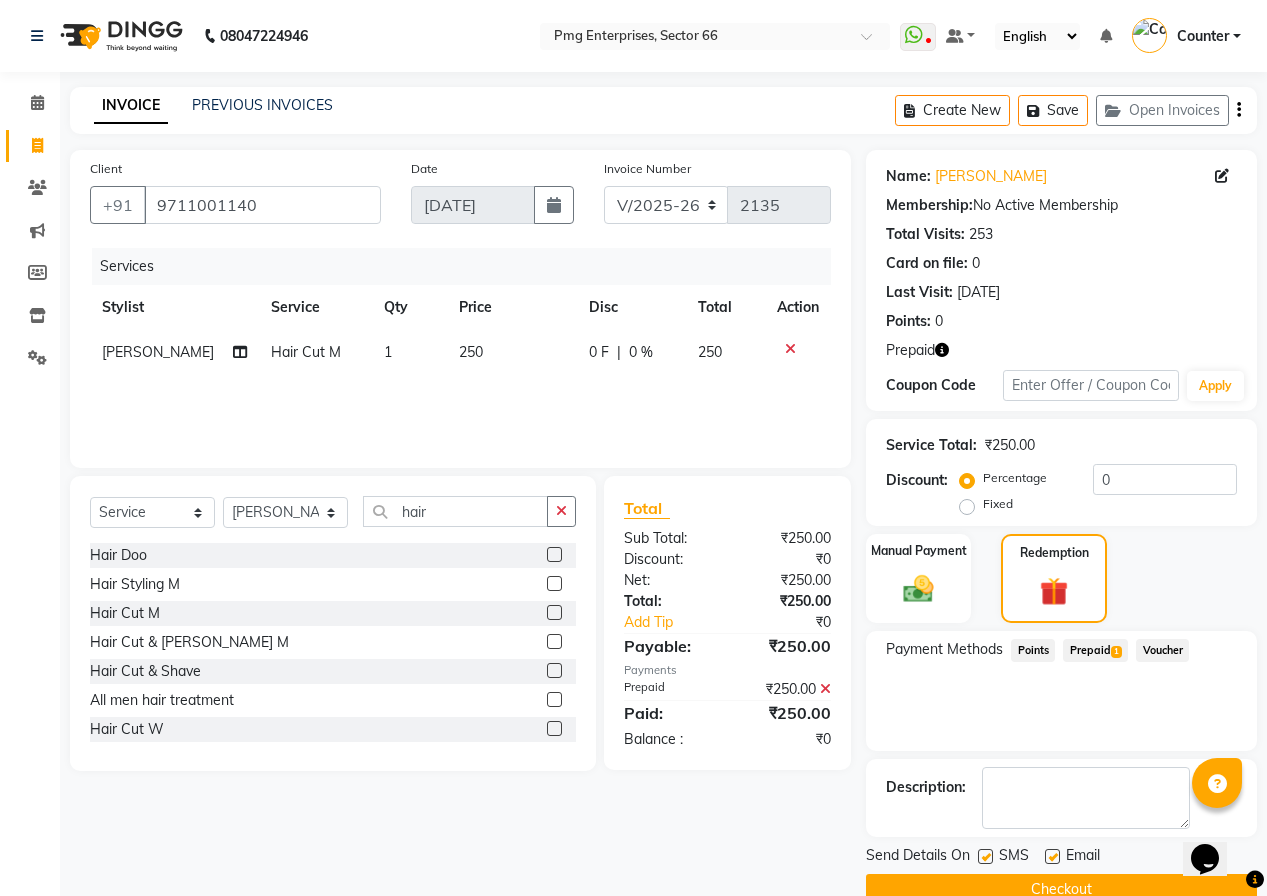 click on "Checkout" 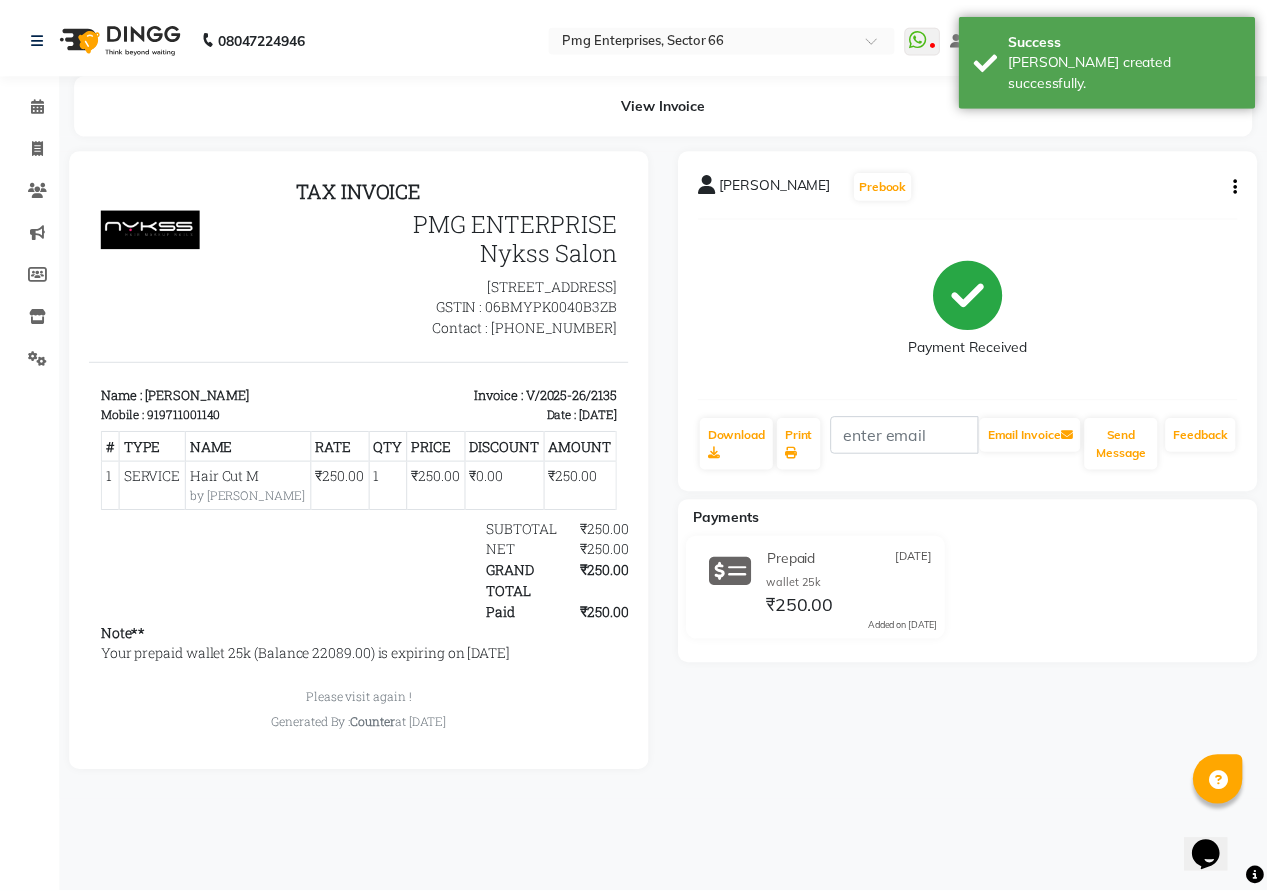 scroll, scrollTop: 0, scrollLeft: 0, axis: both 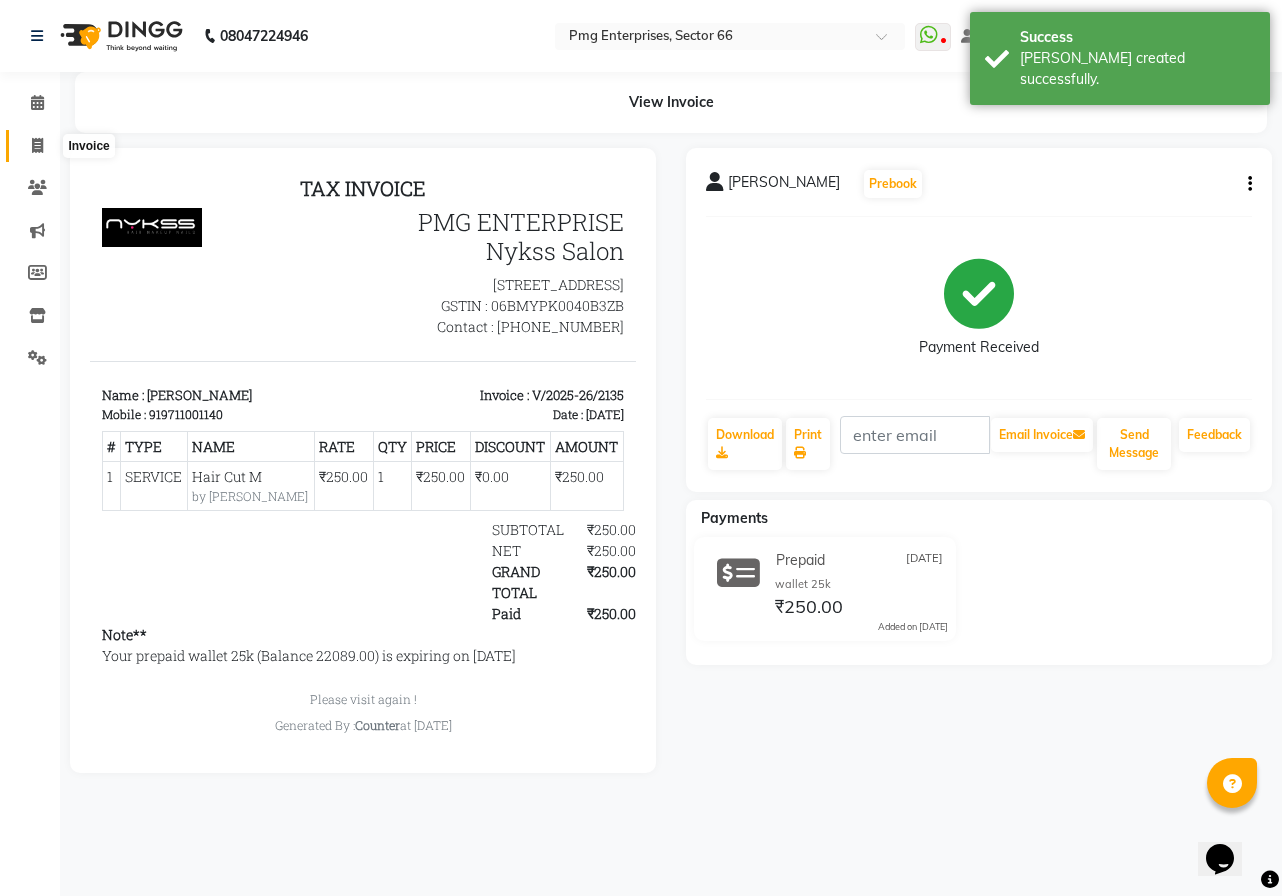 click 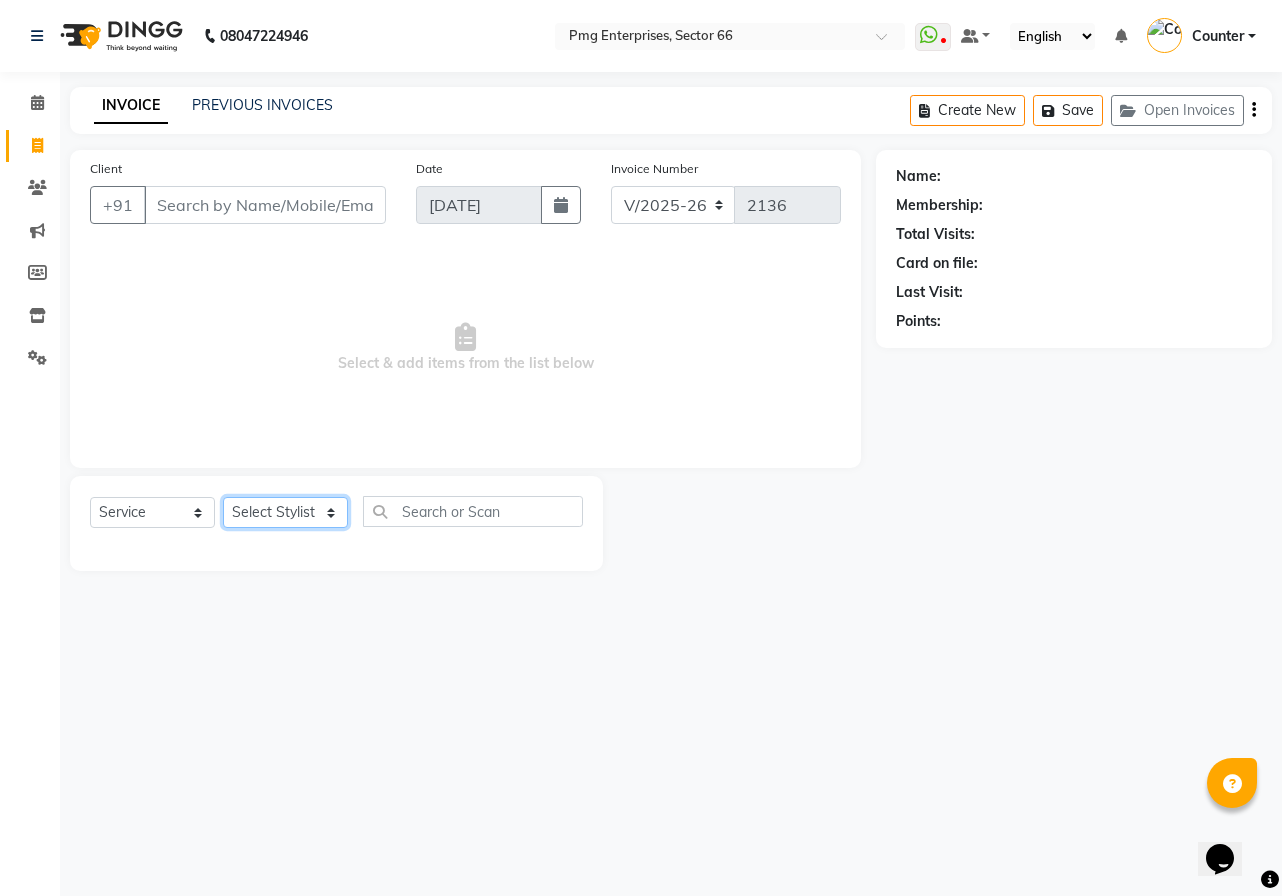 click on "Select Stylist [PERSON_NAME] Counter [PERSON_NAME] [PERSON_NAME] [PERSON_NAME] [PERSON_NAME]" 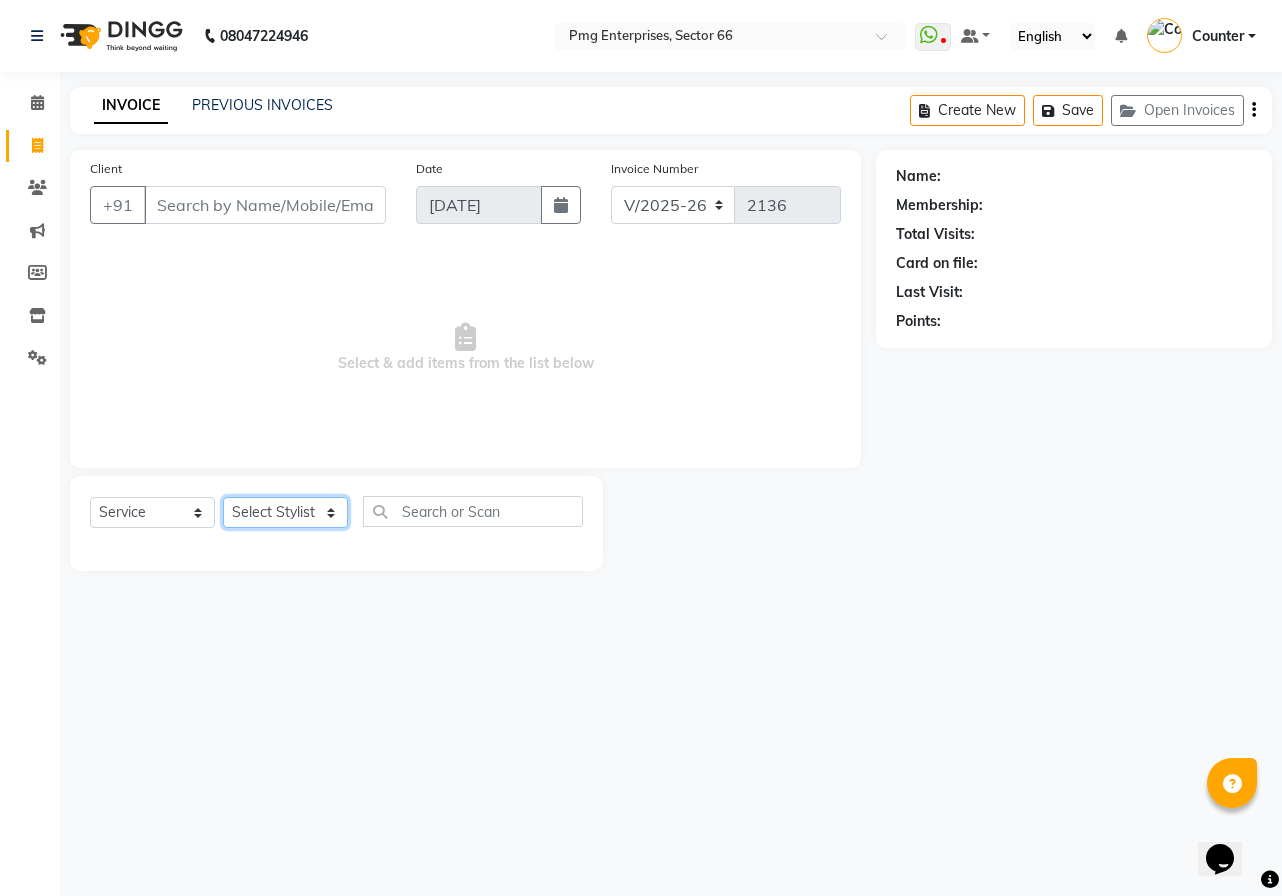 select on "78814" 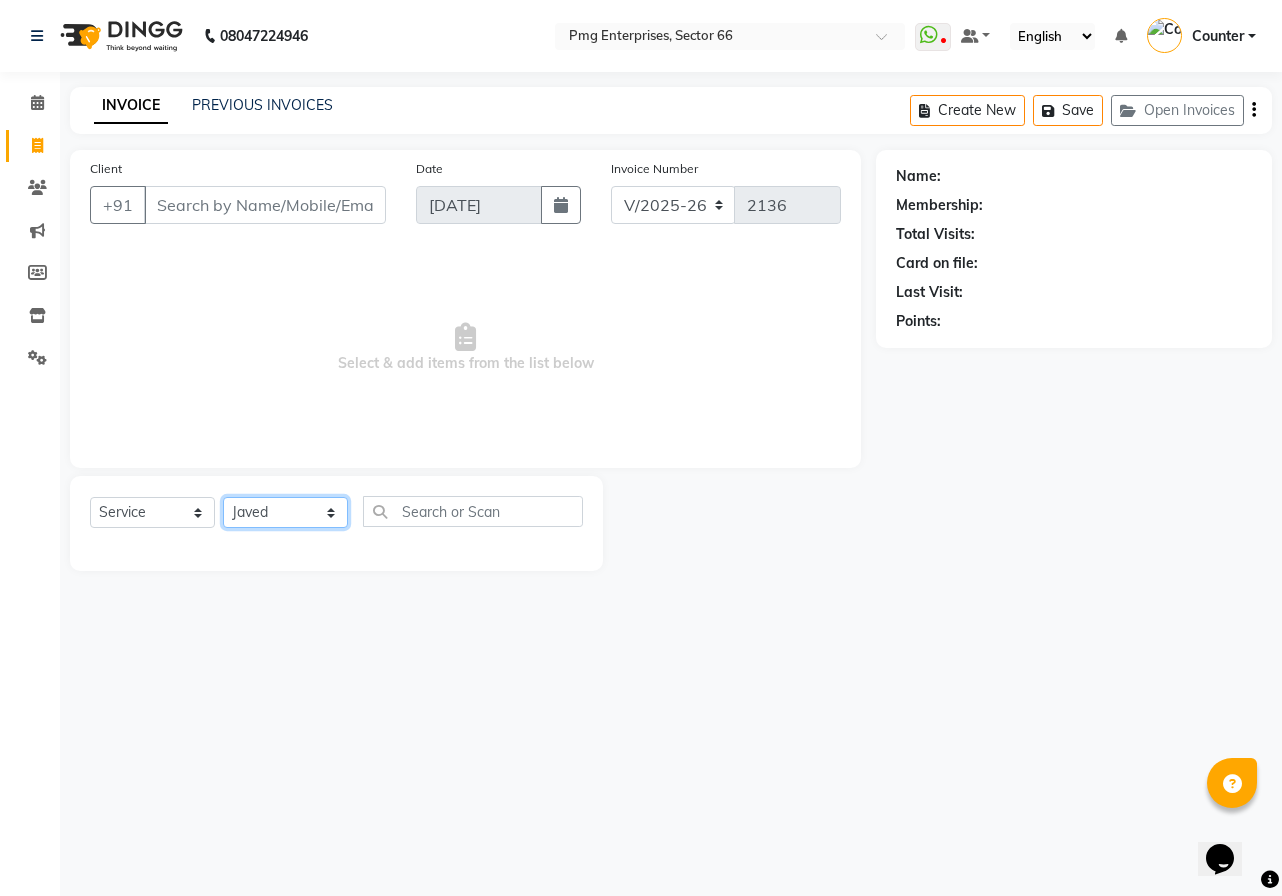 click on "Select Stylist [PERSON_NAME] Counter [PERSON_NAME] [PERSON_NAME] [PERSON_NAME] [PERSON_NAME]" 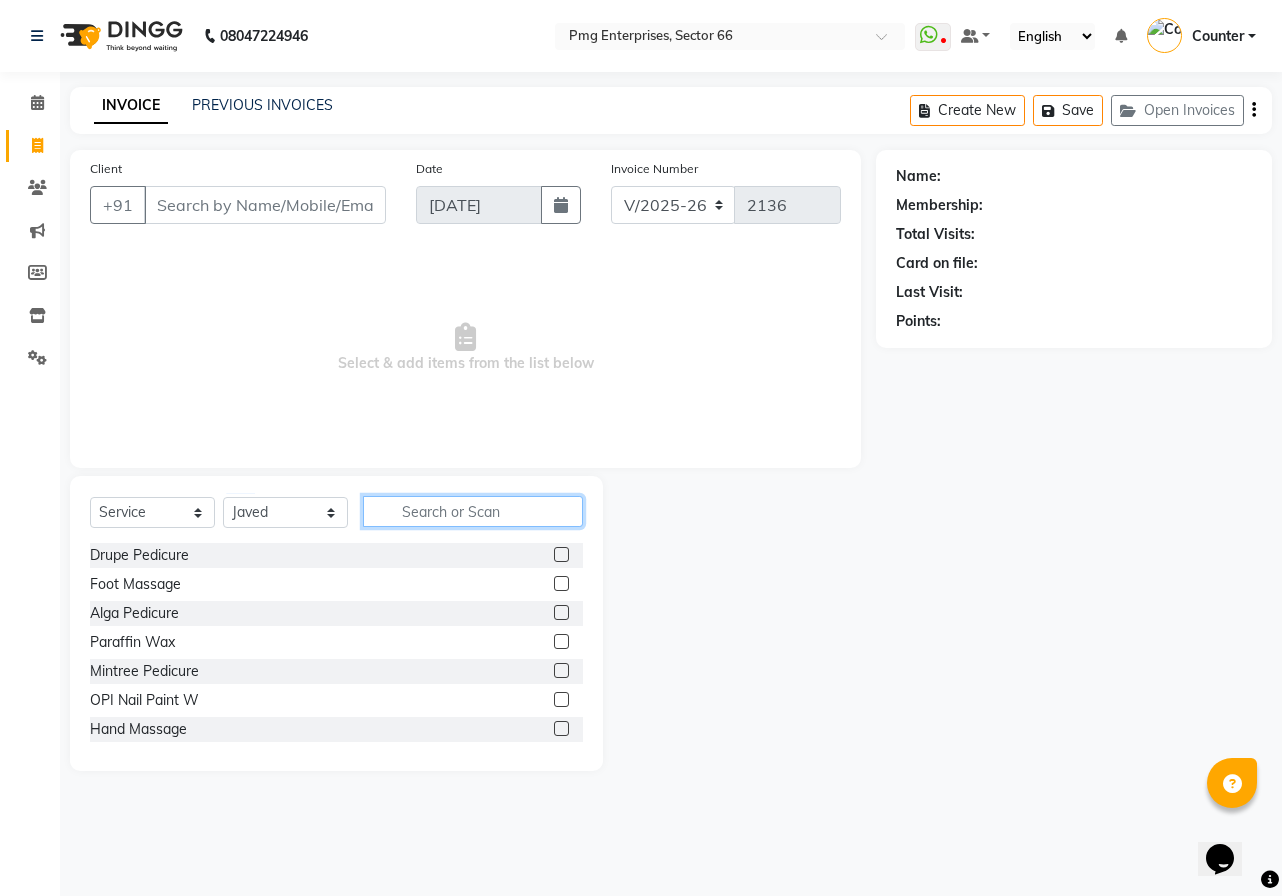click 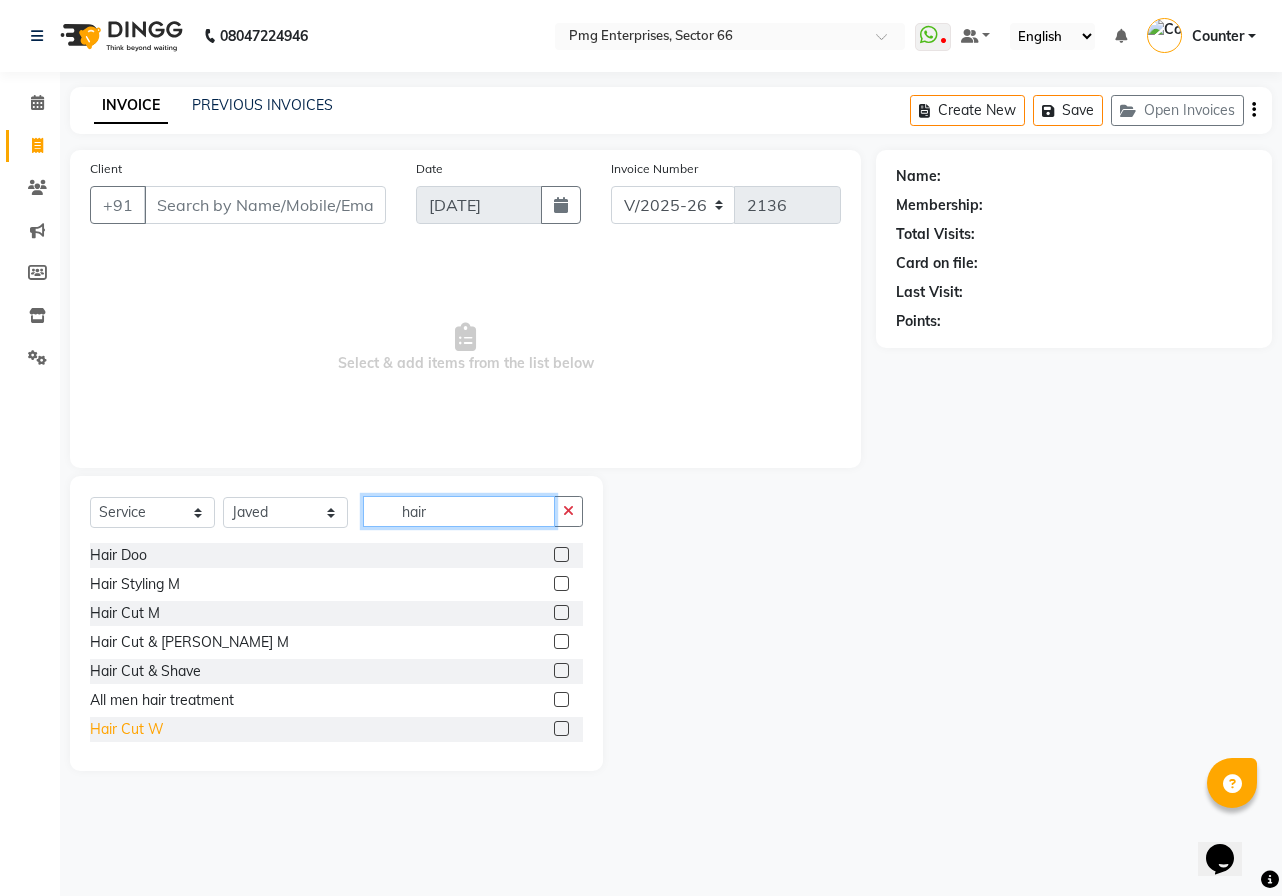 type on "hair" 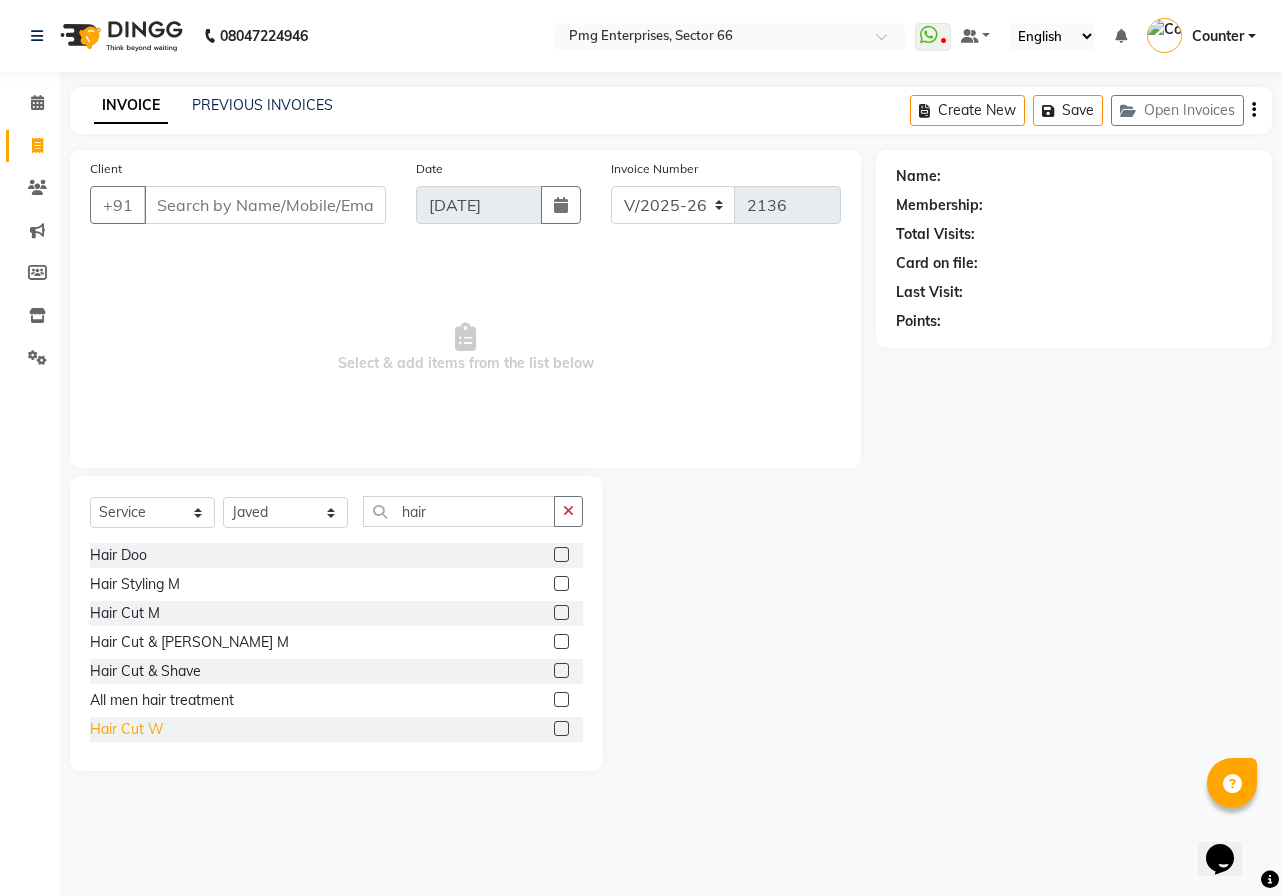 click on "Hair Cut W" 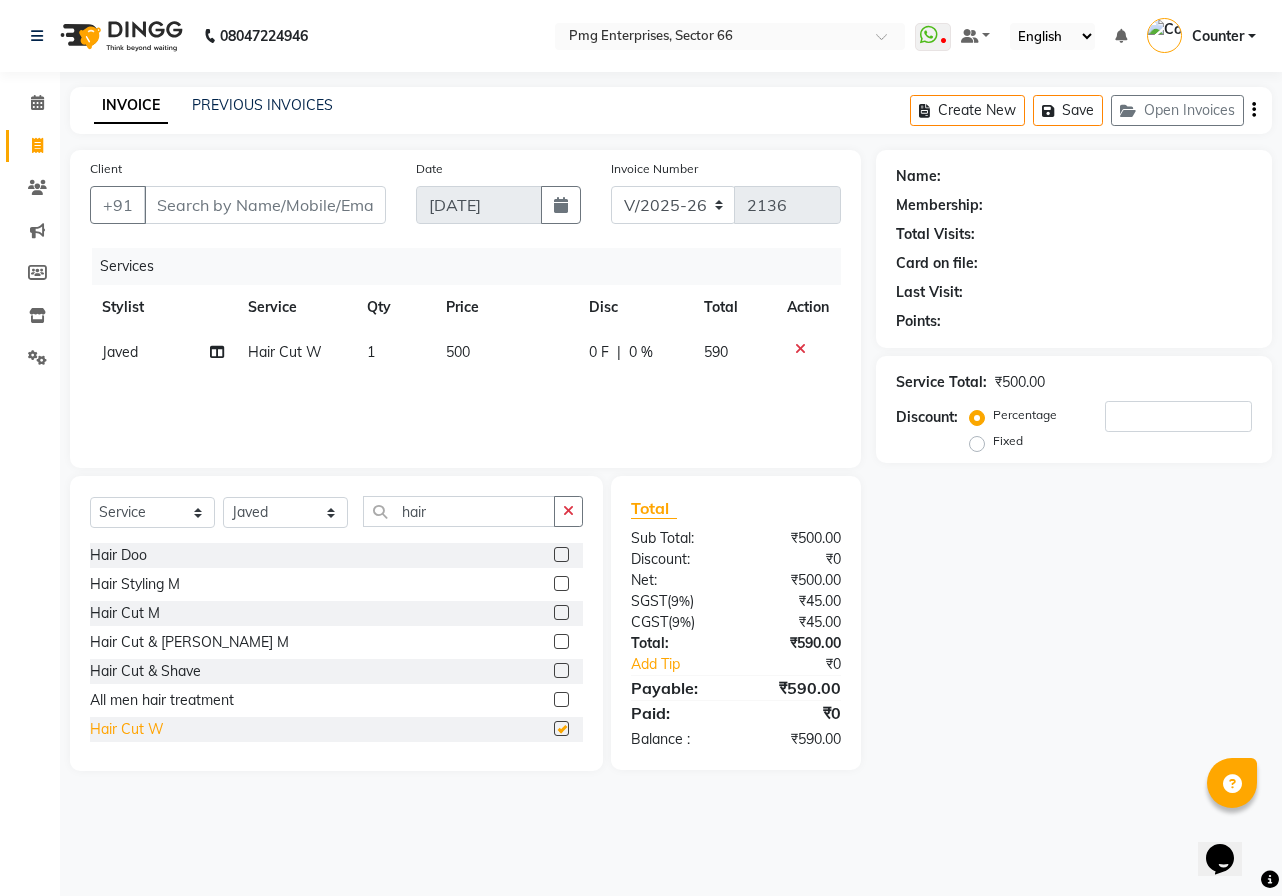 checkbox on "false" 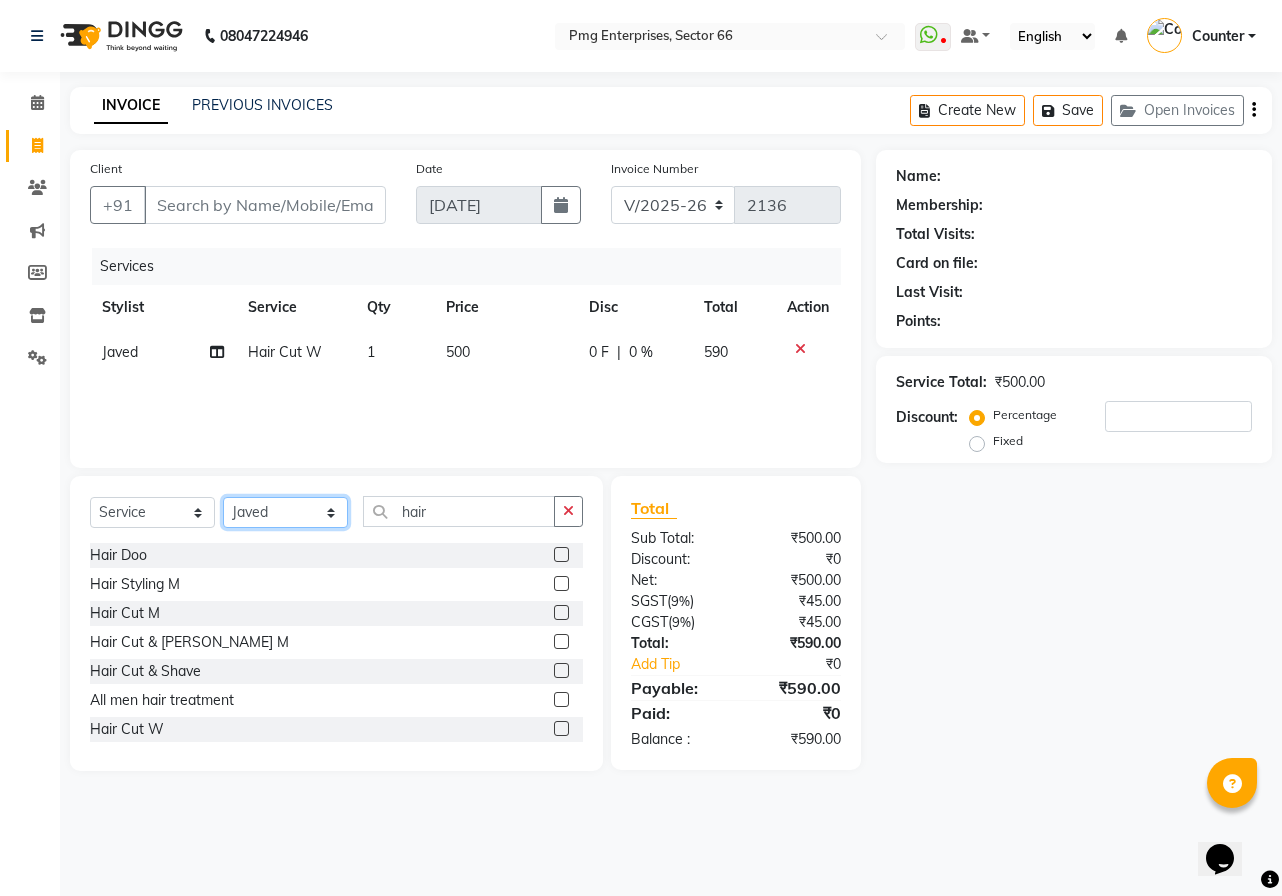 click on "Select Stylist [PERSON_NAME] Counter [PERSON_NAME] [PERSON_NAME] [PERSON_NAME] [PERSON_NAME]" 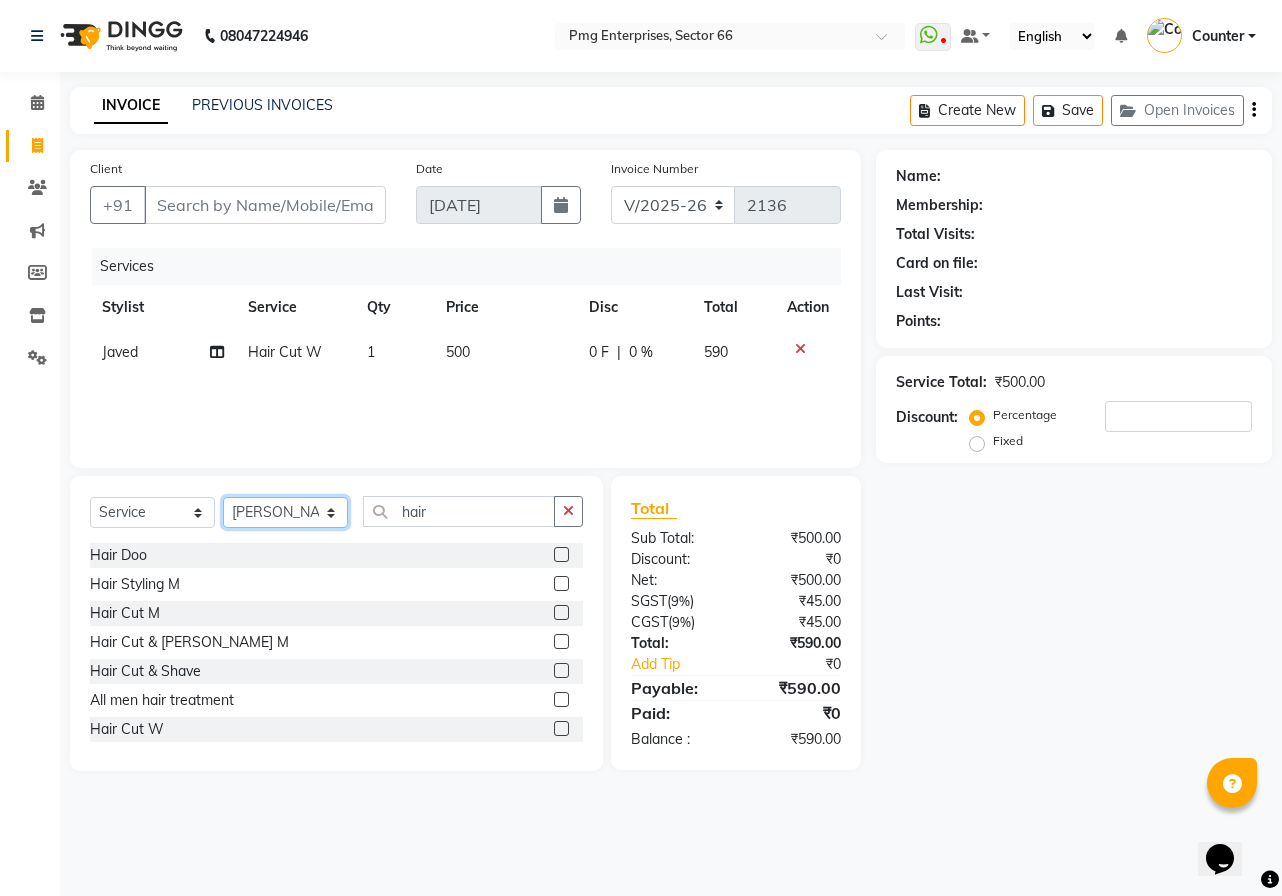 click on "Select Stylist [PERSON_NAME] Counter [PERSON_NAME] [PERSON_NAME] [PERSON_NAME] [PERSON_NAME]" 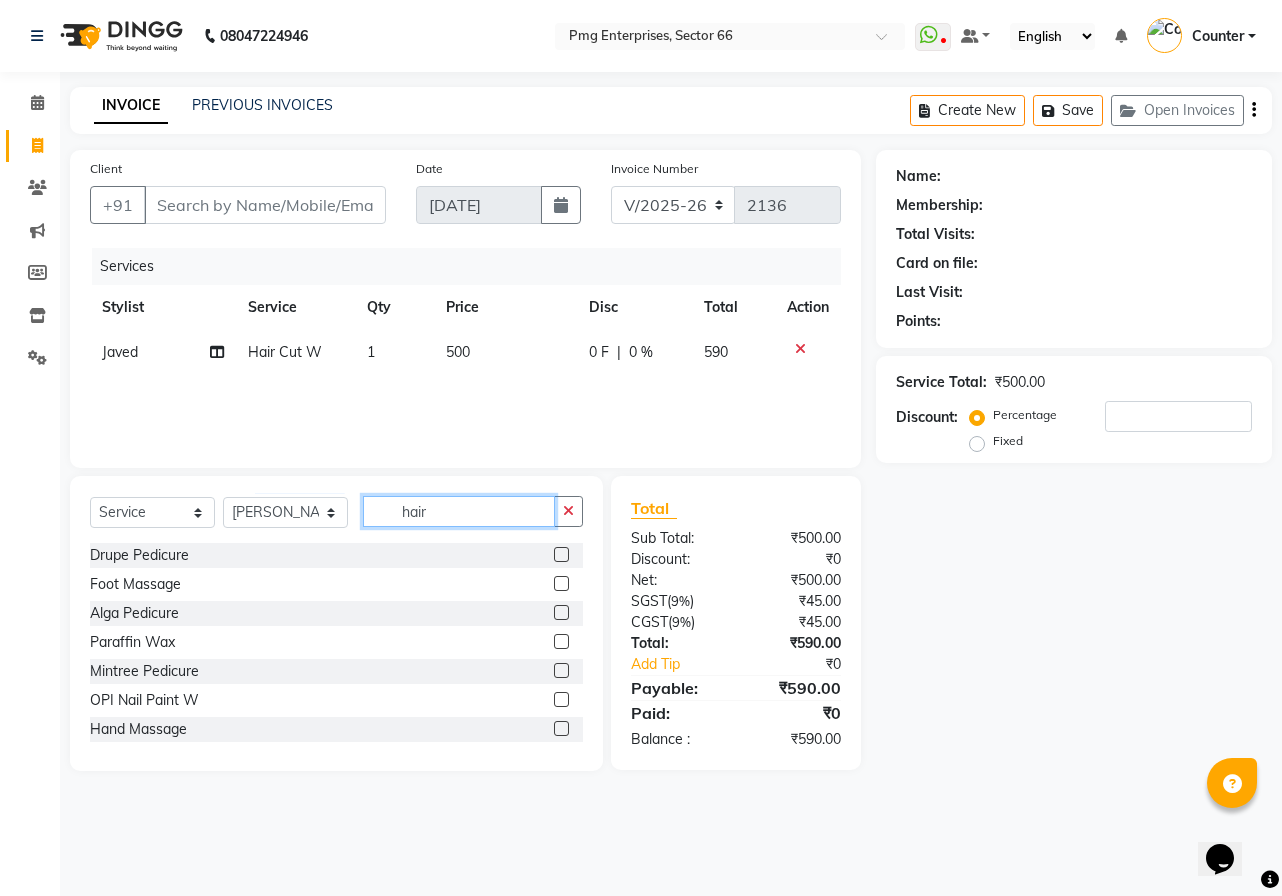 click on "hair" 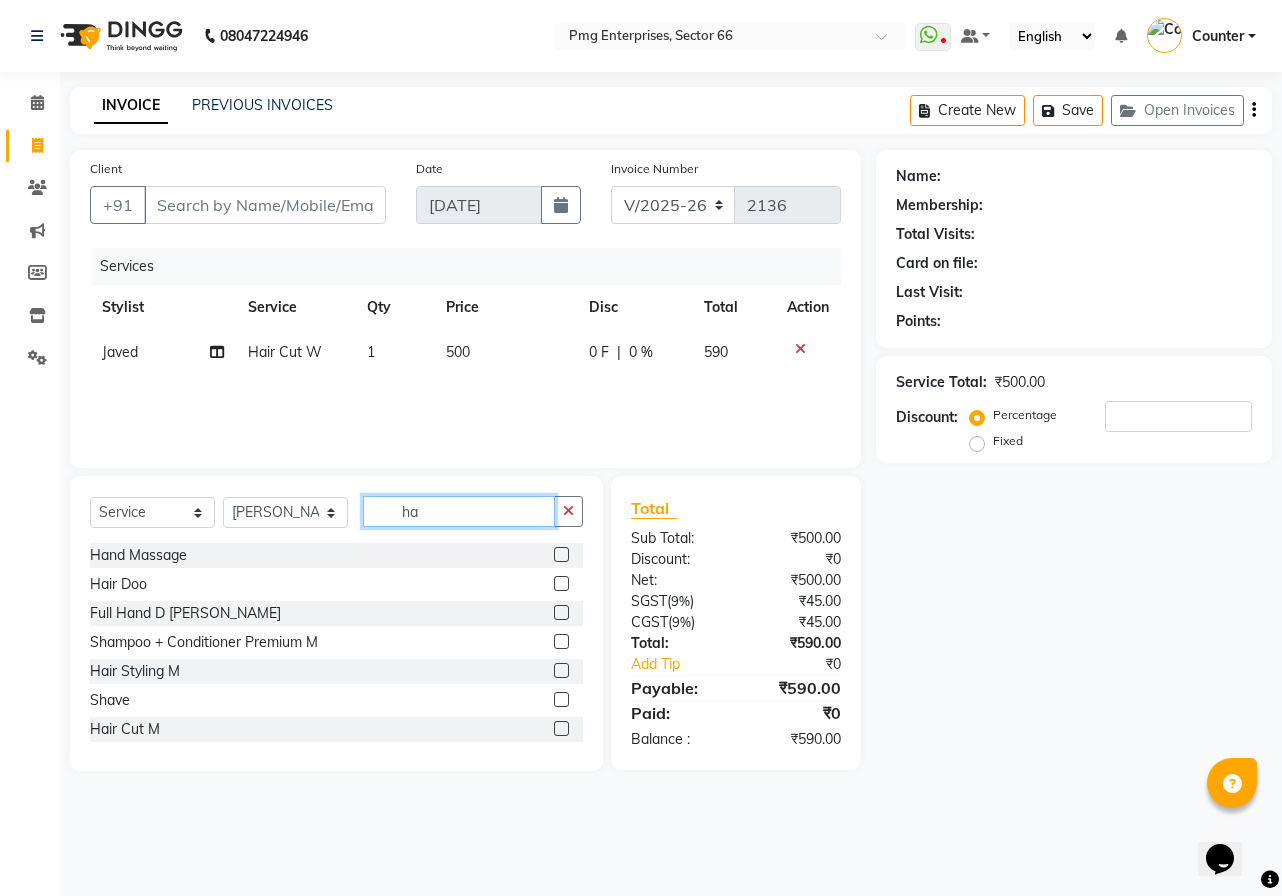 type on "h" 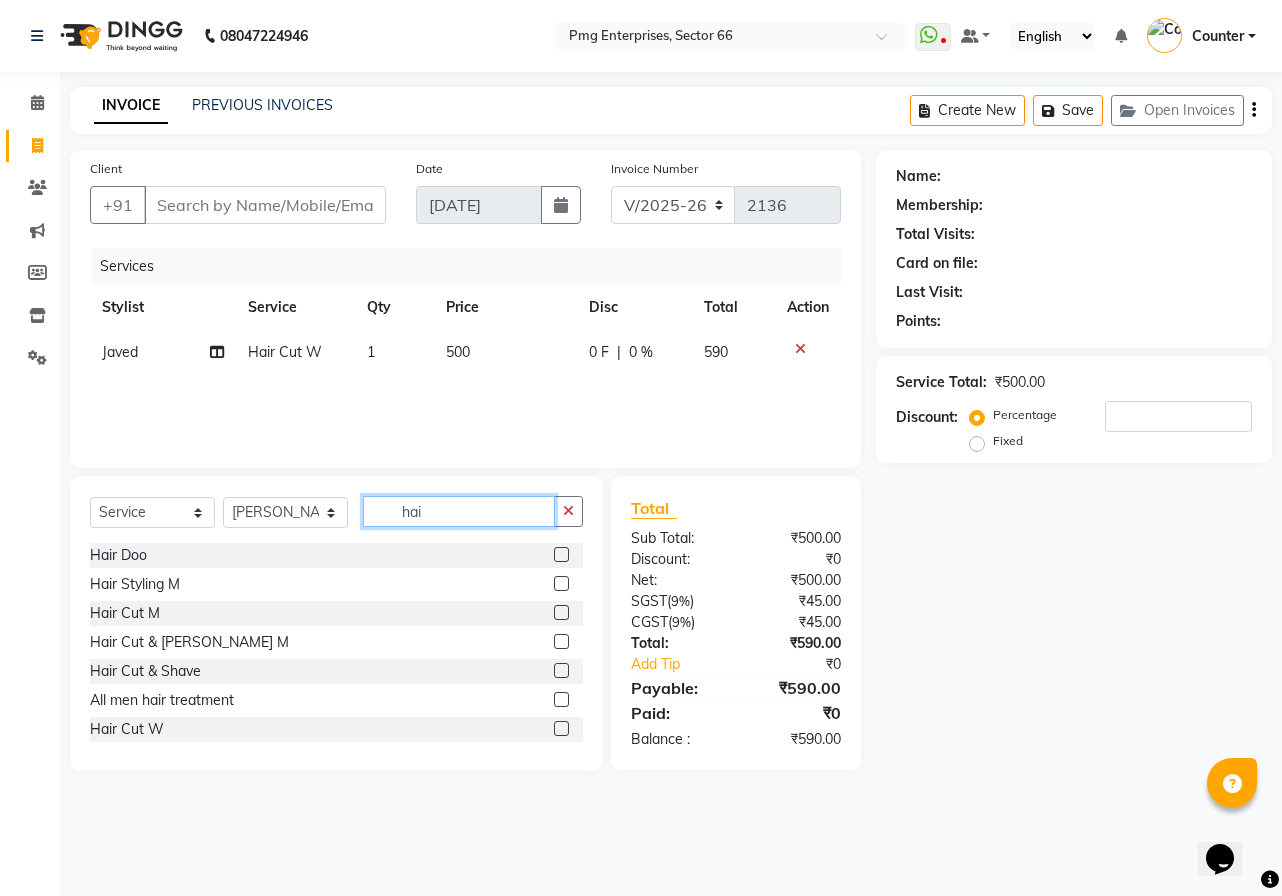 type on "hair" 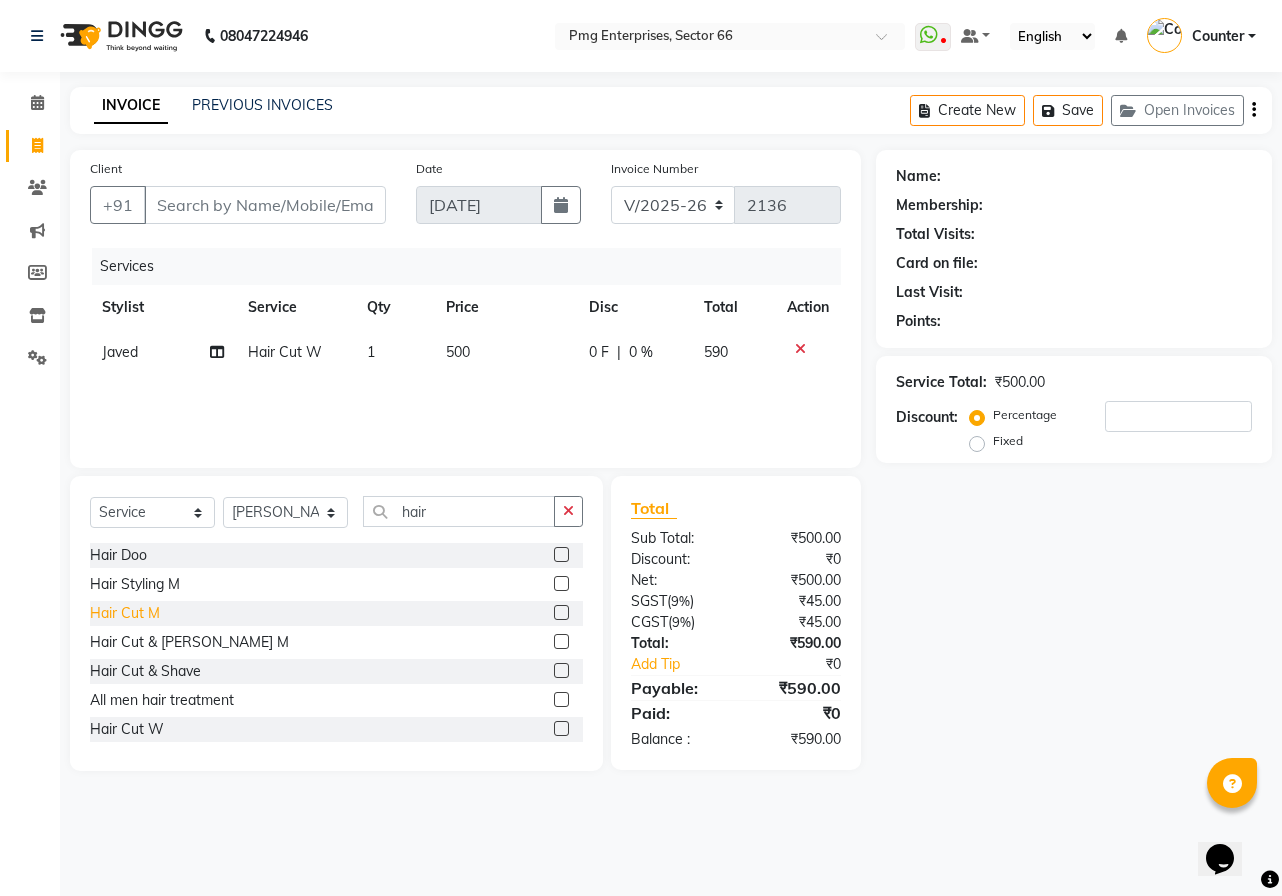 click on "Hair Cut M" 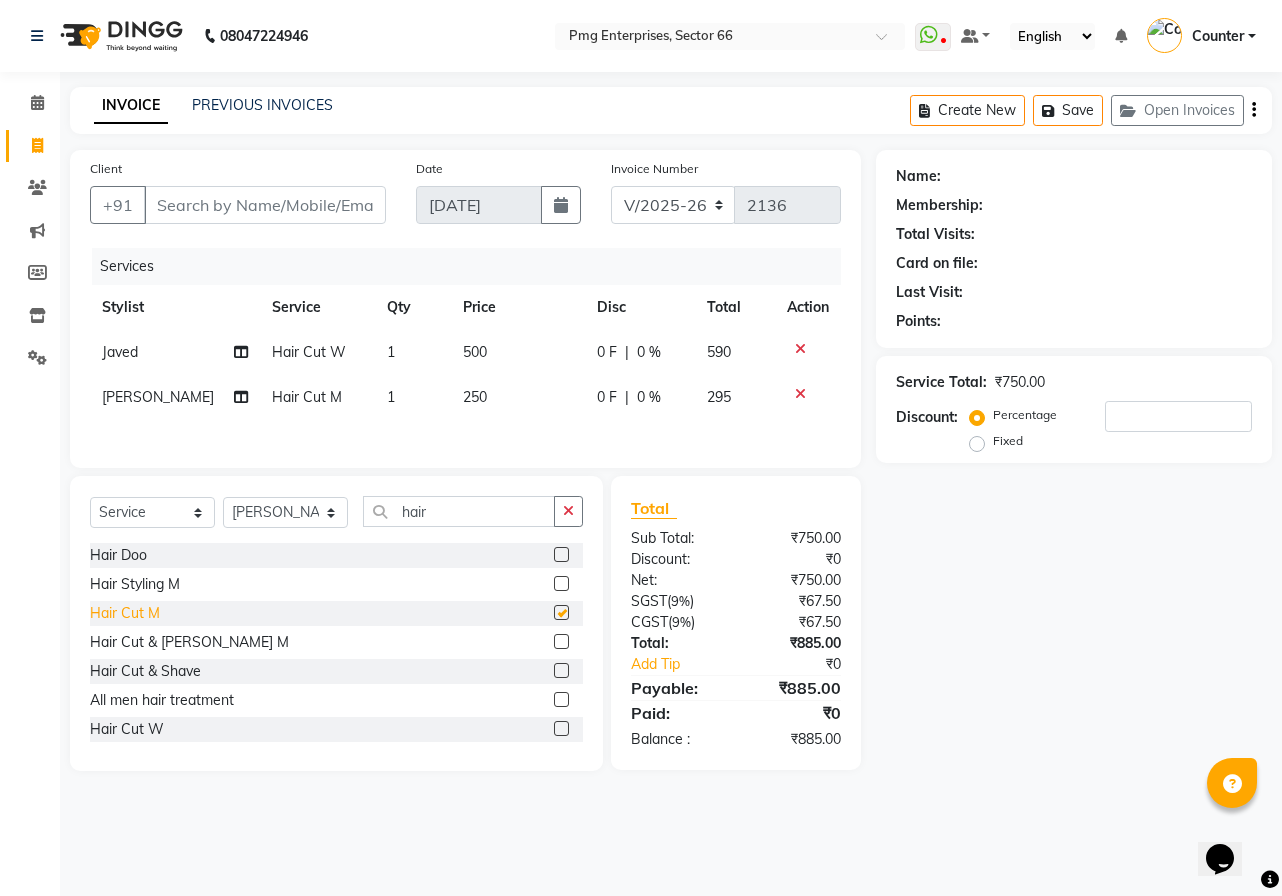 checkbox on "false" 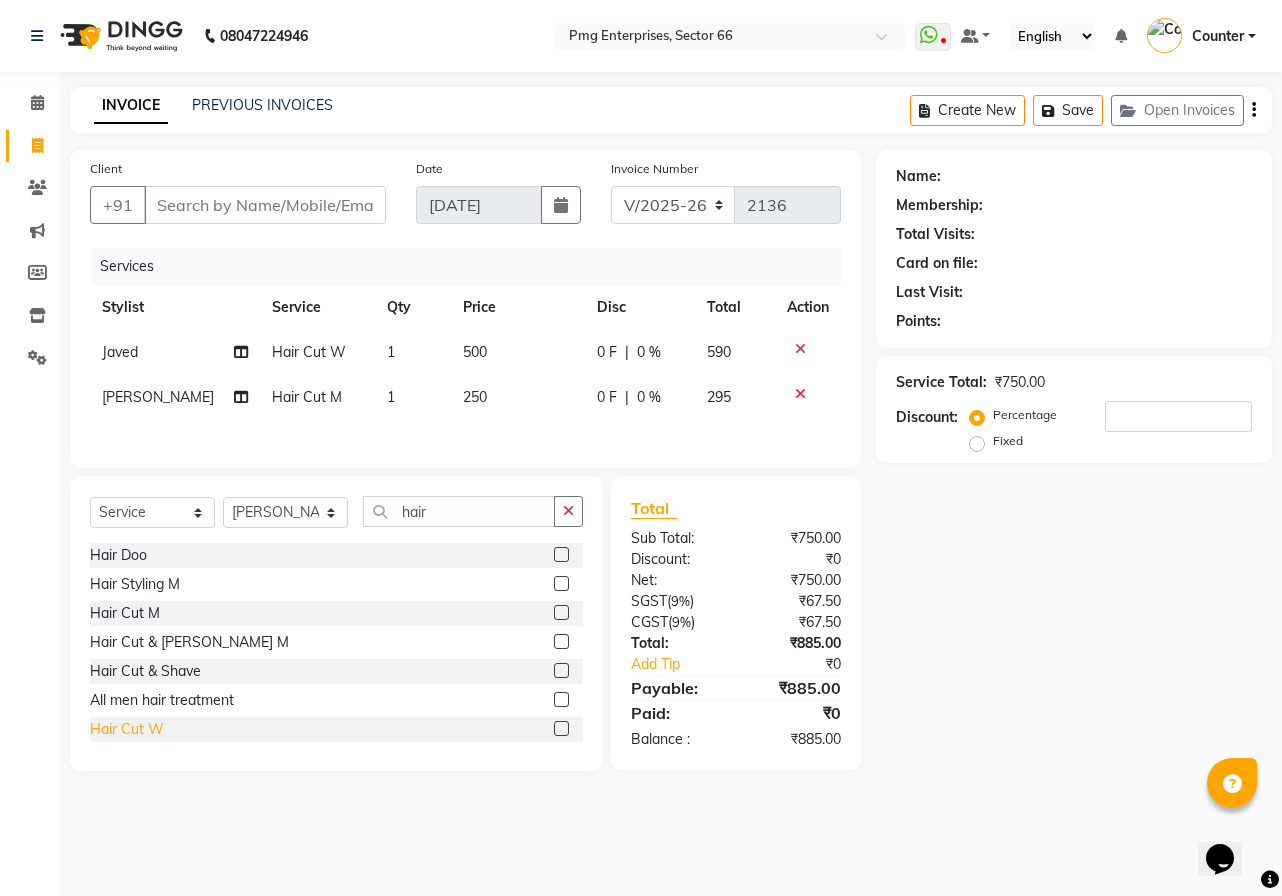 click on "Hair Cut W" 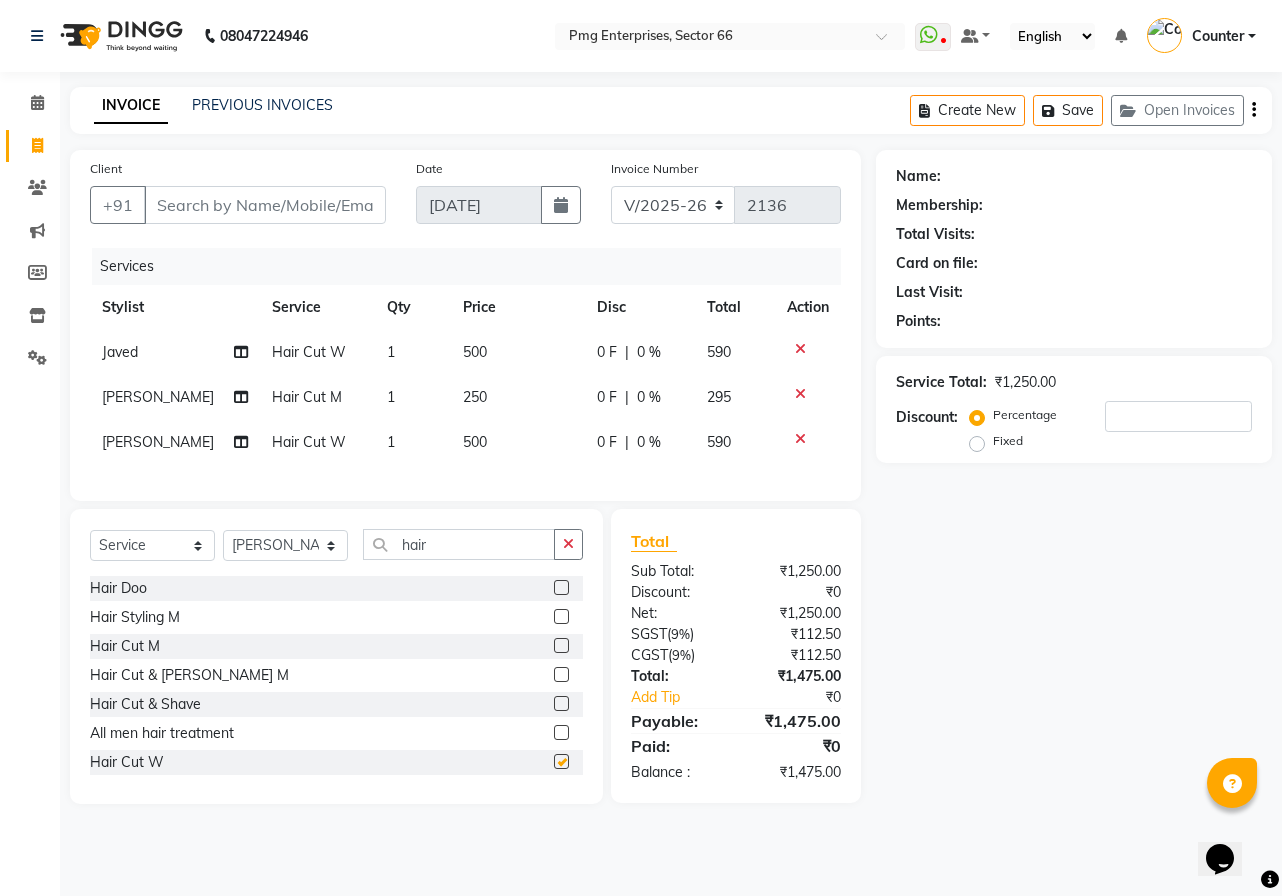 checkbox on "false" 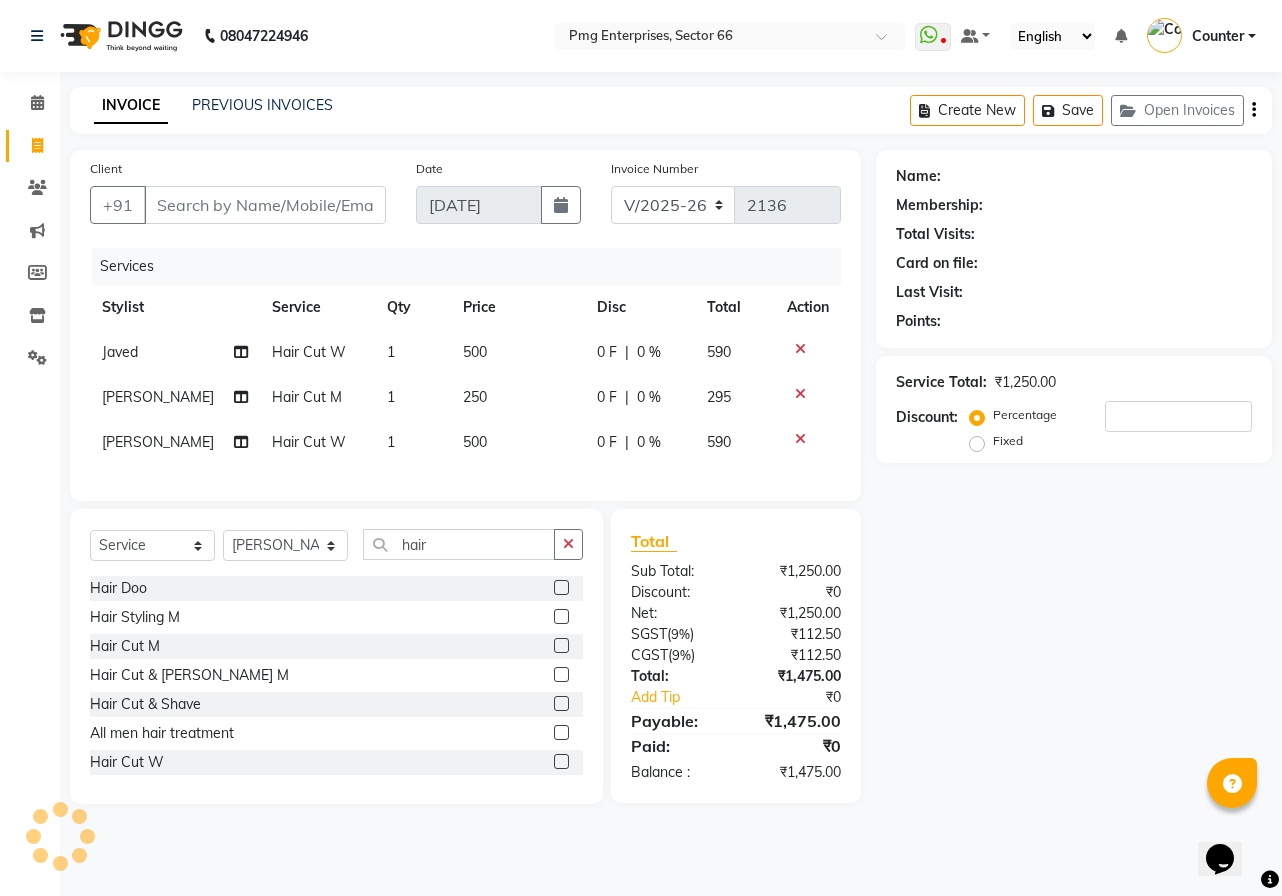 click 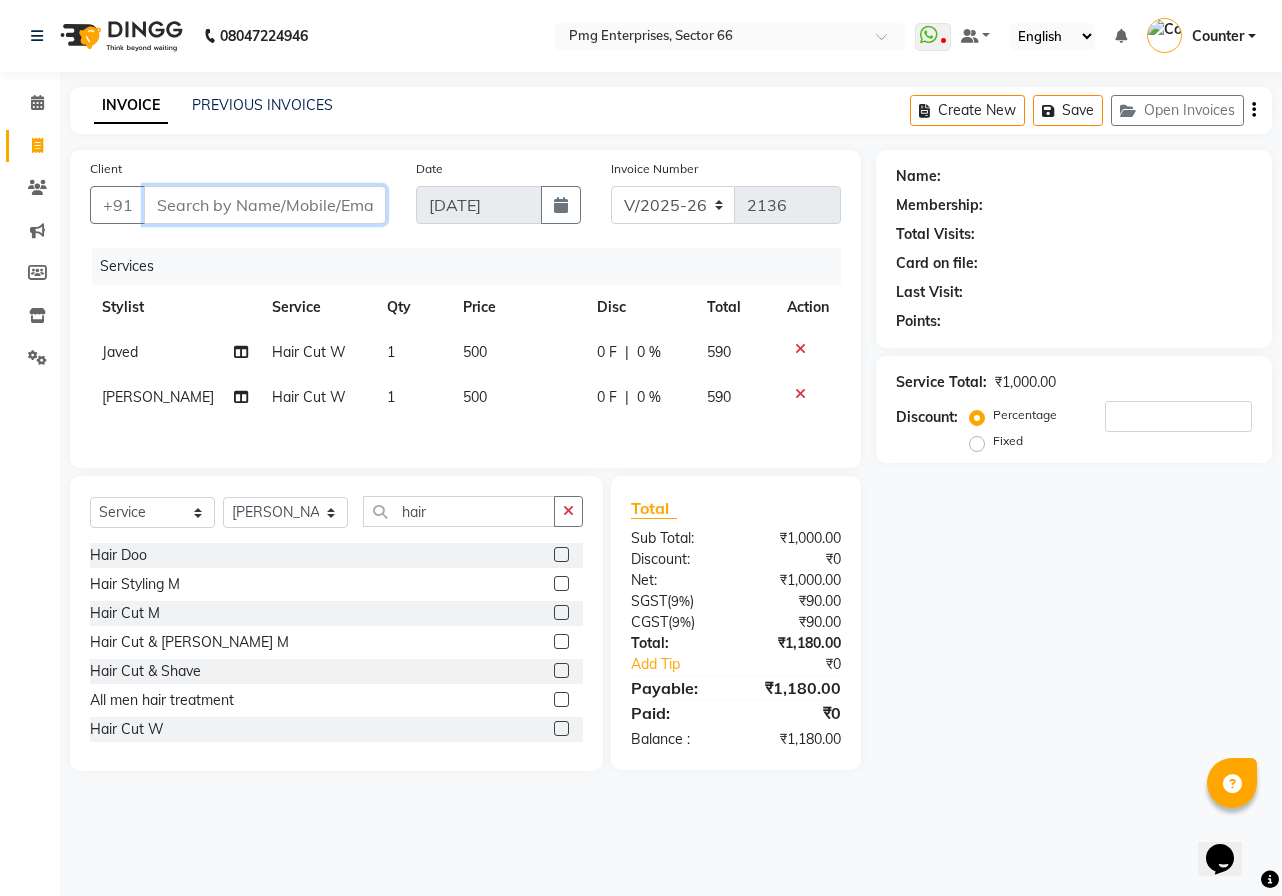 click on "Client" at bounding box center (265, 205) 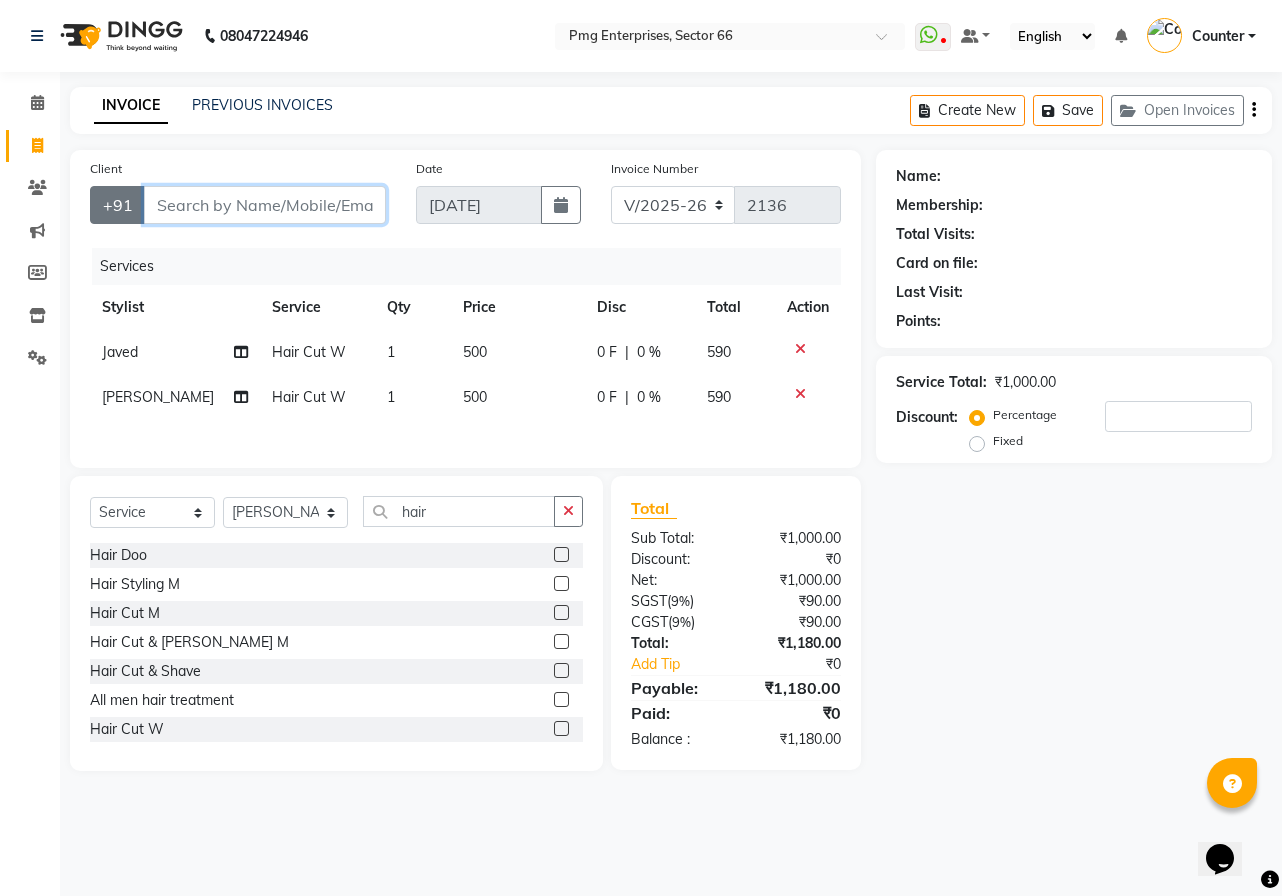 type on "9" 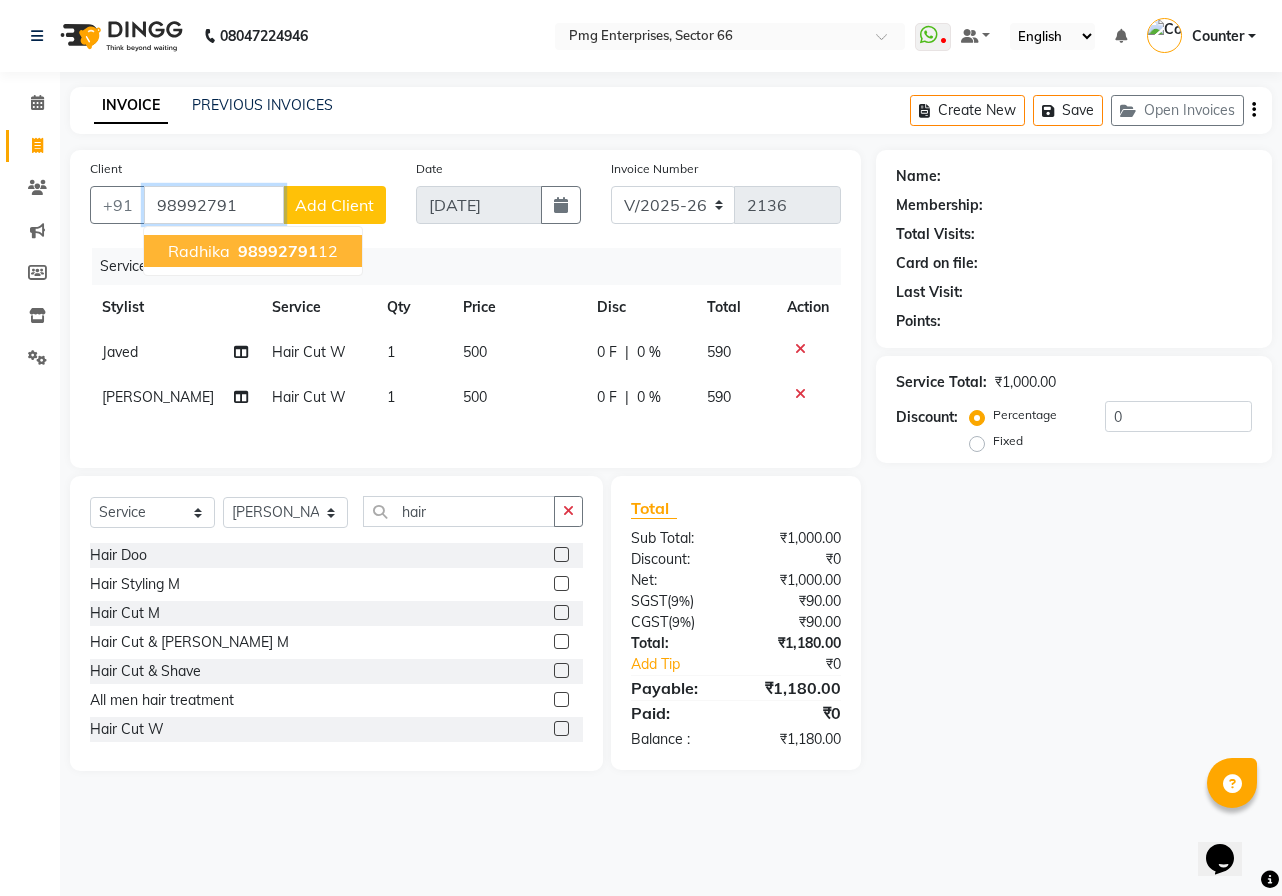 click on "98992791 12" at bounding box center [286, 251] 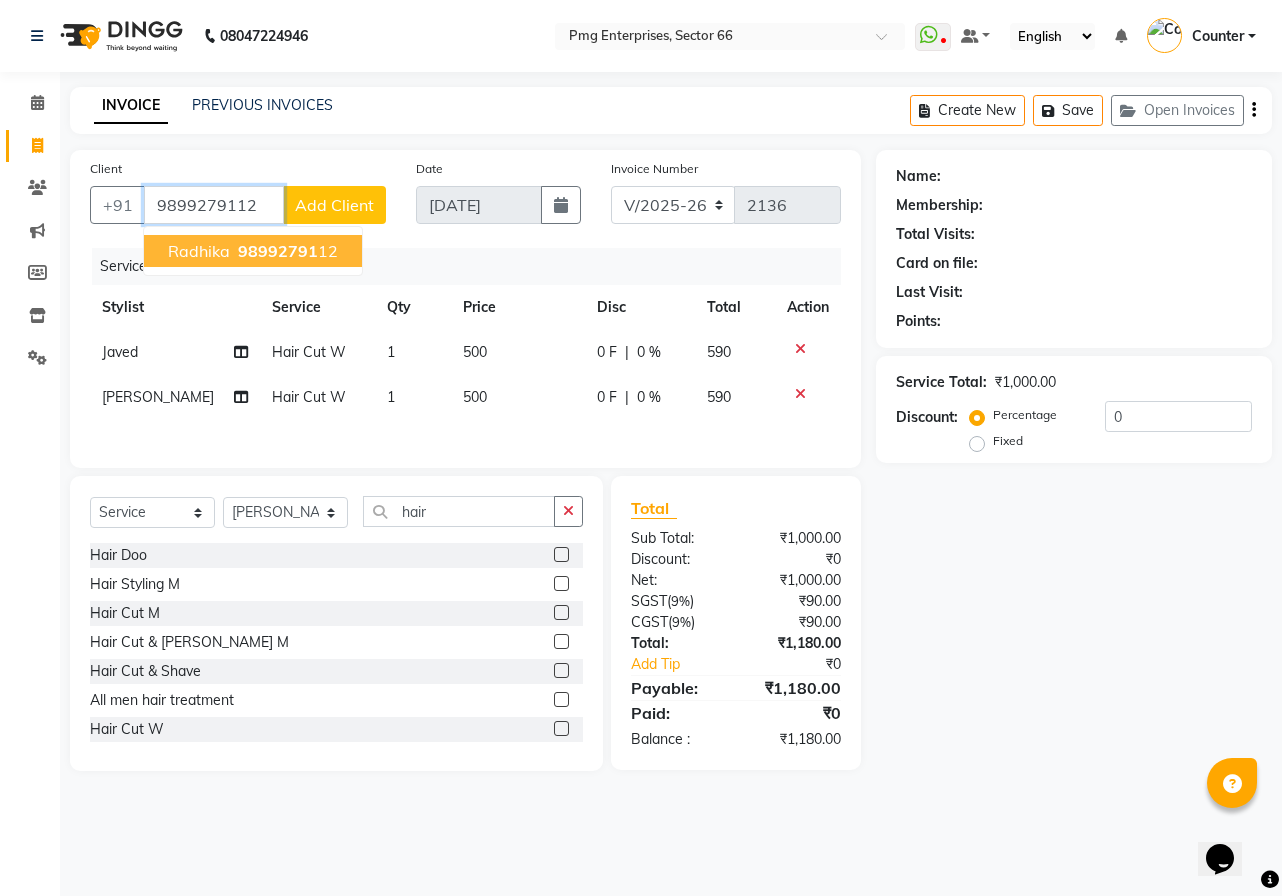 type on "9899279112" 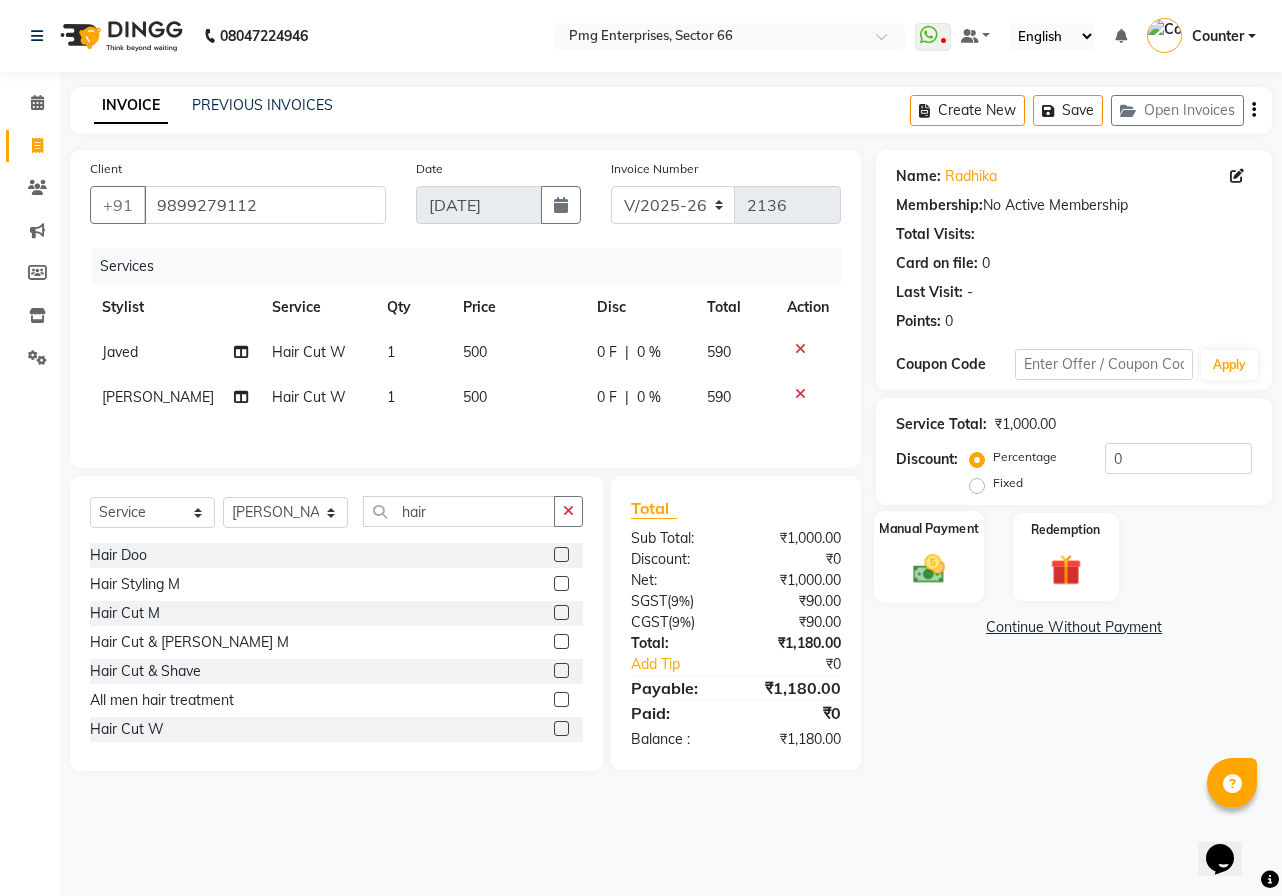 click 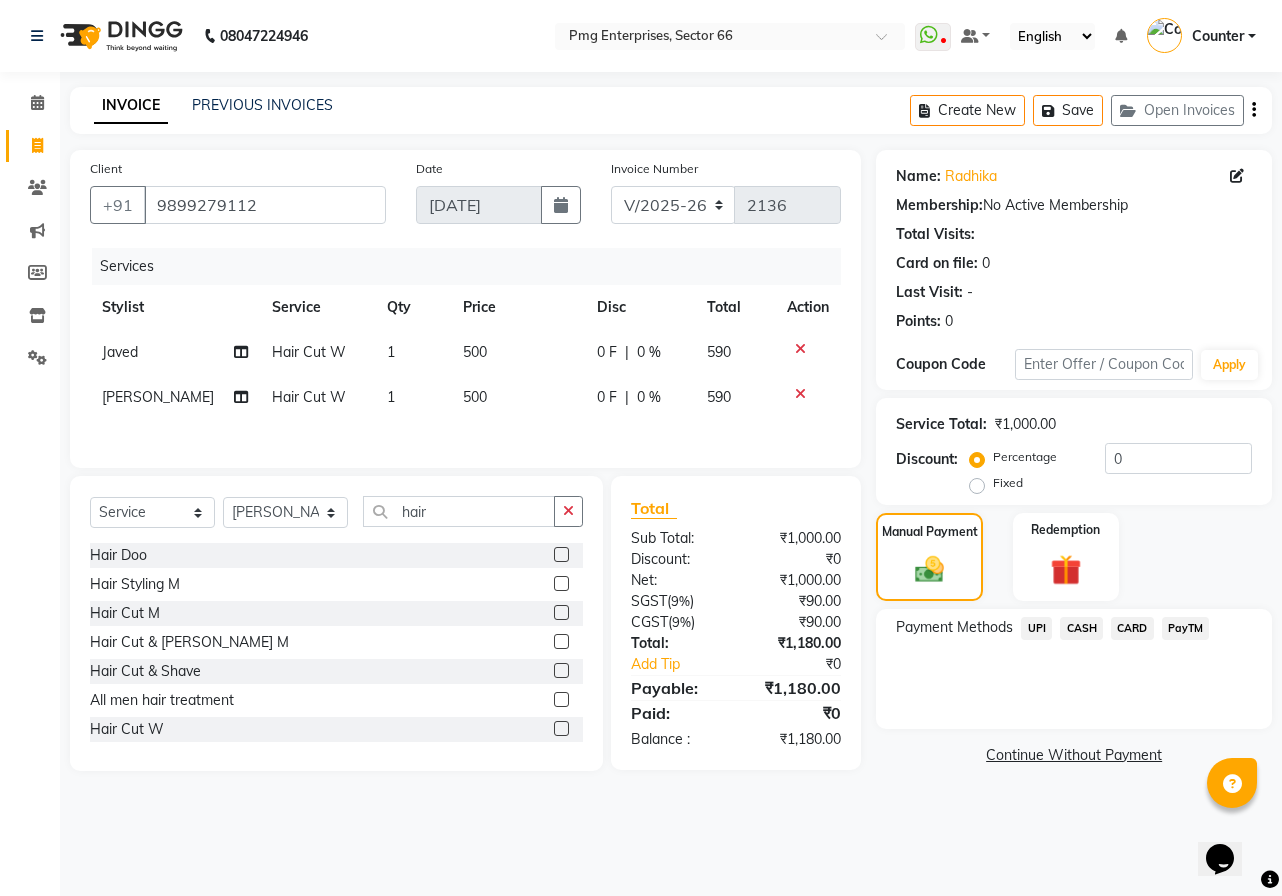 click on "UPI" 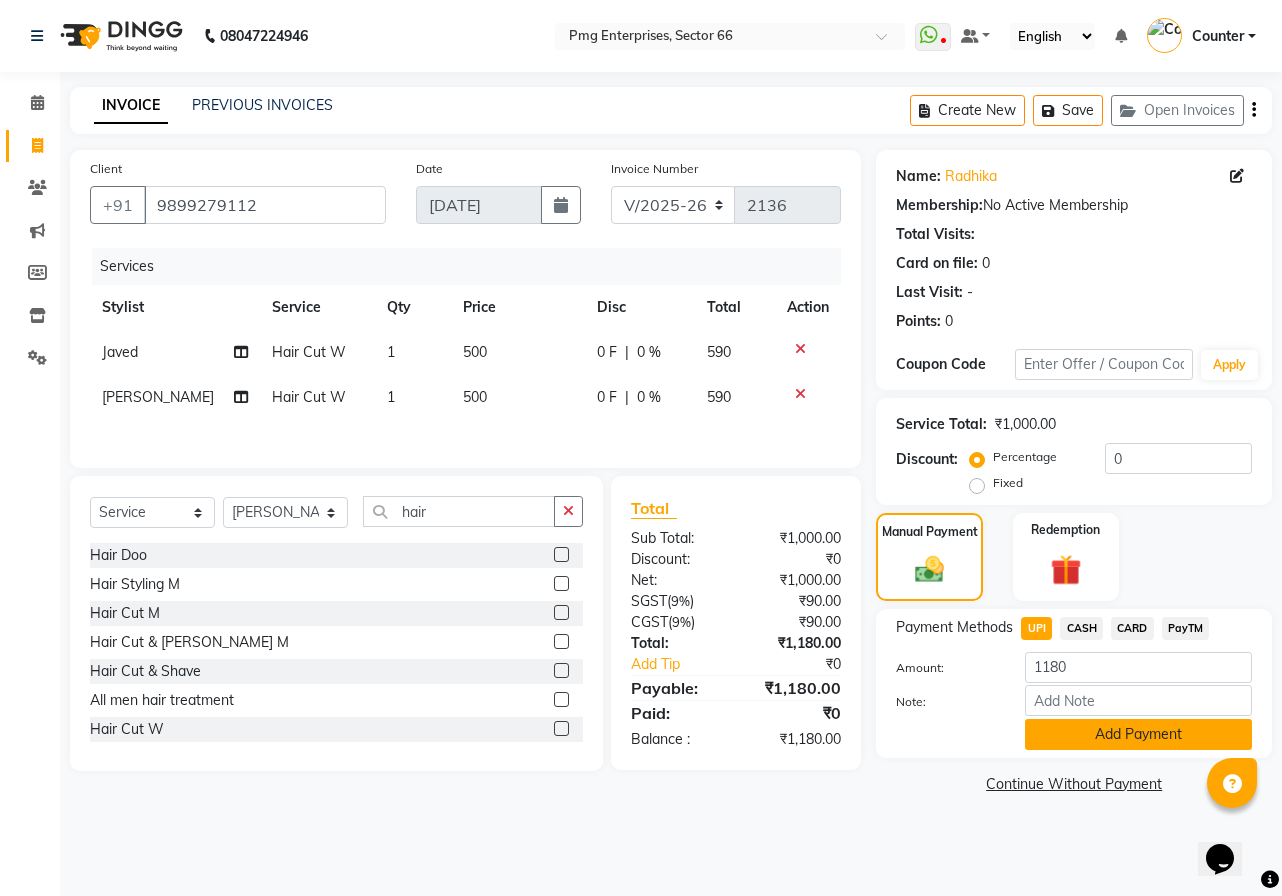click on "Add Payment" 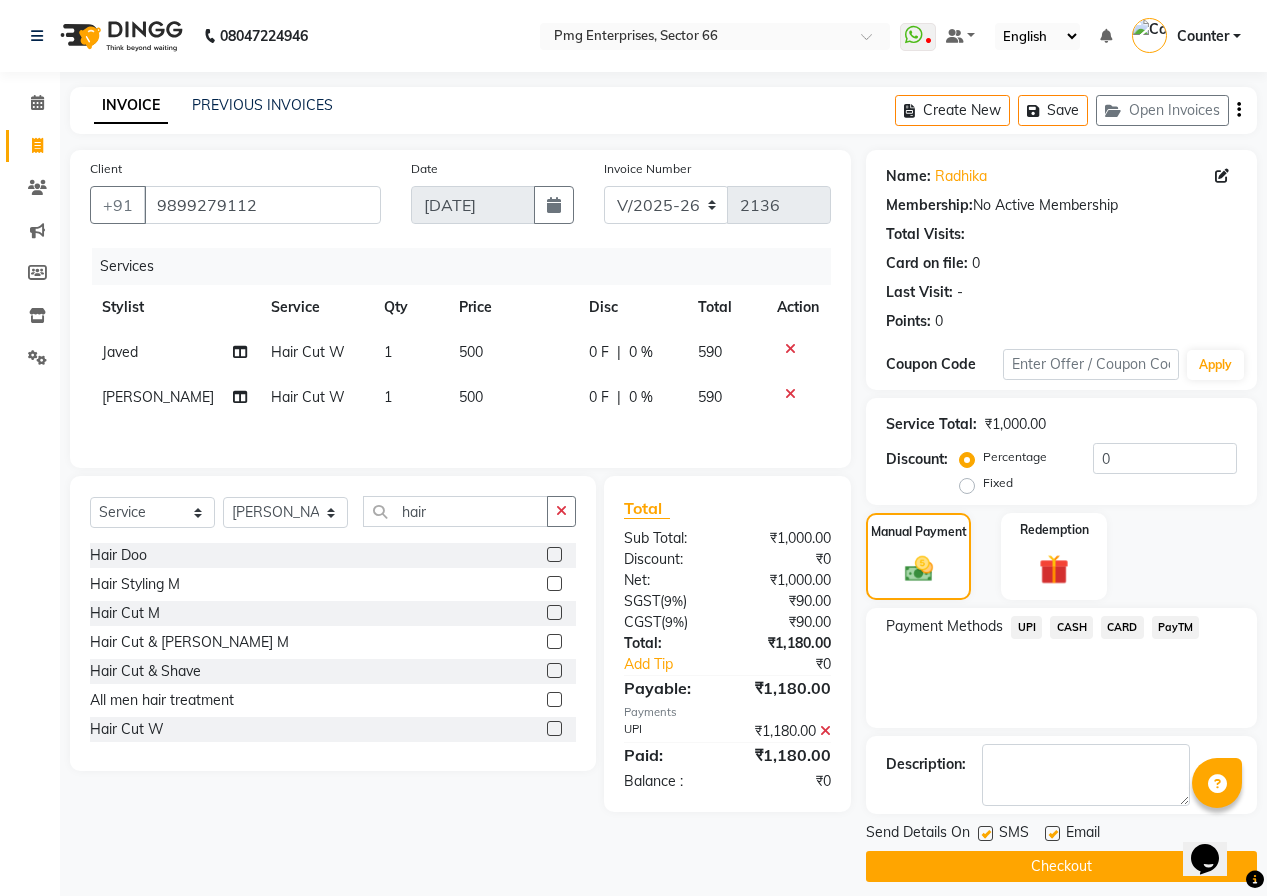 click on "Checkout" 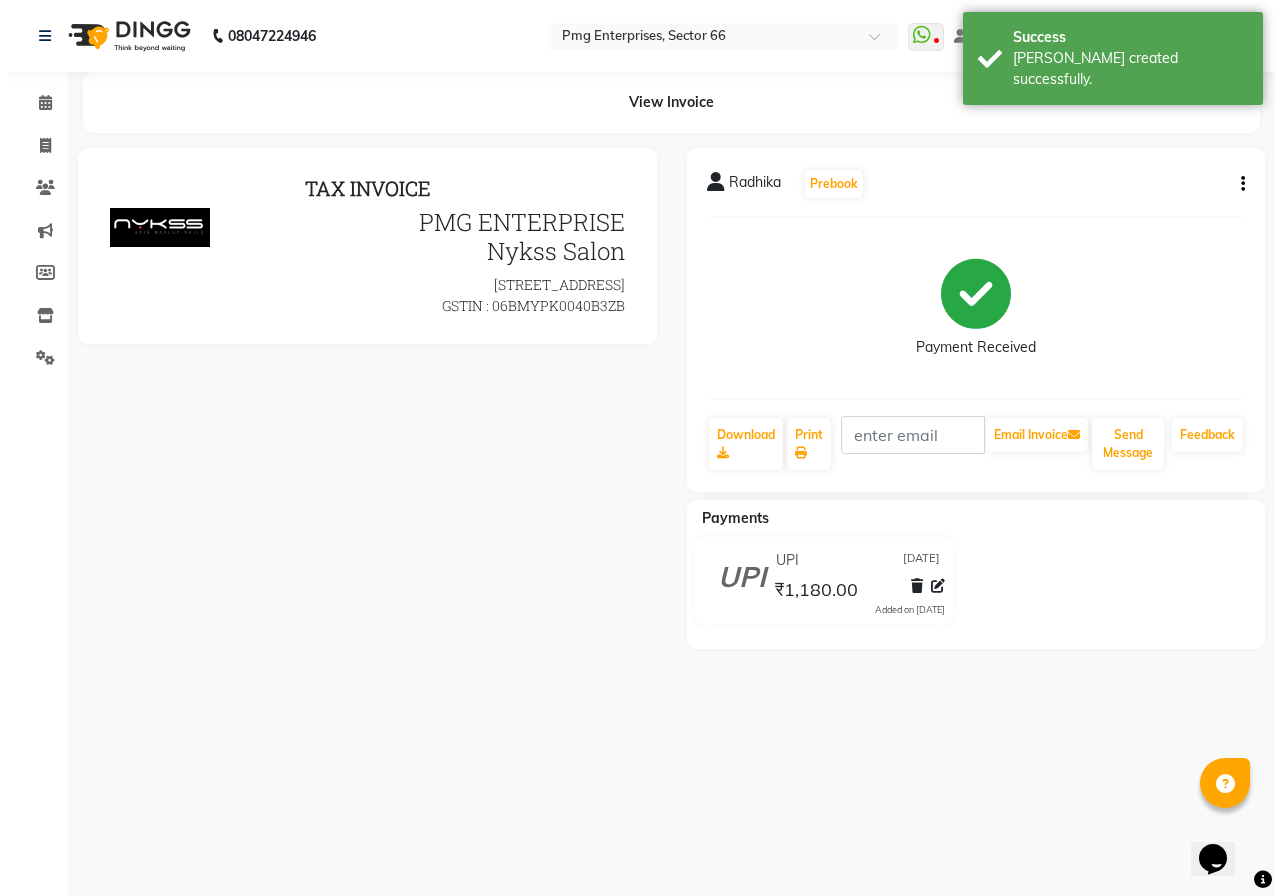 scroll, scrollTop: 0, scrollLeft: 0, axis: both 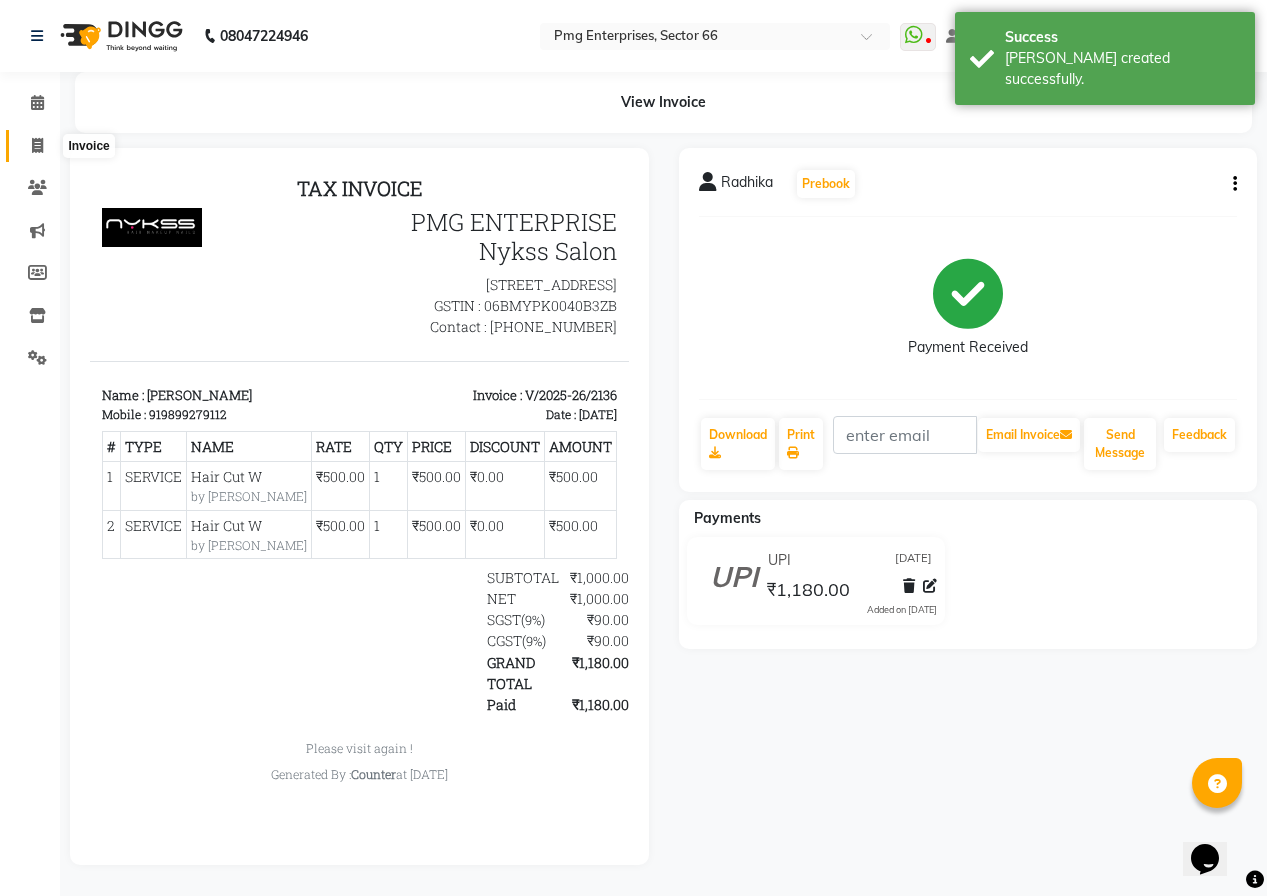 click 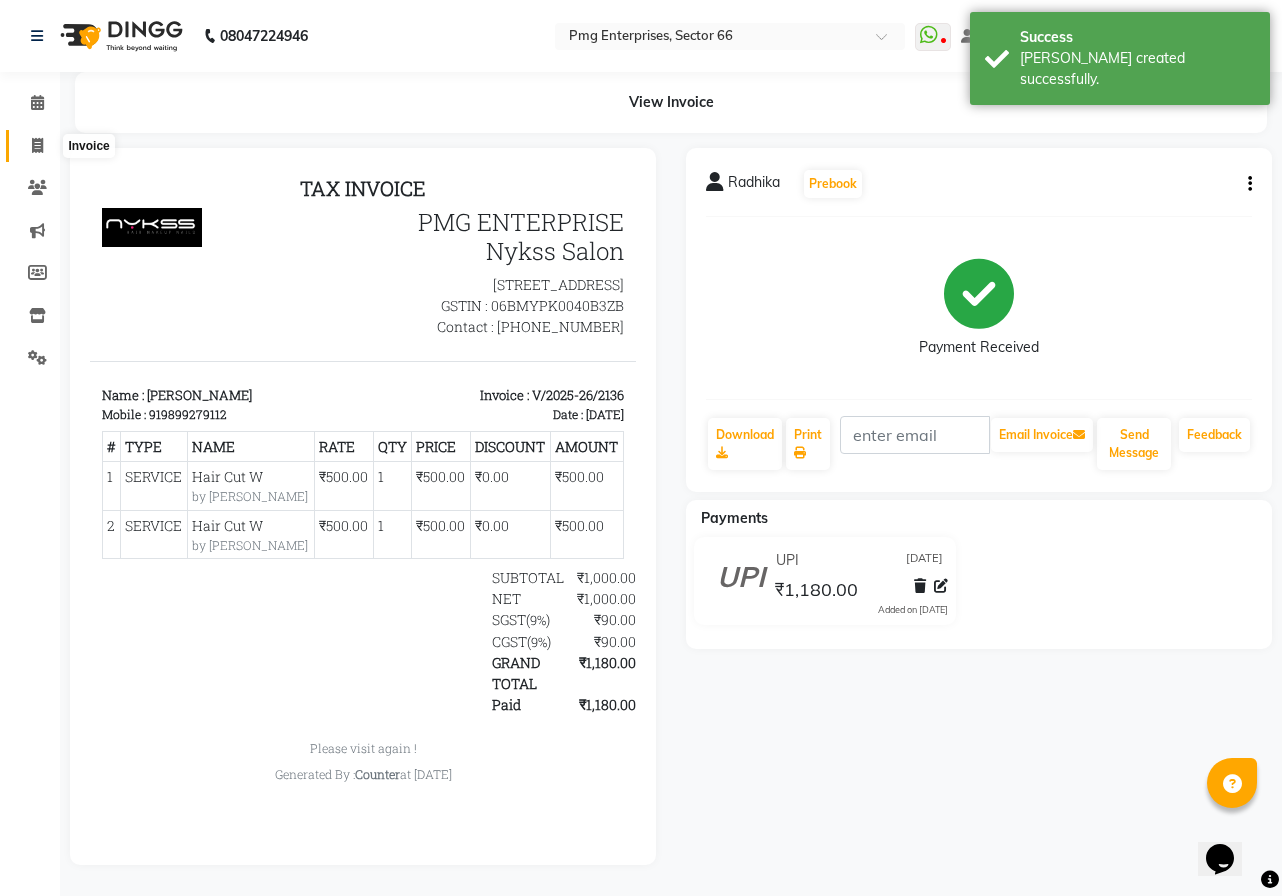 select on "889" 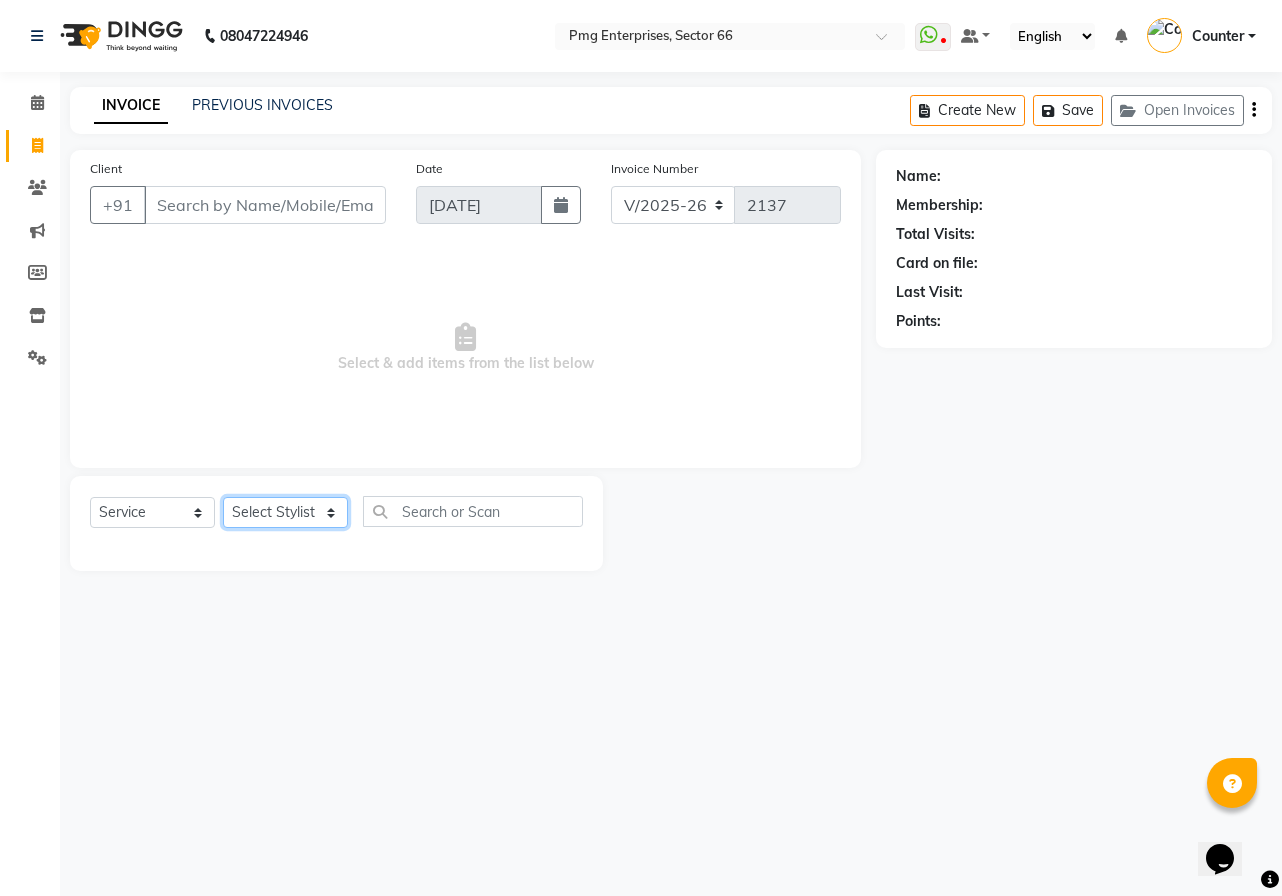 click on "Select Stylist [PERSON_NAME] Counter [PERSON_NAME] [PERSON_NAME] [PERSON_NAME] [PERSON_NAME]" 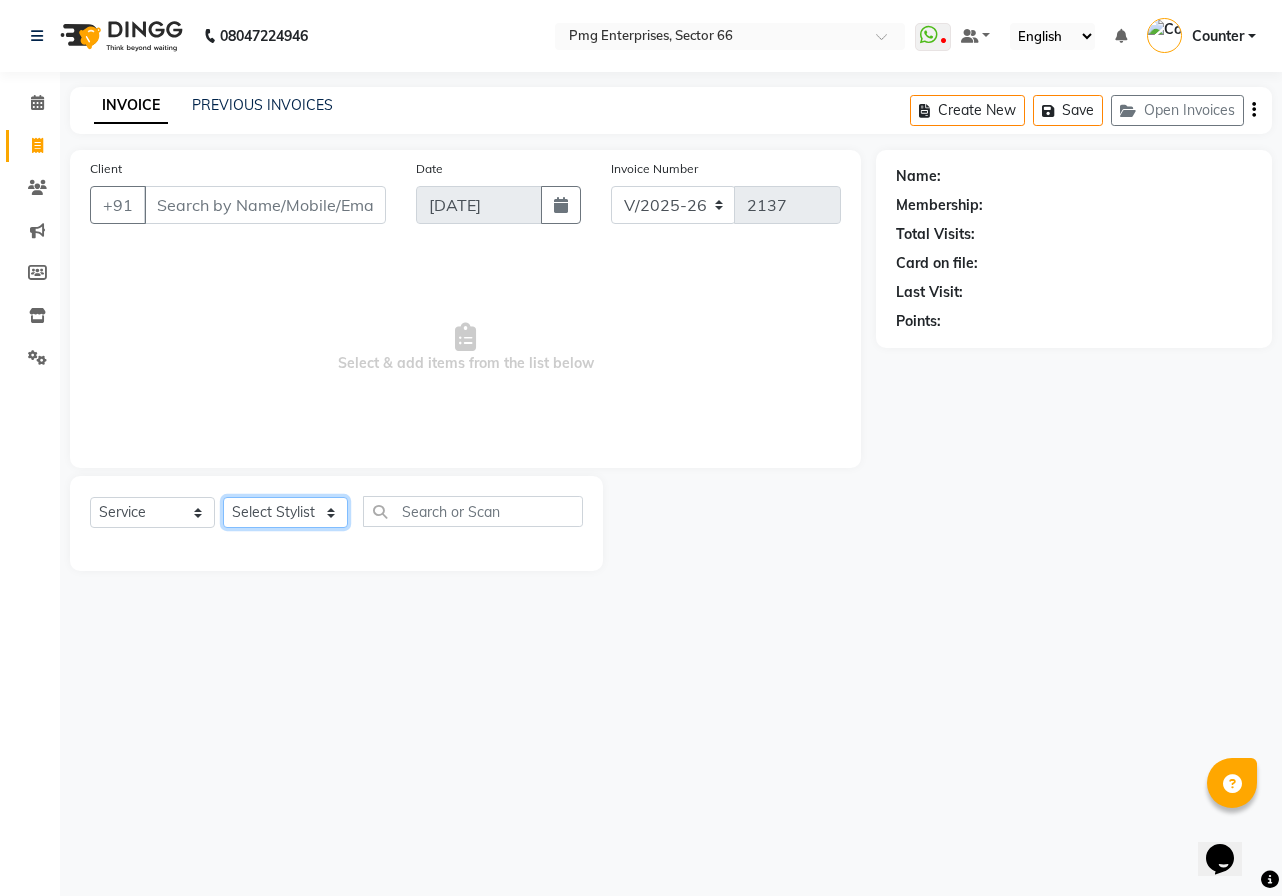 select on "49466" 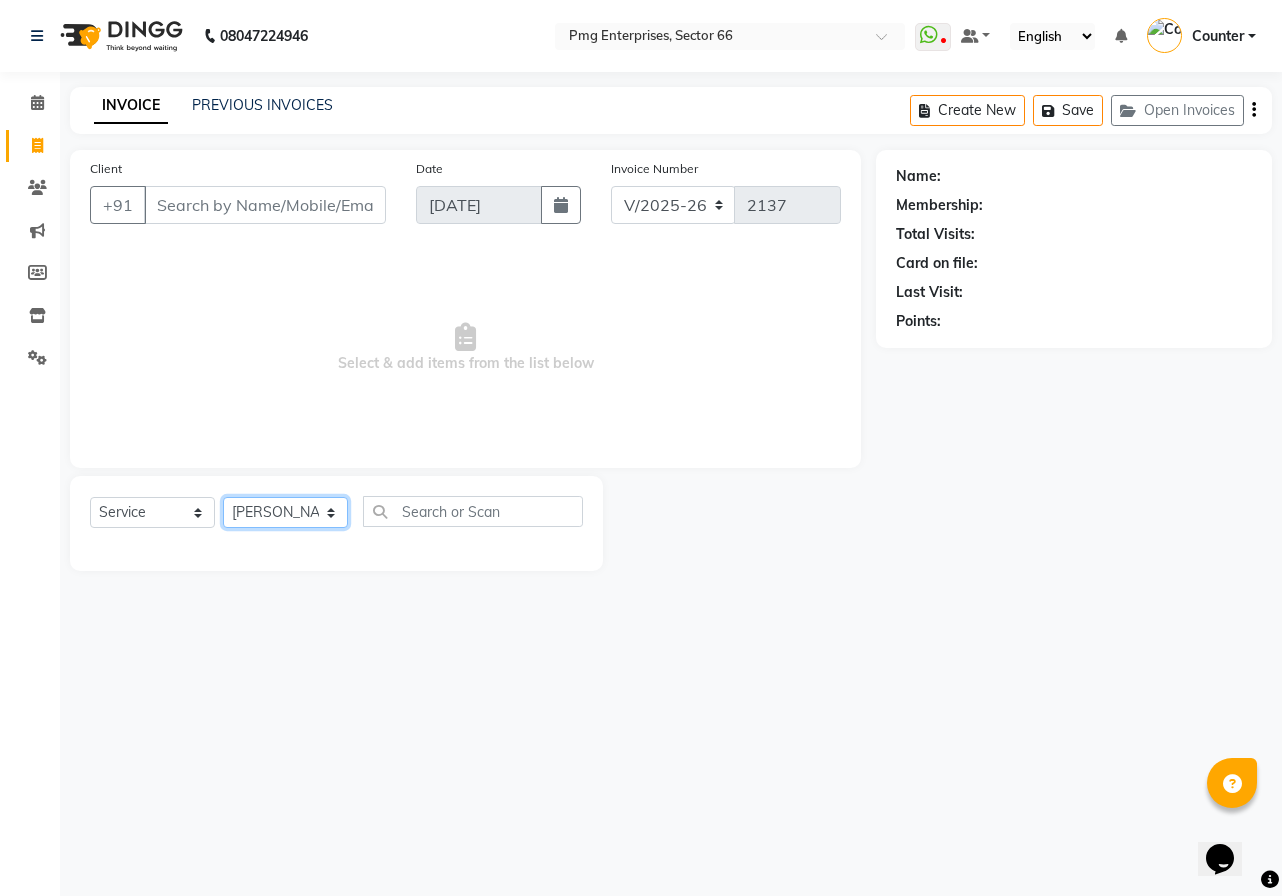 click on "Select Stylist [PERSON_NAME] Counter [PERSON_NAME] [PERSON_NAME] [PERSON_NAME] [PERSON_NAME]" 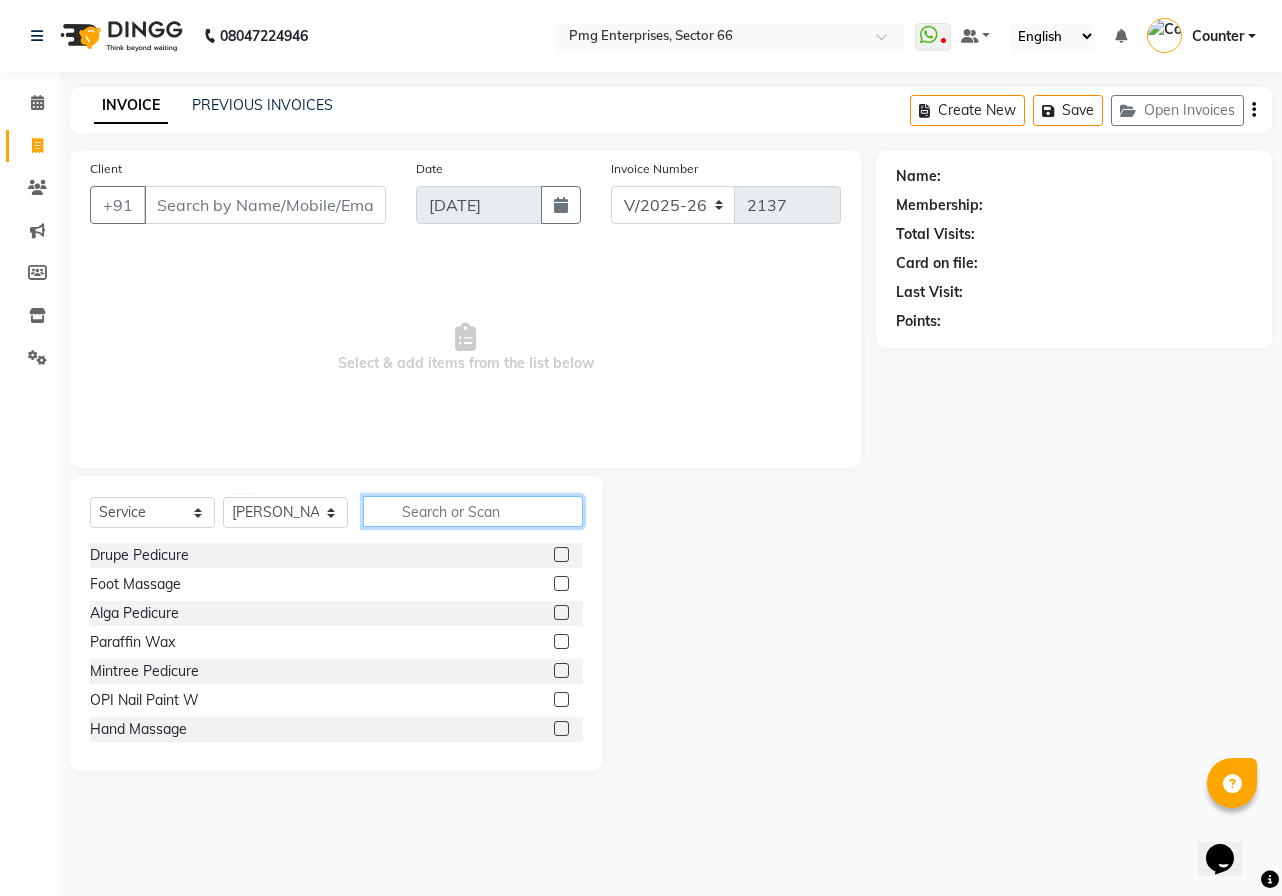 click 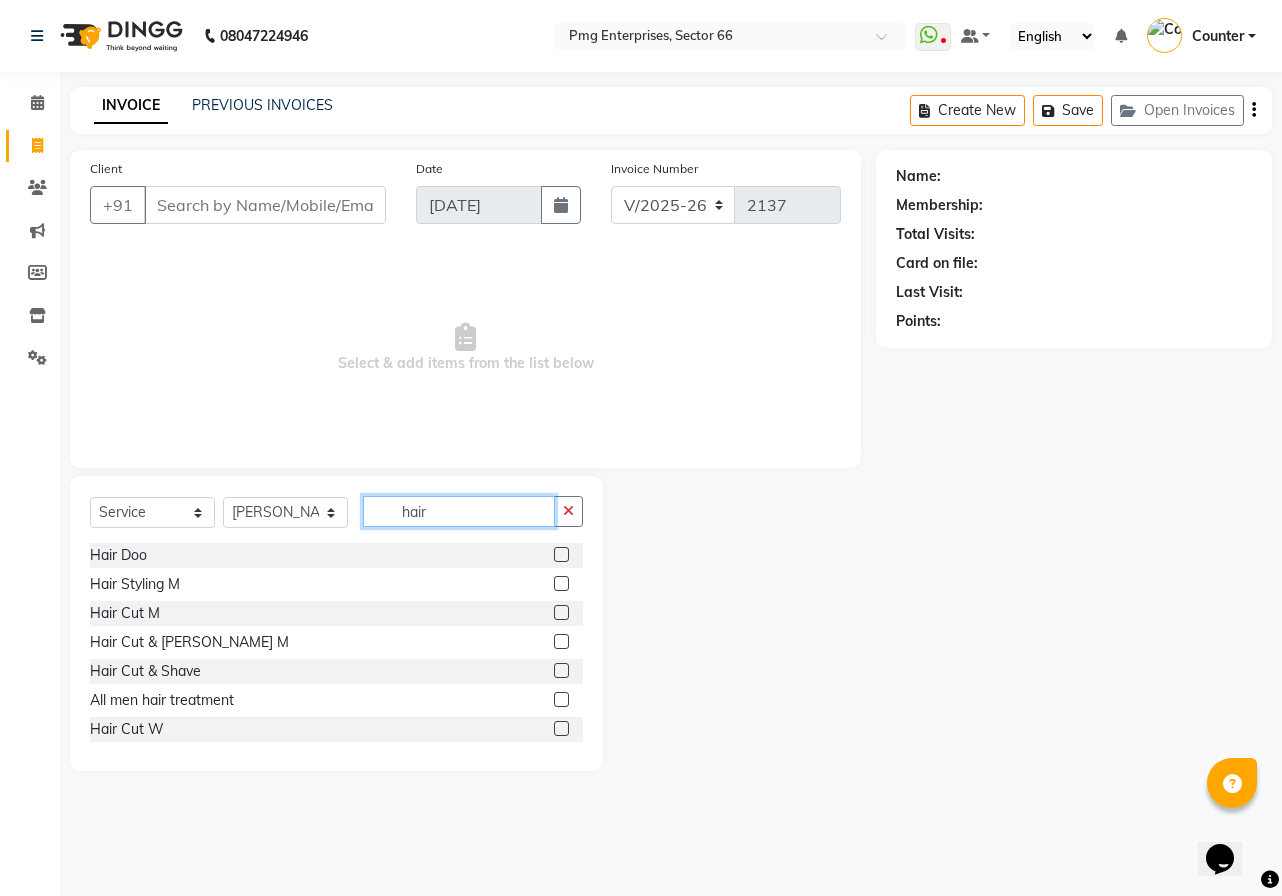 type on "hair" 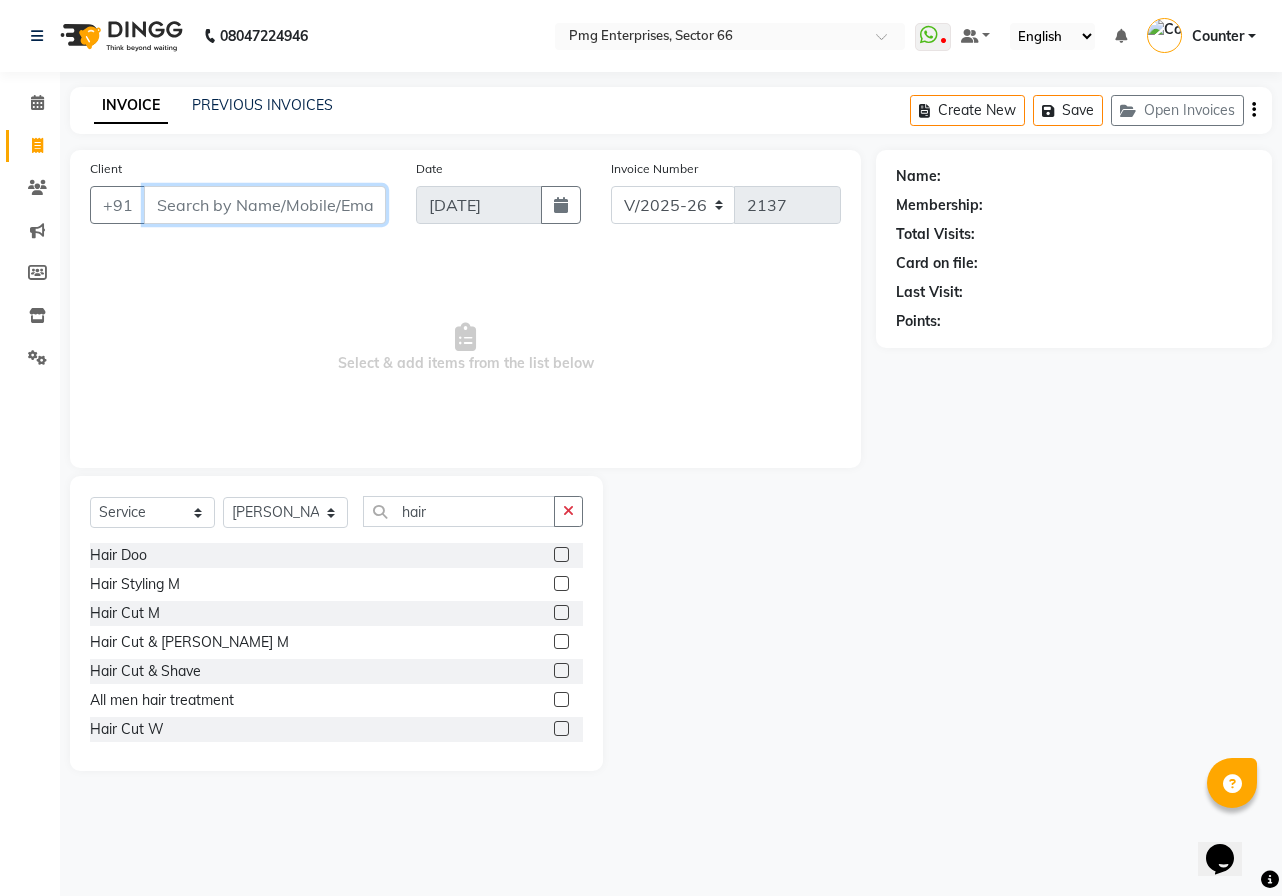 click on "Client" at bounding box center [265, 205] 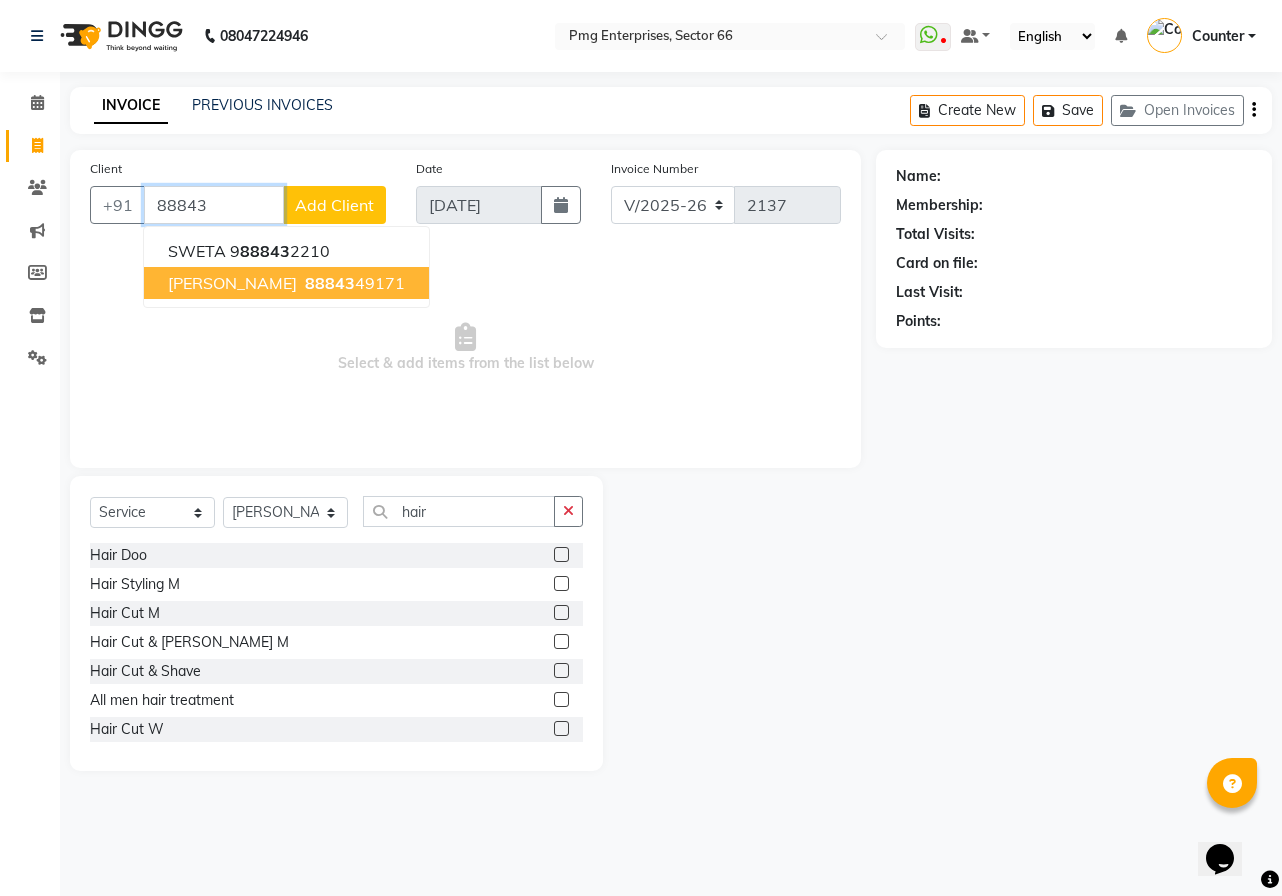 click on "Sumit Singh   88843 49171" at bounding box center (286, 283) 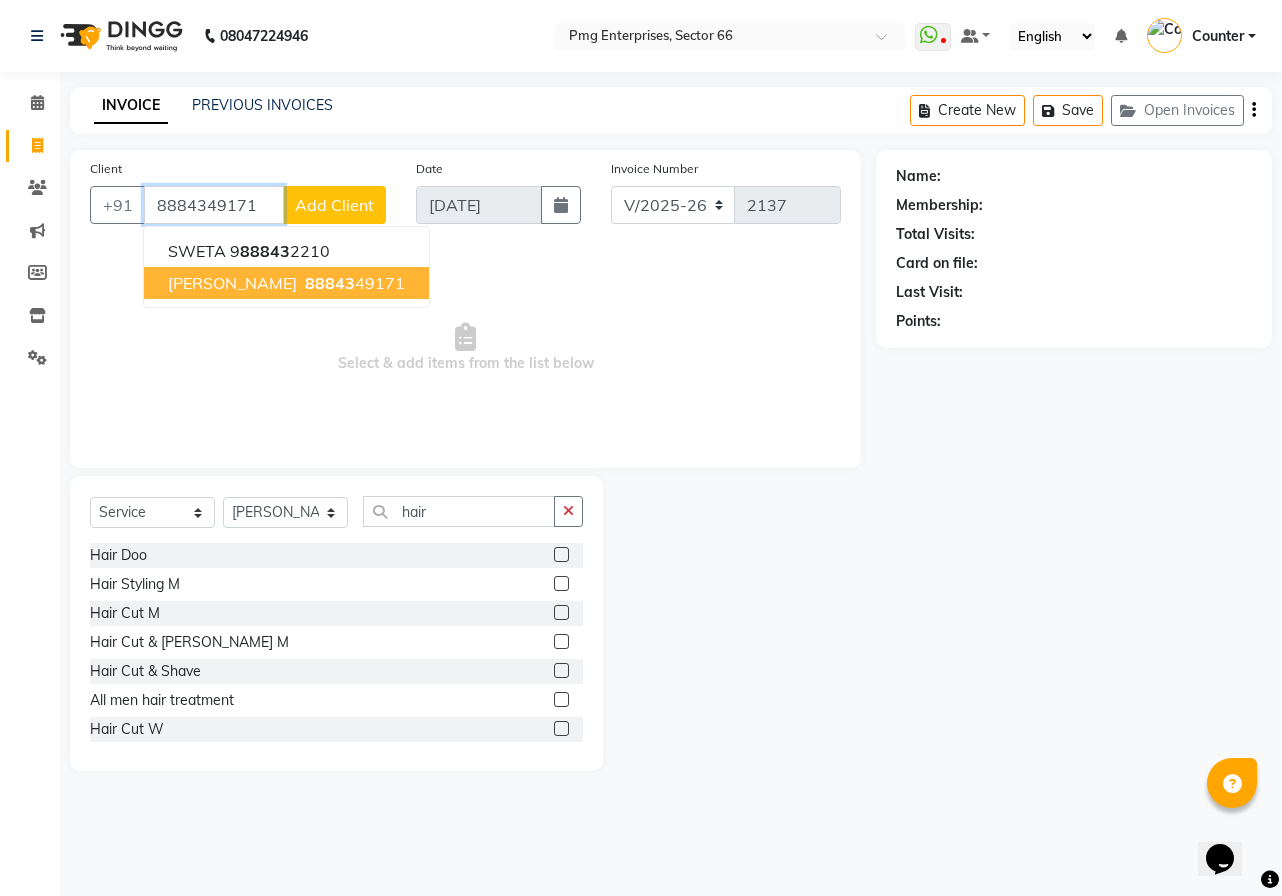 type on "8884349171" 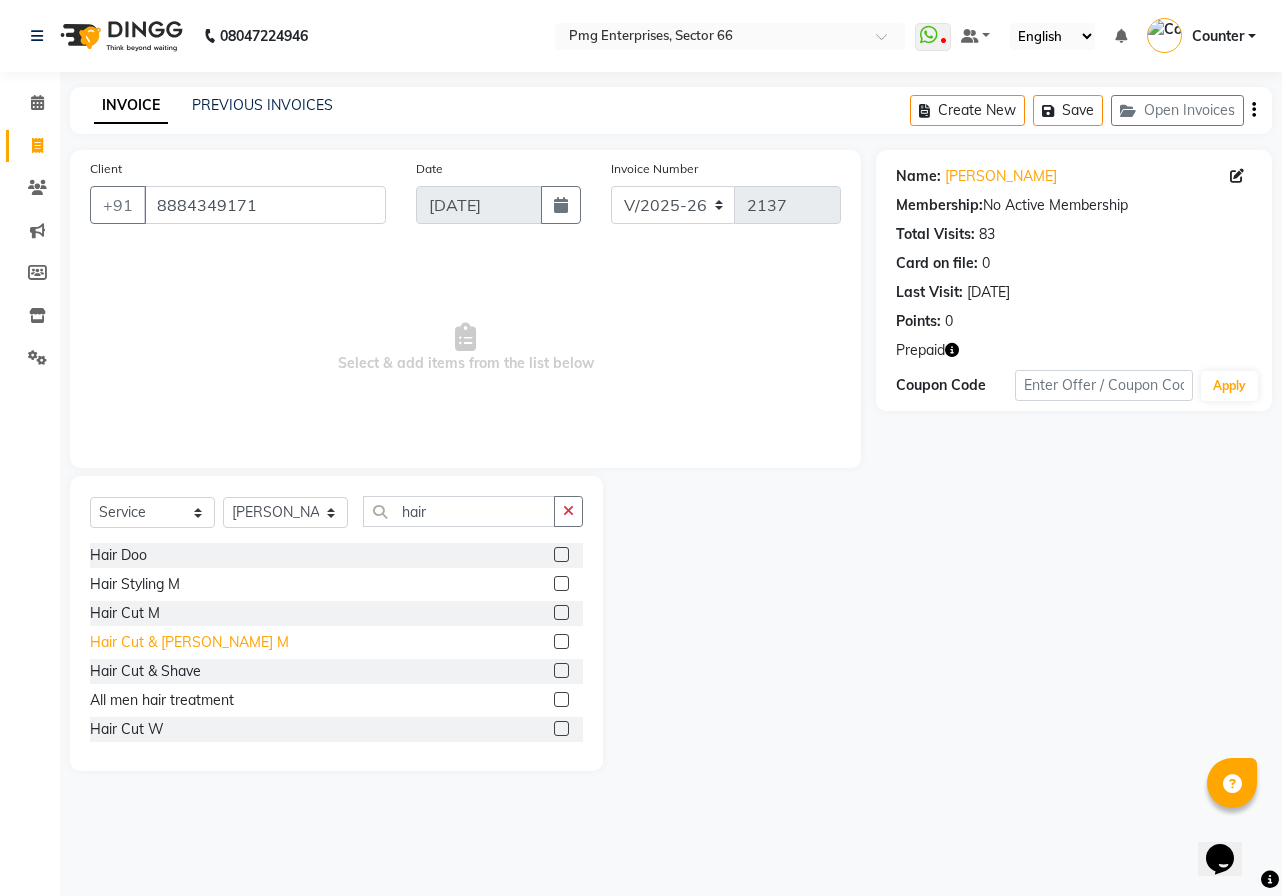 click on "Hair Cut & [PERSON_NAME] M" 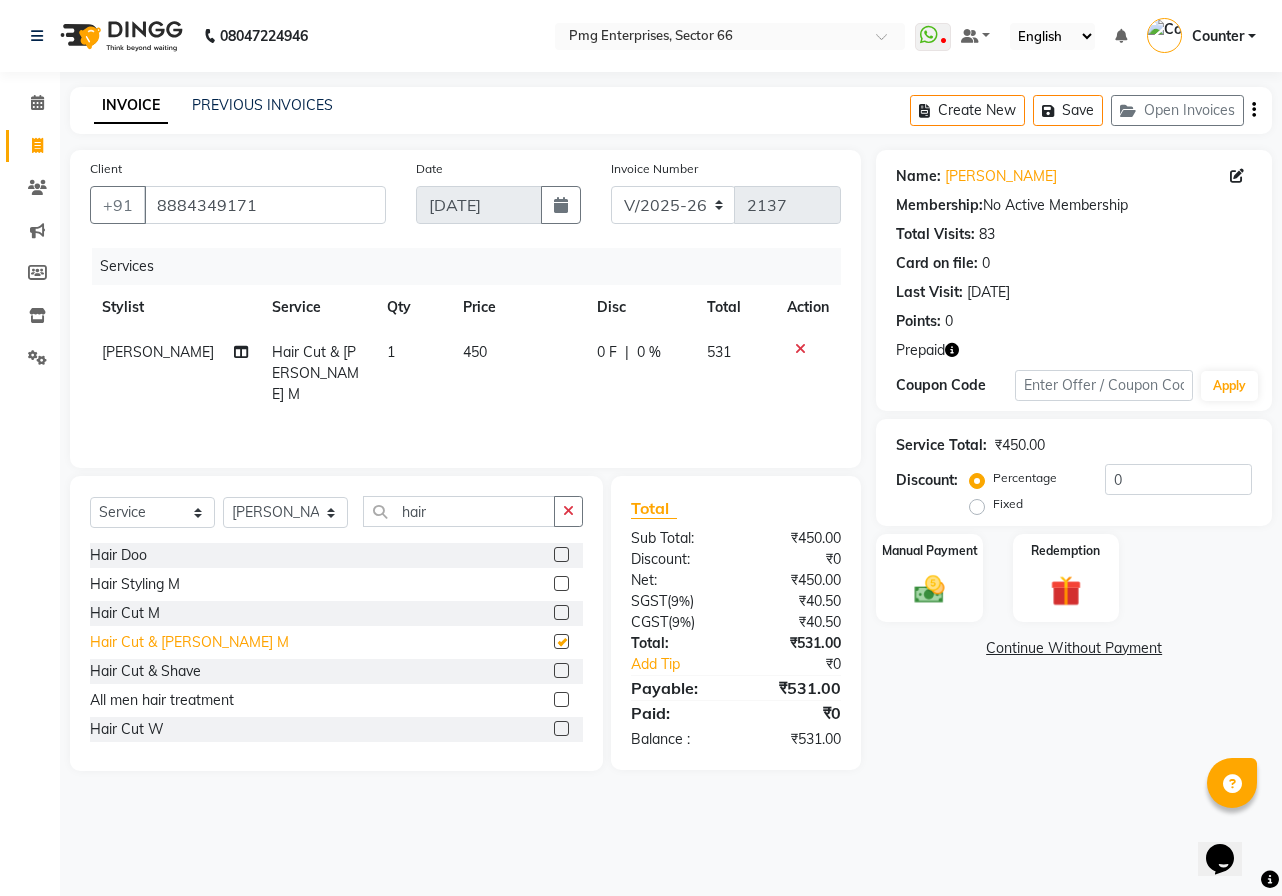 checkbox on "false" 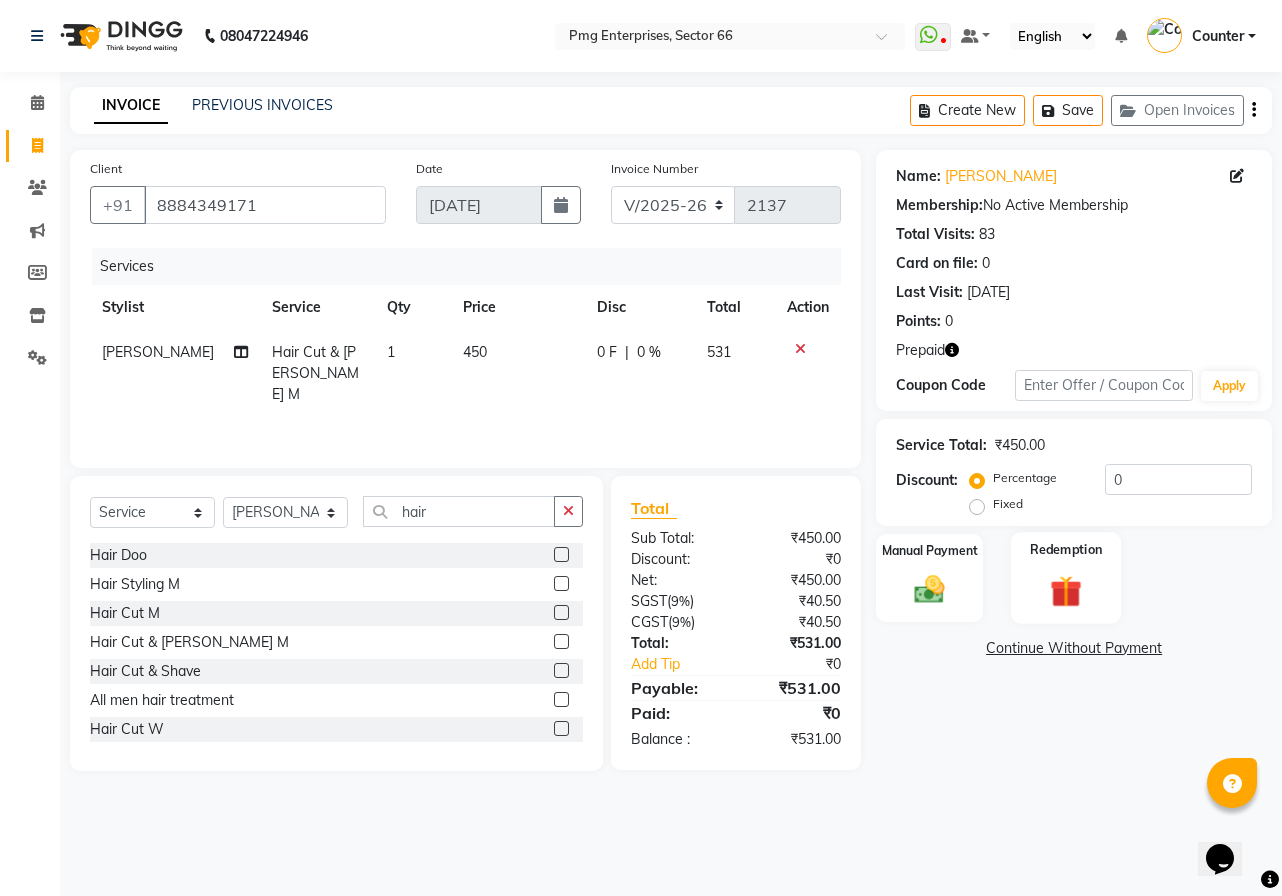 click 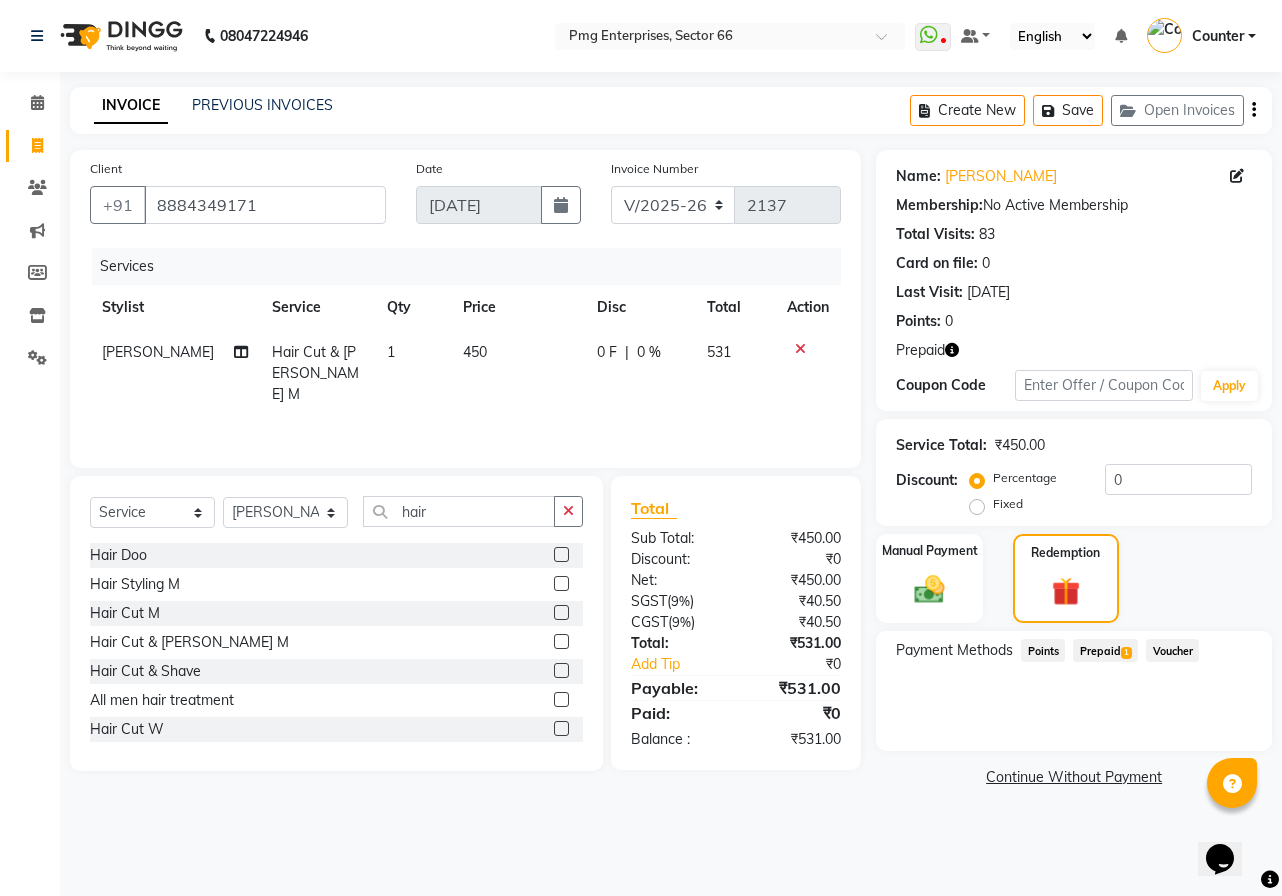 click on "Prepaid  1" 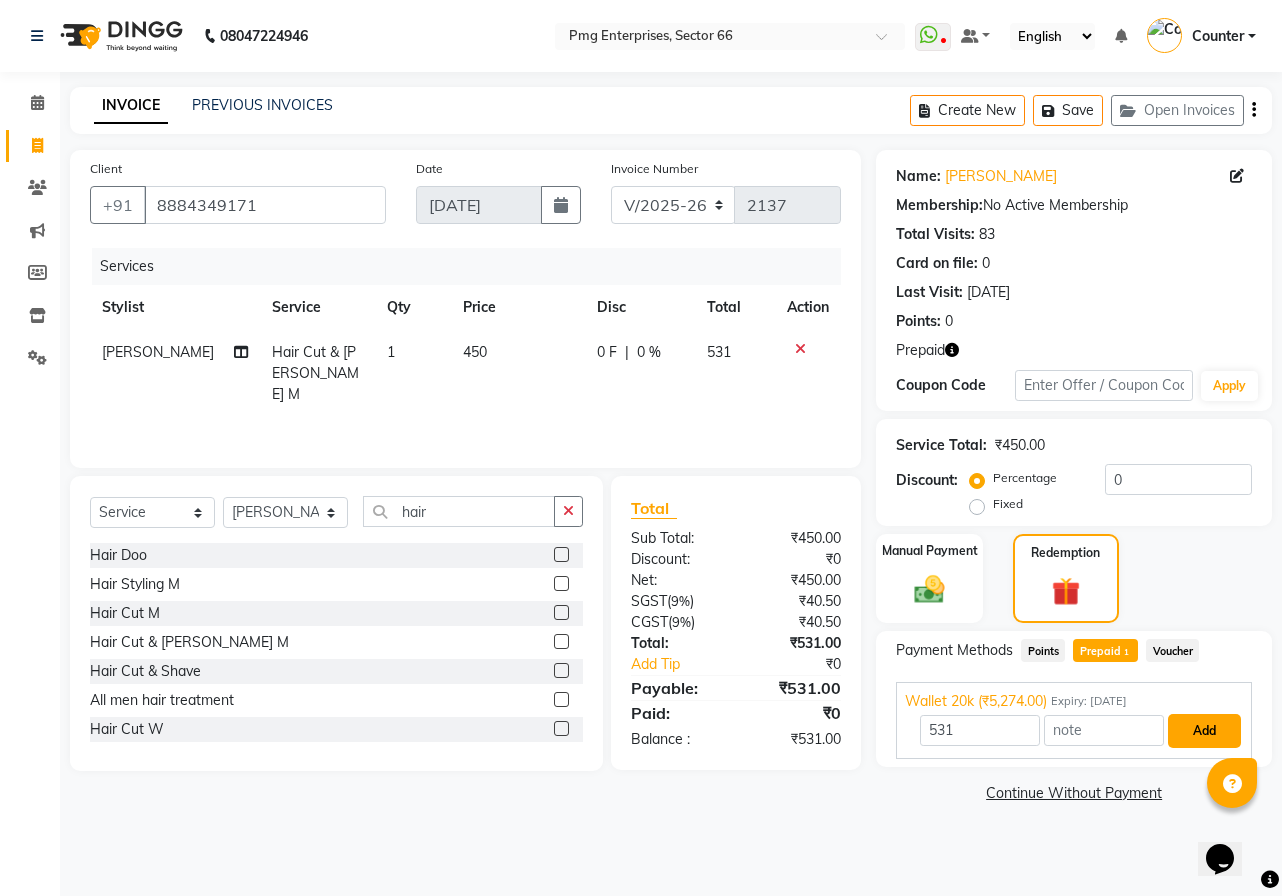 click on "Add" at bounding box center [1204, 731] 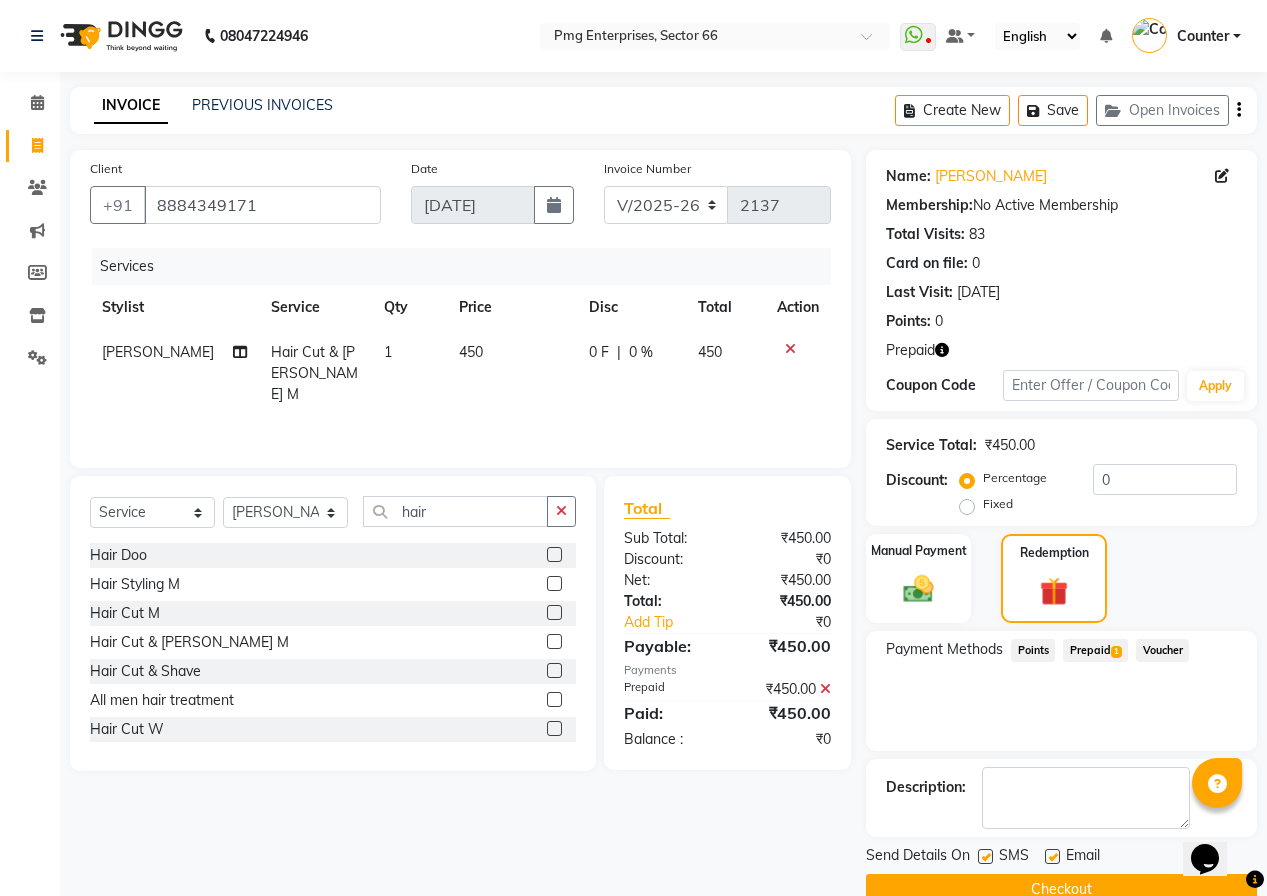 click on "Checkout" 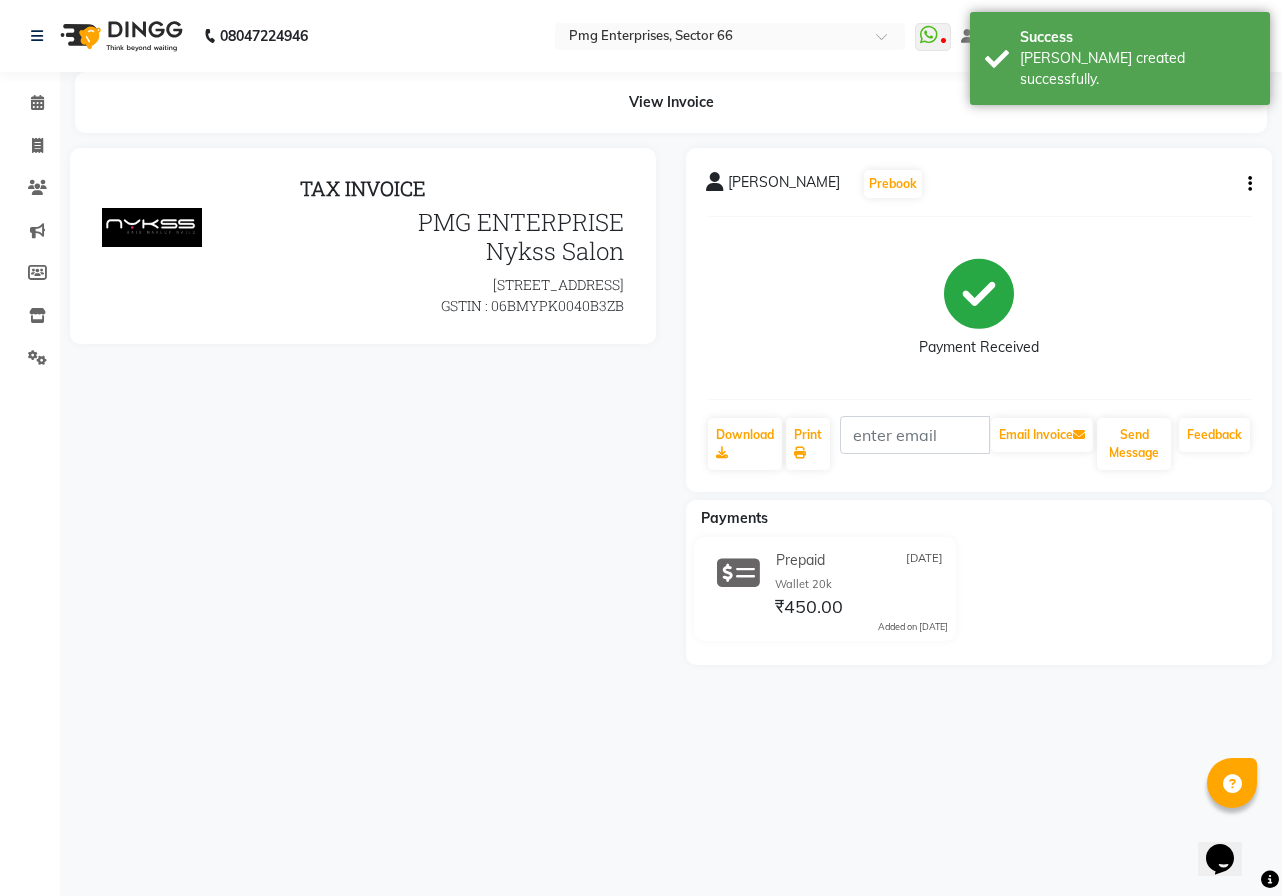 scroll, scrollTop: 0, scrollLeft: 0, axis: both 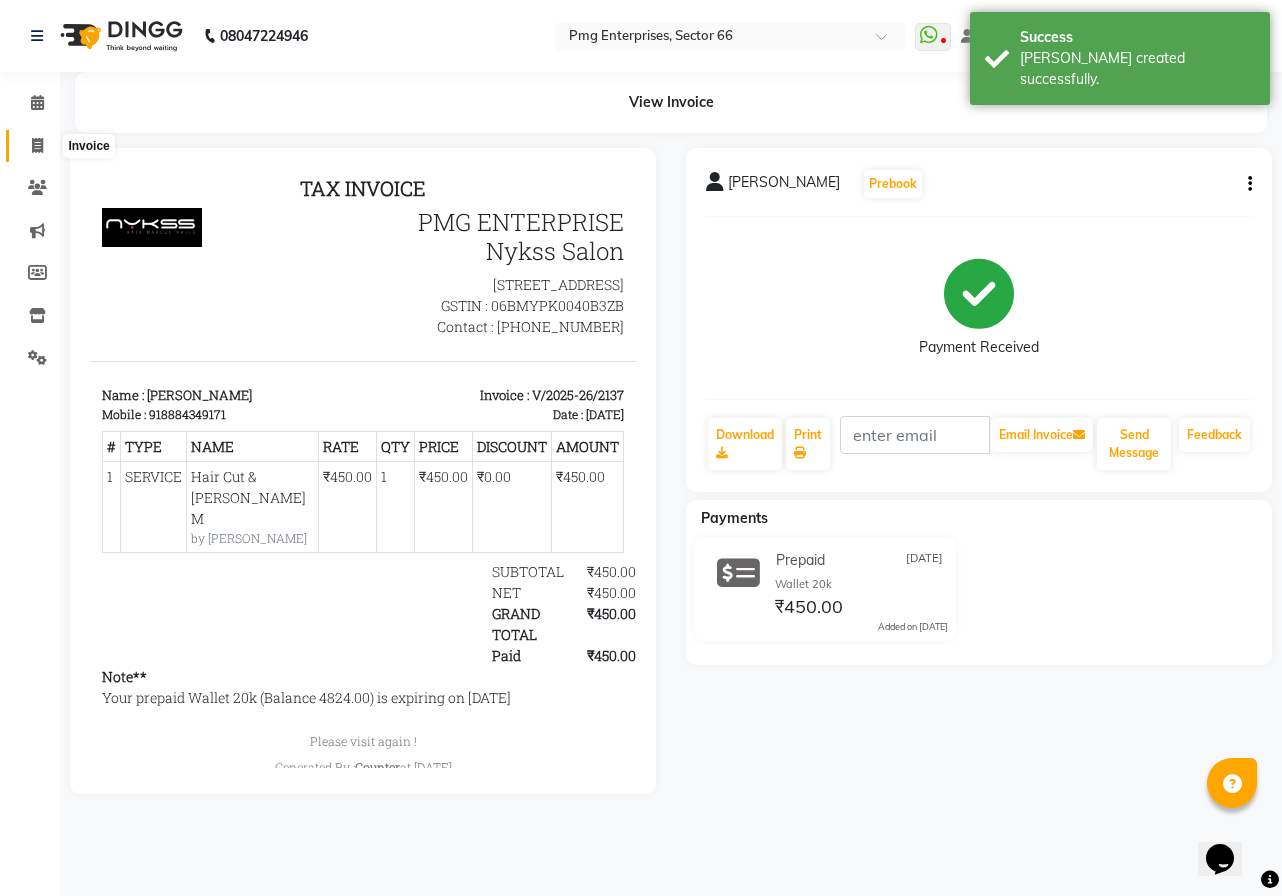 click 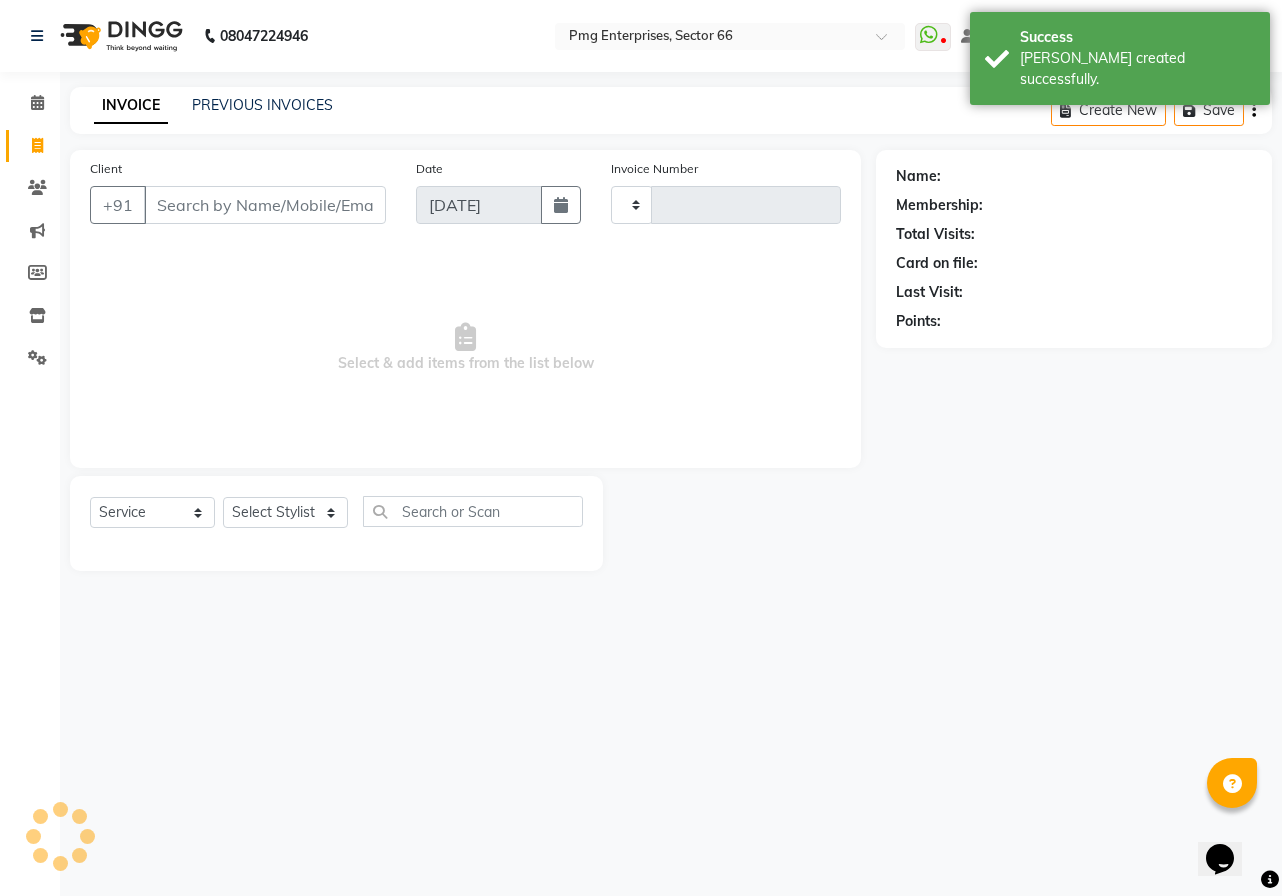 type on "2138" 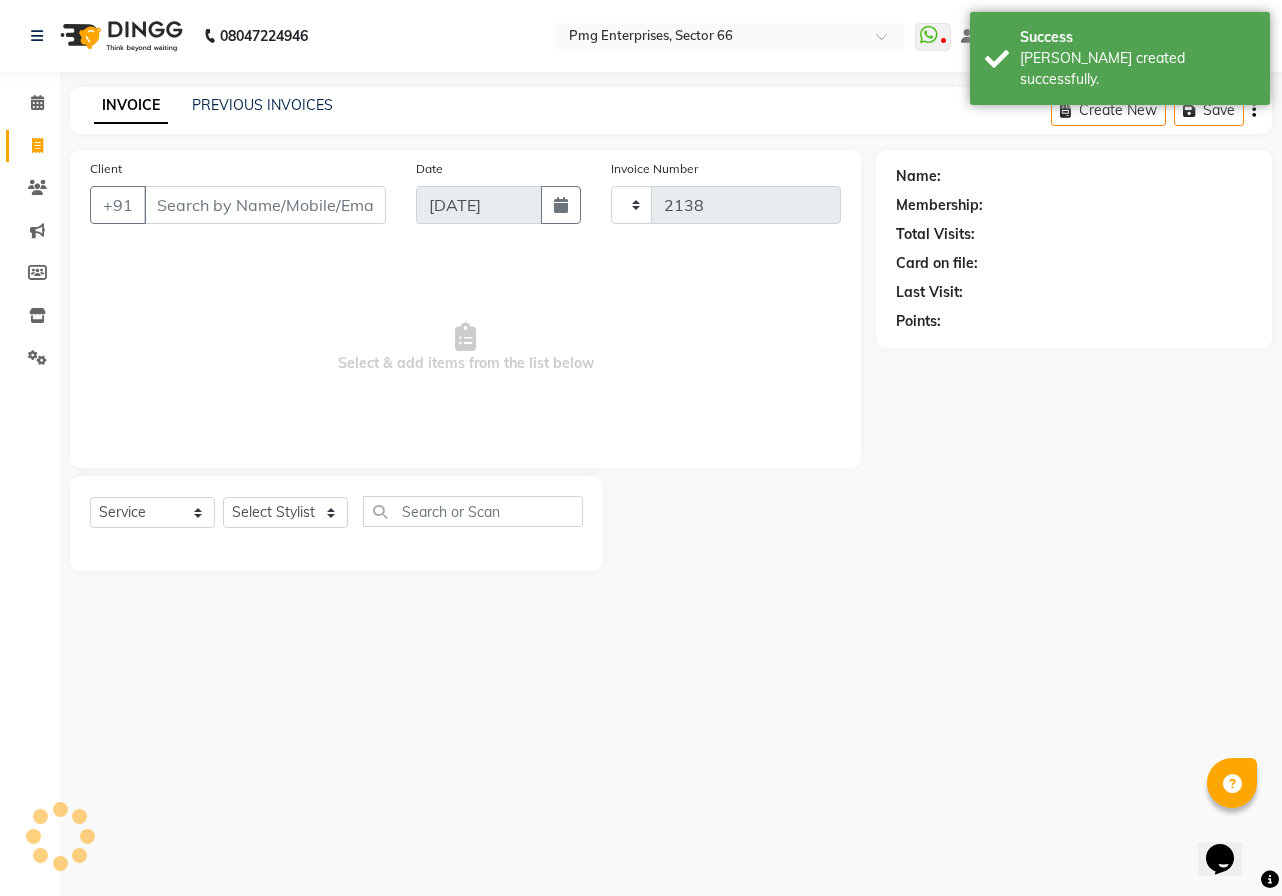 select on "889" 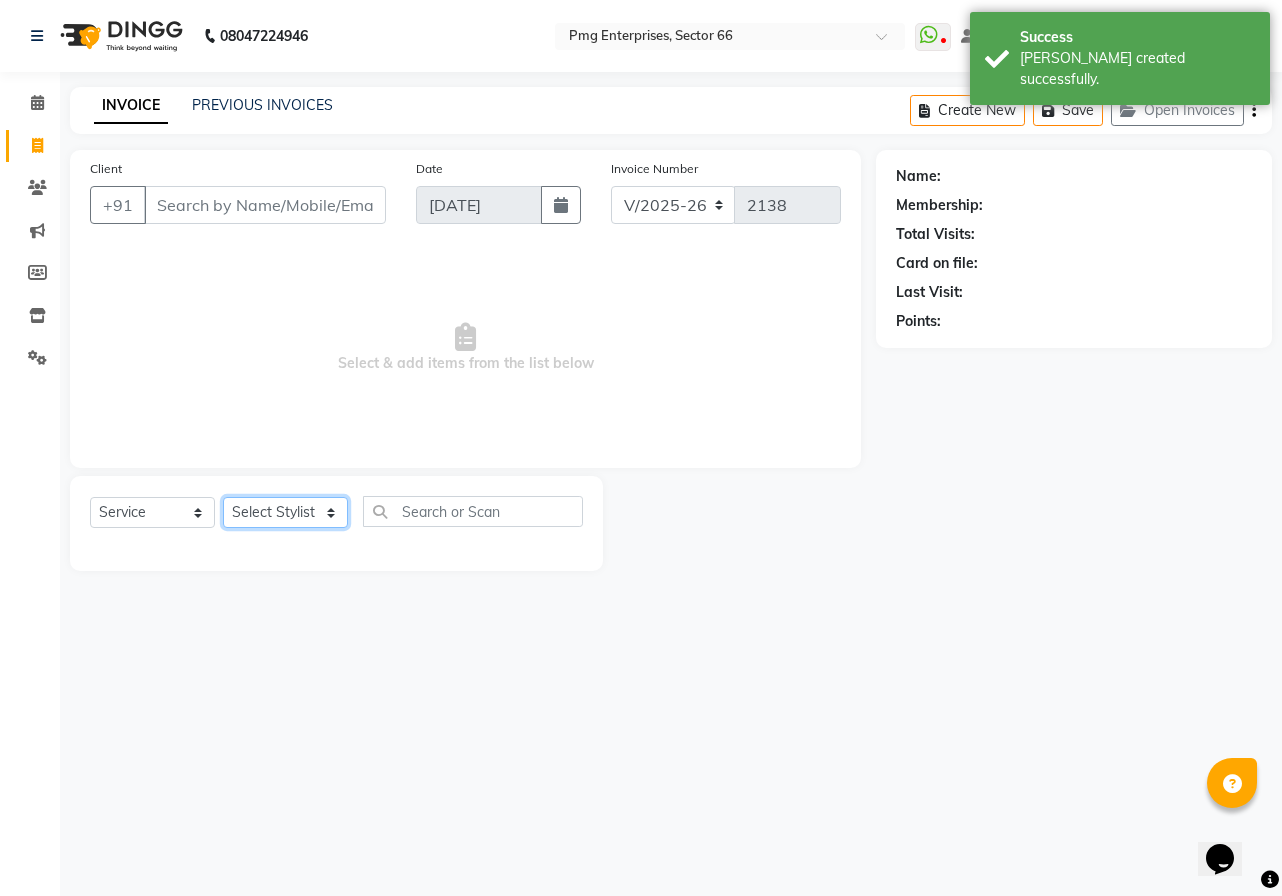 click on "Select Stylist [PERSON_NAME] Counter [PERSON_NAME] [PERSON_NAME] [PERSON_NAME] [PERSON_NAME]" 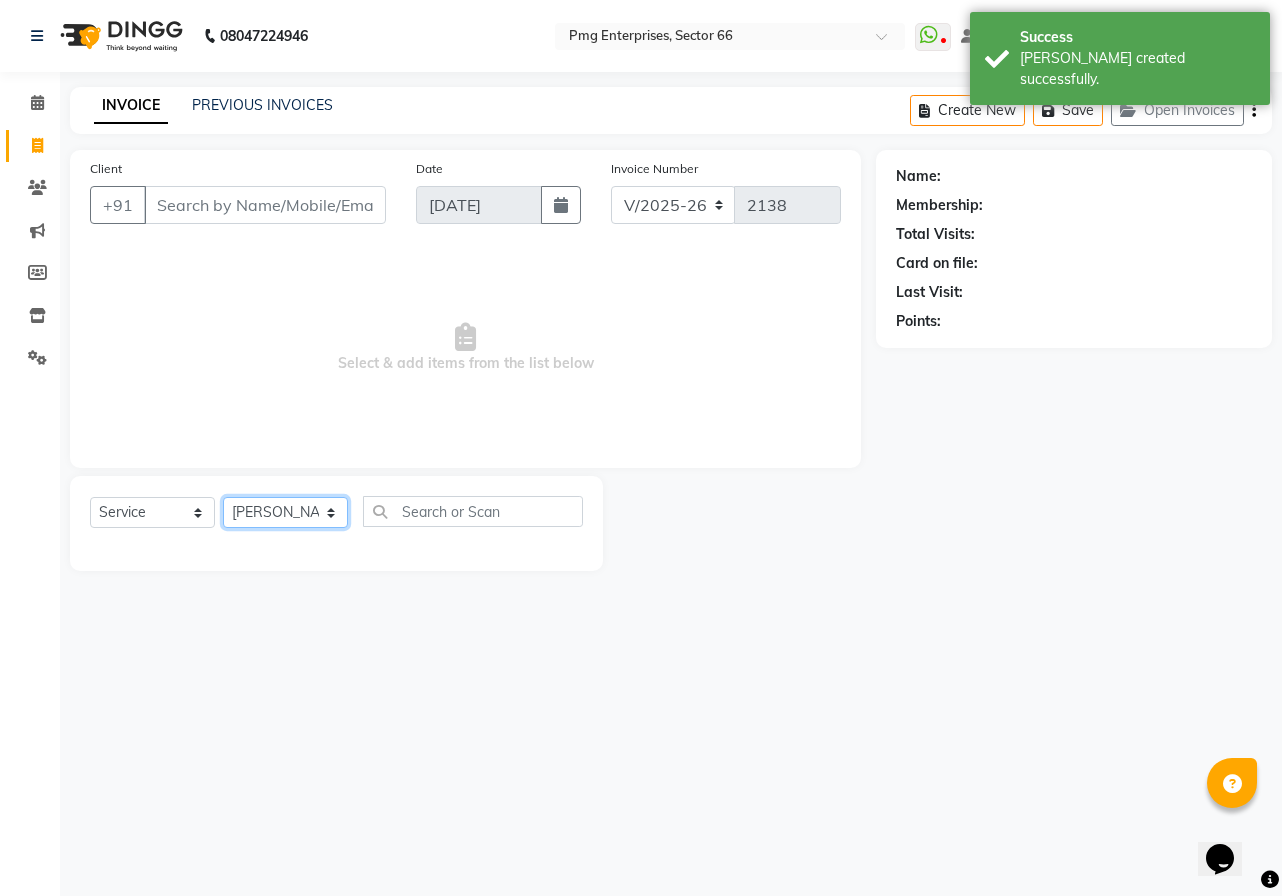 click on "Select Stylist [PERSON_NAME] Counter [PERSON_NAME] [PERSON_NAME] [PERSON_NAME] [PERSON_NAME]" 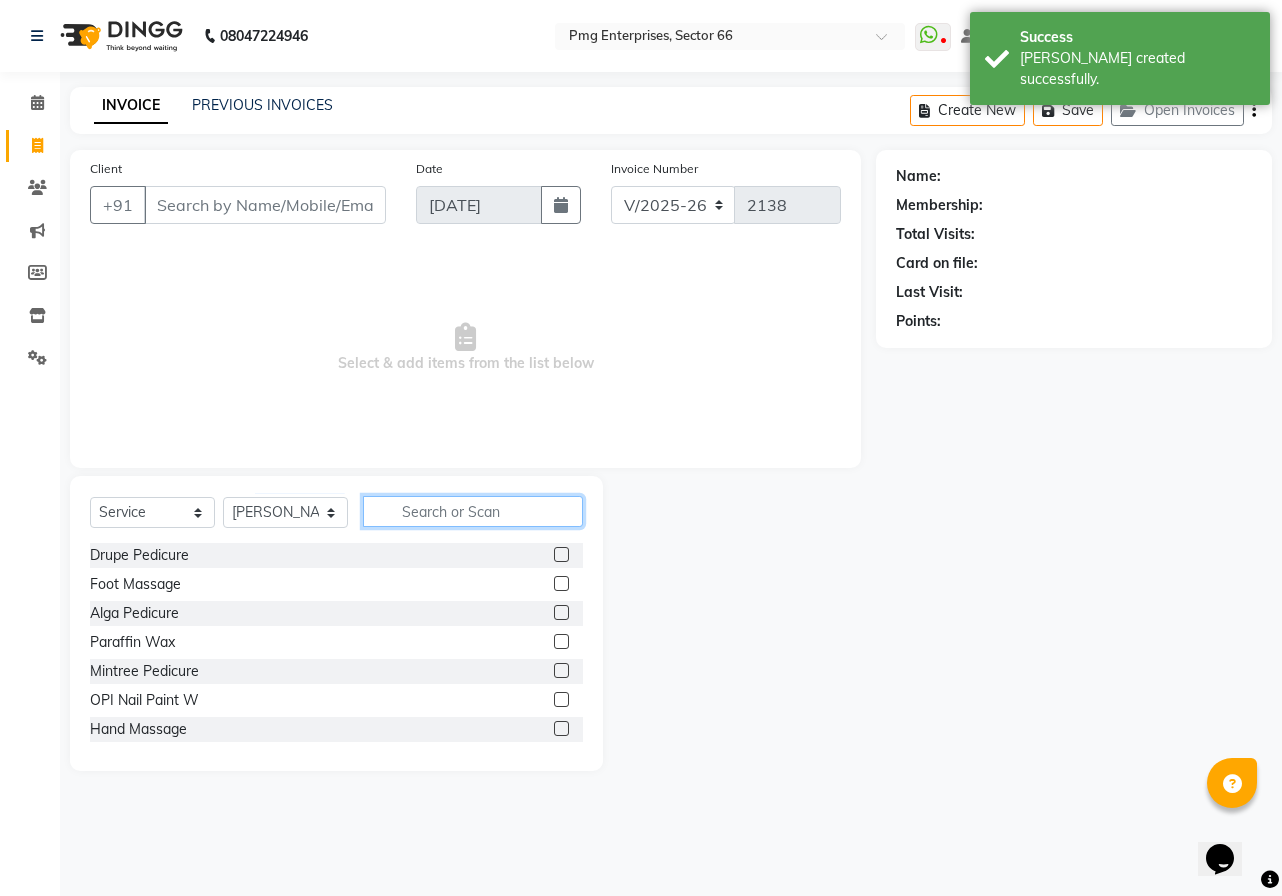 click 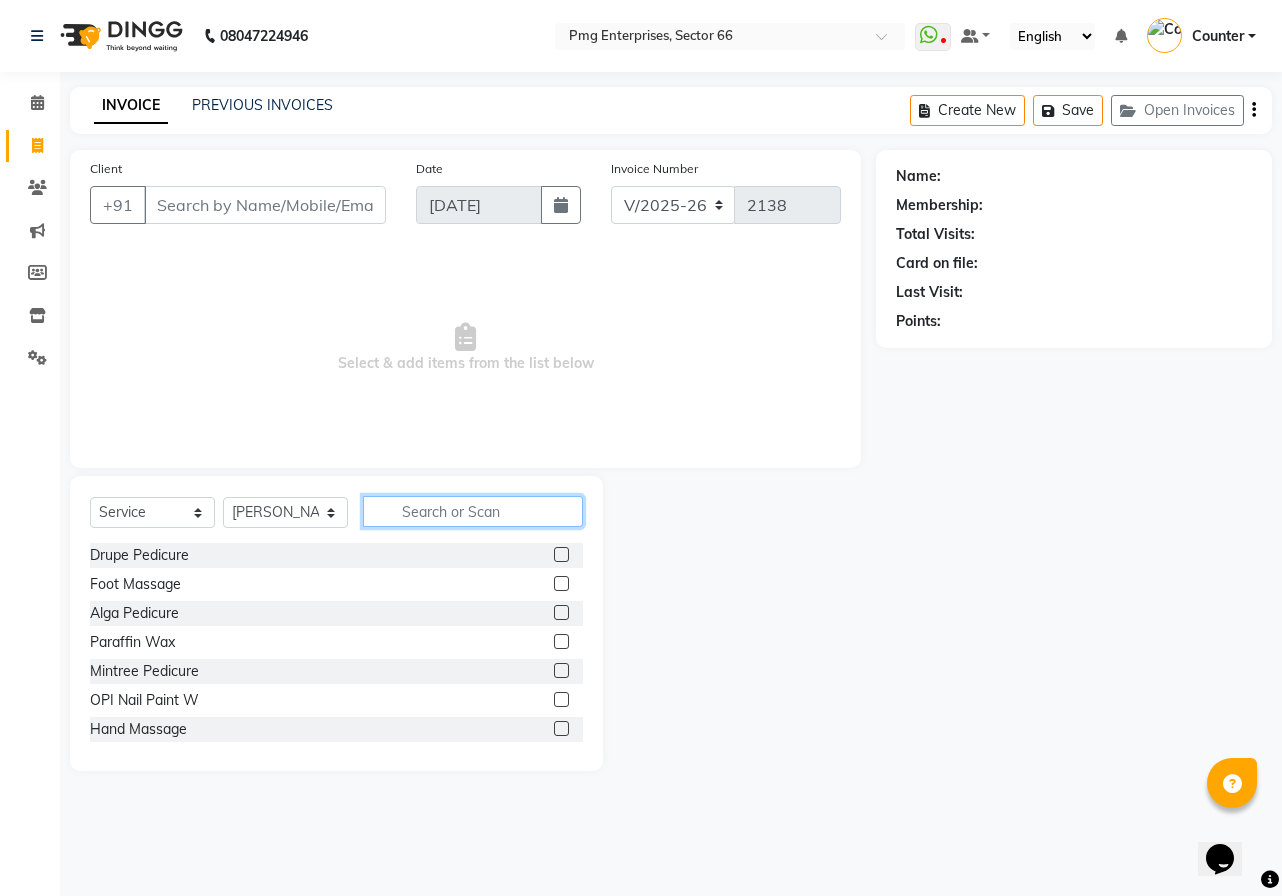 click 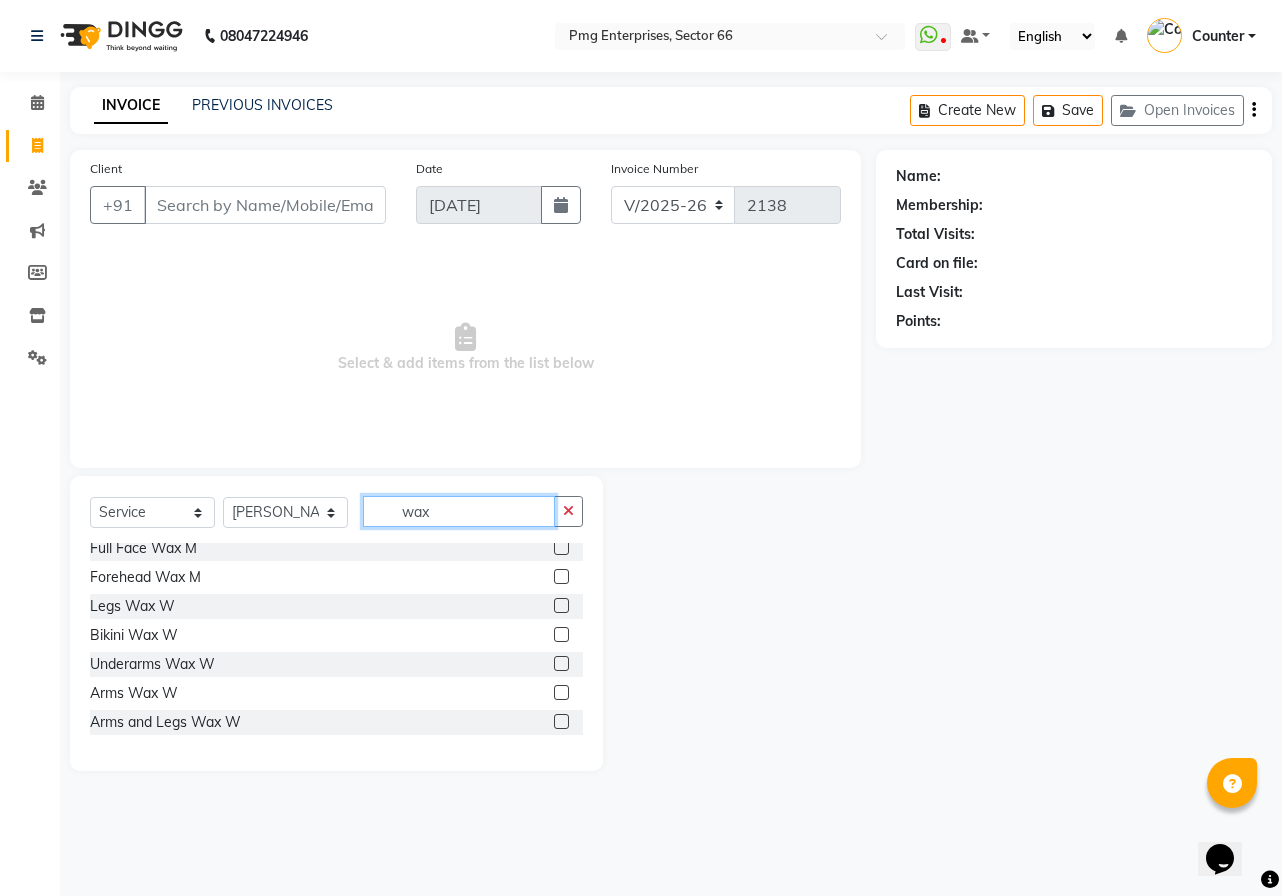 scroll, scrollTop: 240, scrollLeft: 0, axis: vertical 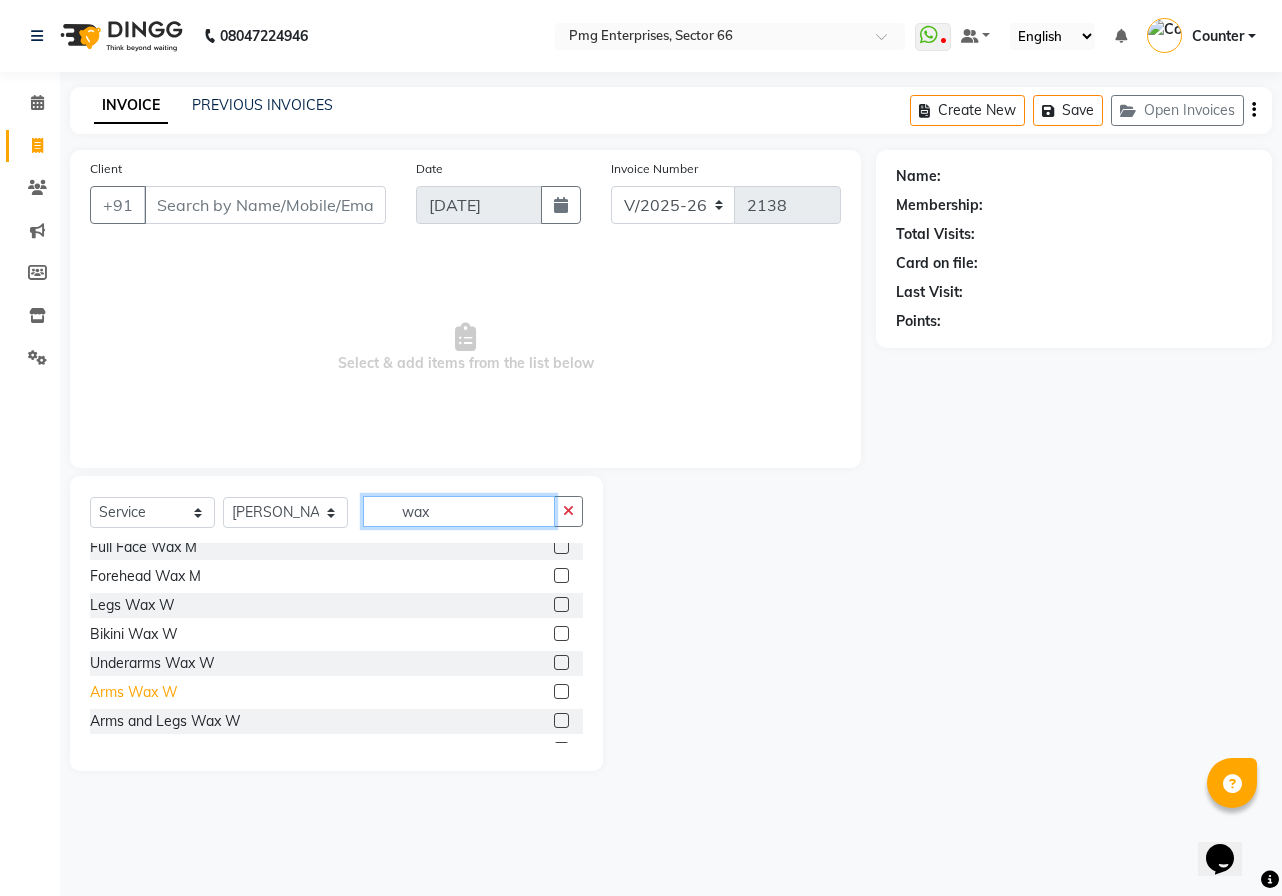 type on "wax" 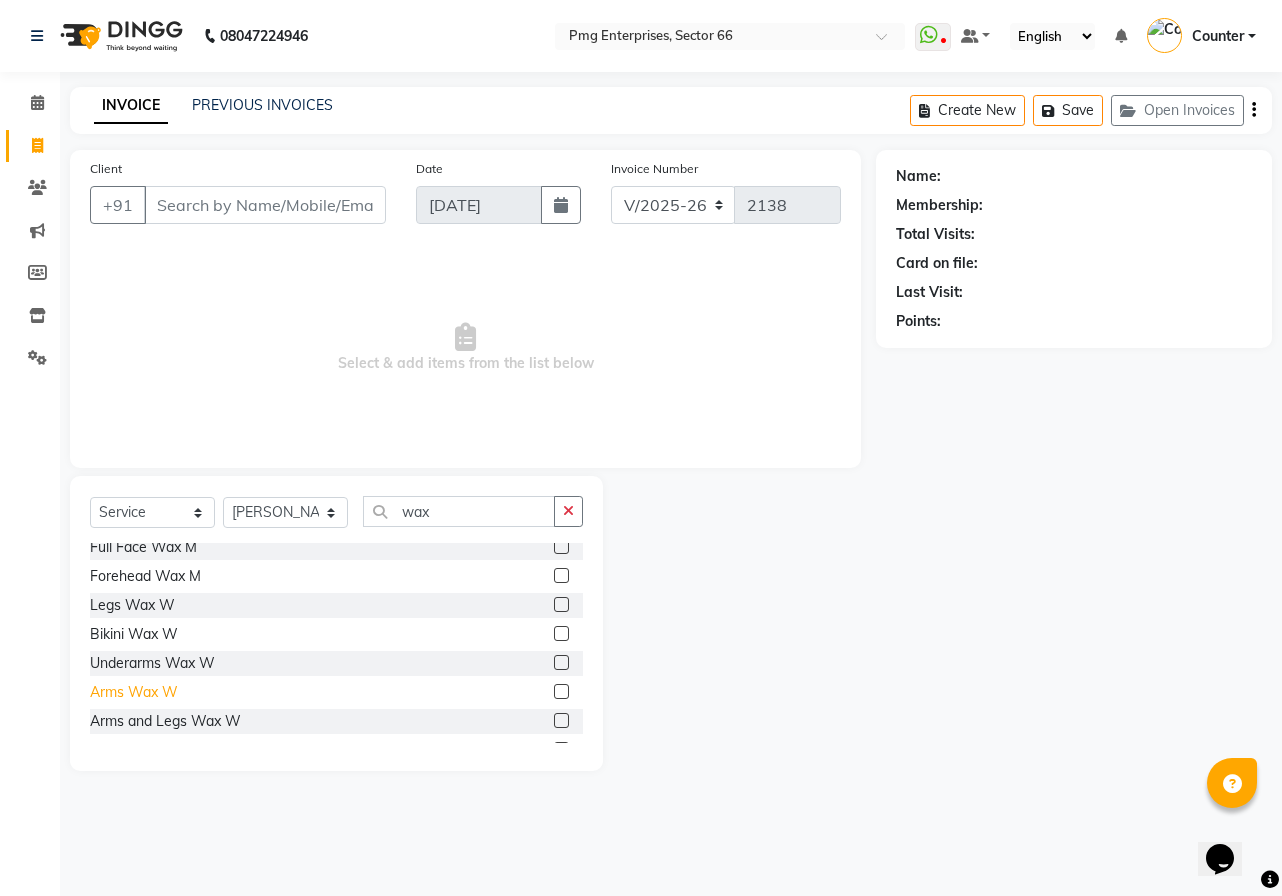 click on "Arms Wax W" 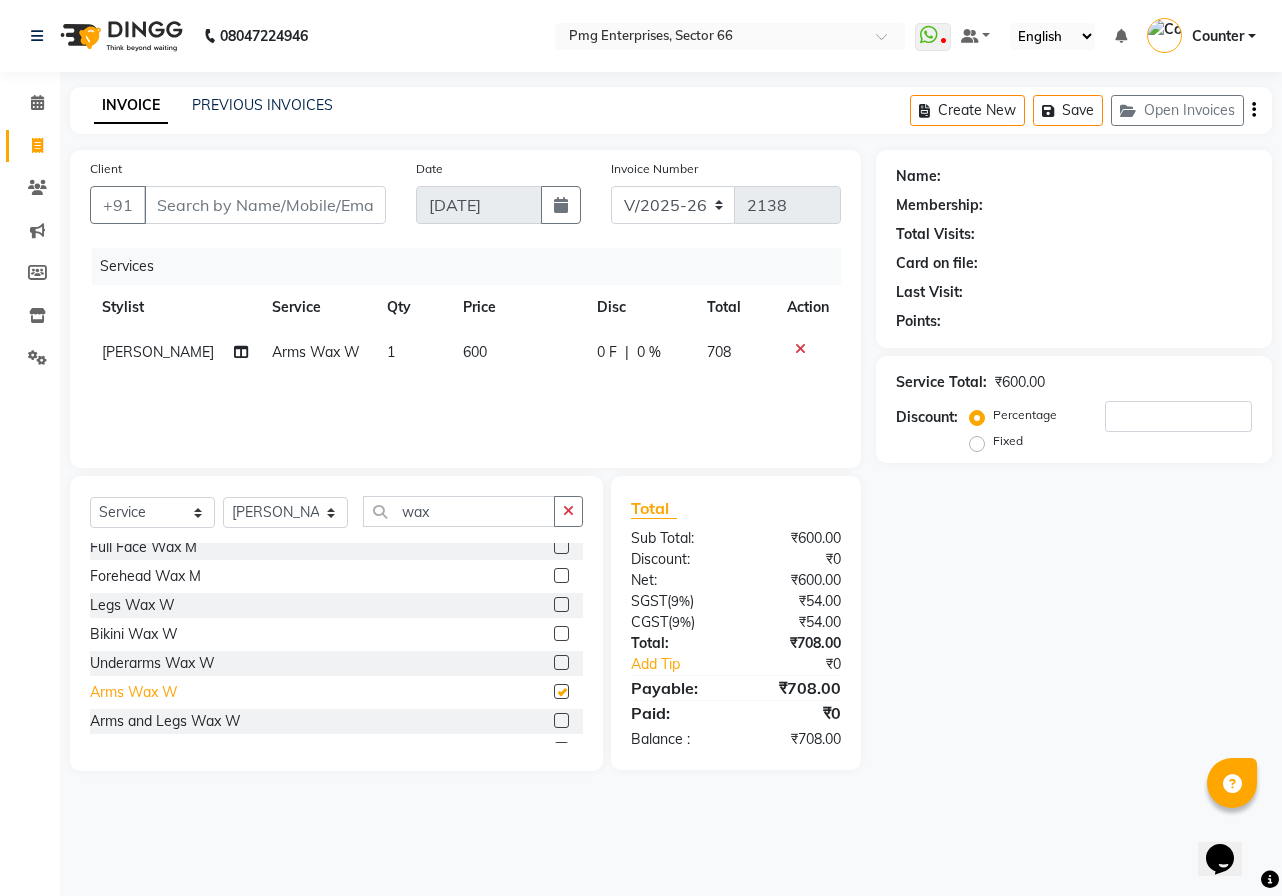 checkbox on "false" 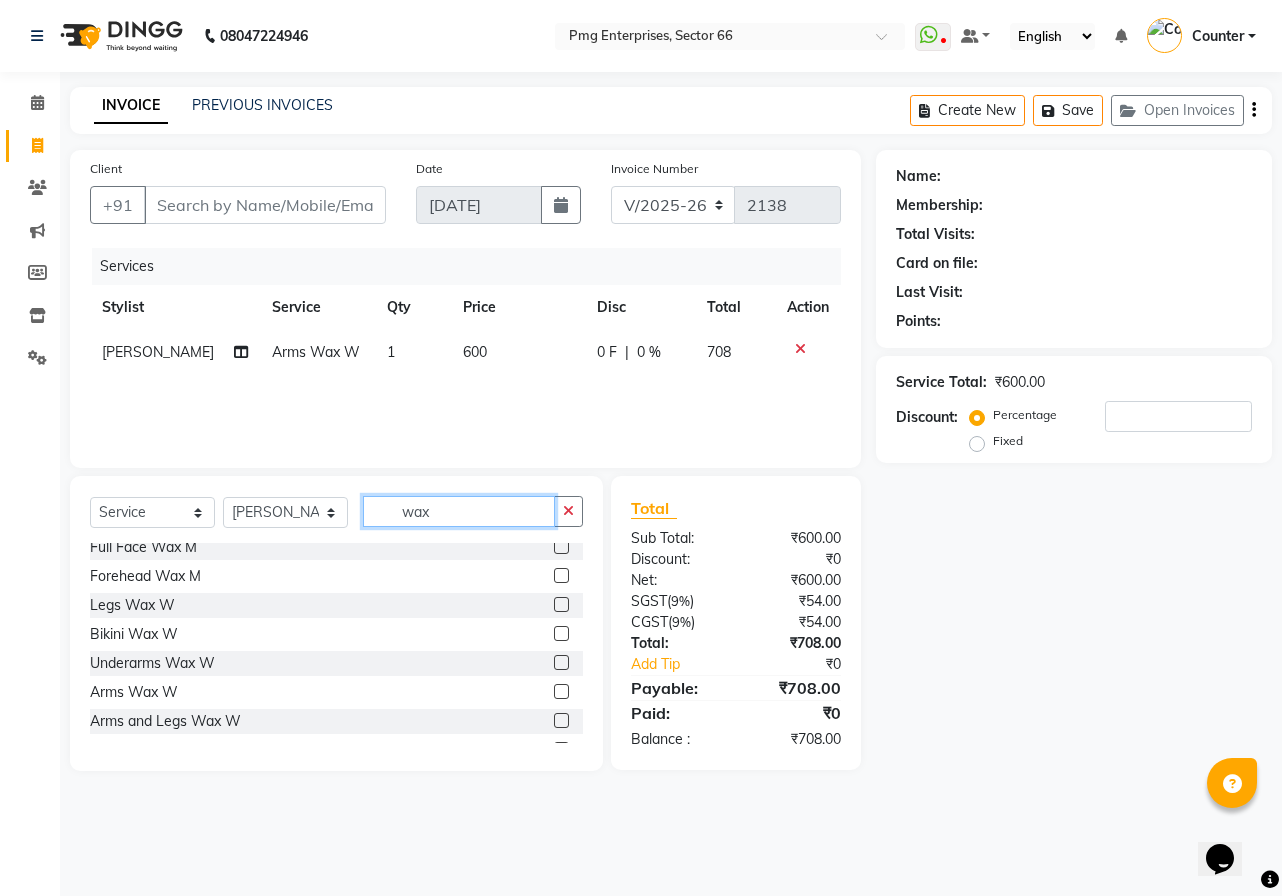 click on "wax" 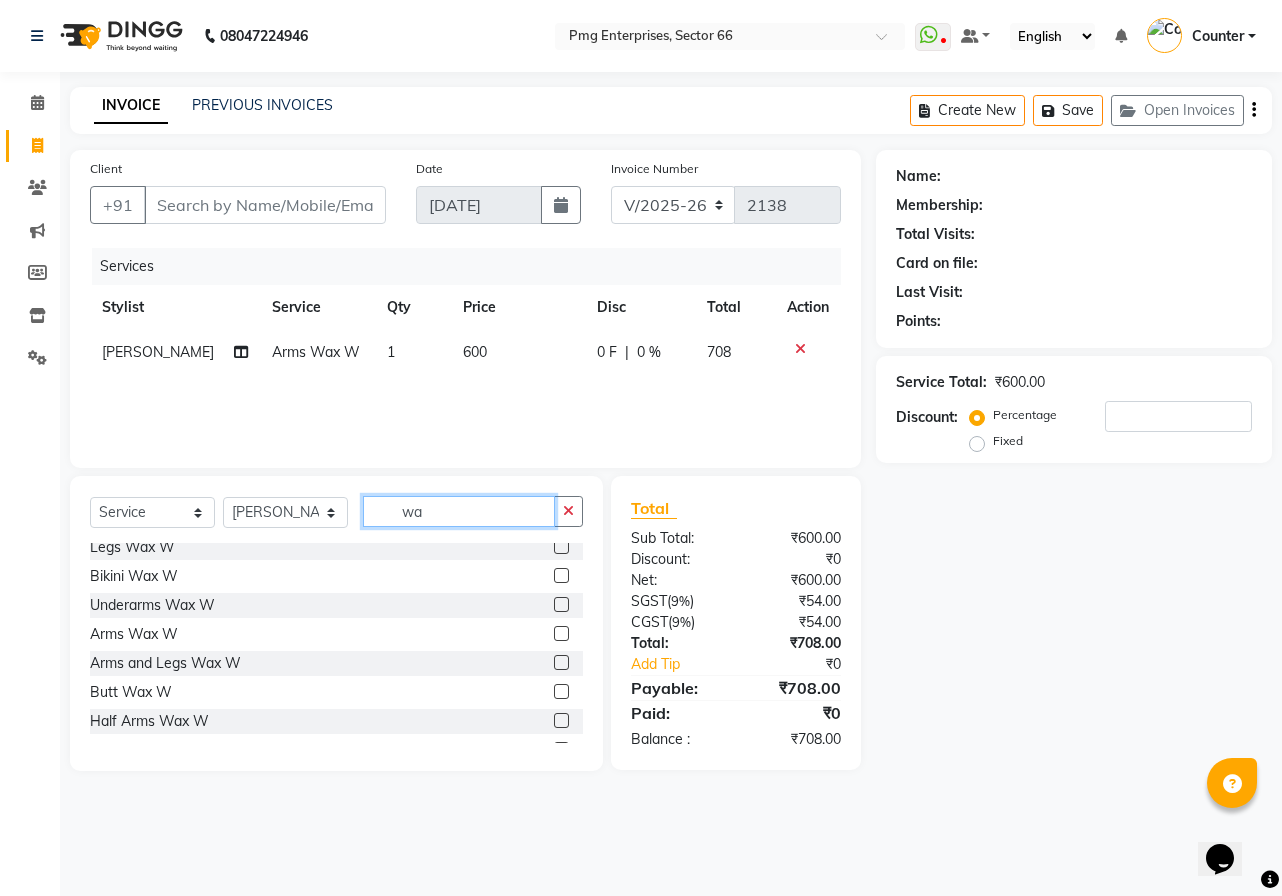 type on "w" 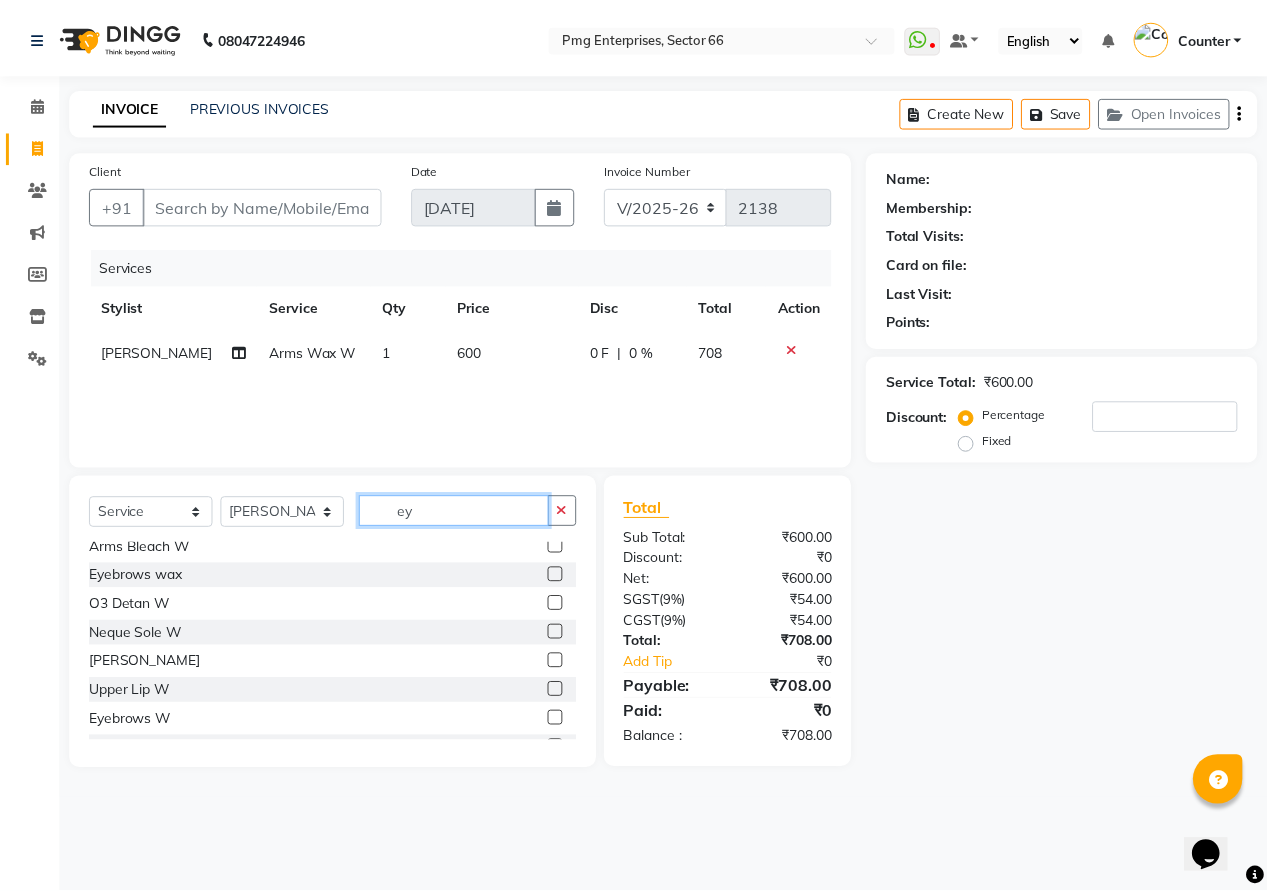 scroll, scrollTop: 0, scrollLeft: 0, axis: both 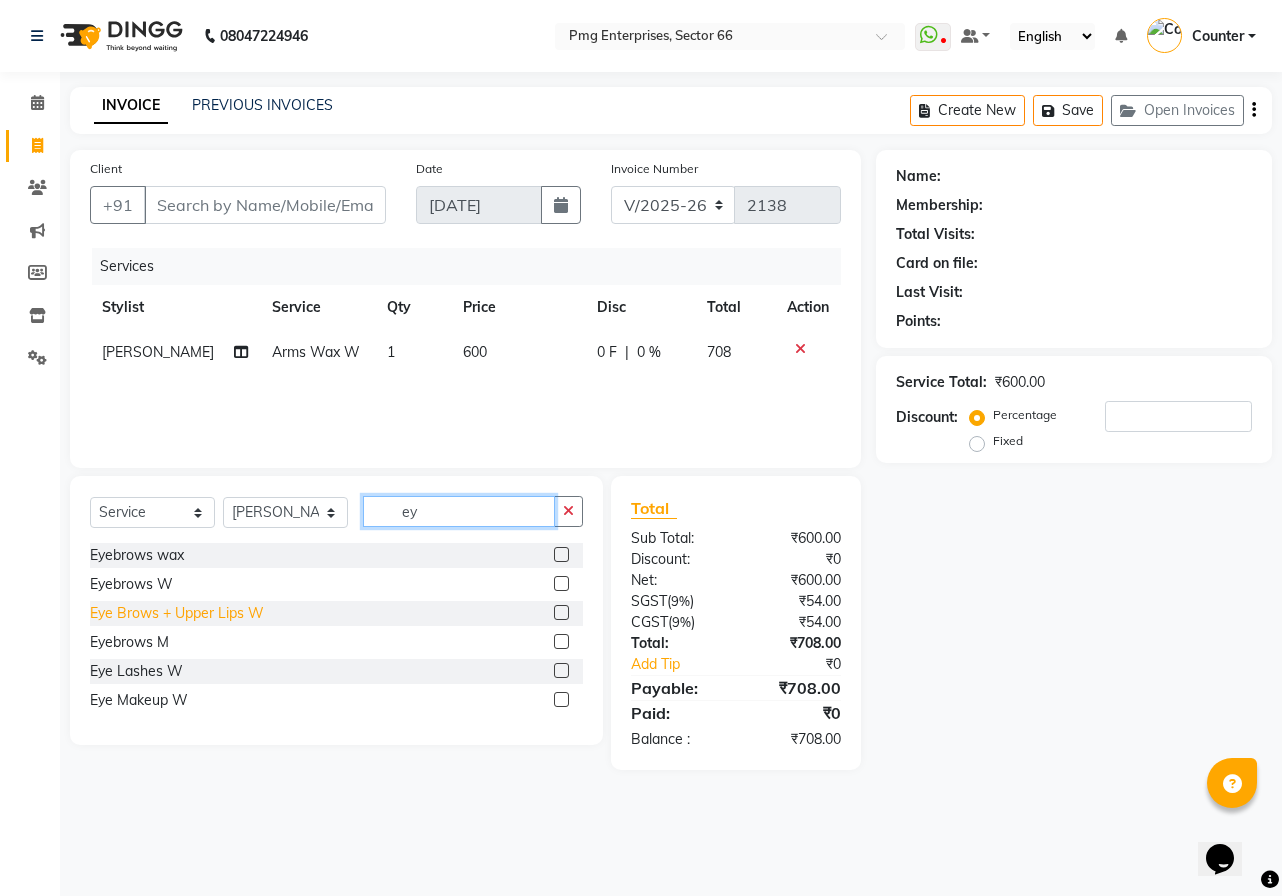 type on "ey" 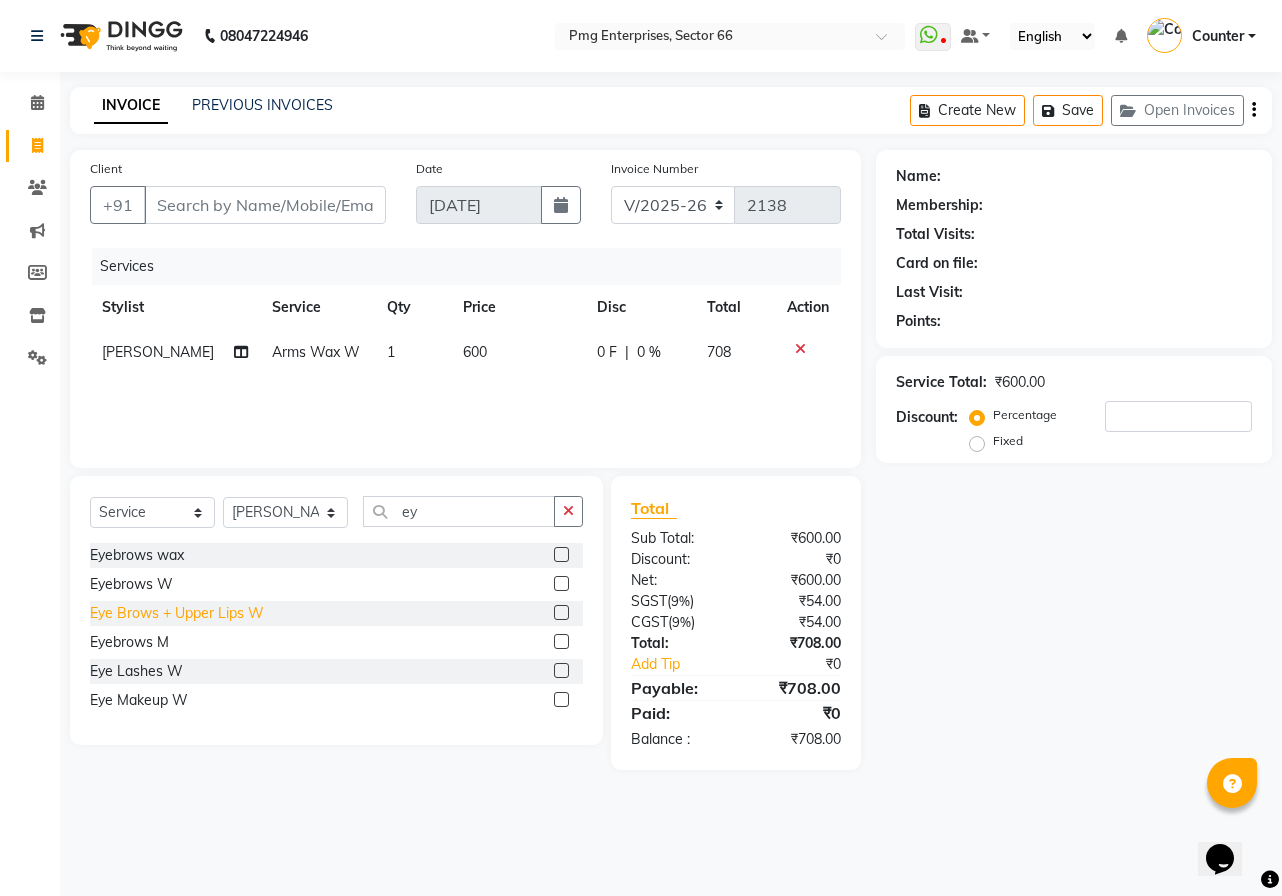 click on "Eye Brows + Upper Lips W" 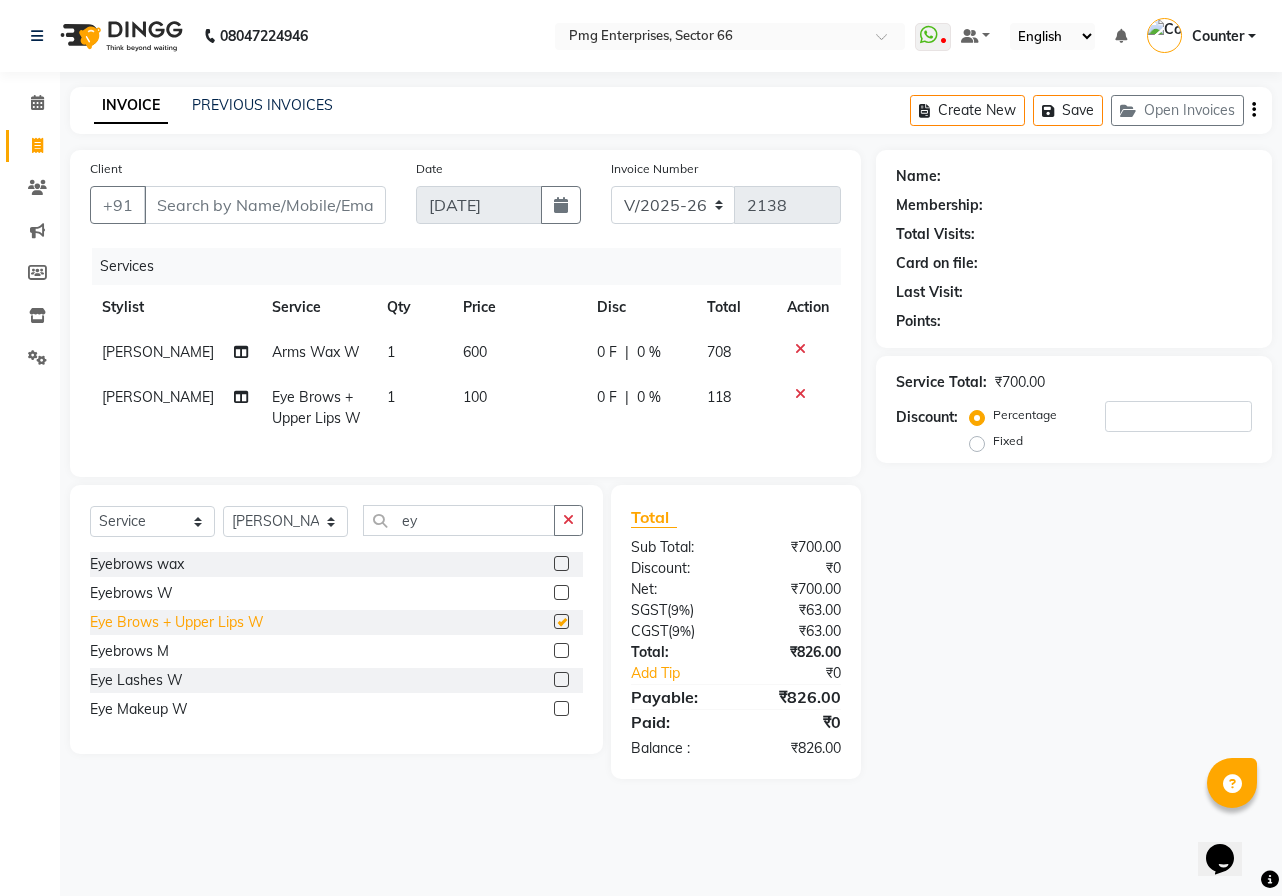 checkbox on "false" 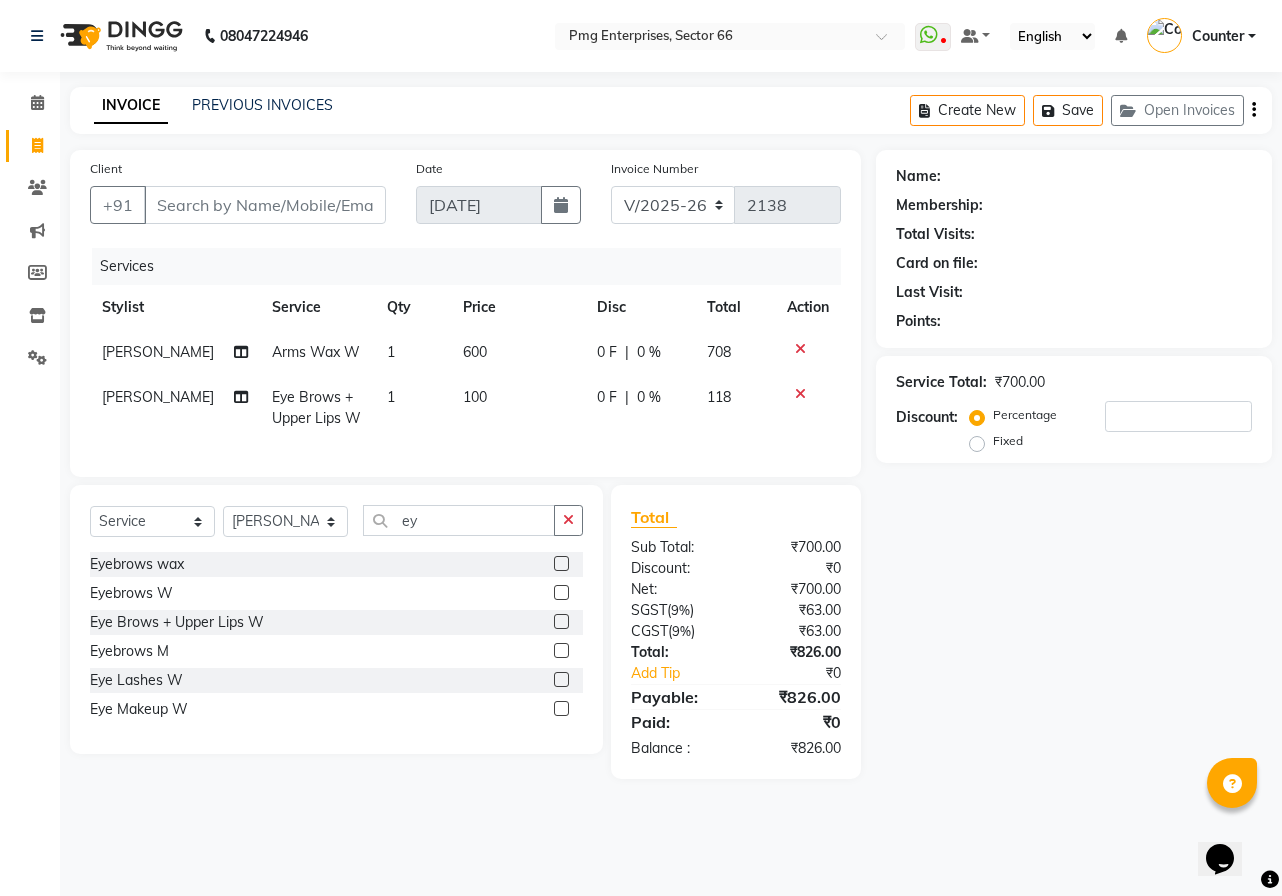 click on "100" 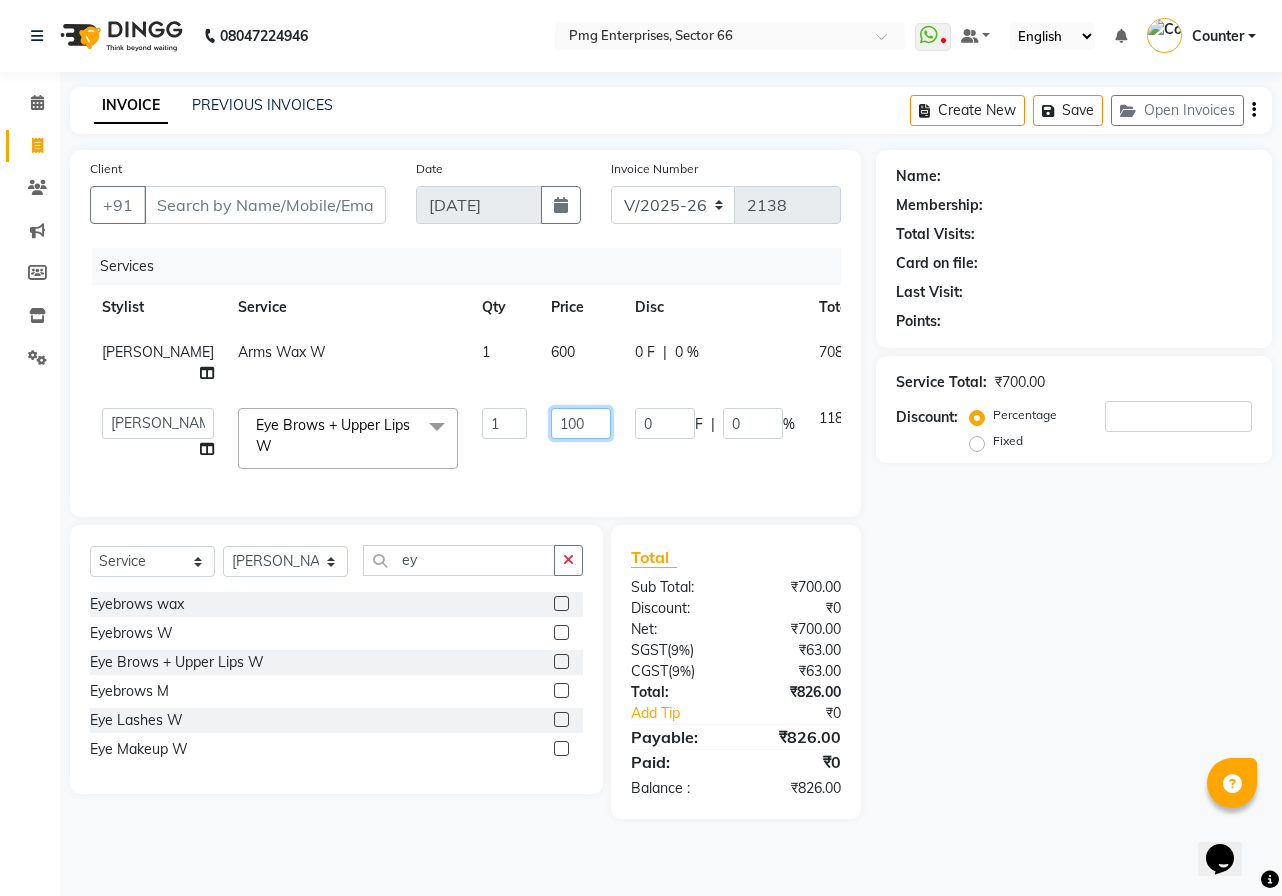 click on "100" 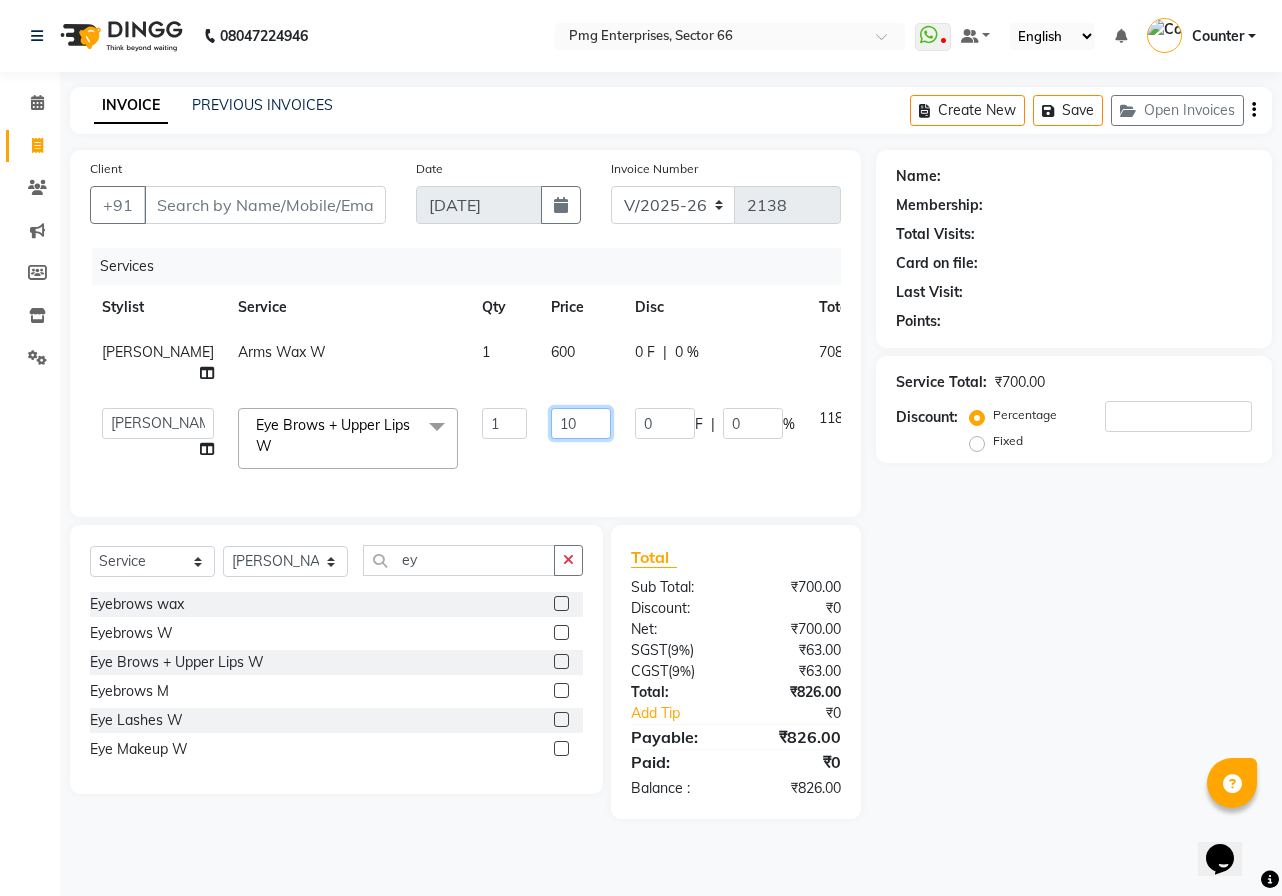 type on "1" 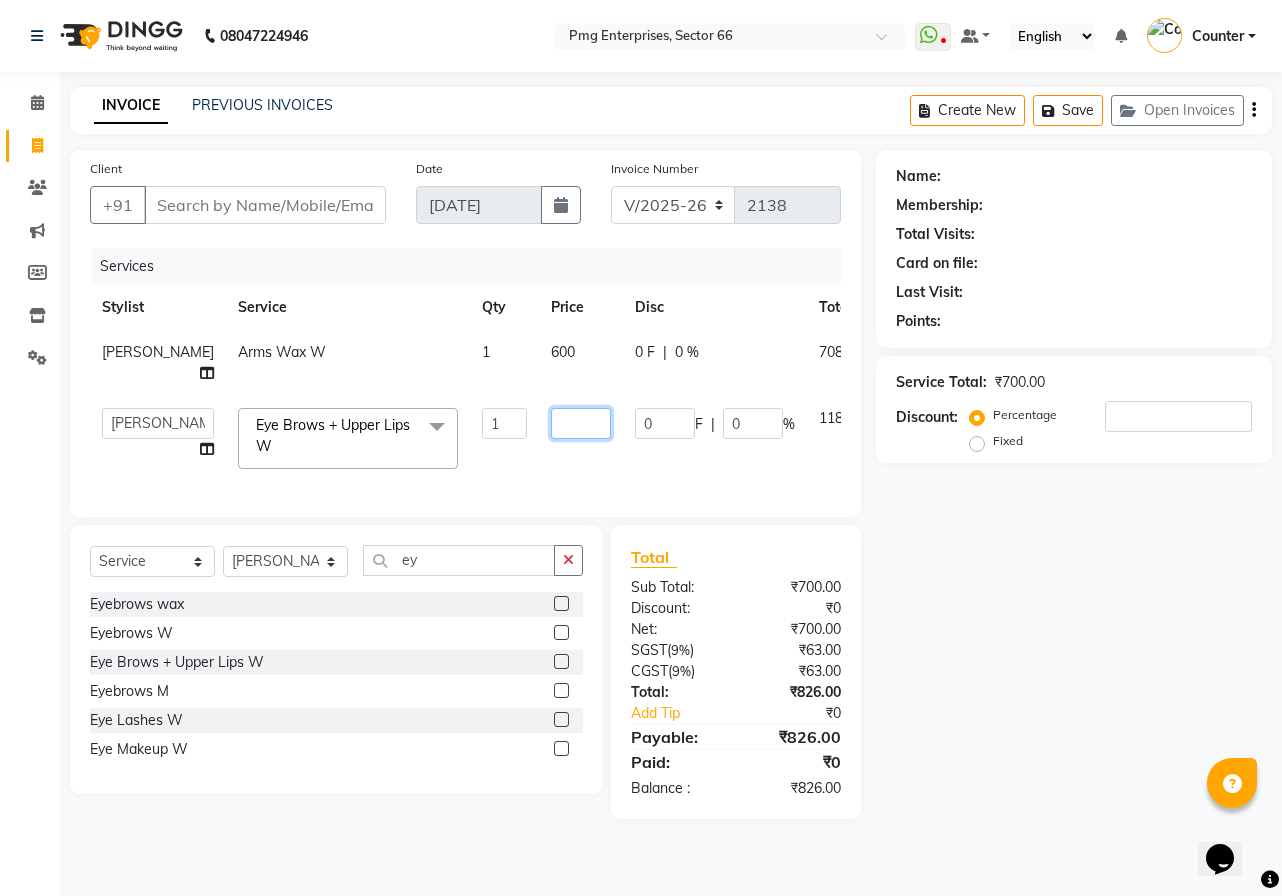 type on "0" 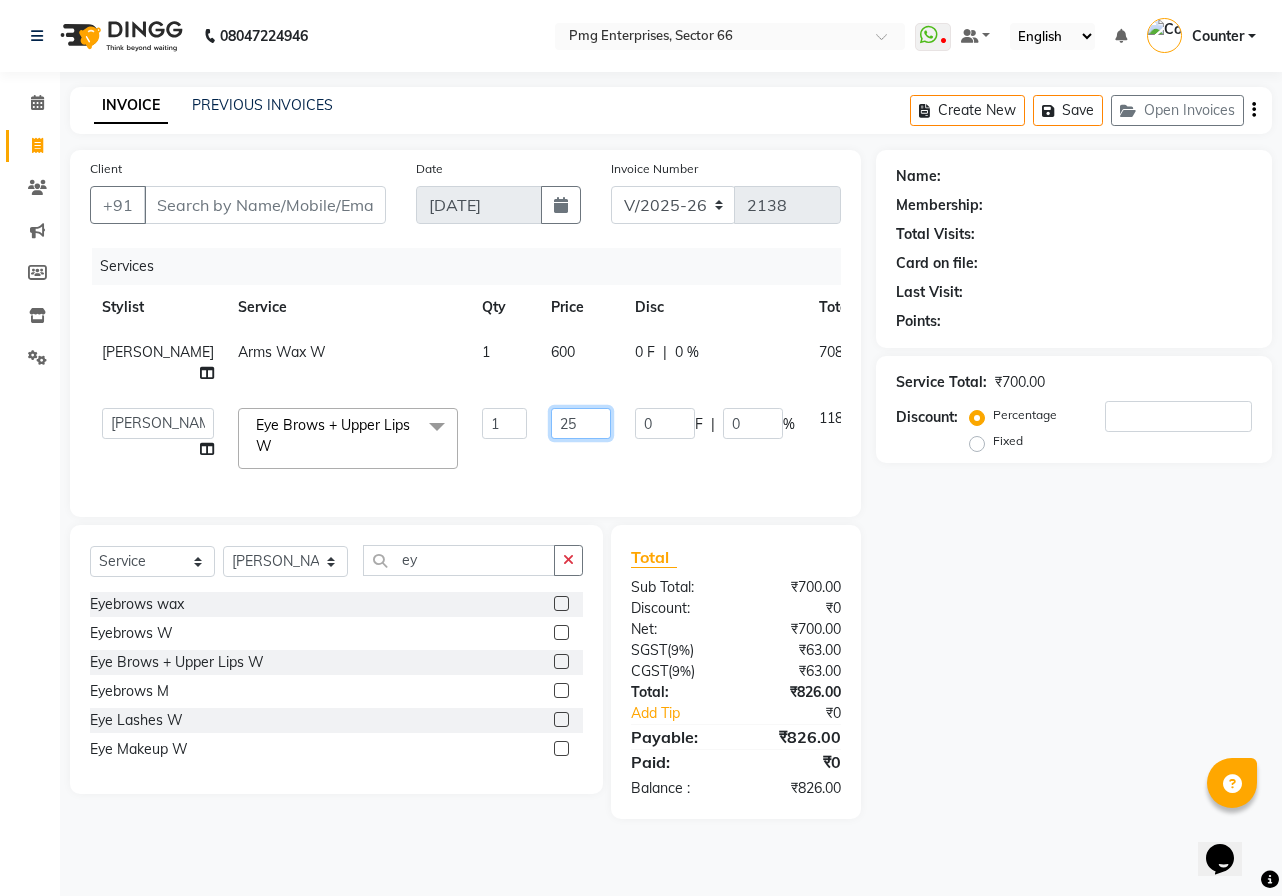 type on "250" 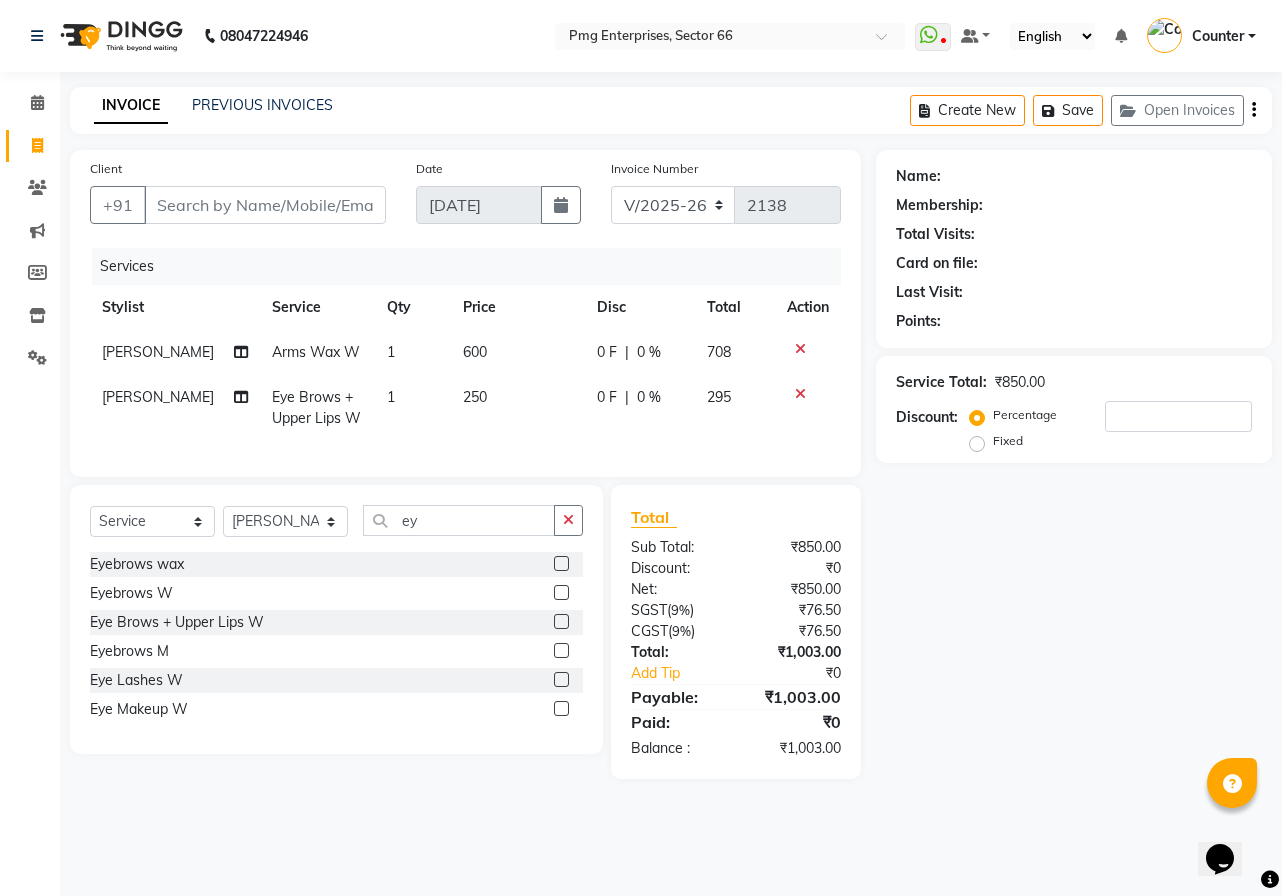 click on "Manisha Arms Wax W 1 600 0 F | 0 % 708" 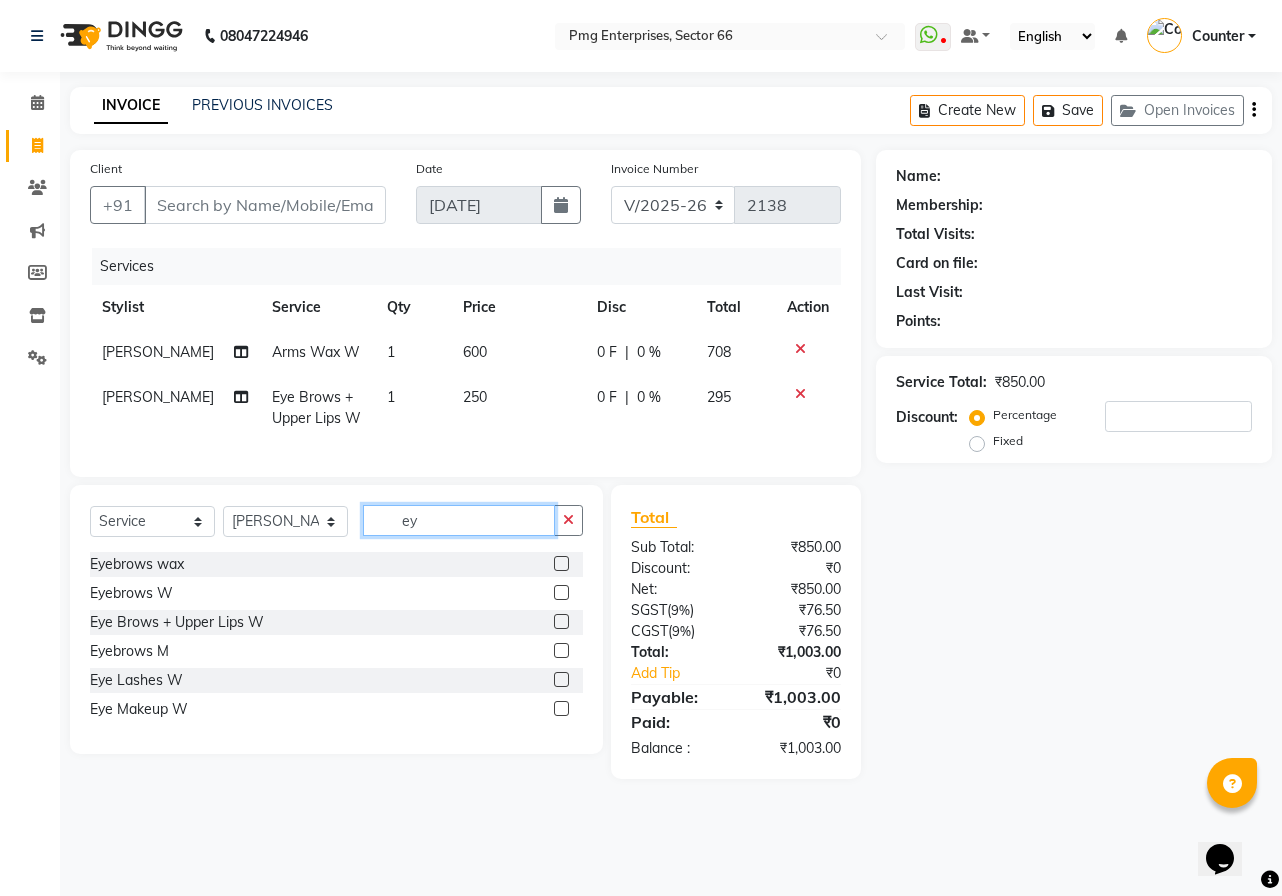 click on "ey" 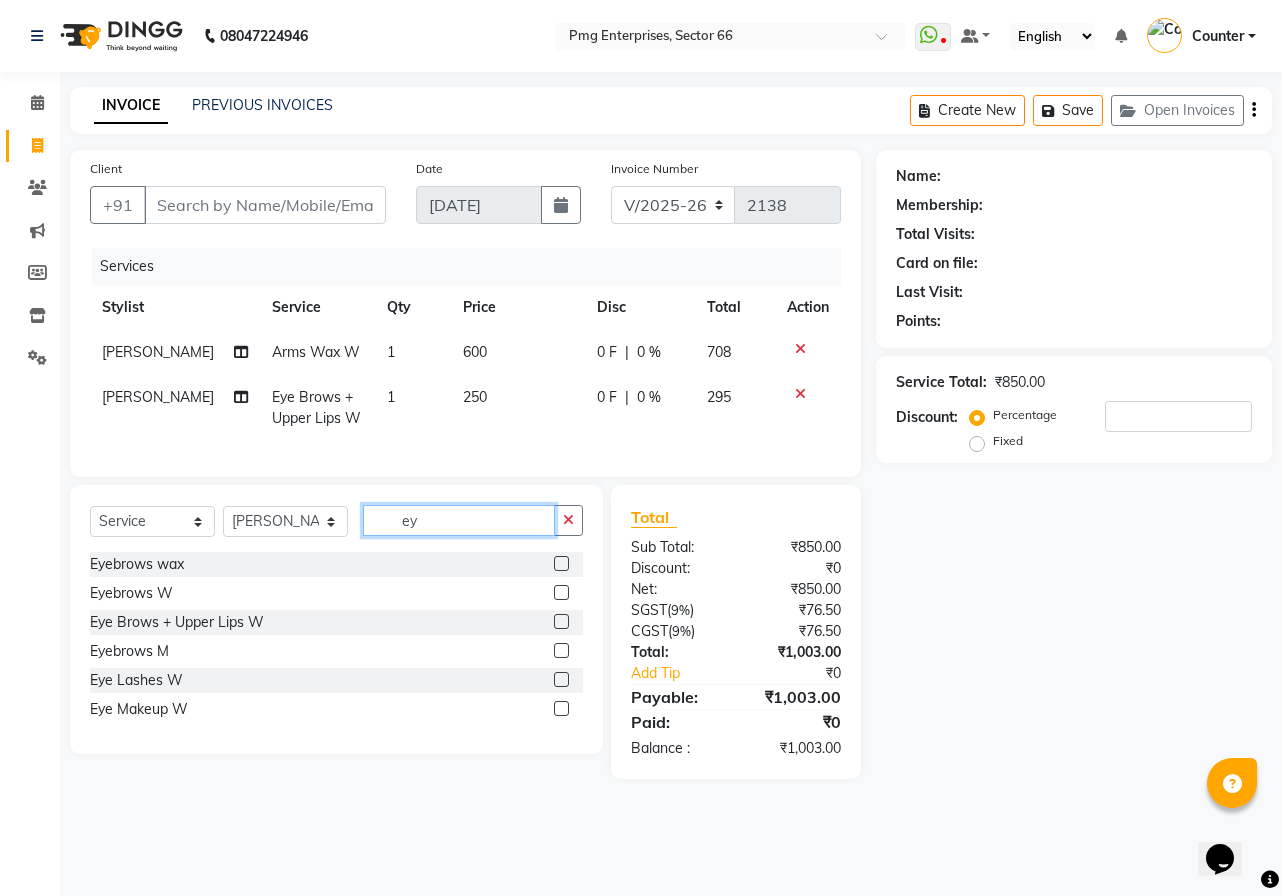 type on "e" 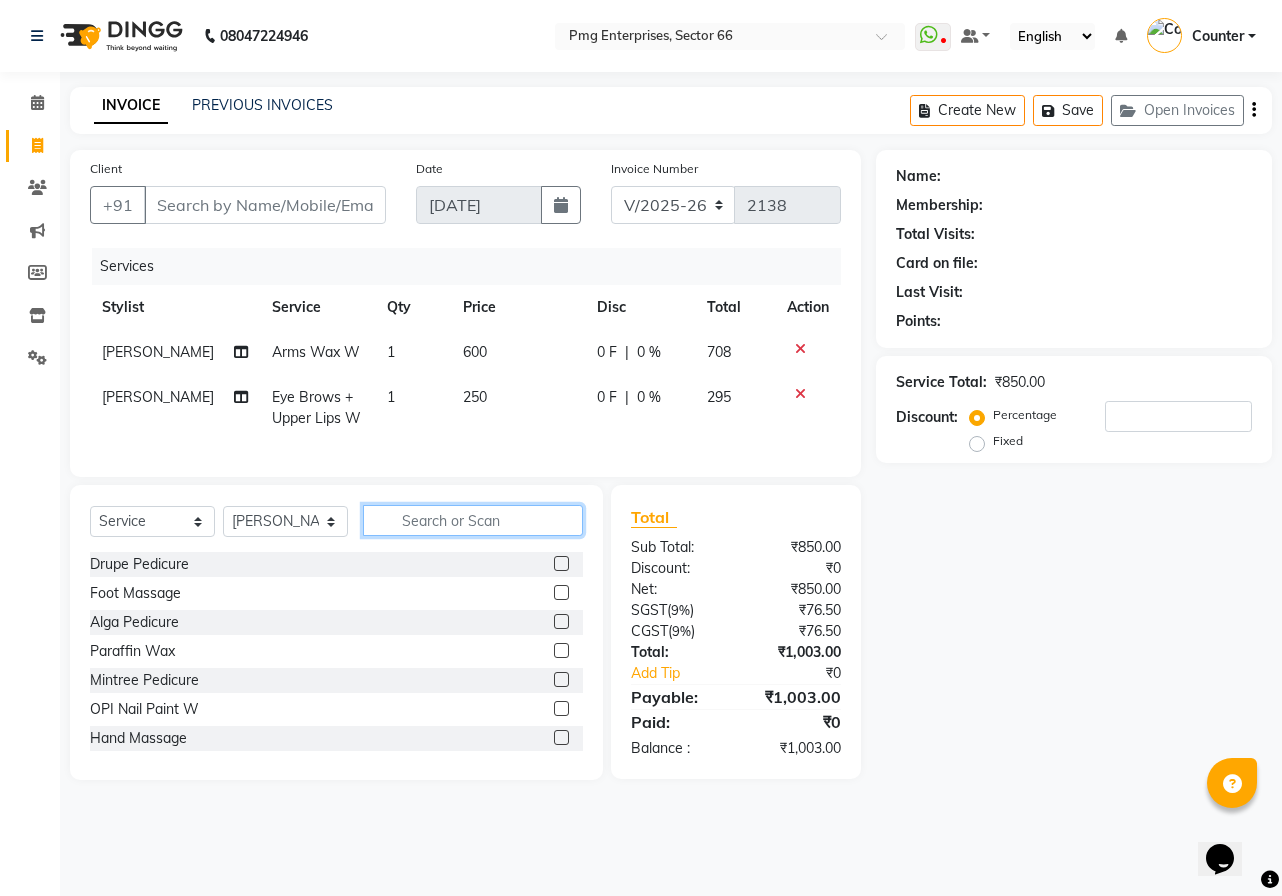 type 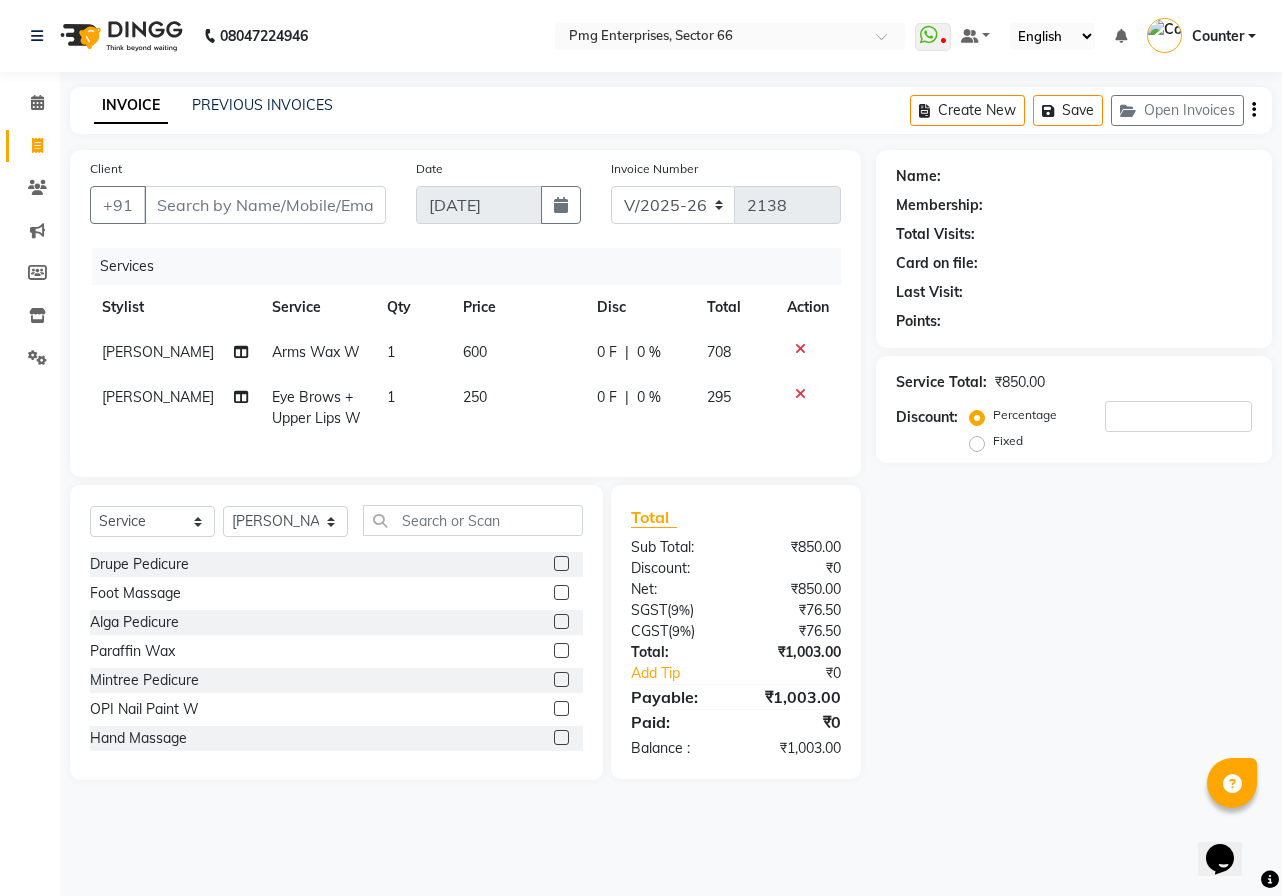 click on "600" 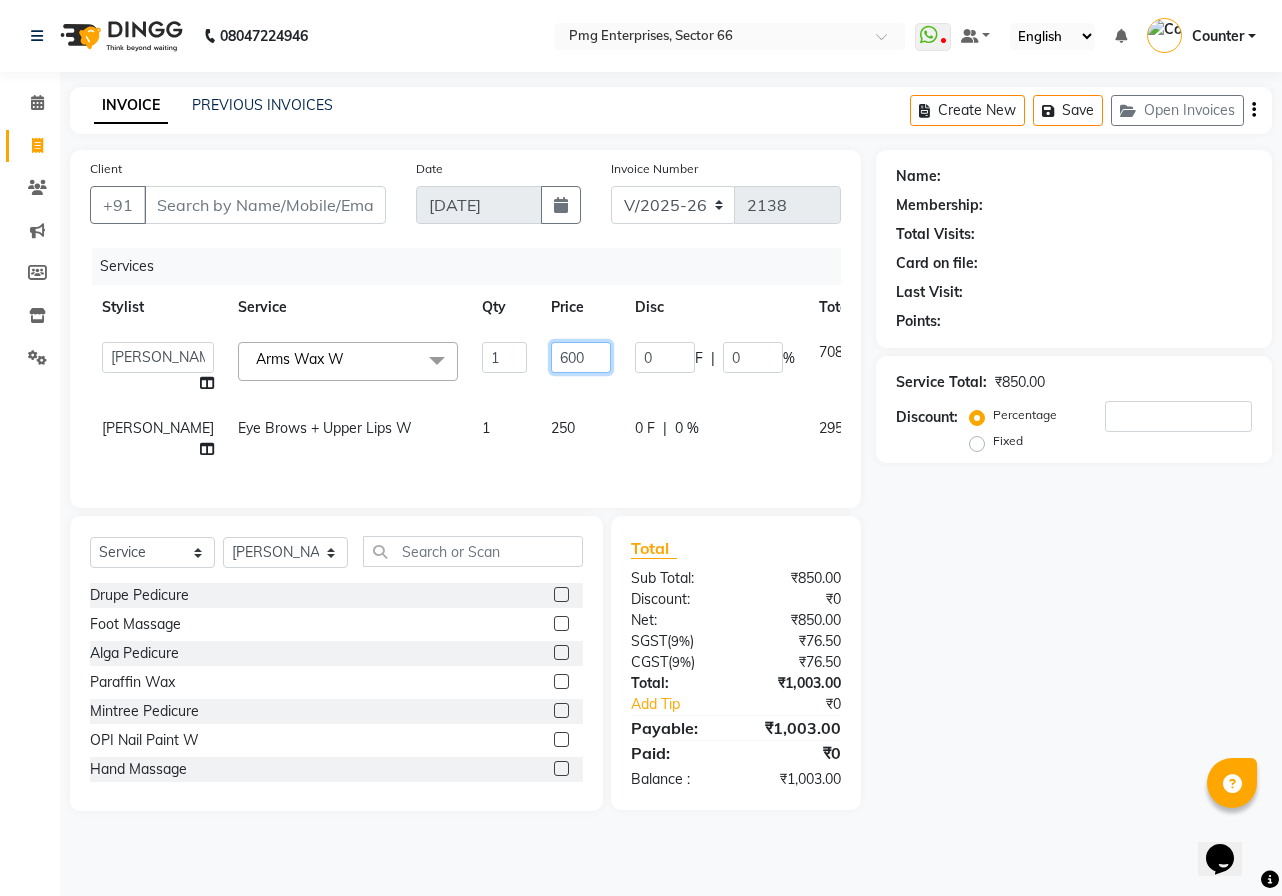 click on "600" 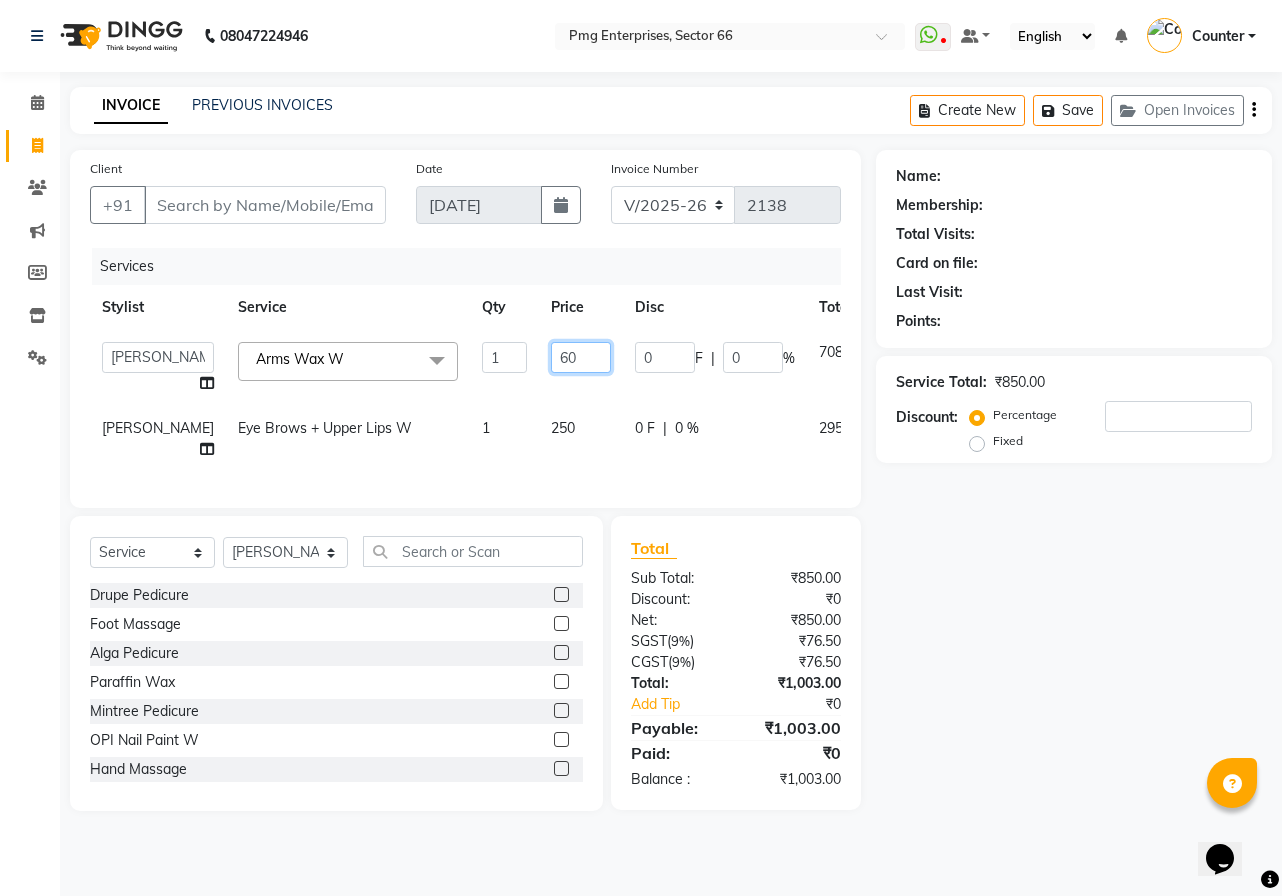 type on "6" 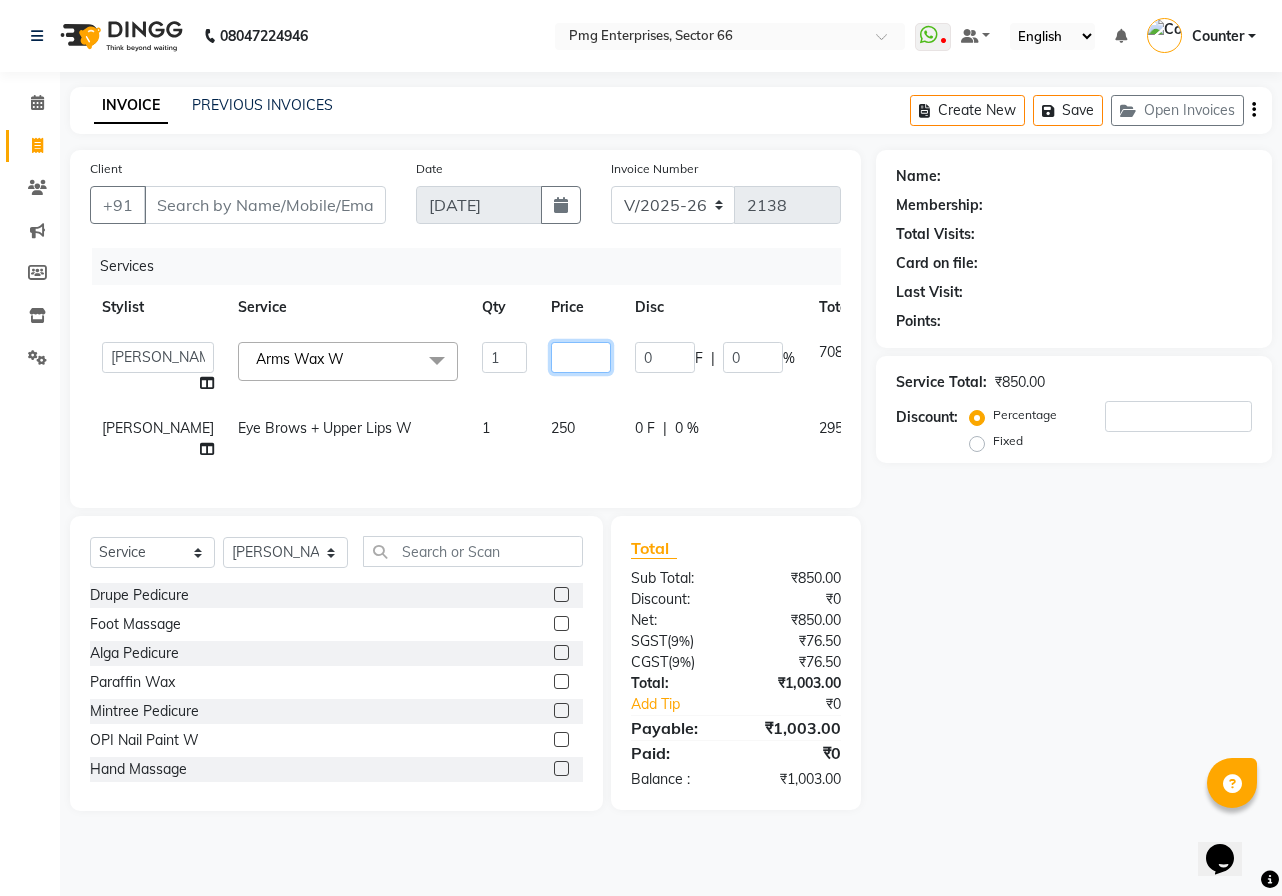 type on "8" 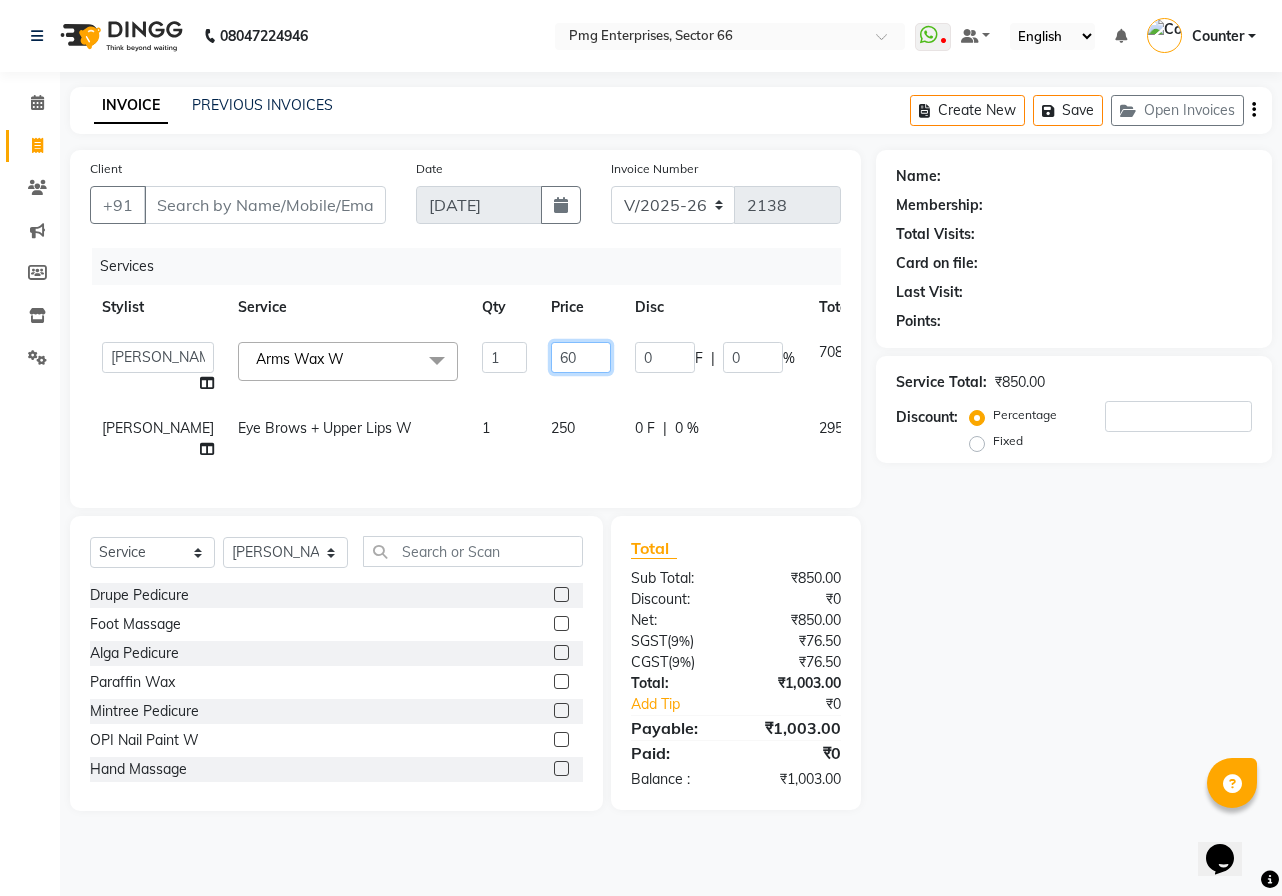 type on "600" 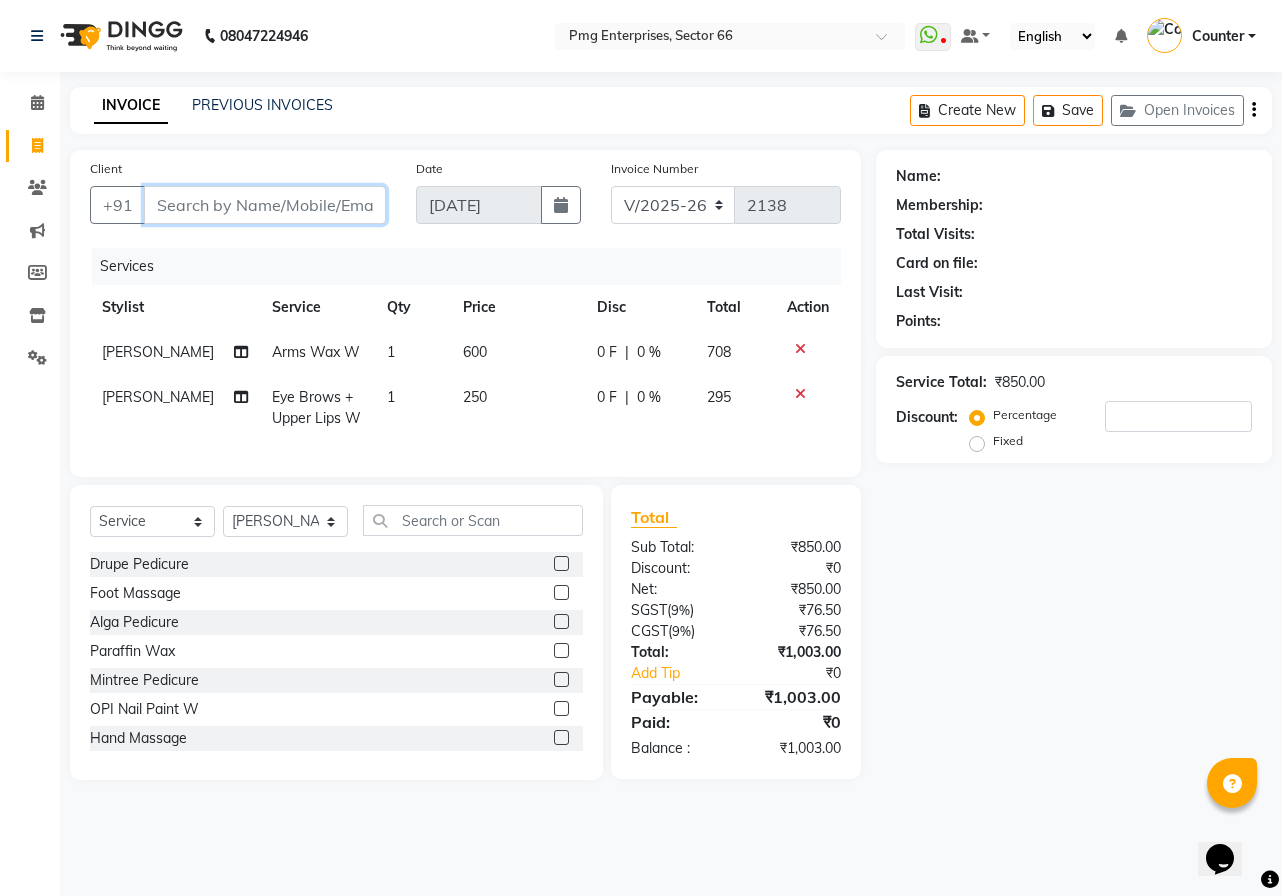 click on "Client" at bounding box center (265, 205) 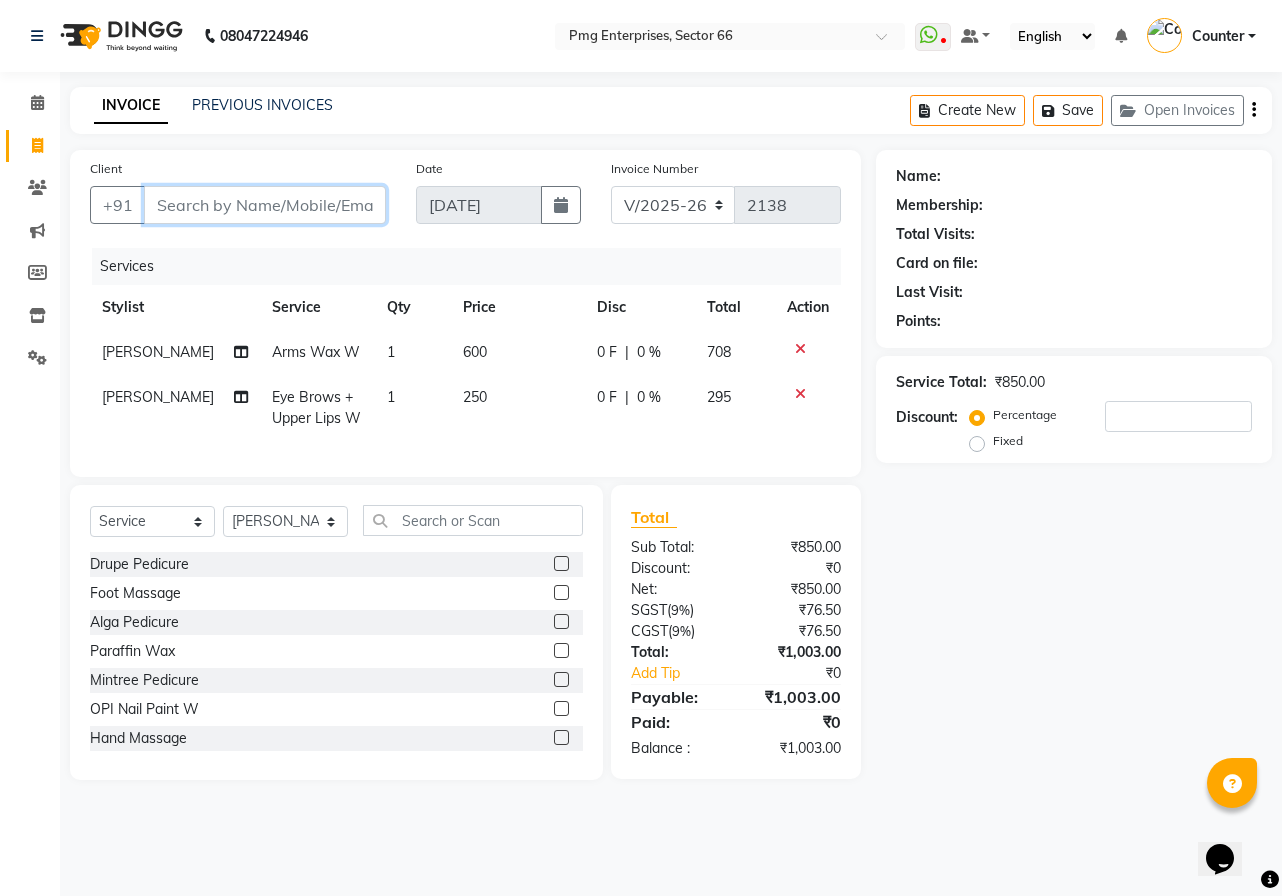click on "Client" at bounding box center [265, 205] 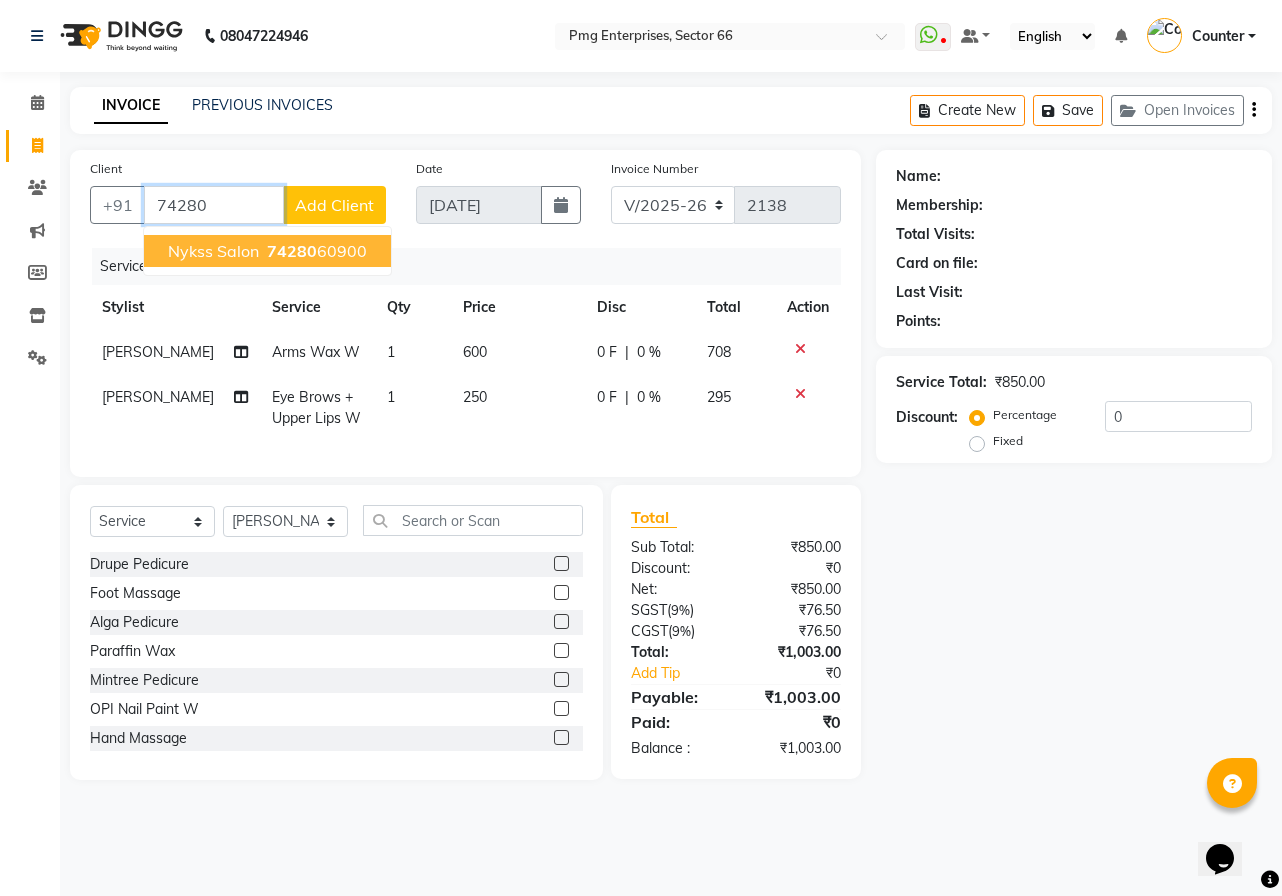 click on "74280" at bounding box center [292, 251] 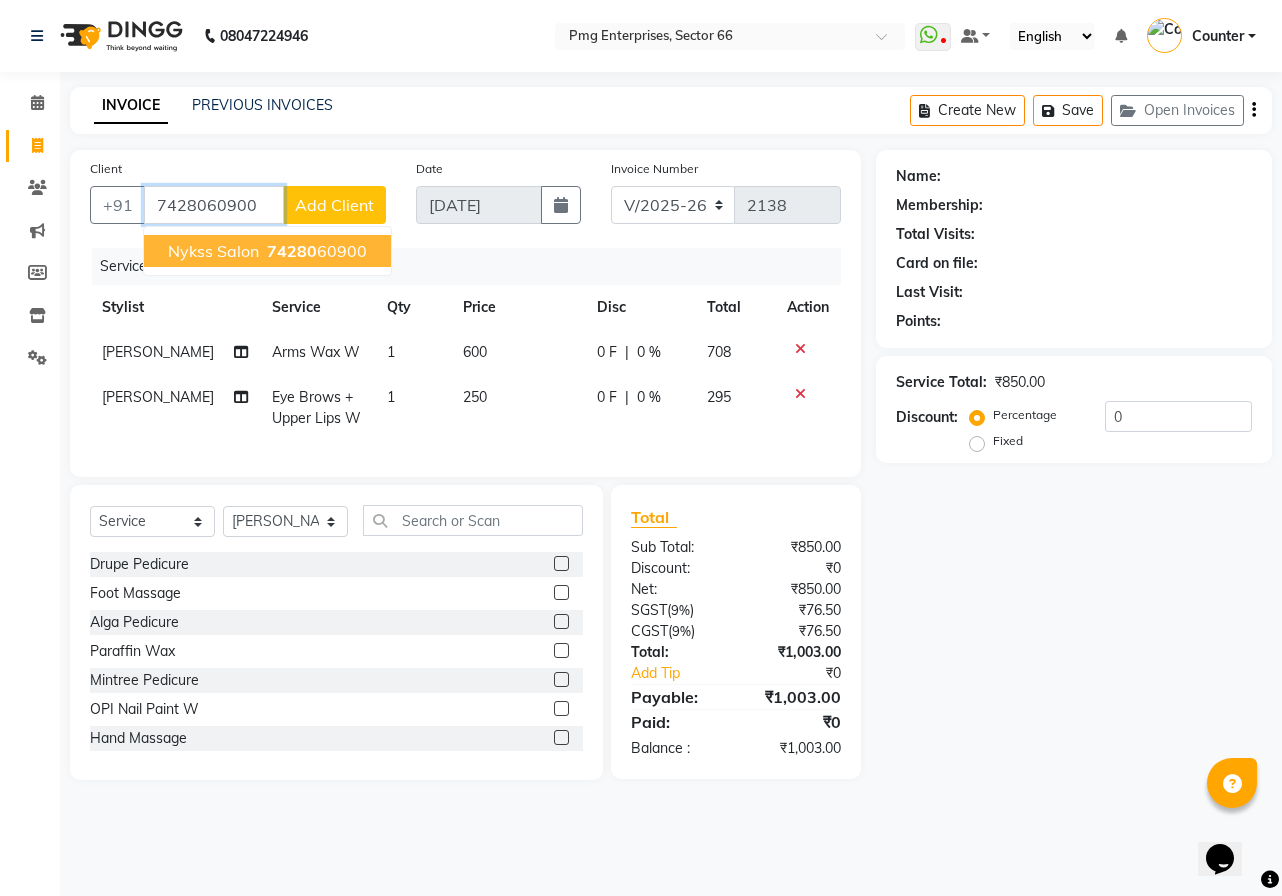 type on "7428060900" 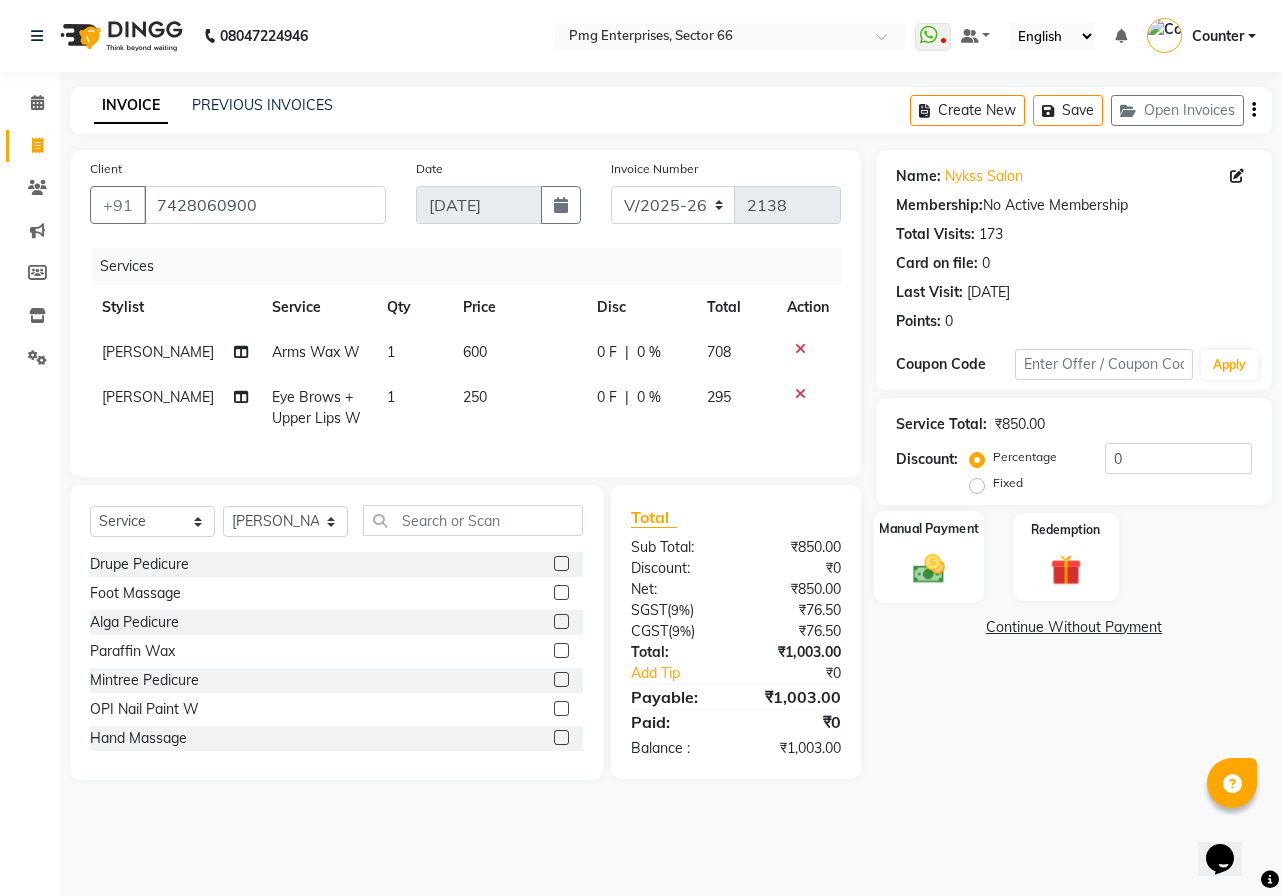 click 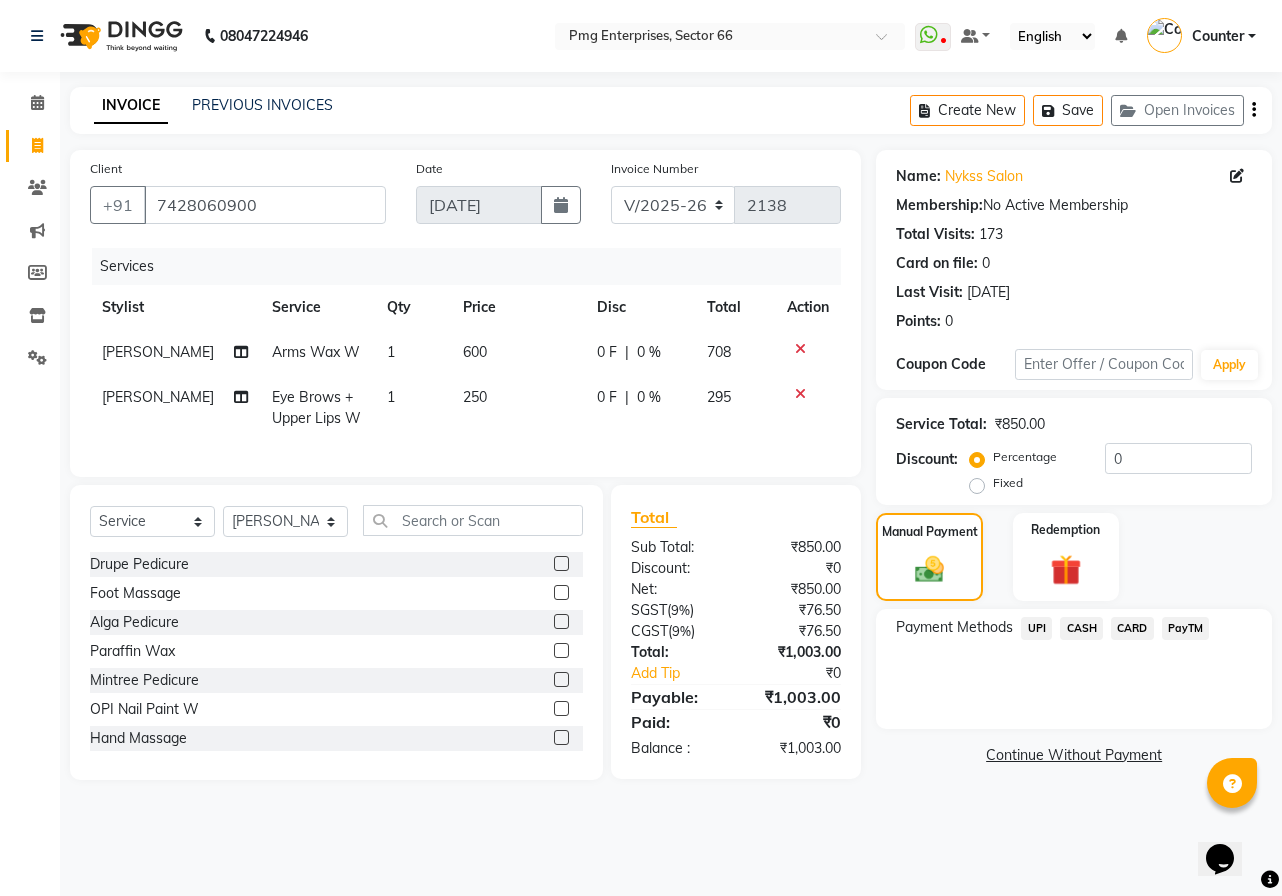 click on "CASH" 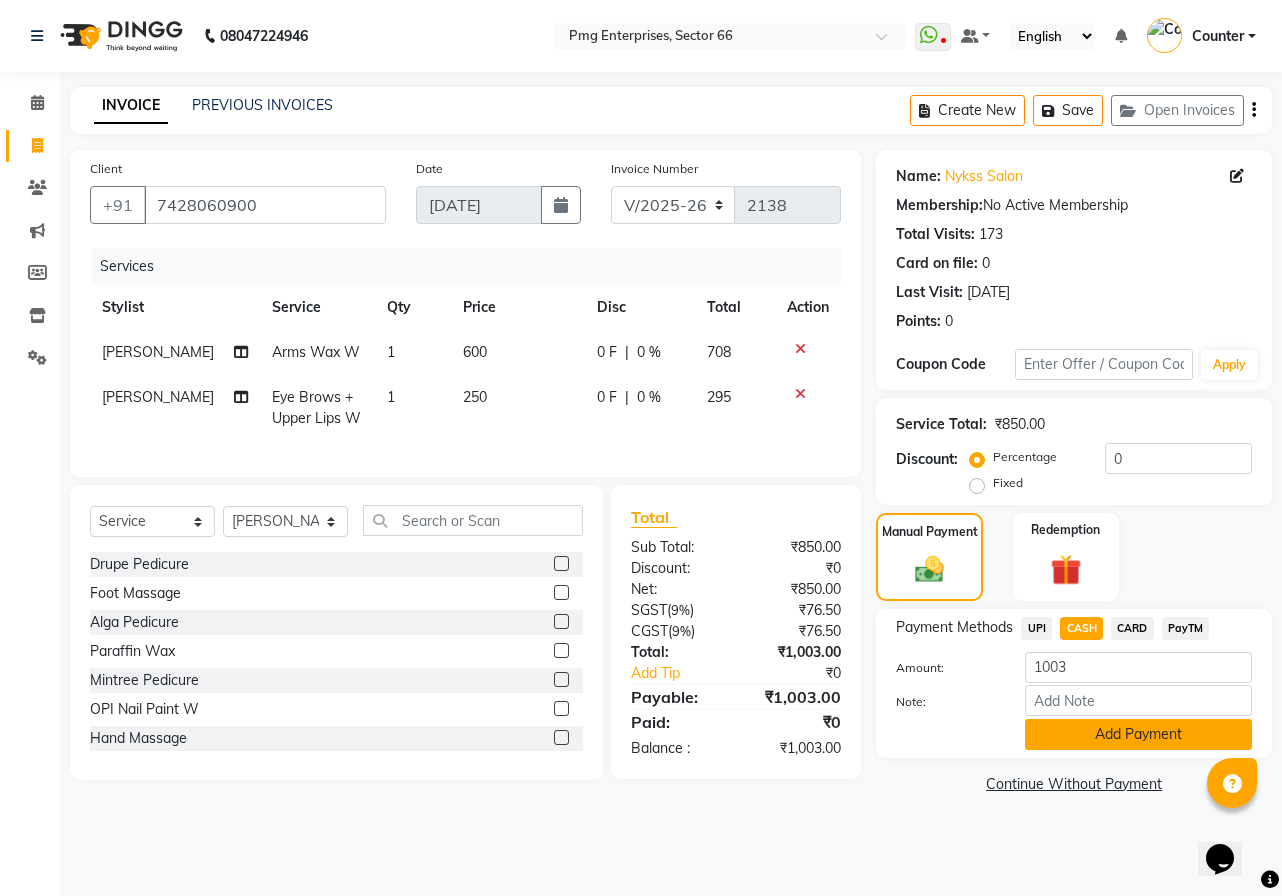 click on "Add Payment" 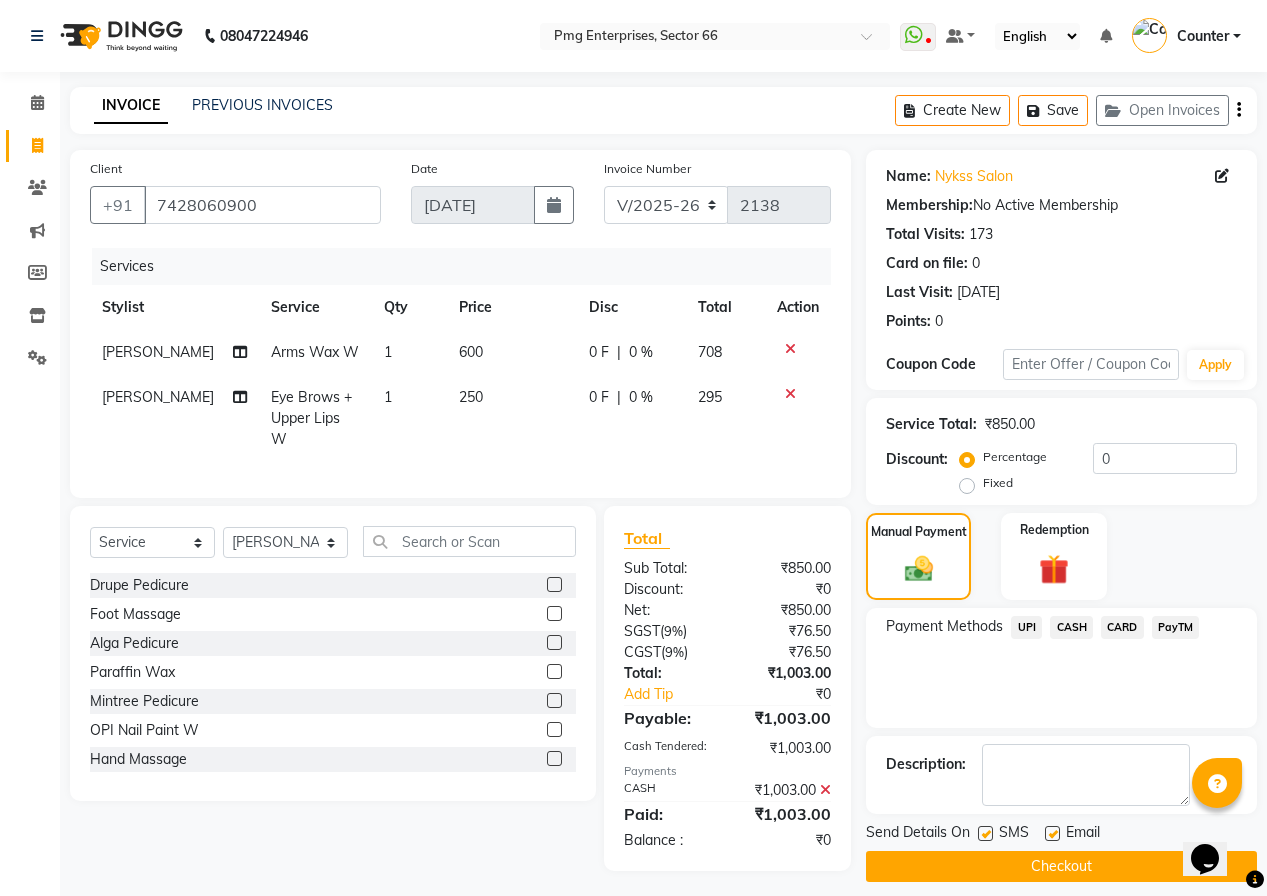 click on "Checkout" 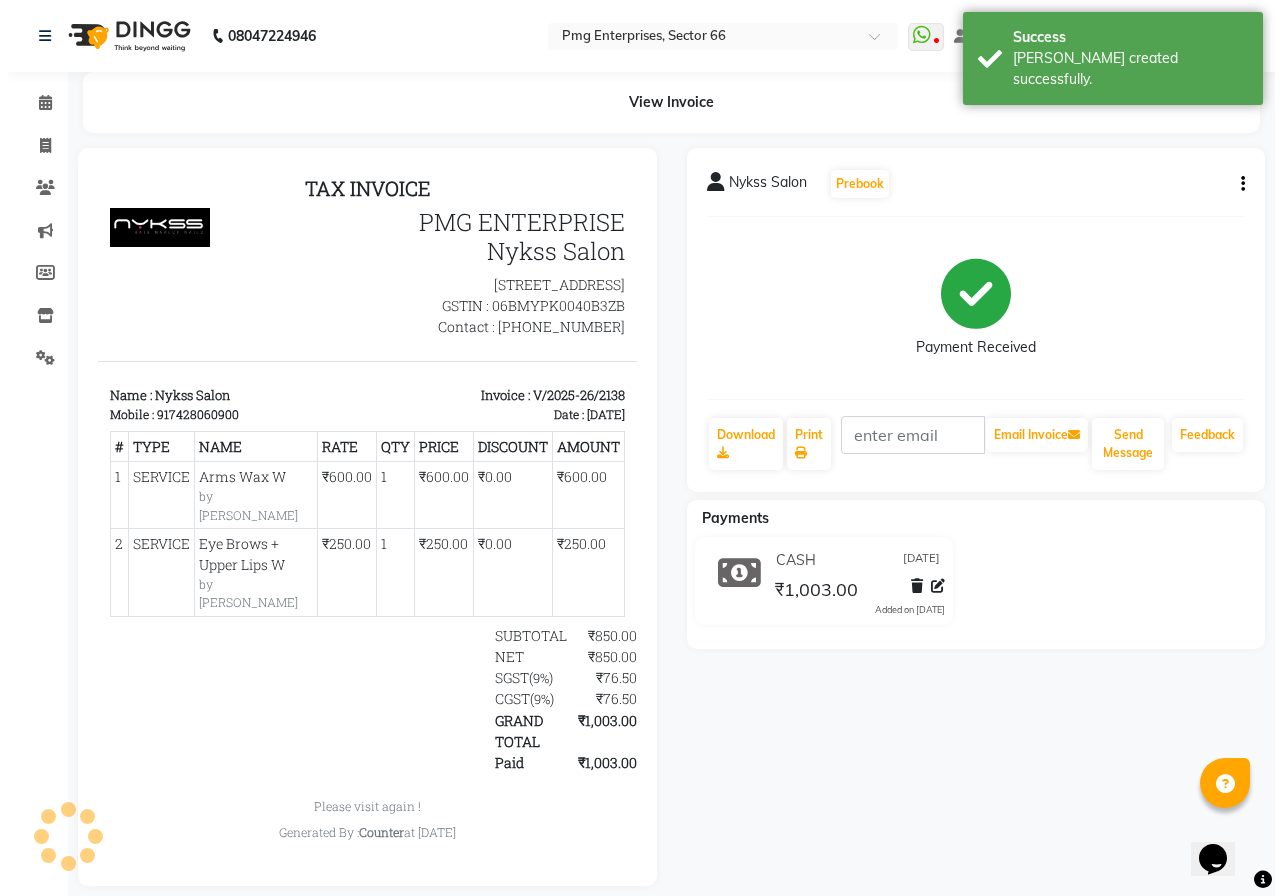 scroll, scrollTop: 0, scrollLeft: 0, axis: both 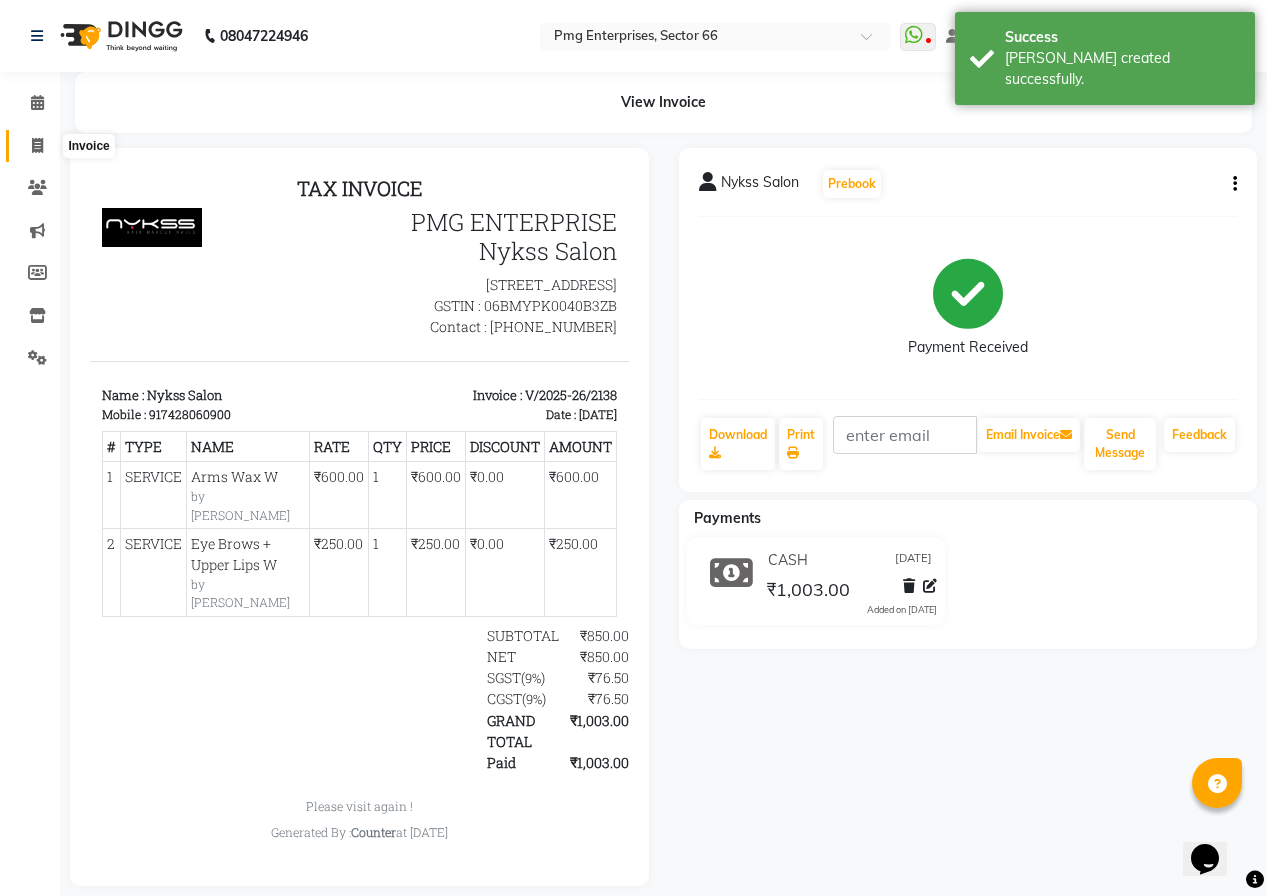 click 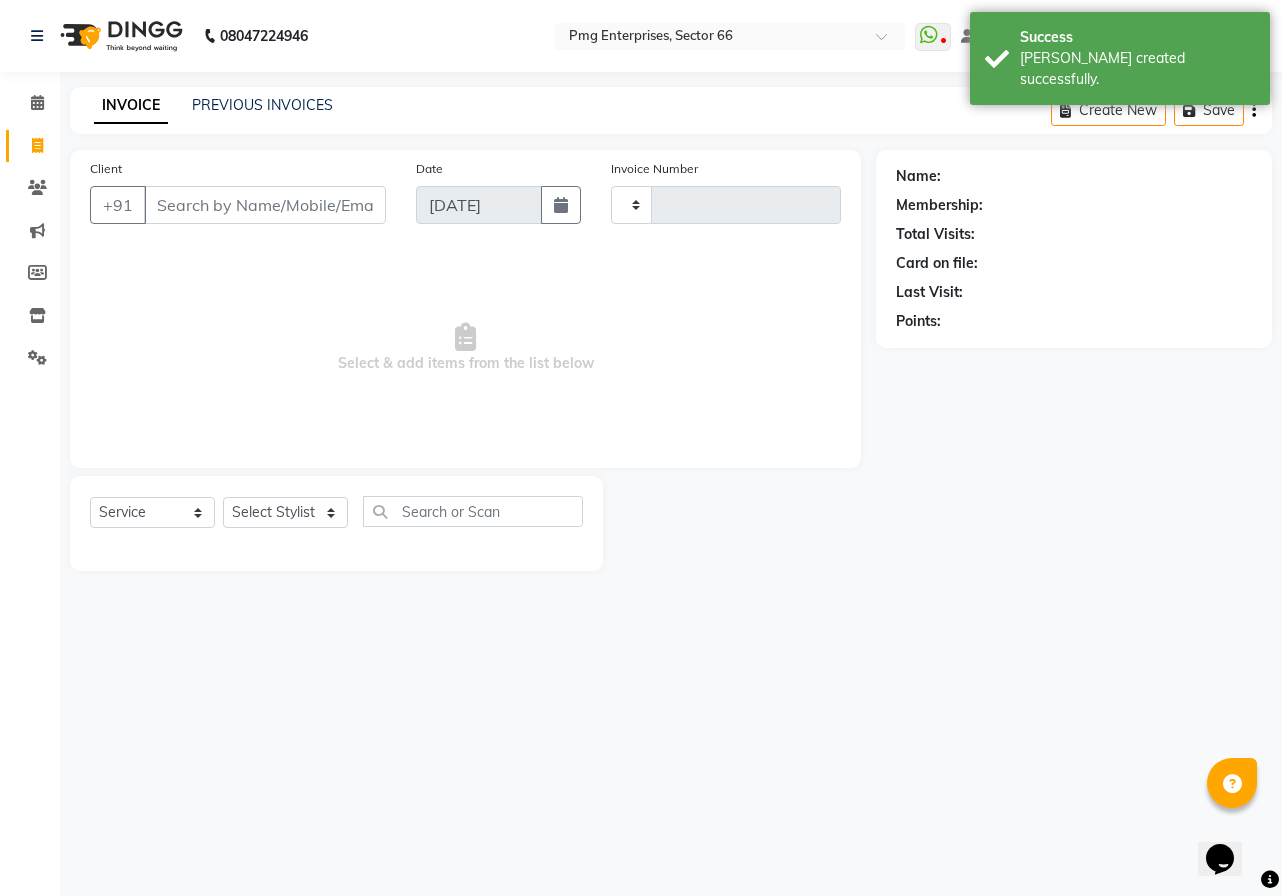 type on "2139" 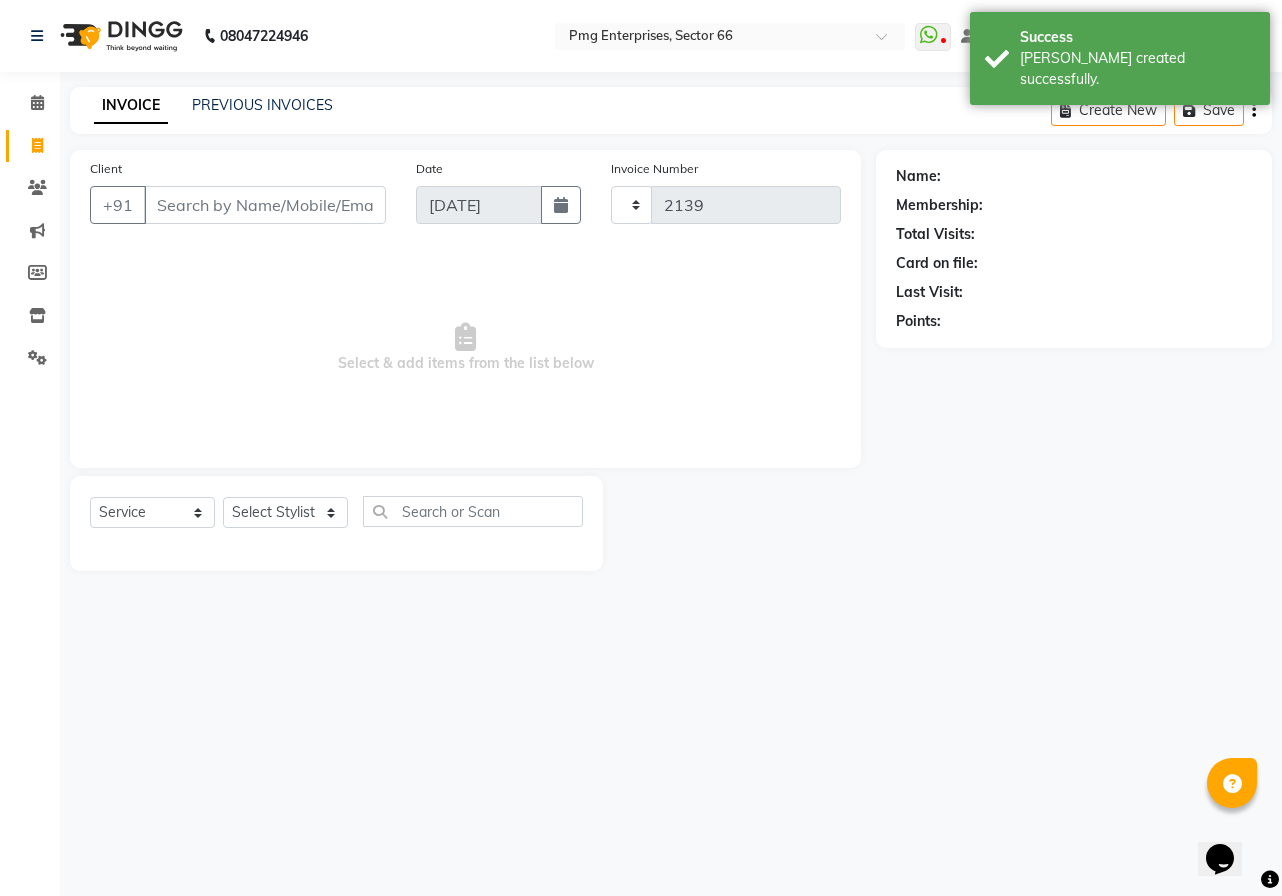 select on "889" 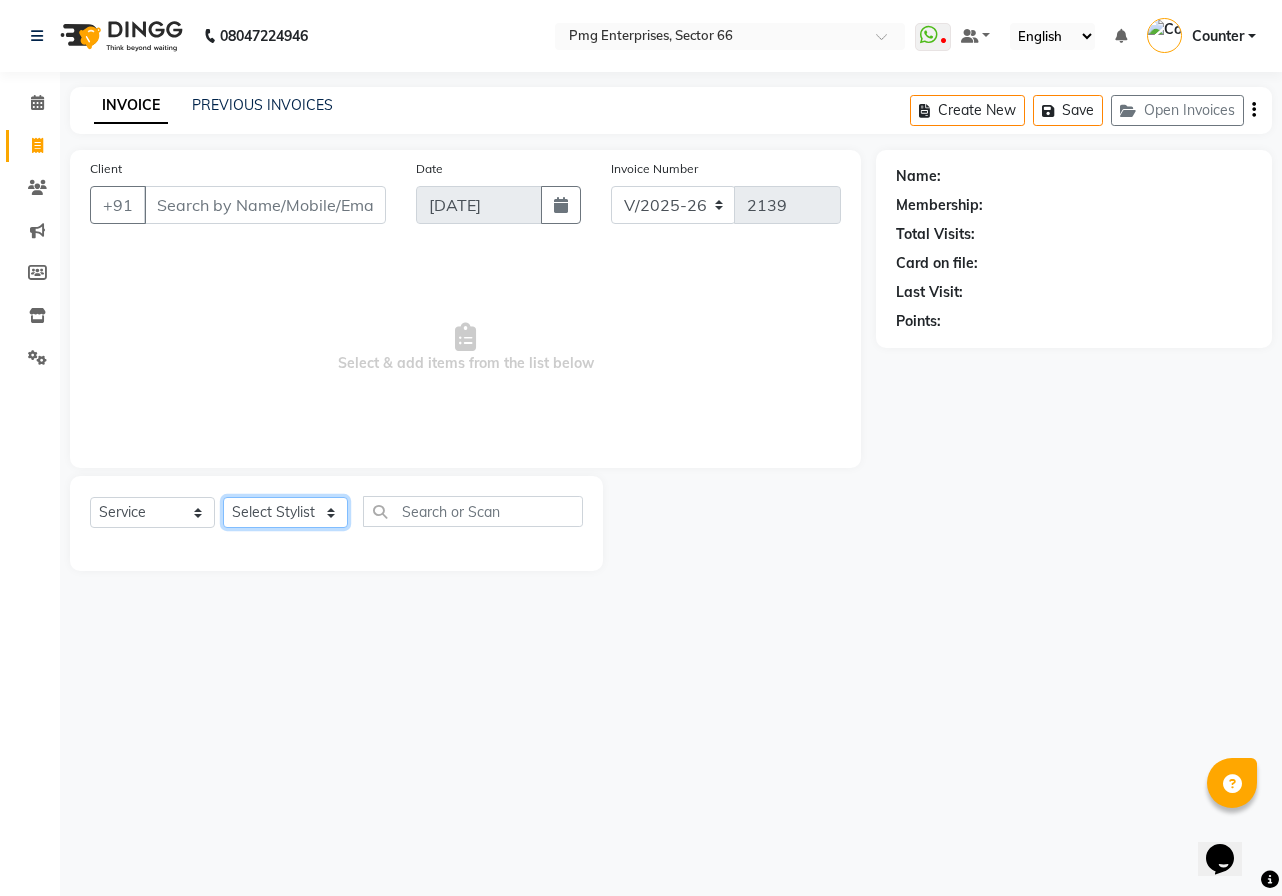 click on "Select Stylist [PERSON_NAME] Counter [PERSON_NAME] [PERSON_NAME] [PERSON_NAME] [PERSON_NAME]" 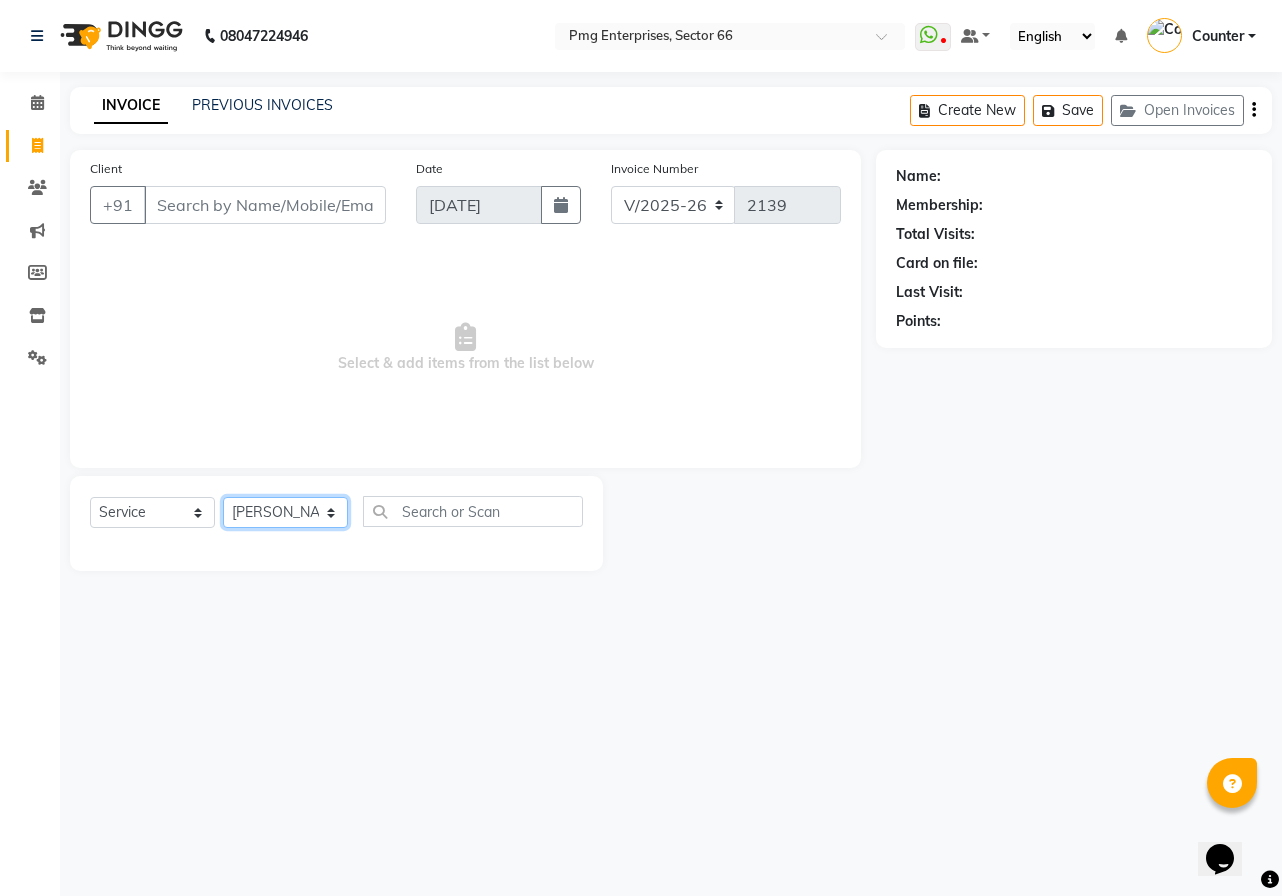 click on "Select Stylist [PERSON_NAME] Counter [PERSON_NAME] [PERSON_NAME] [PERSON_NAME] [PERSON_NAME]" 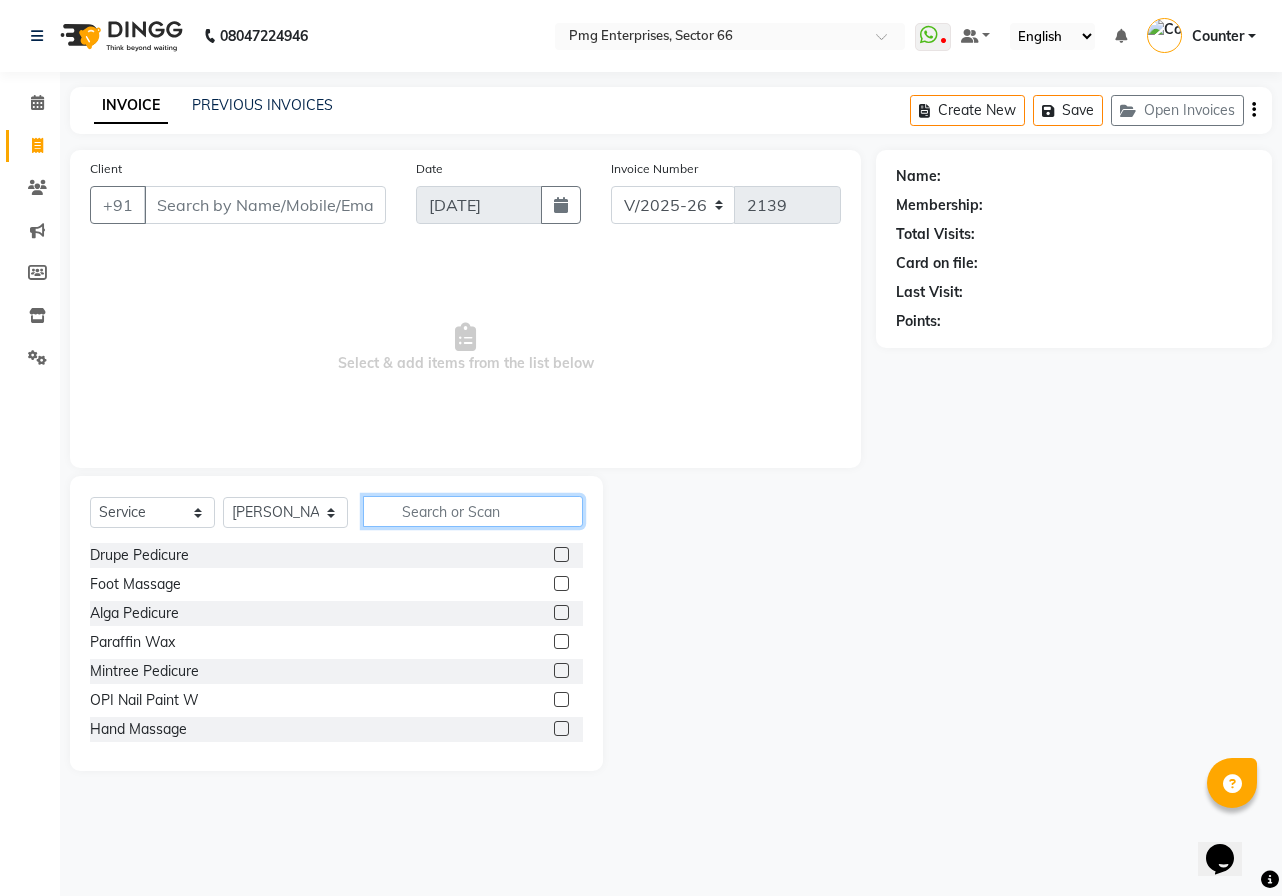 click 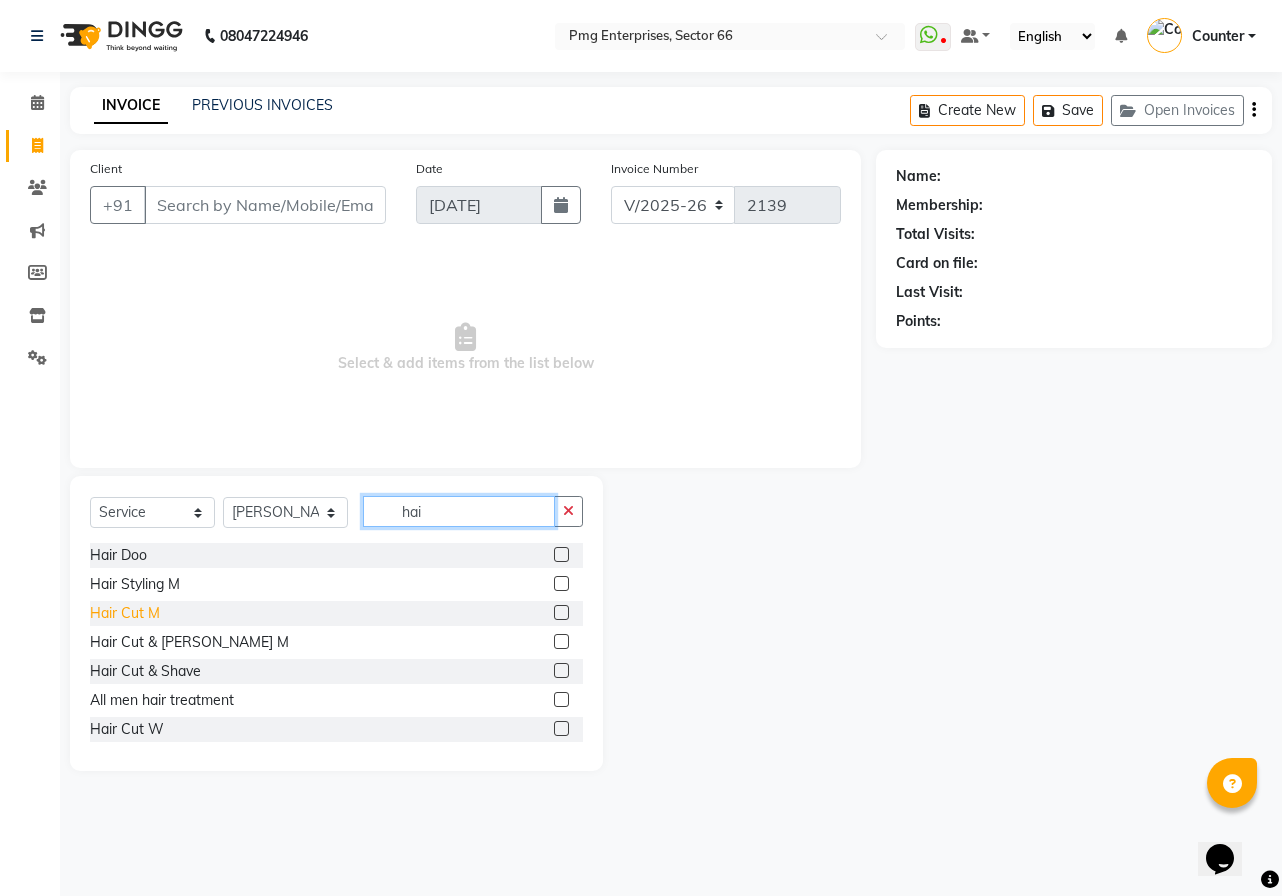 type on "hai" 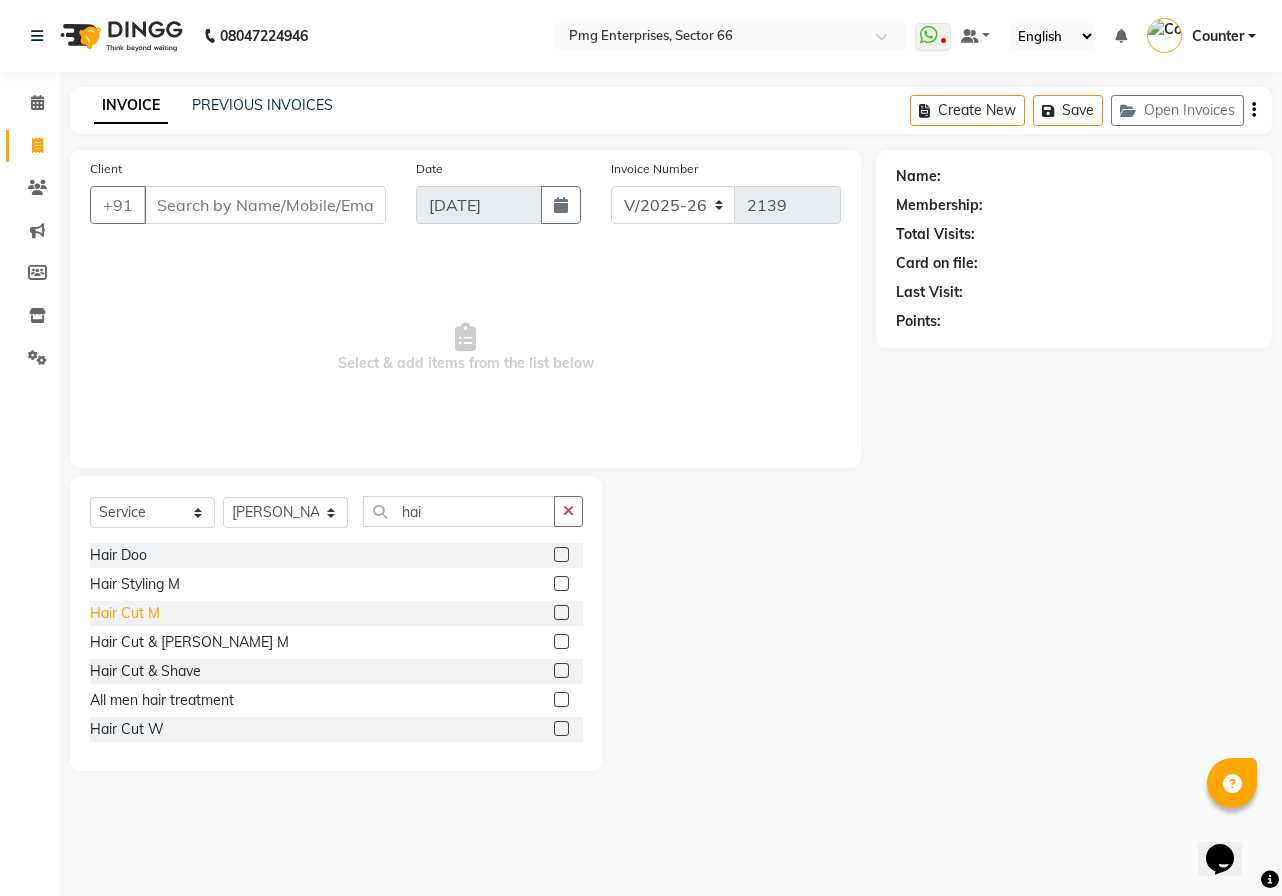 click on "Hair Cut M" 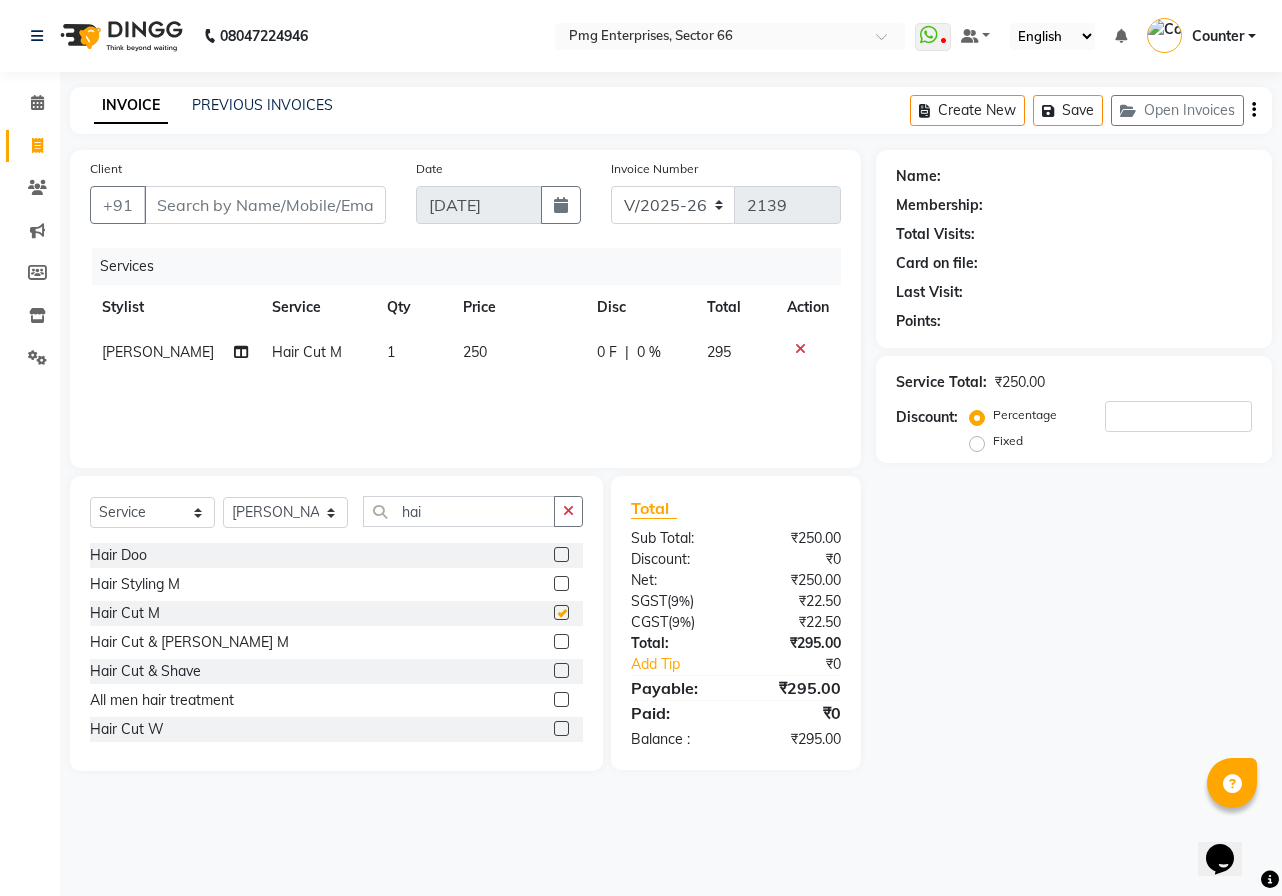 checkbox on "false" 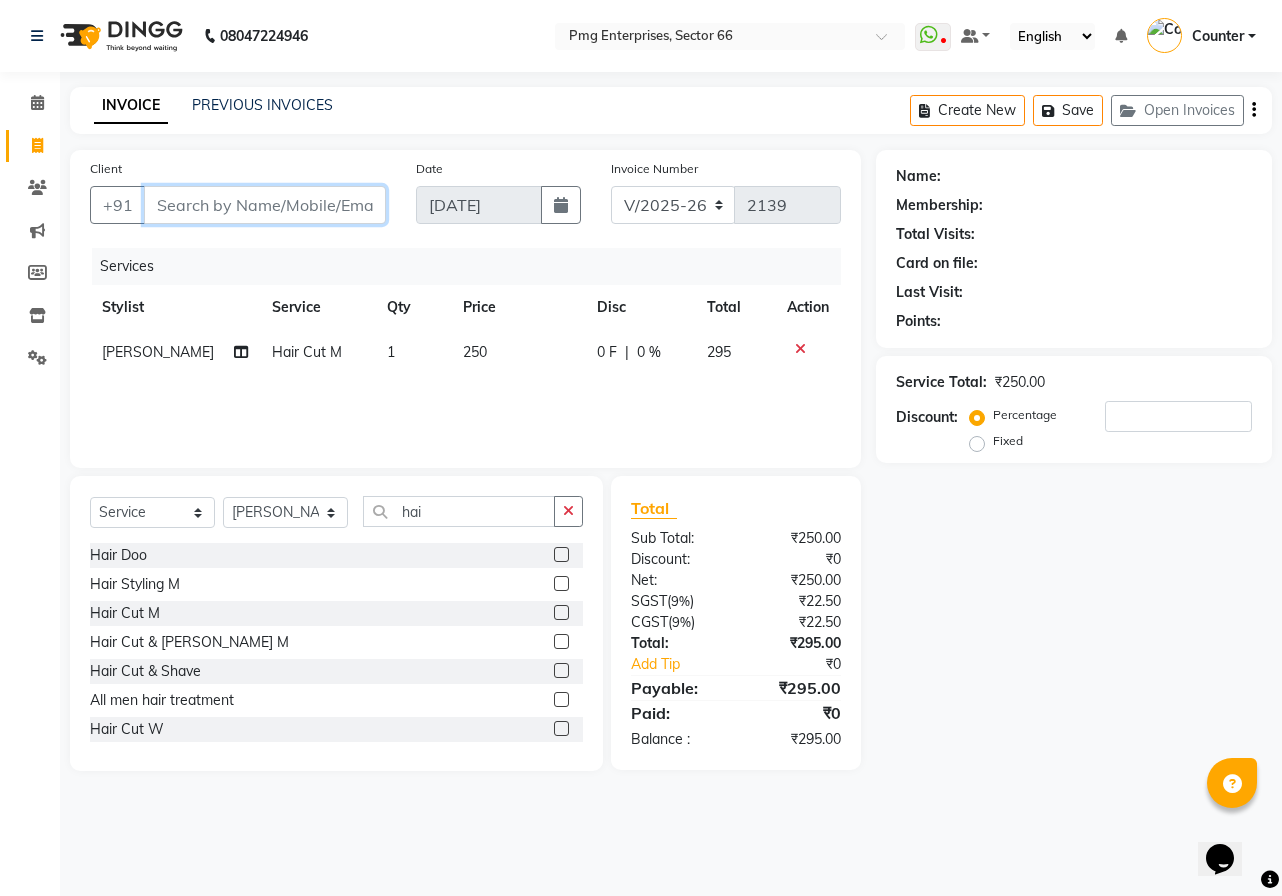 click on "Client" at bounding box center [265, 205] 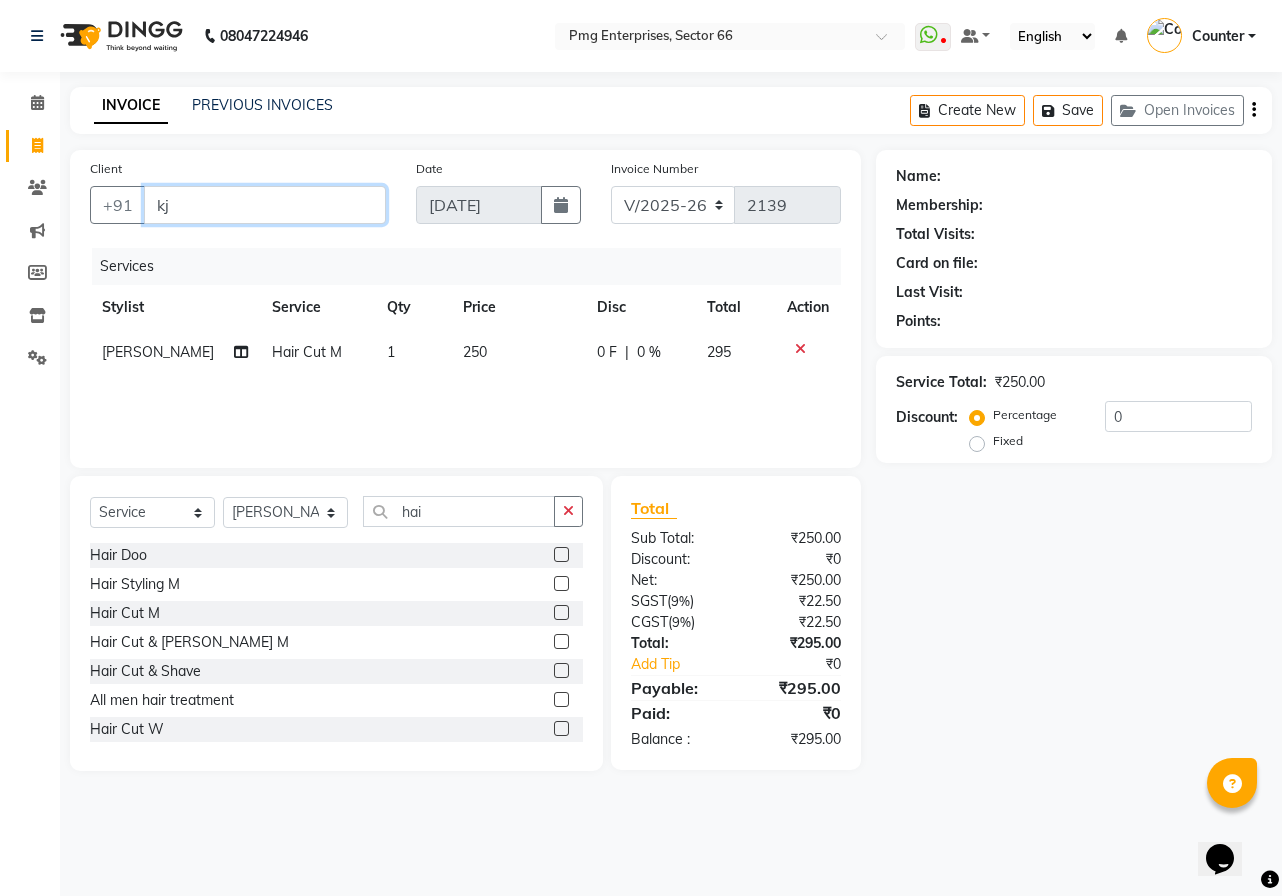 type on "k" 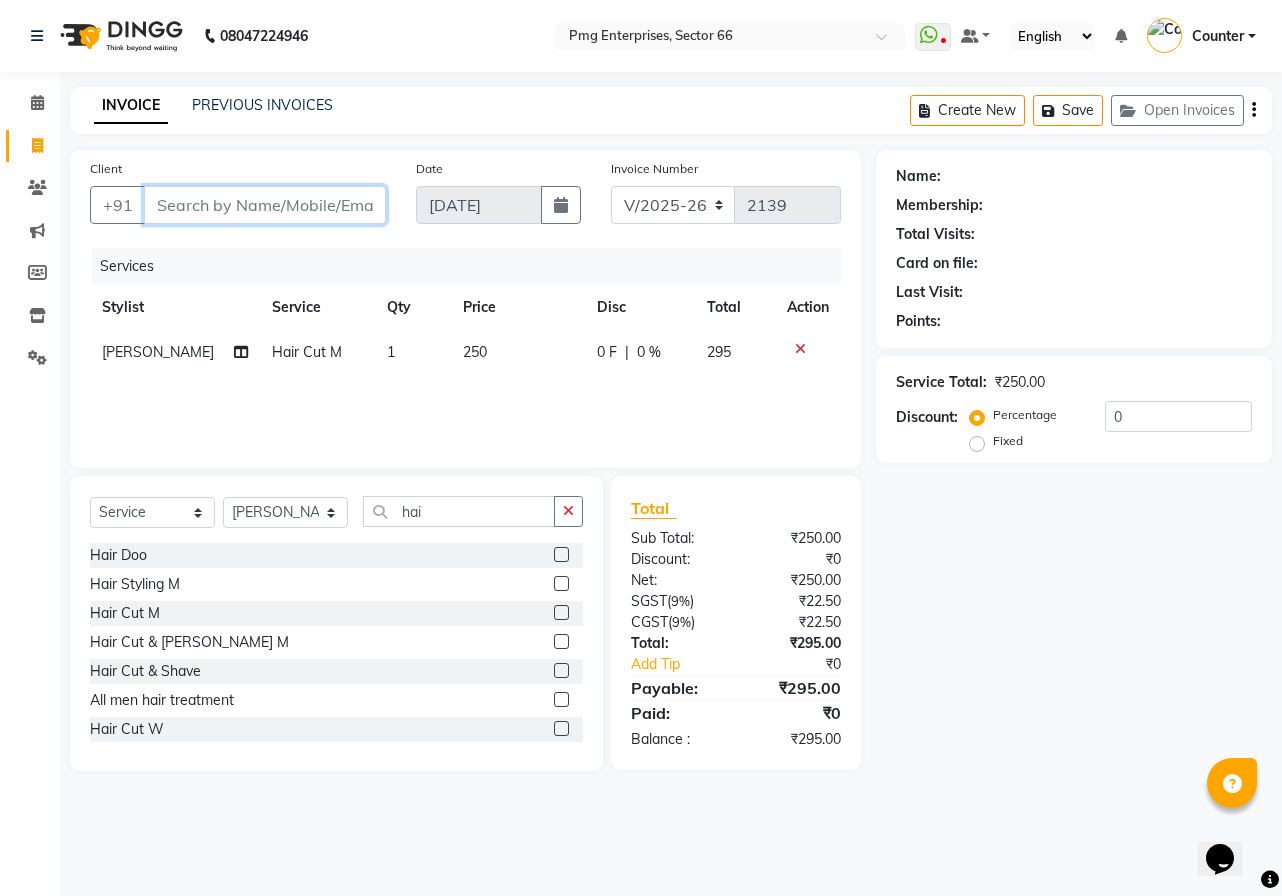 click on "Client" at bounding box center (265, 205) 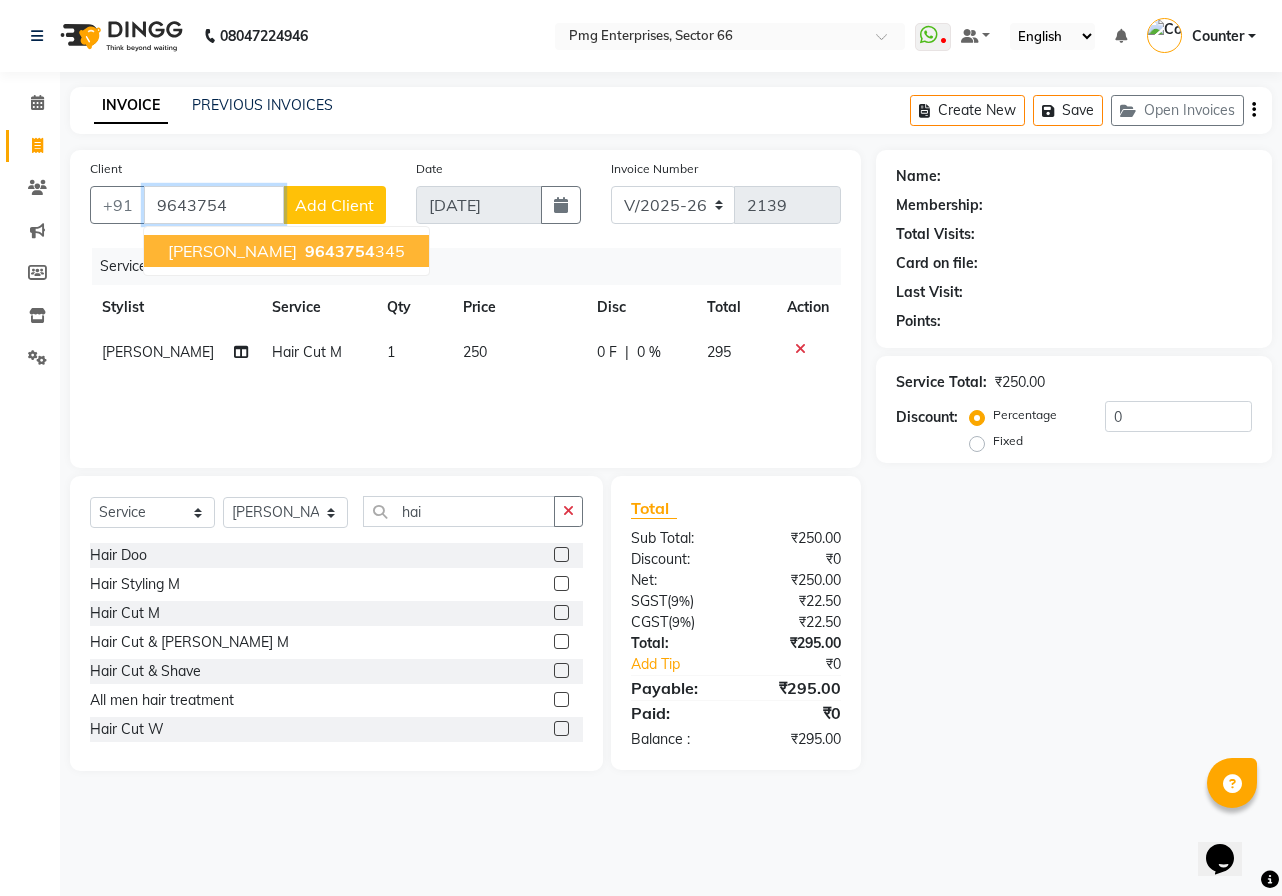 click on "prasun" at bounding box center (232, 251) 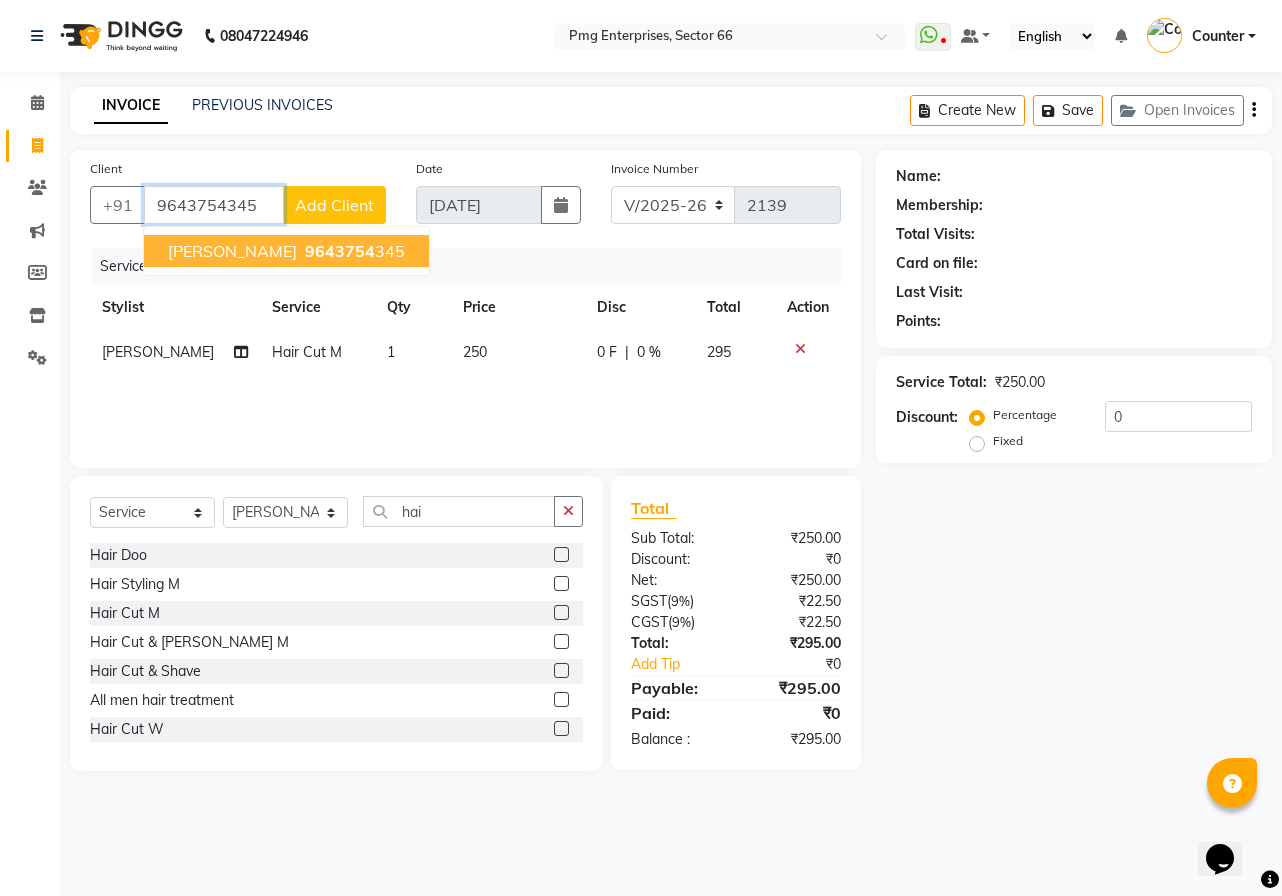 type on "9643754345" 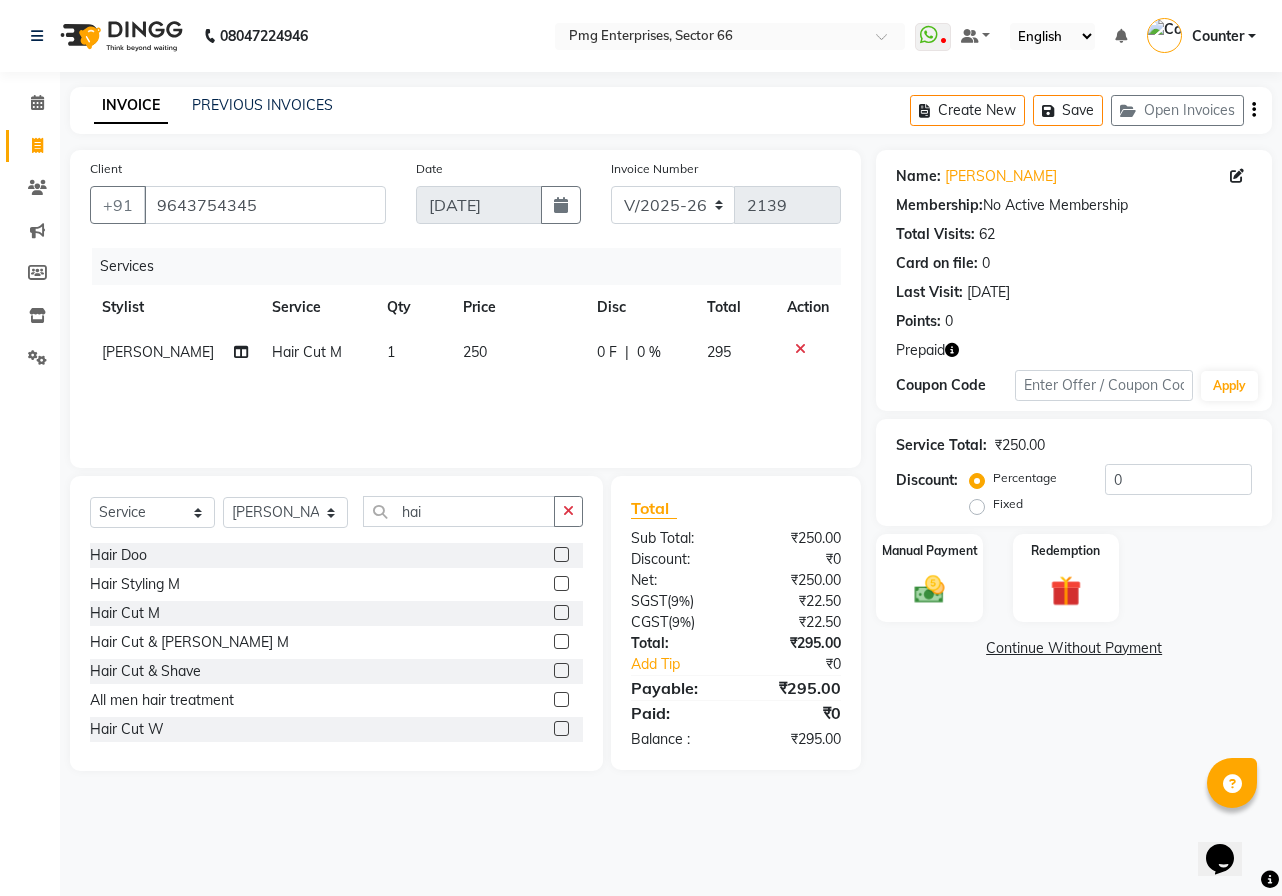 click 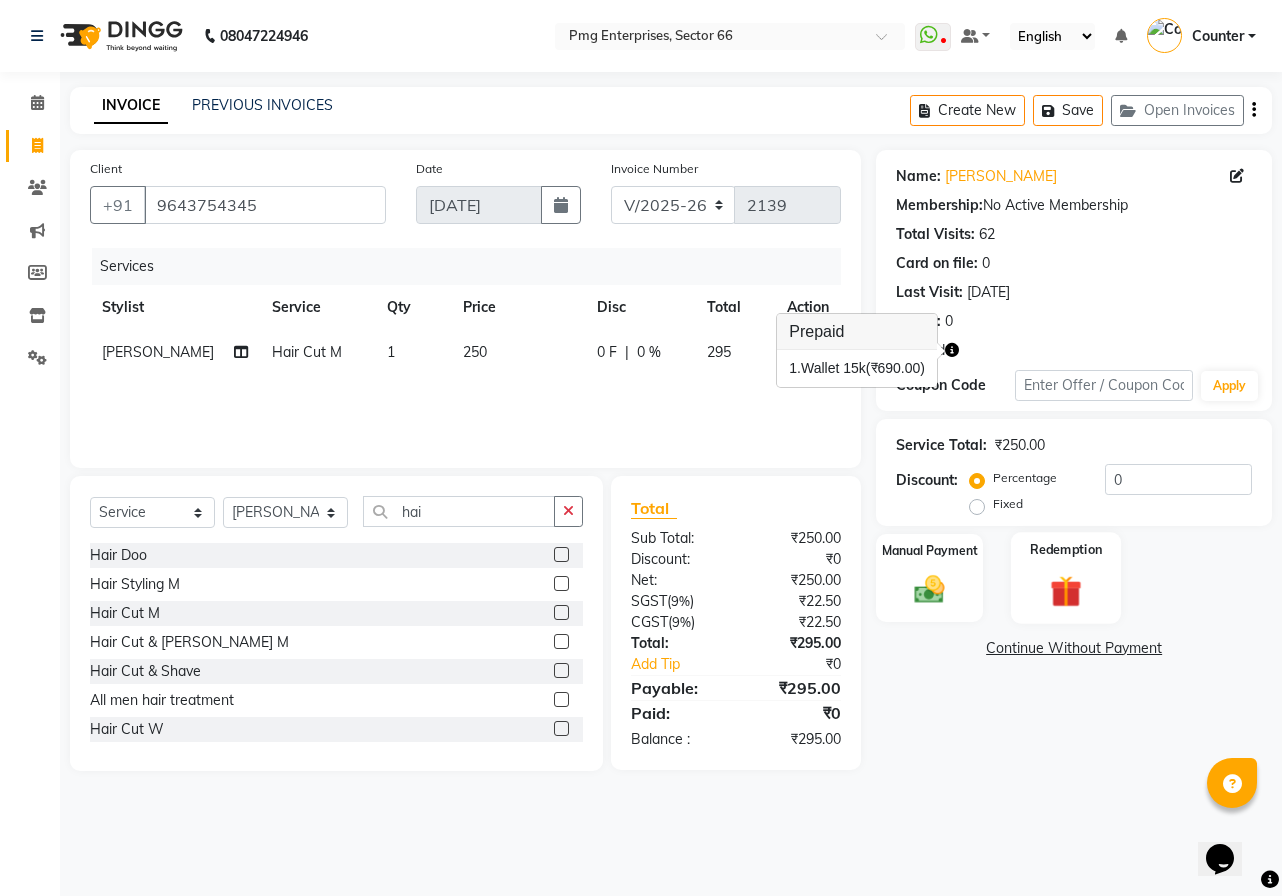 click 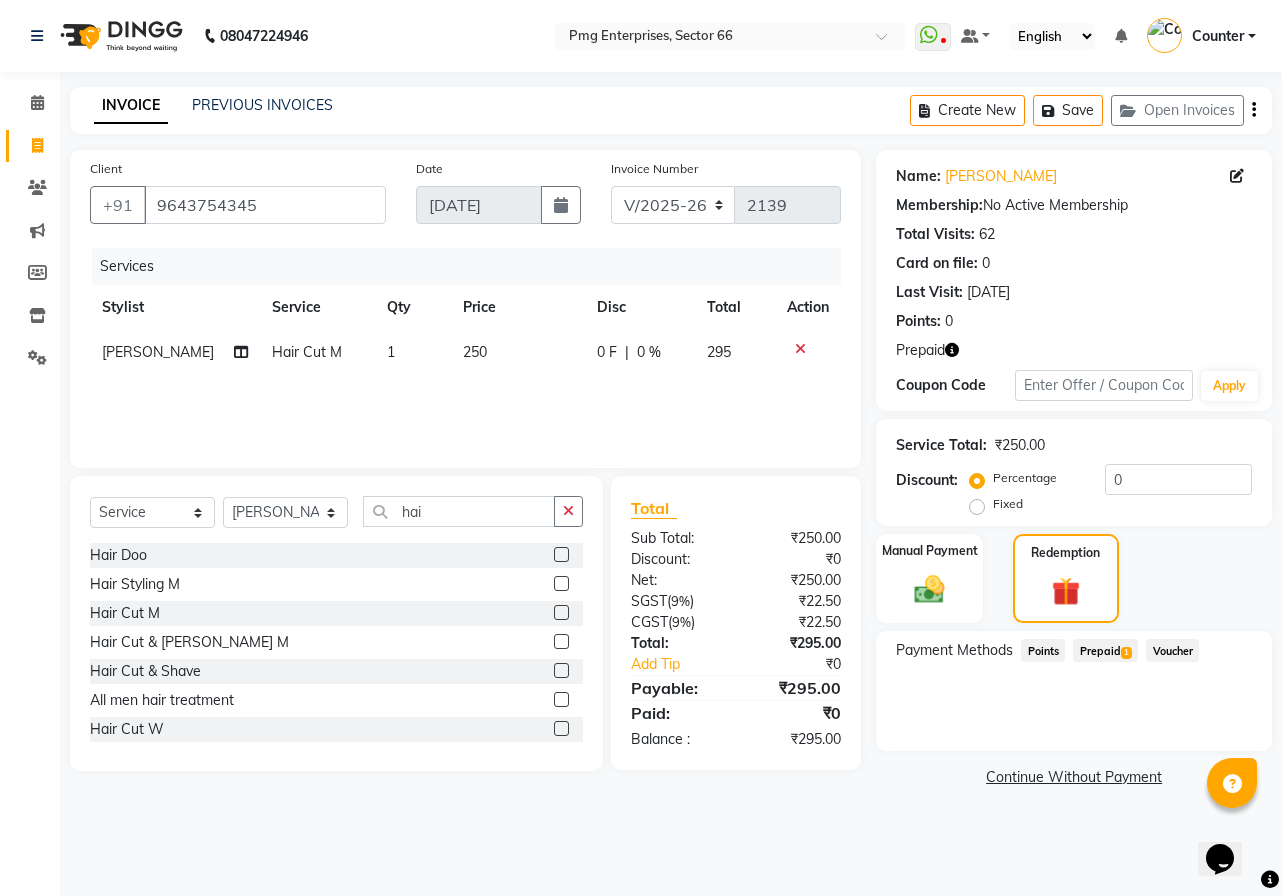 click on "Prepaid  1" 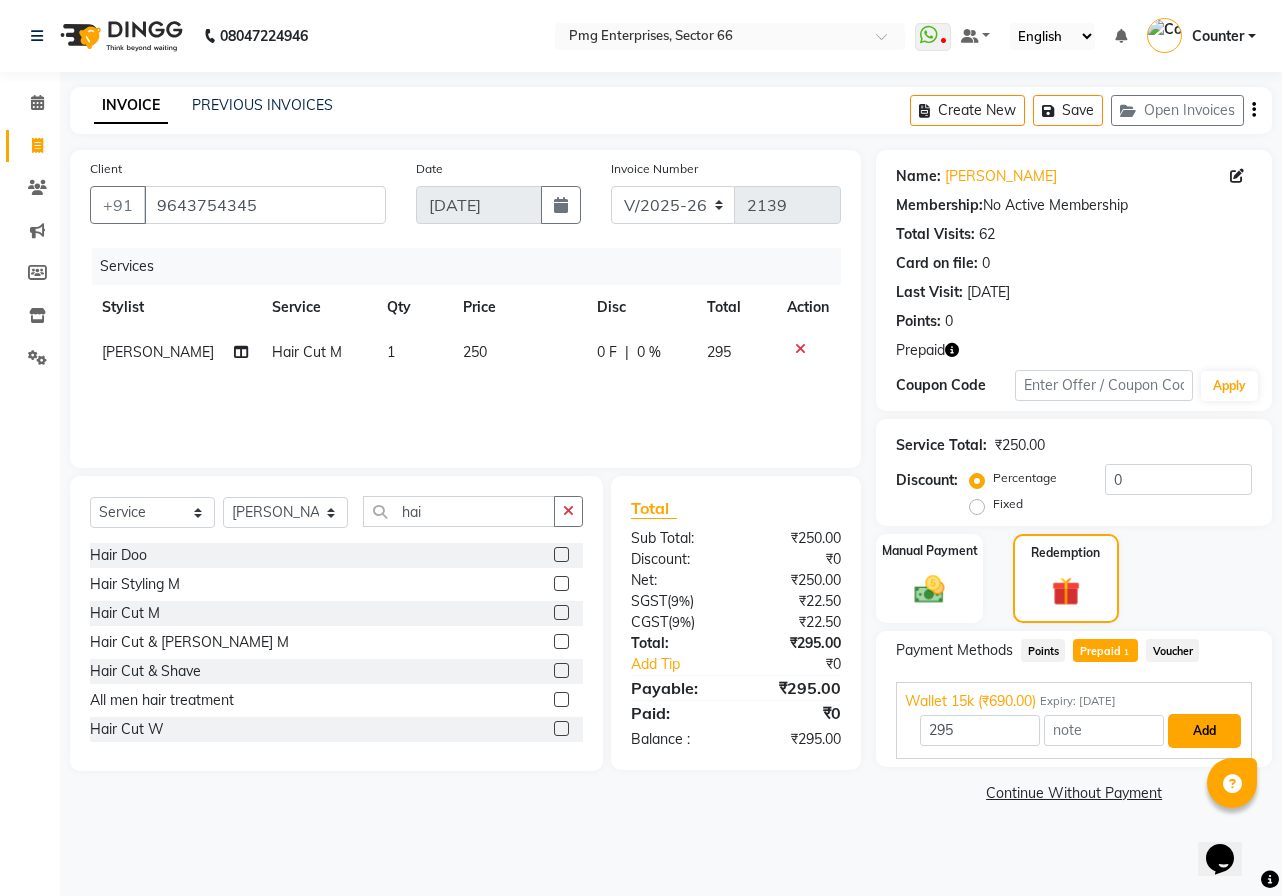 click on "Add" at bounding box center [1204, 731] 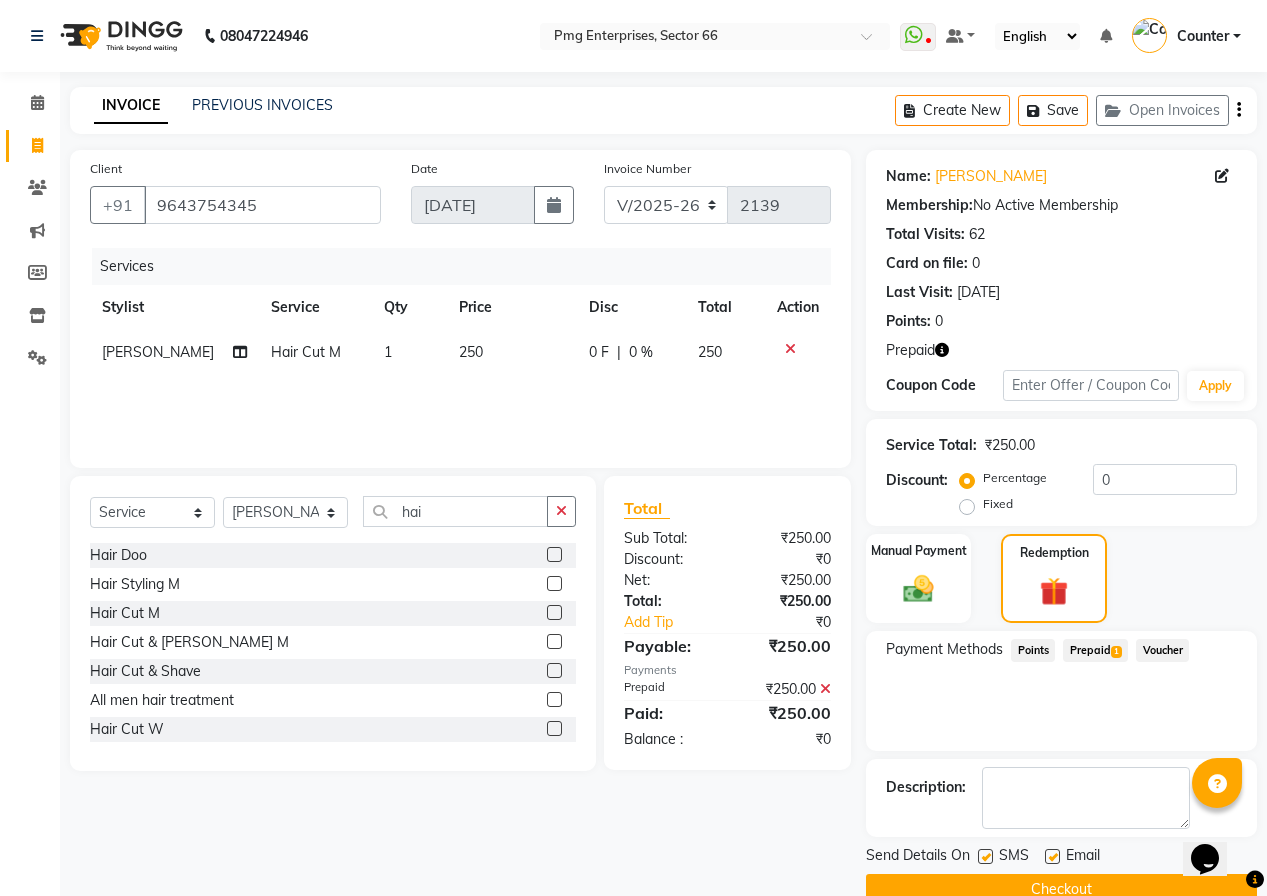 click on "Checkout" 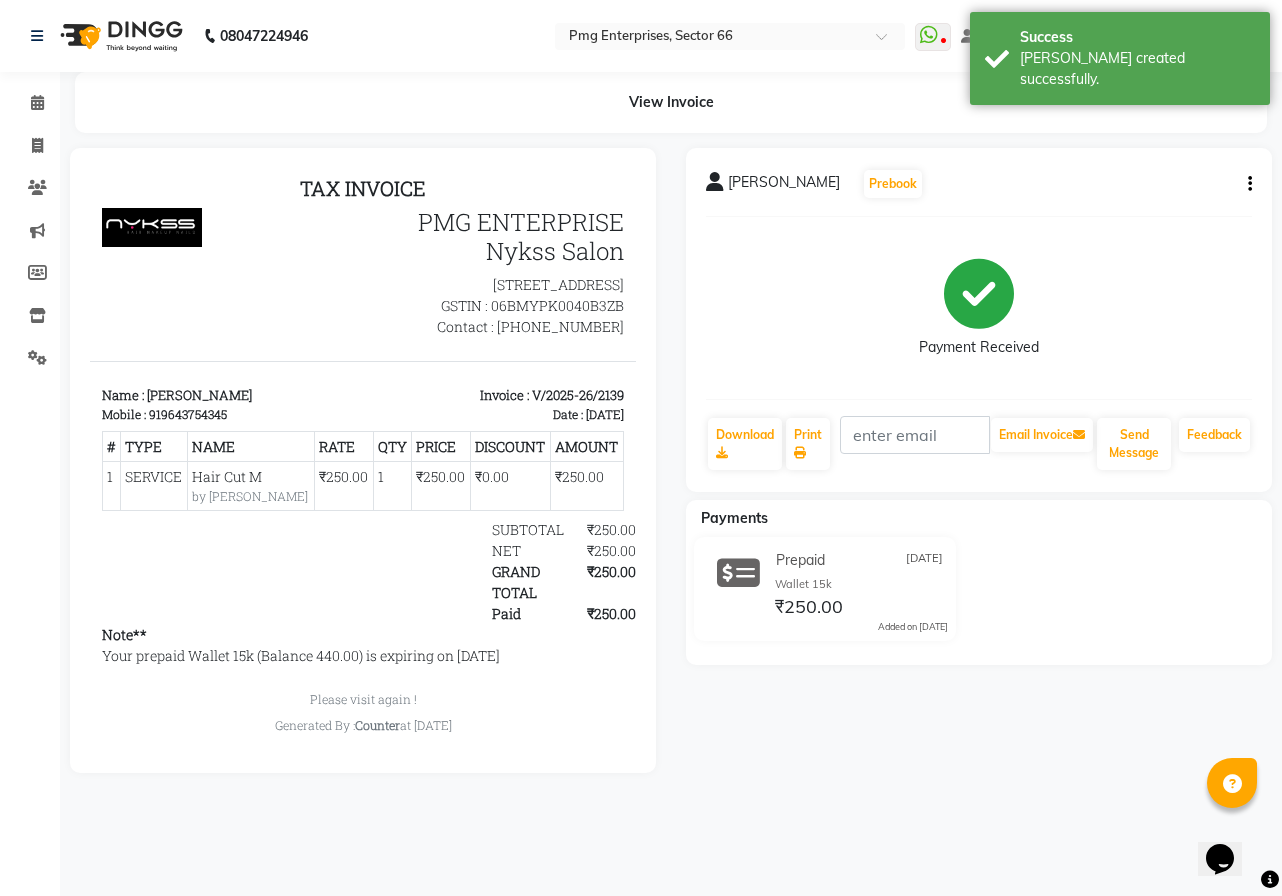 scroll, scrollTop: 0, scrollLeft: 0, axis: both 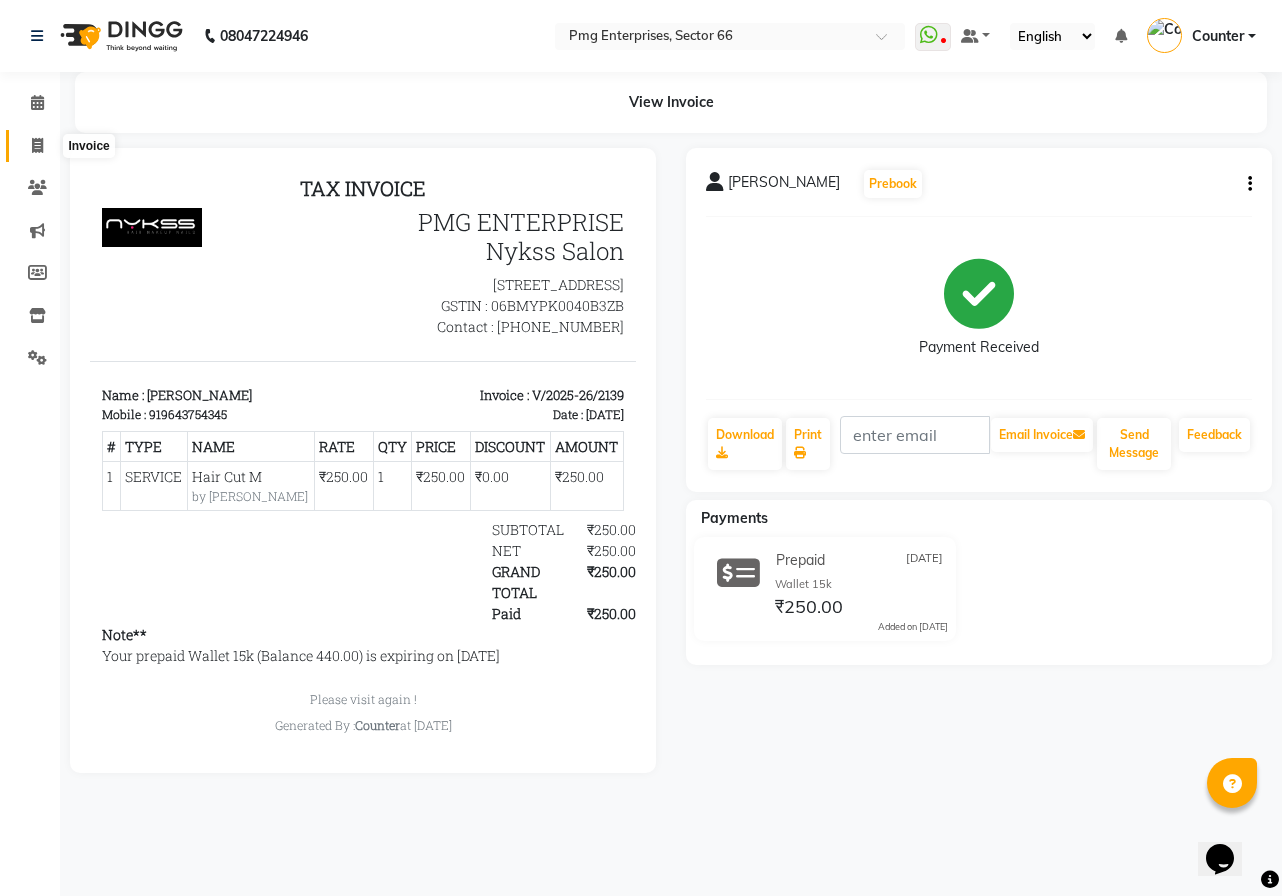 click 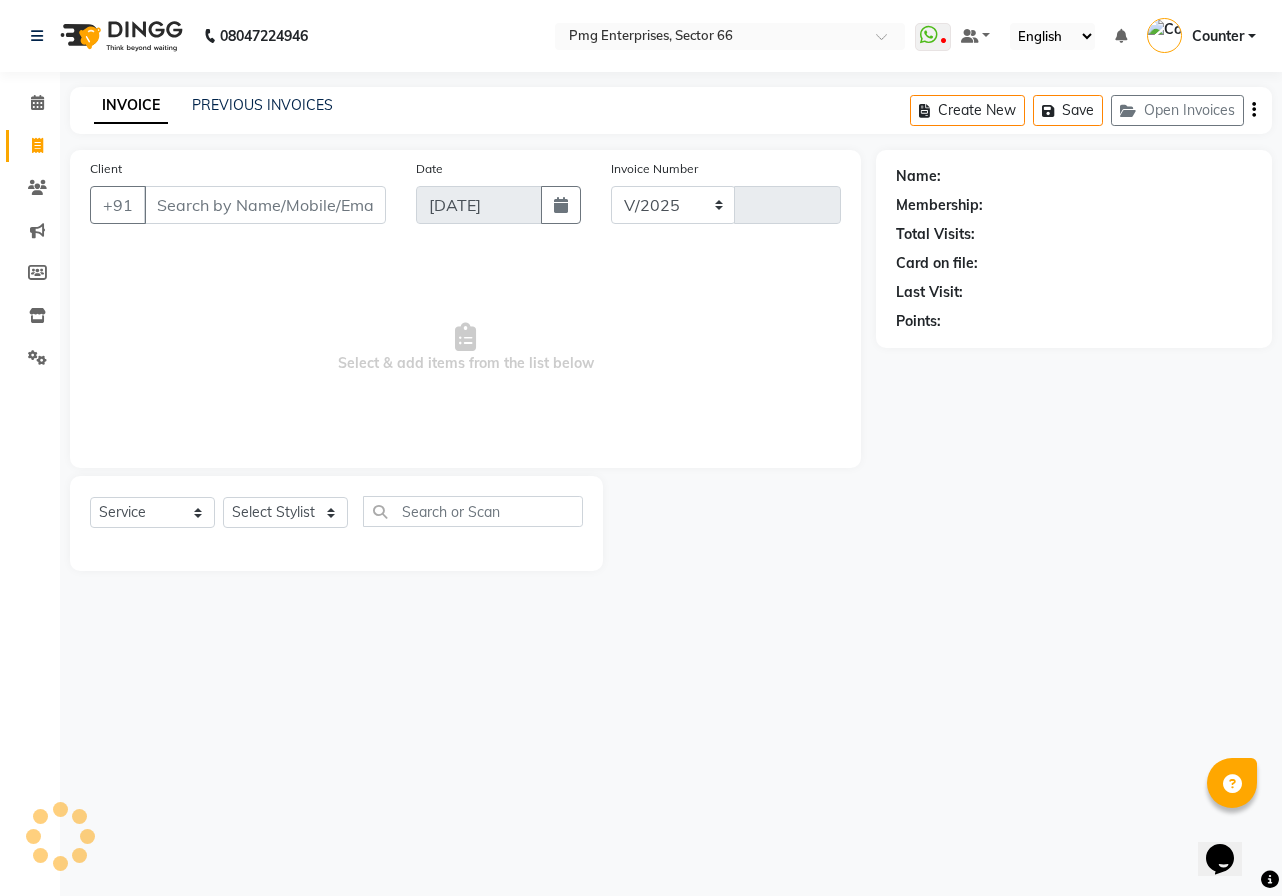 select on "889" 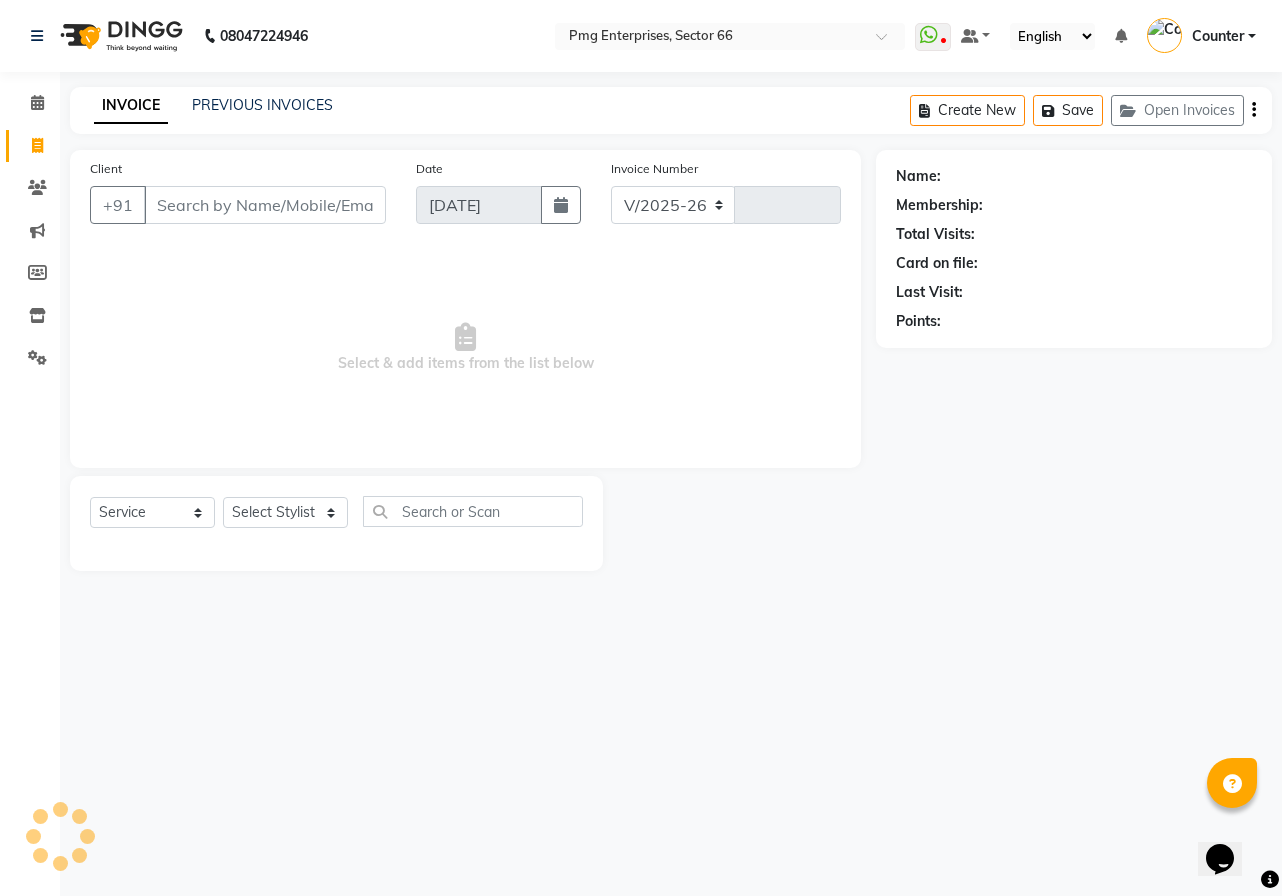 type on "2140" 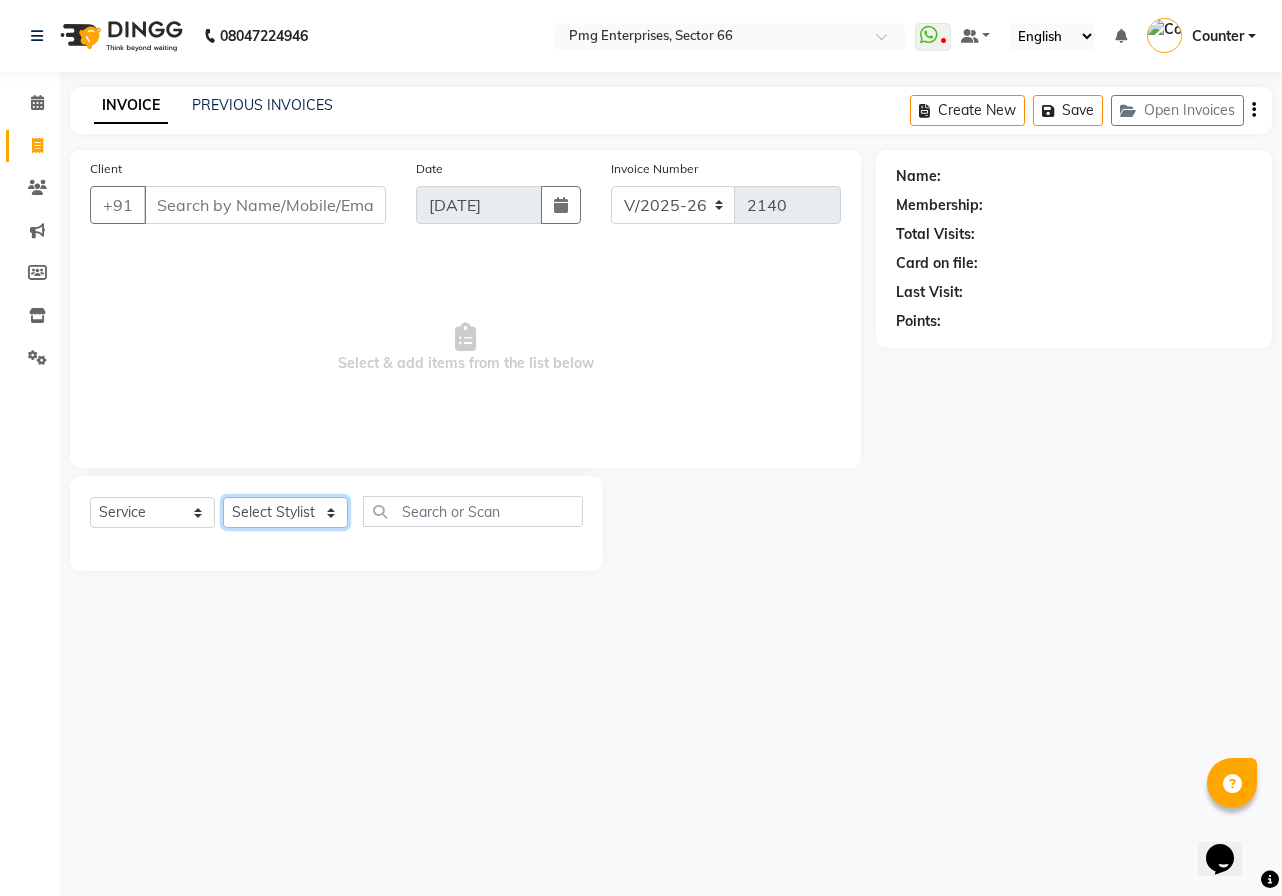 click on "Select Stylist [PERSON_NAME] Counter [PERSON_NAME] [PERSON_NAME] [PERSON_NAME] [PERSON_NAME]" 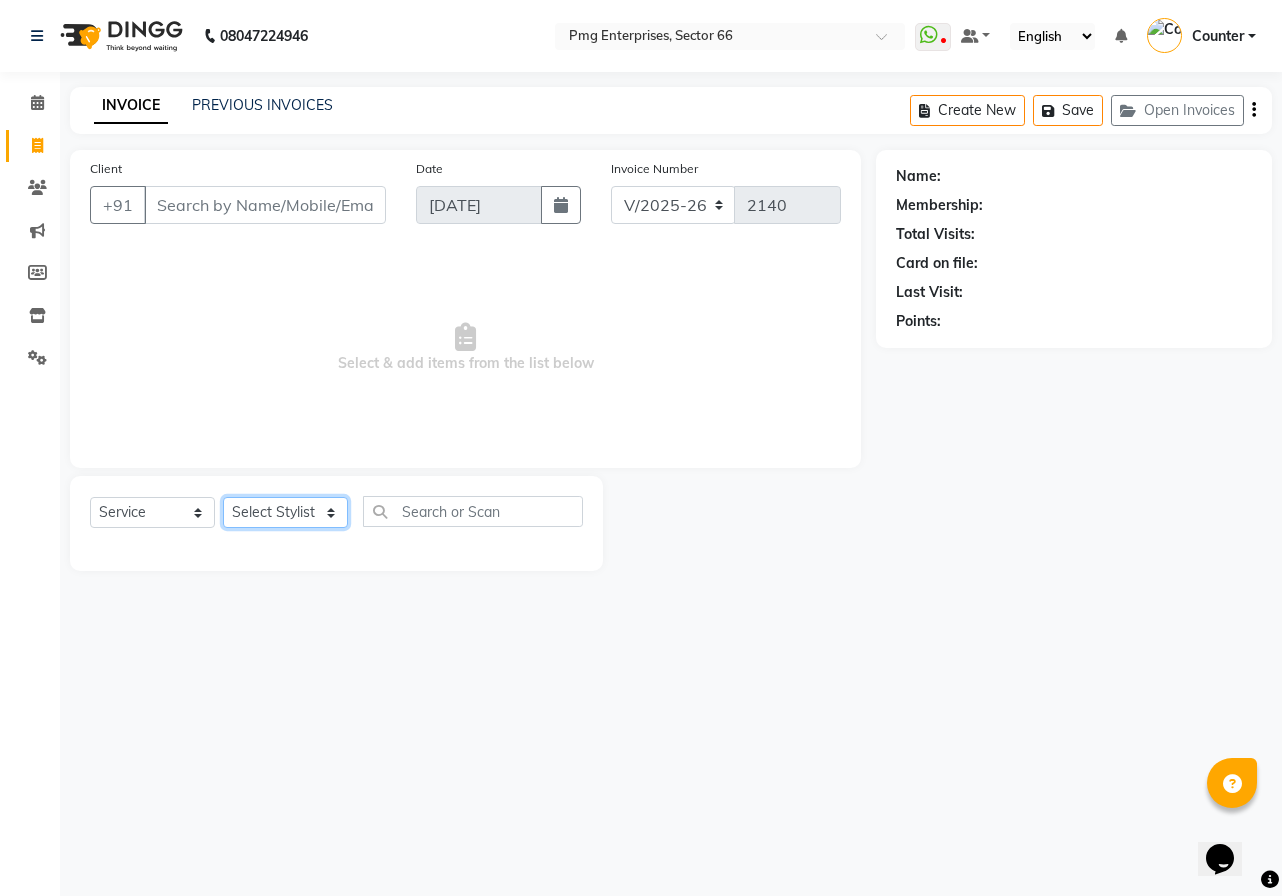 select on "78814" 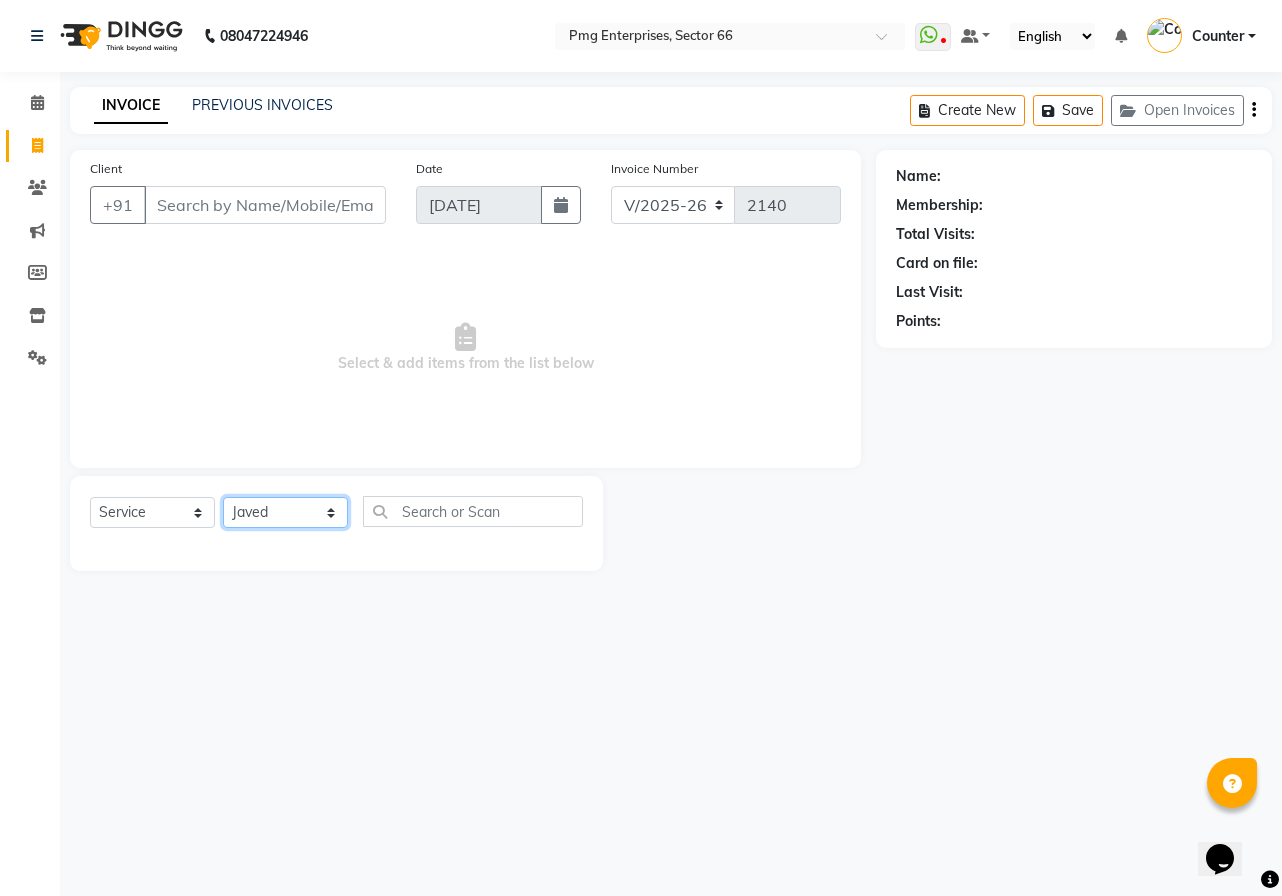 click on "Select Stylist [PERSON_NAME] Counter [PERSON_NAME] [PERSON_NAME] [PERSON_NAME] [PERSON_NAME]" 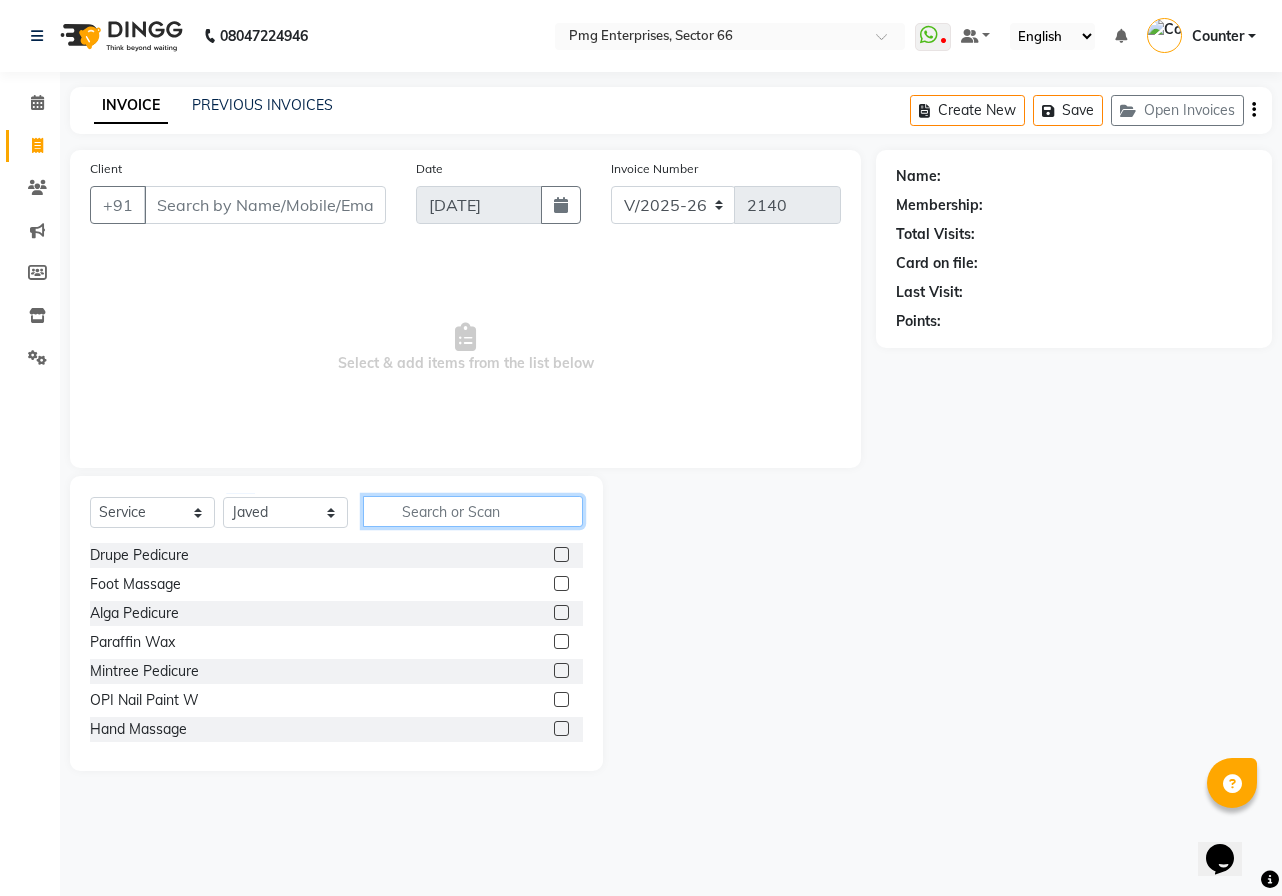 click 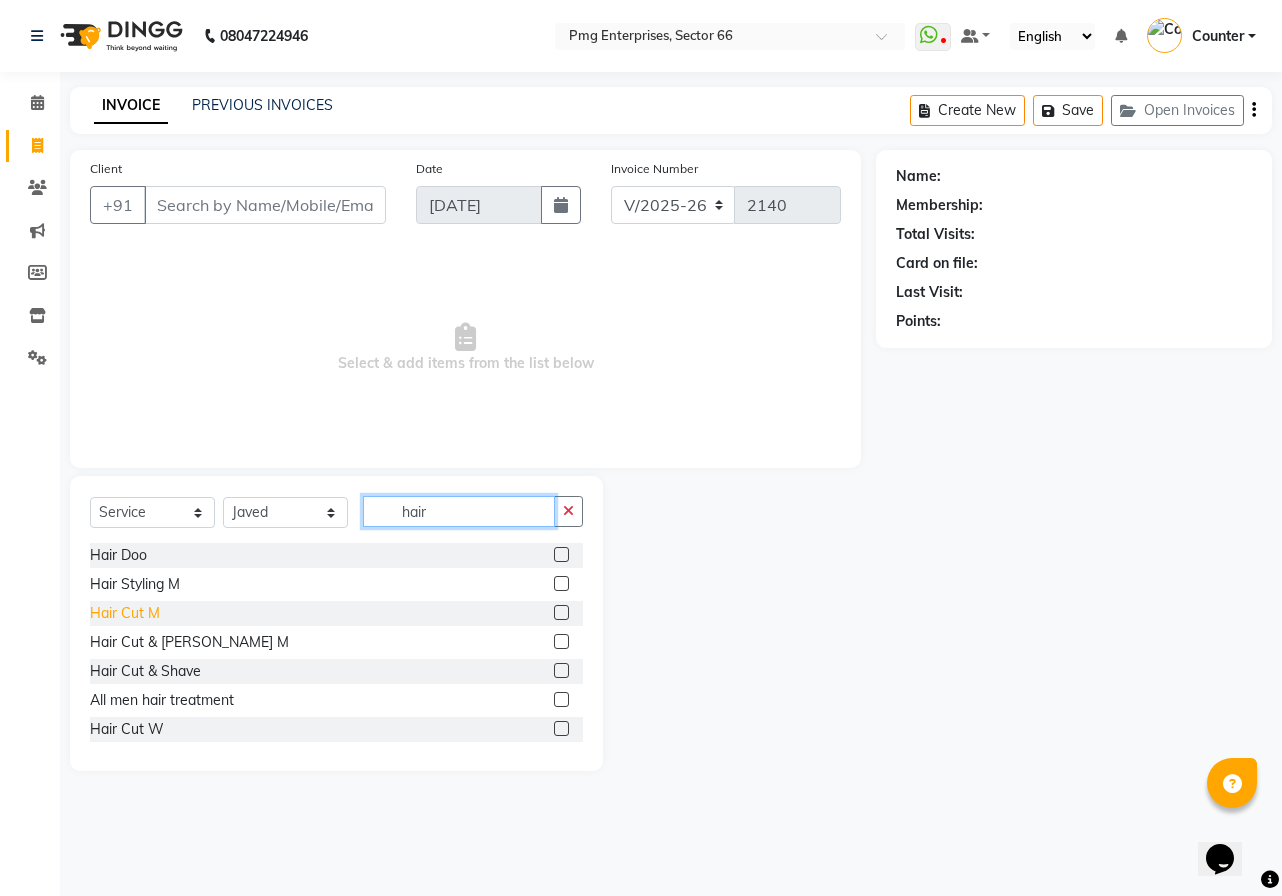 type on "hair" 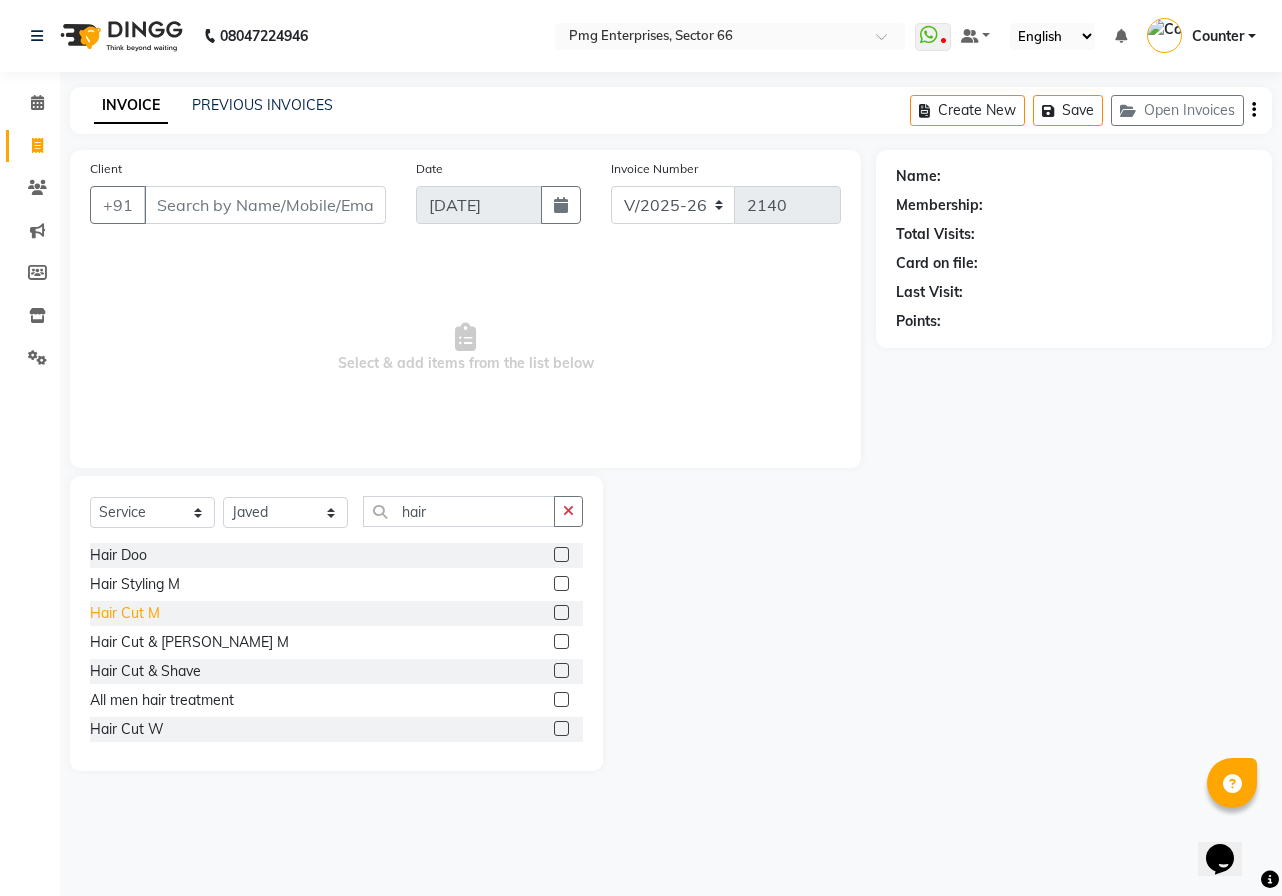click on "Hair Cut M" 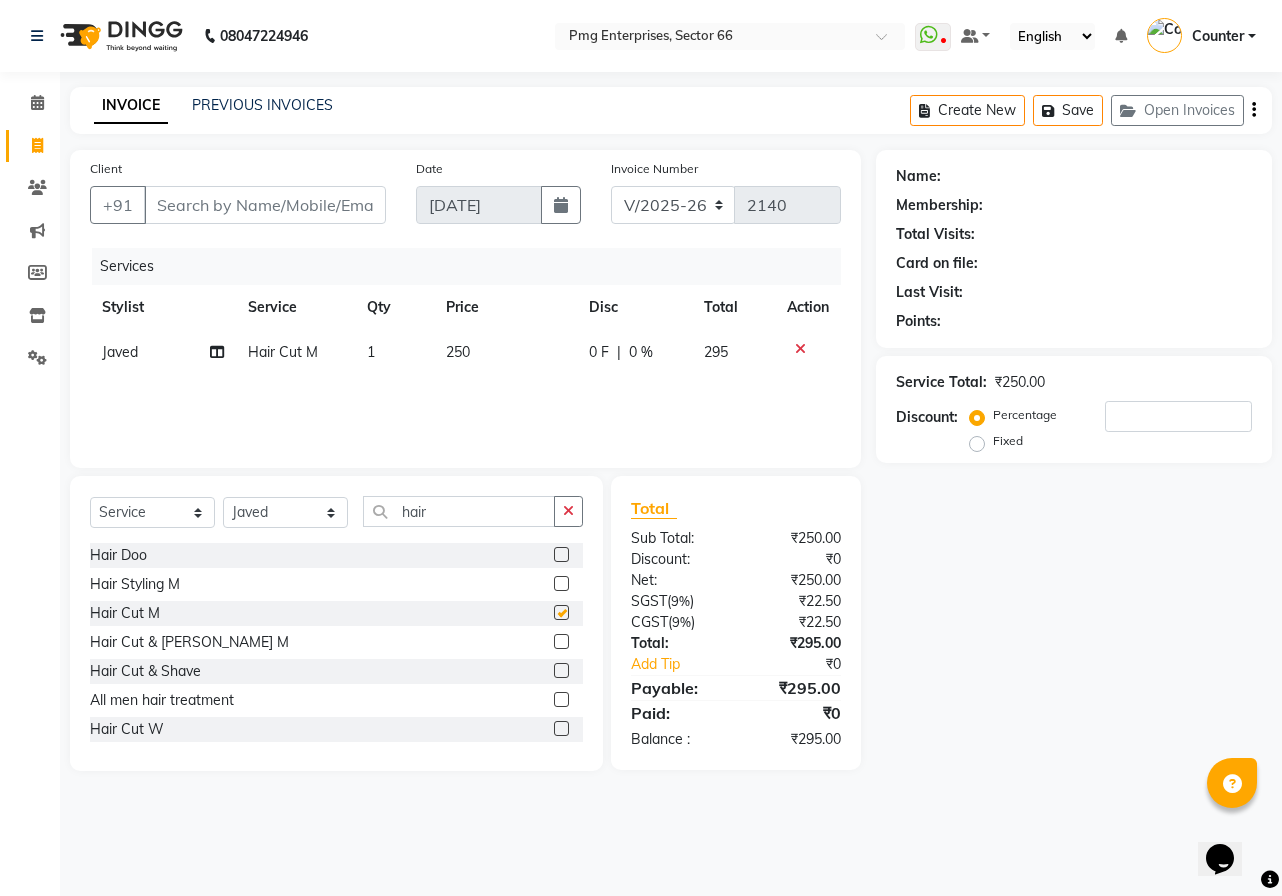checkbox on "false" 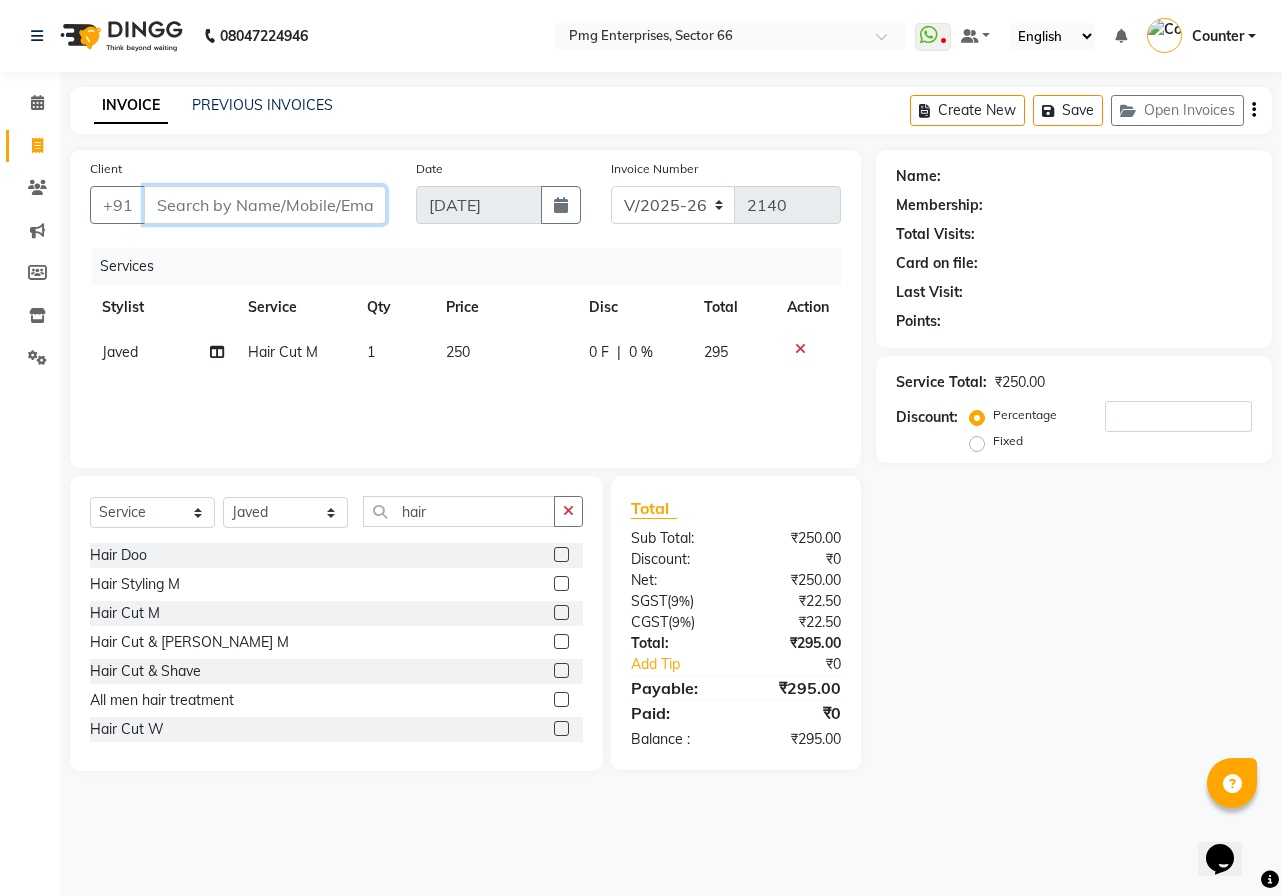 click on "Client" at bounding box center (265, 205) 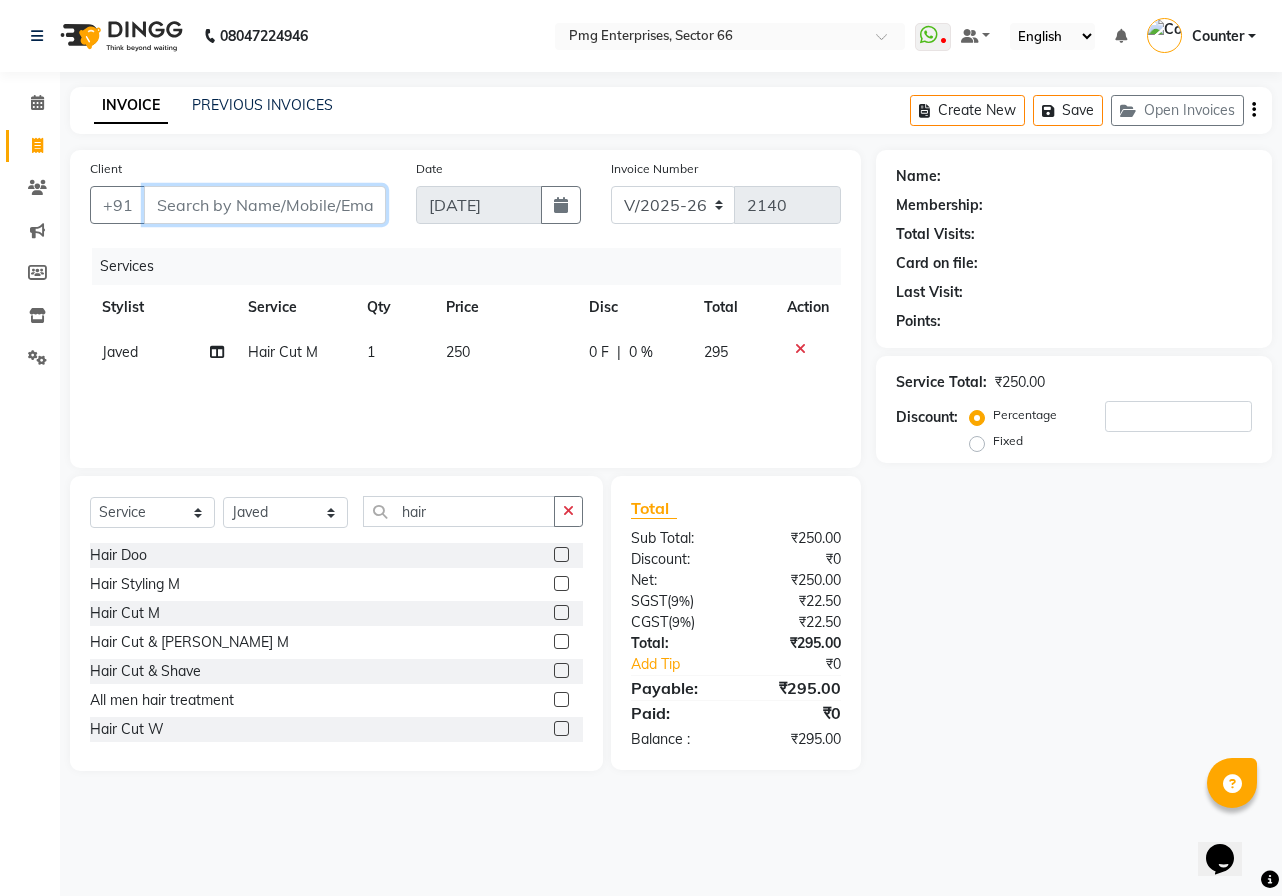 type on "7" 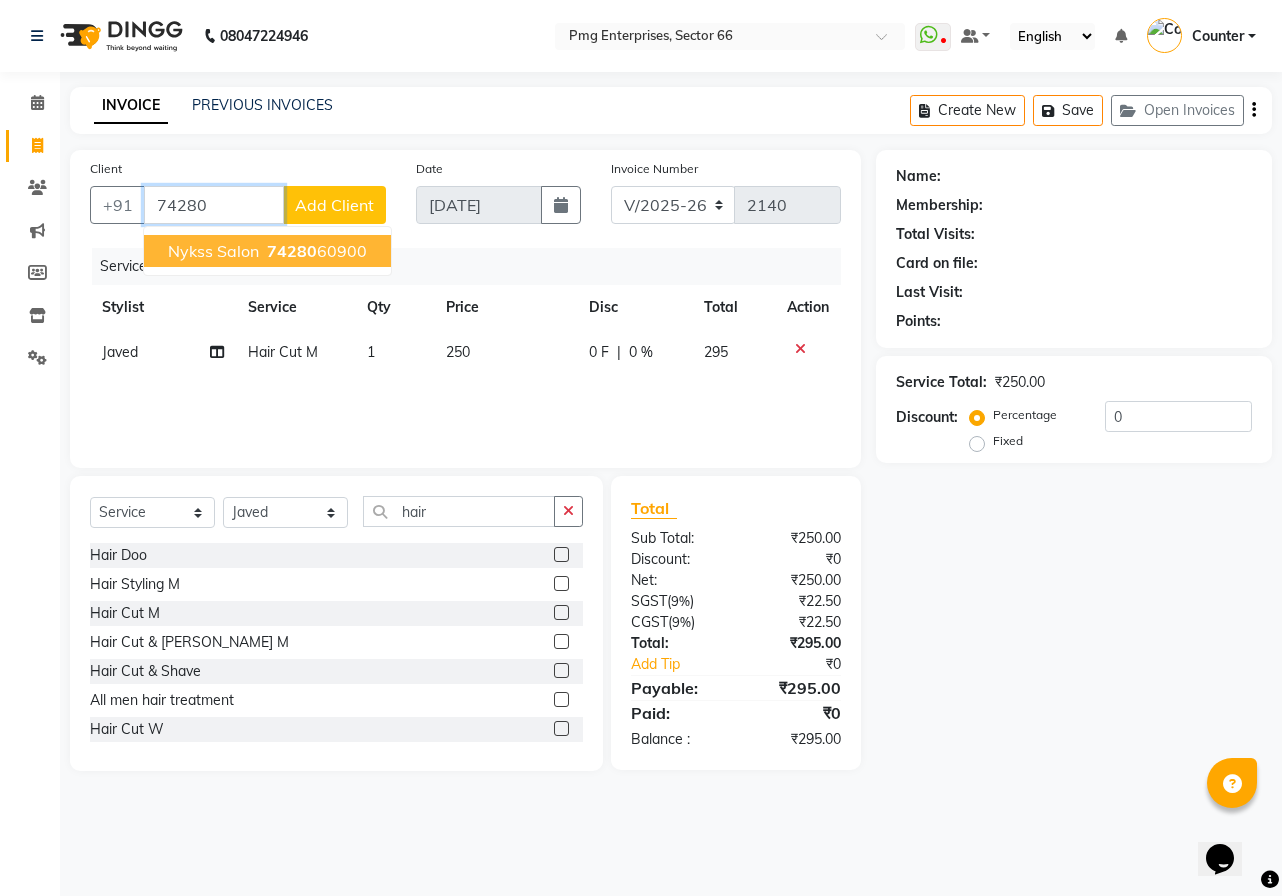 click on "74280" at bounding box center (292, 251) 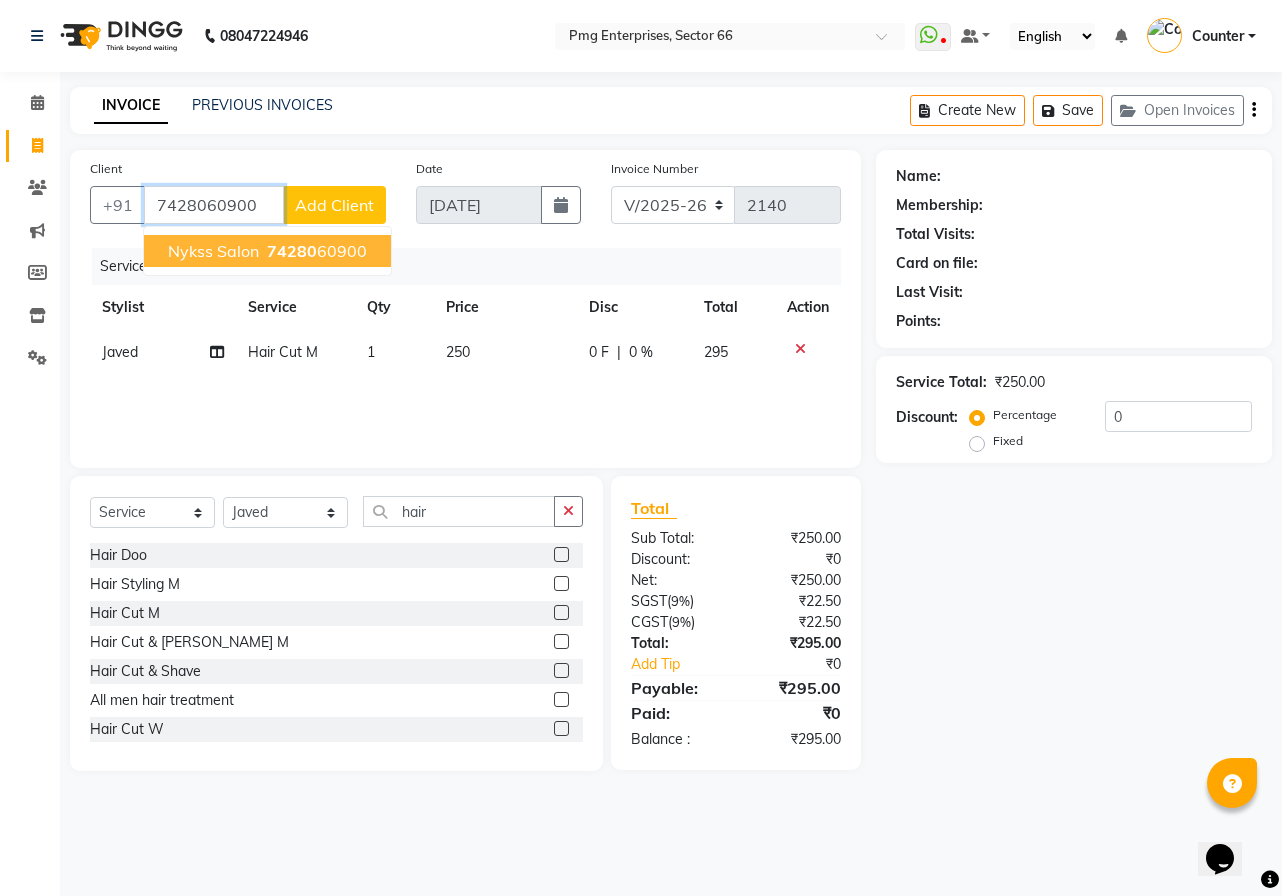 type on "7428060900" 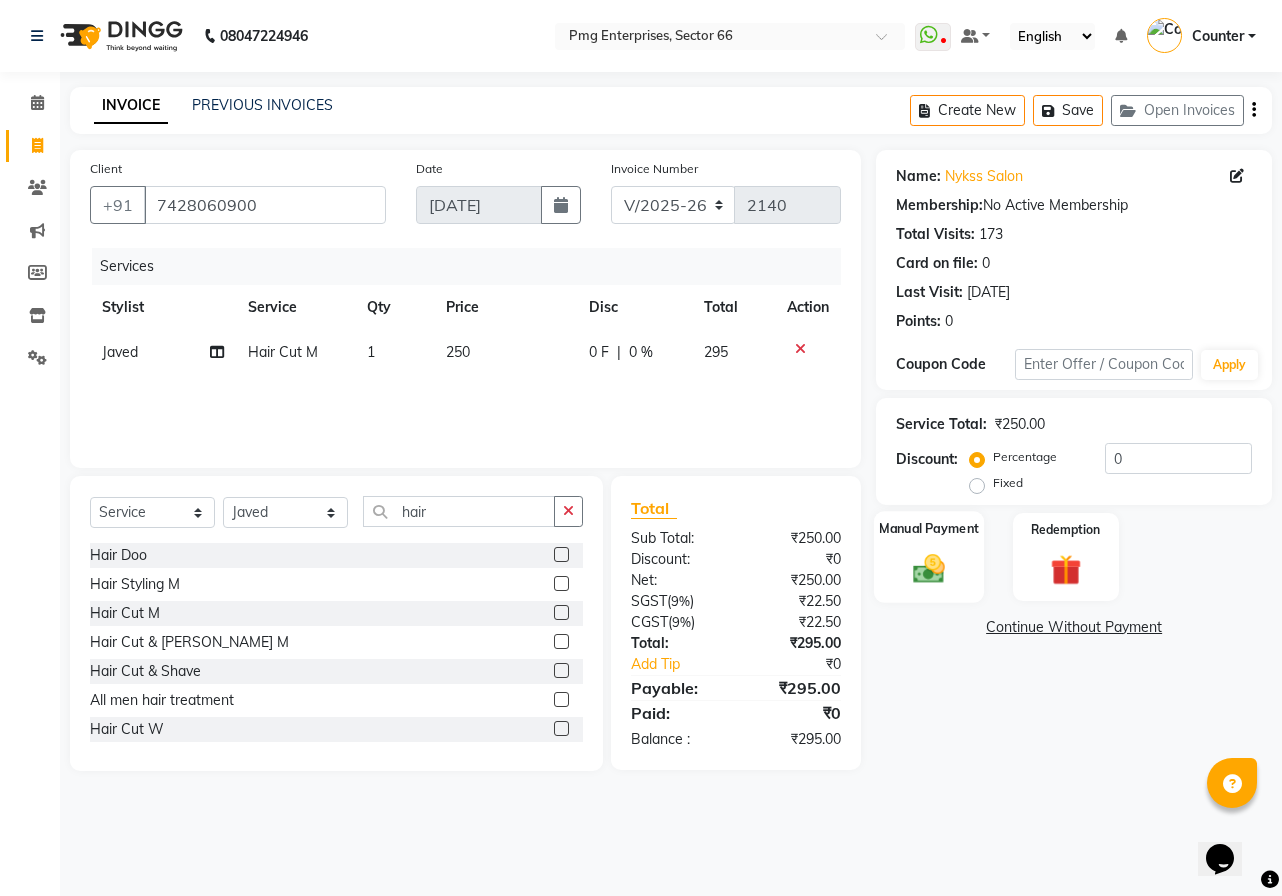 click 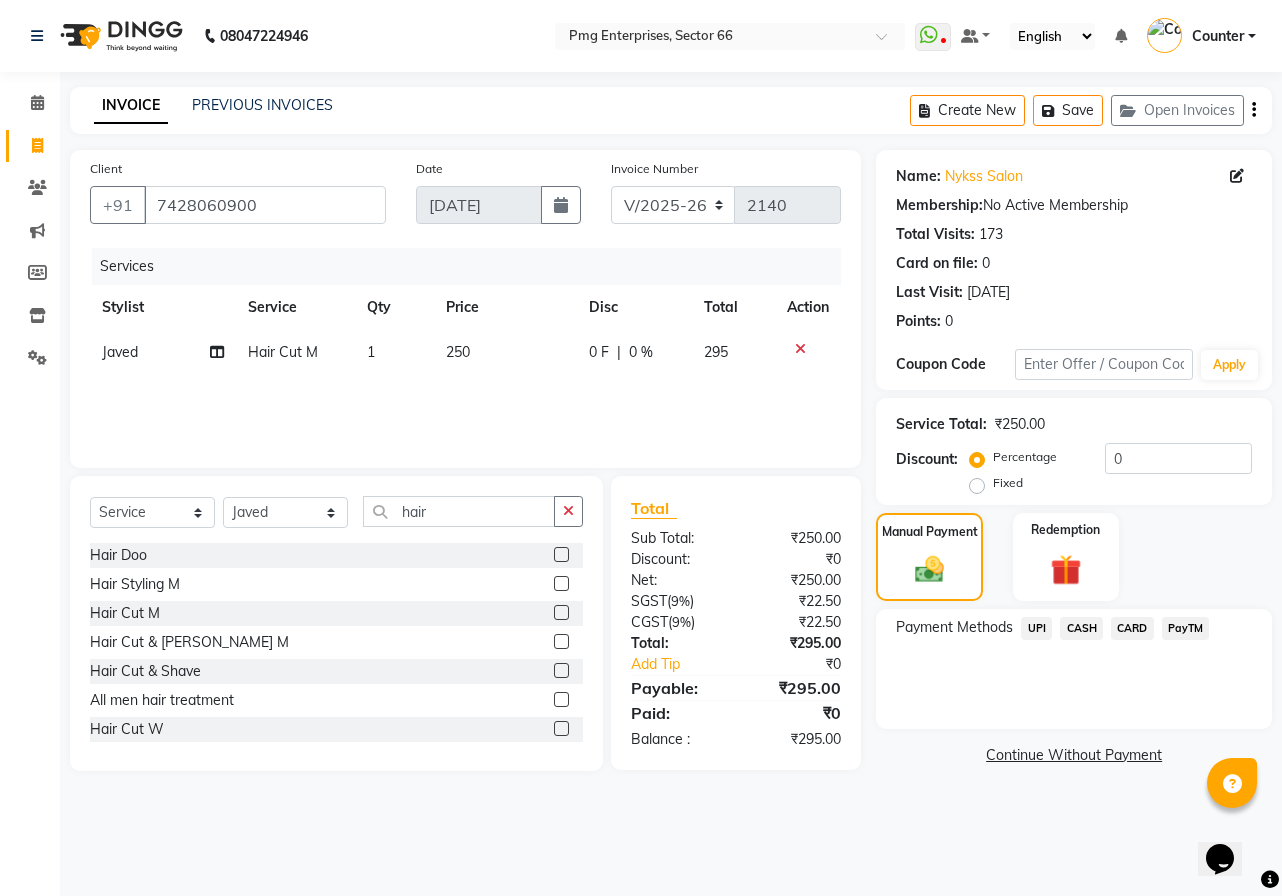 click on "UPI" 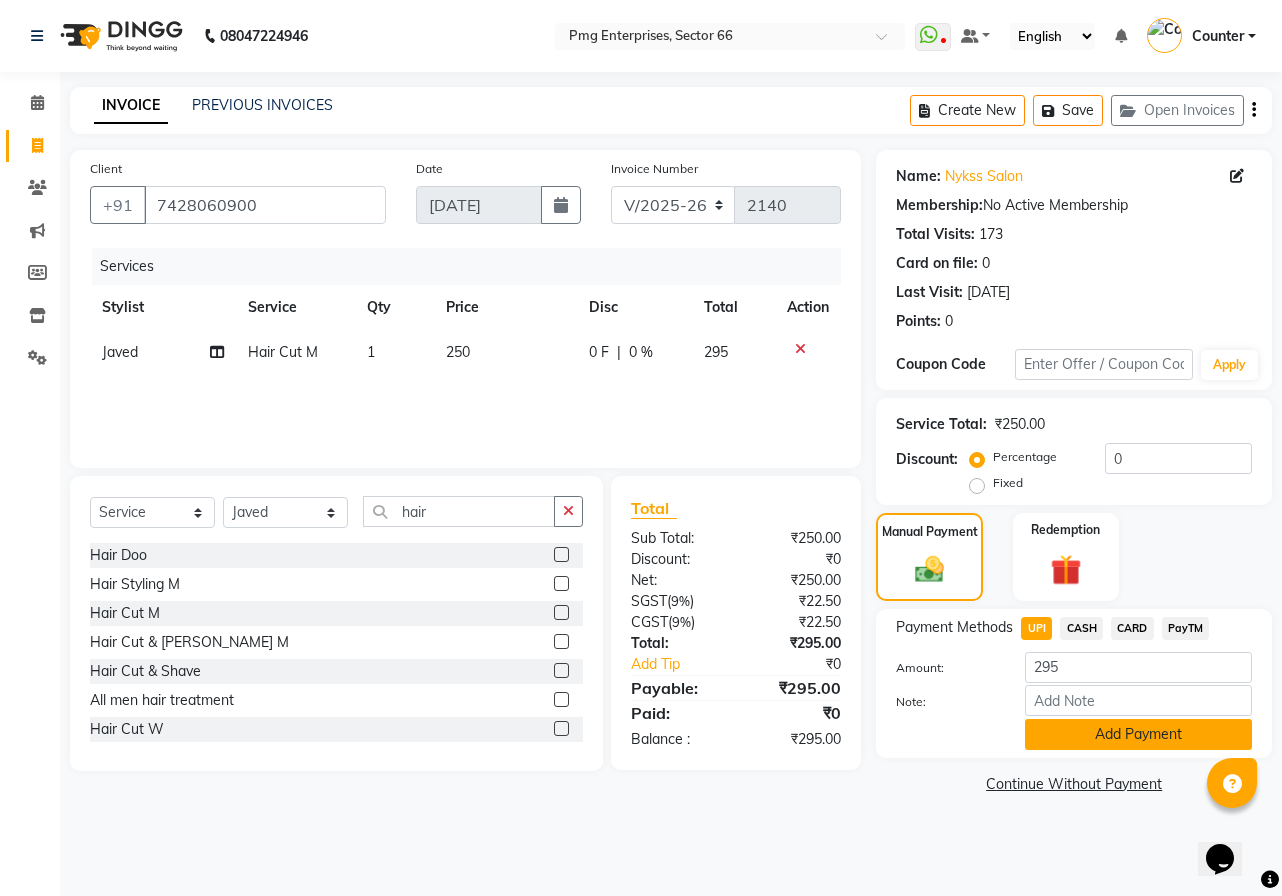 click on "Add Payment" 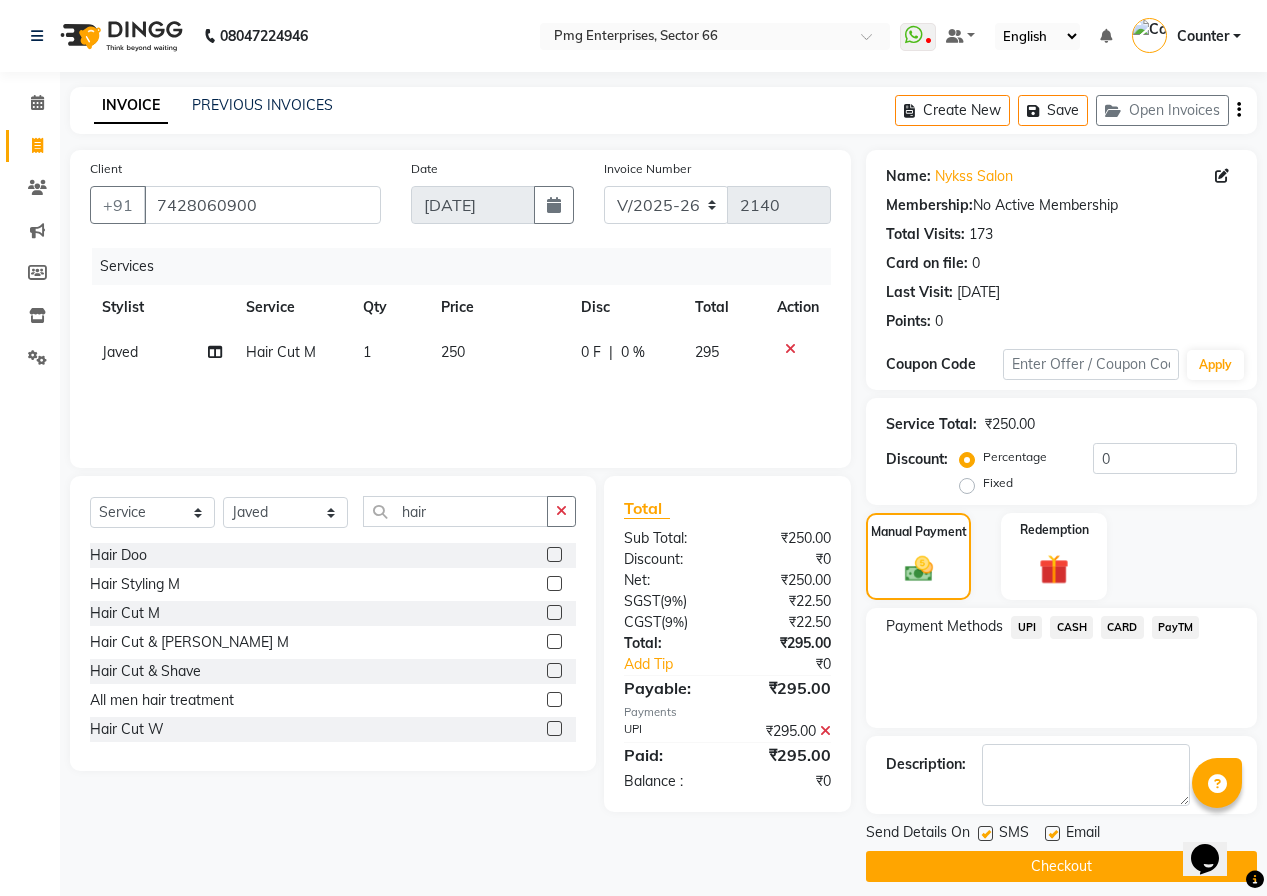 click on "Checkout" 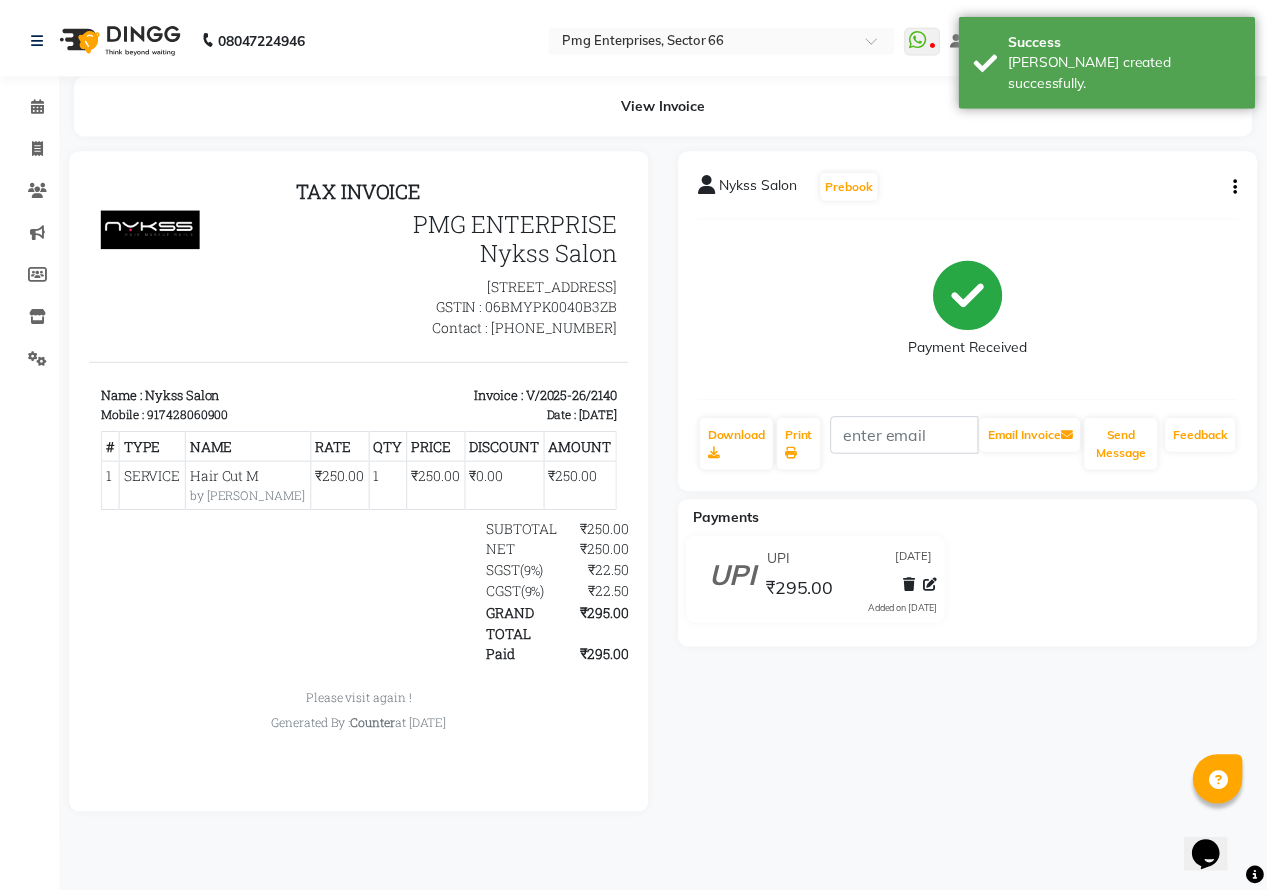 scroll, scrollTop: 0, scrollLeft: 0, axis: both 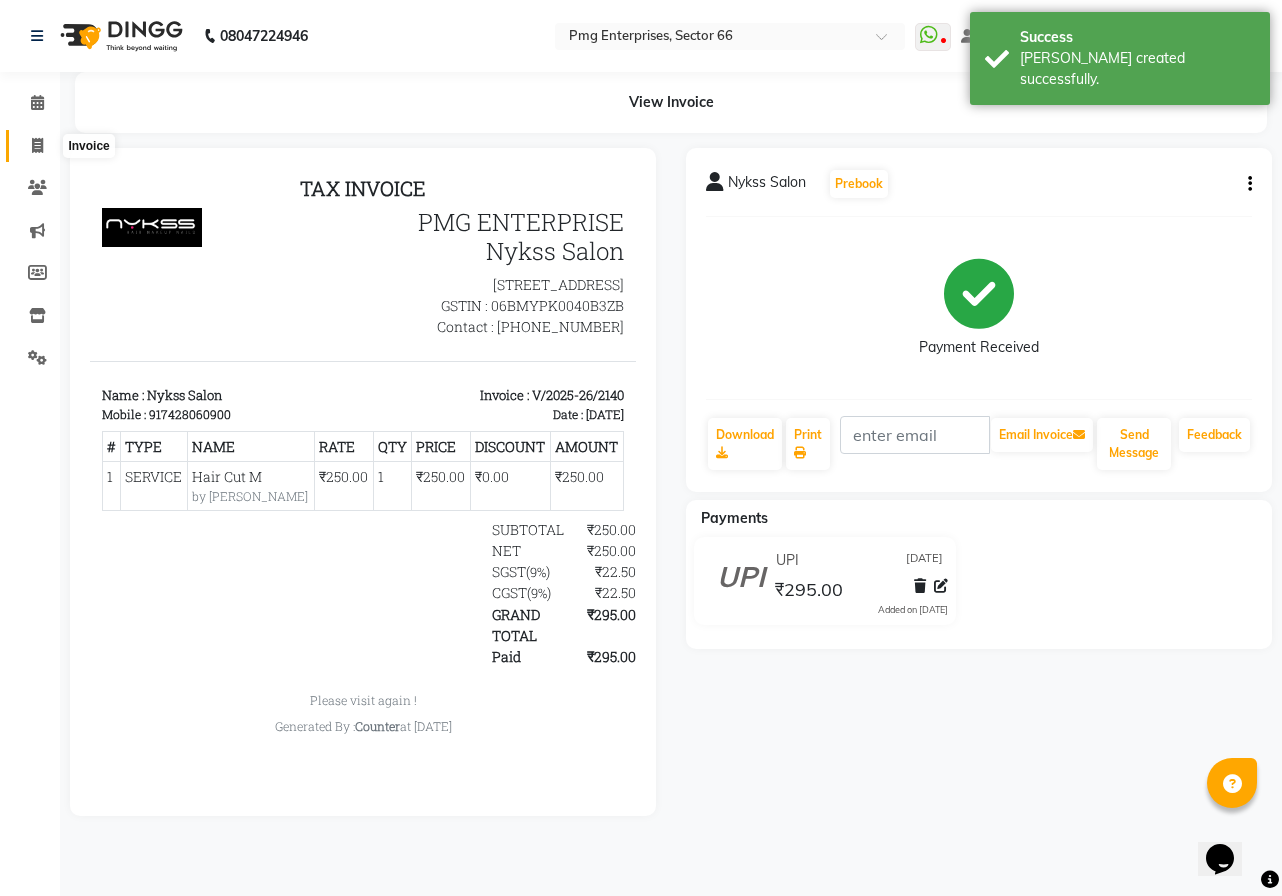 click 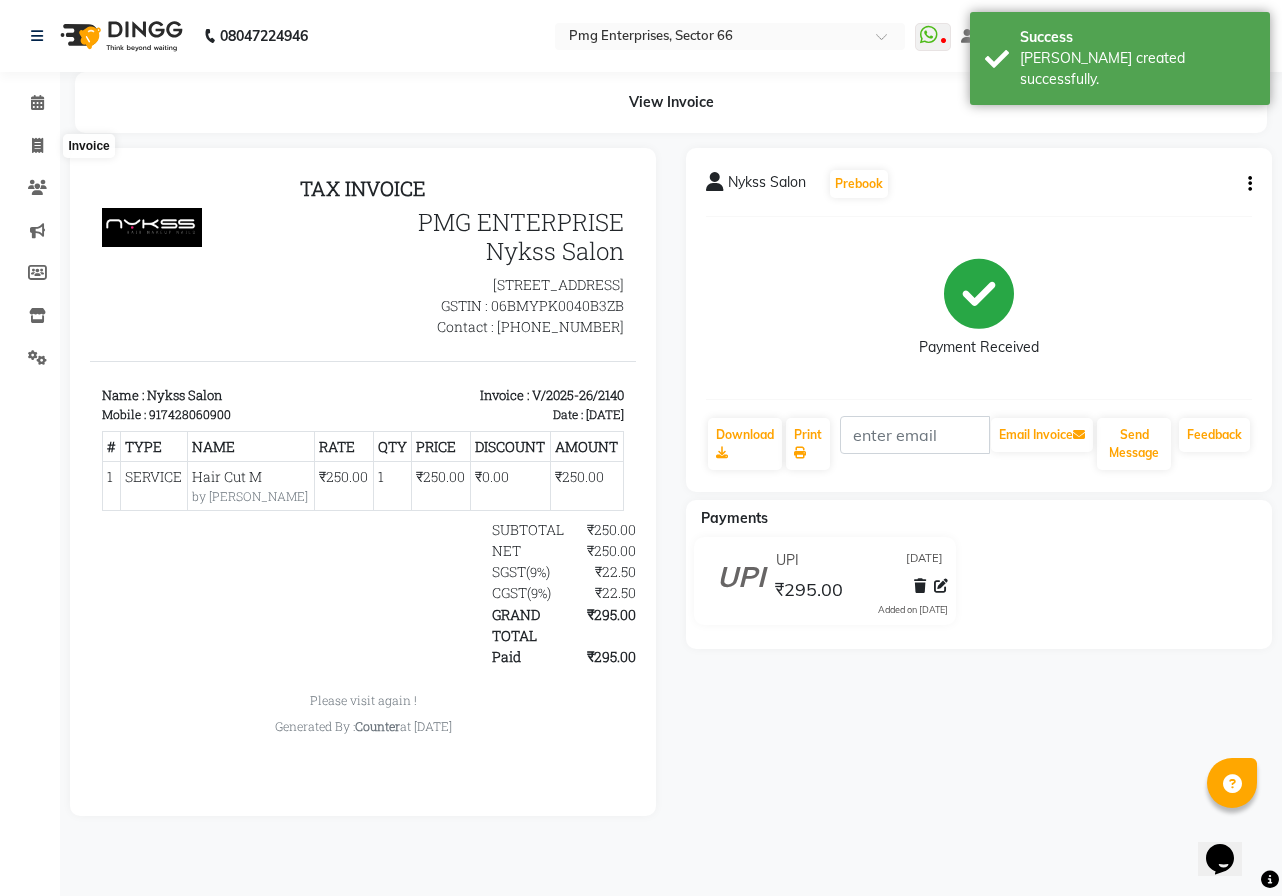 select on "889" 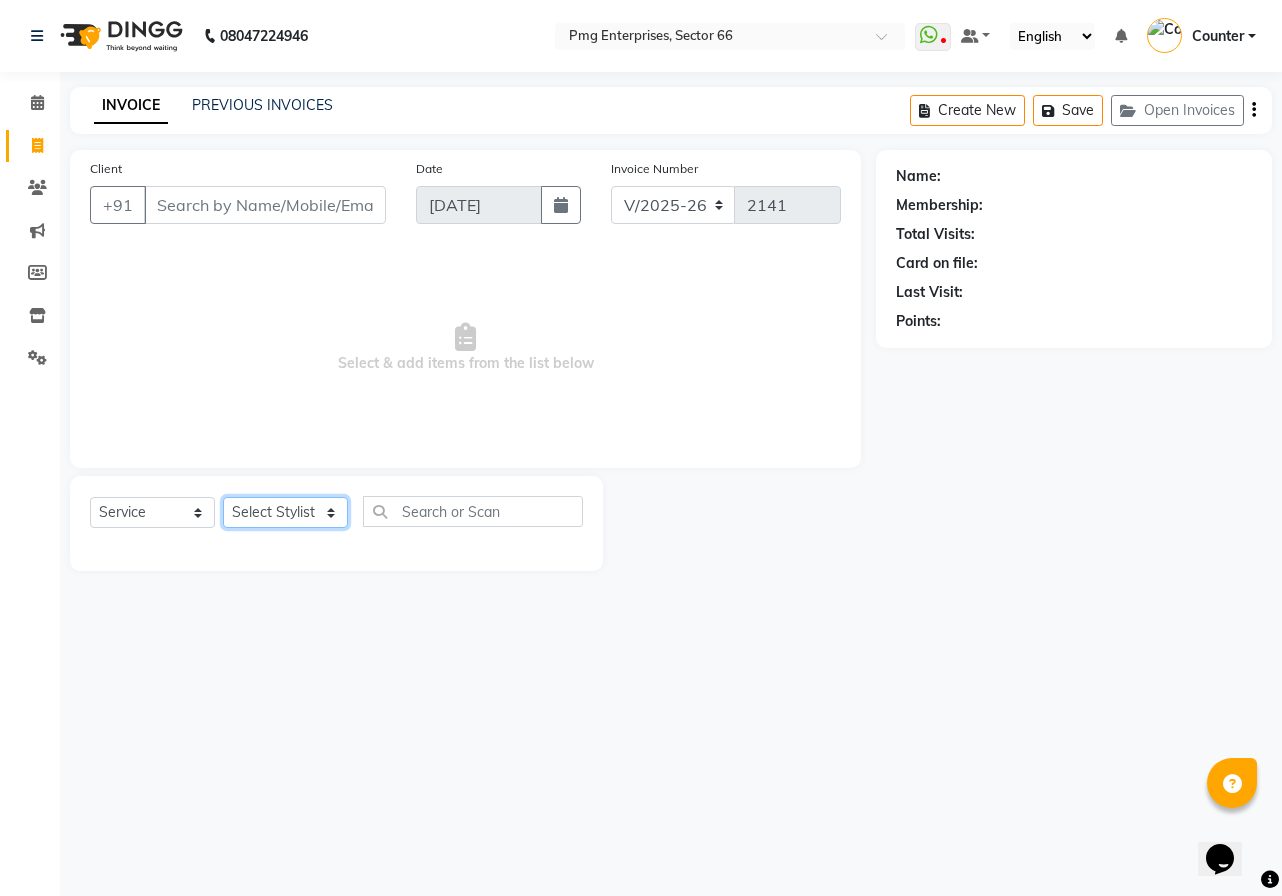 click on "Select Stylist [PERSON_NAME] Counter [PERSON_NAME] [PERSON_NAME] [PERSON_NAME] [PERSON_NAME]" 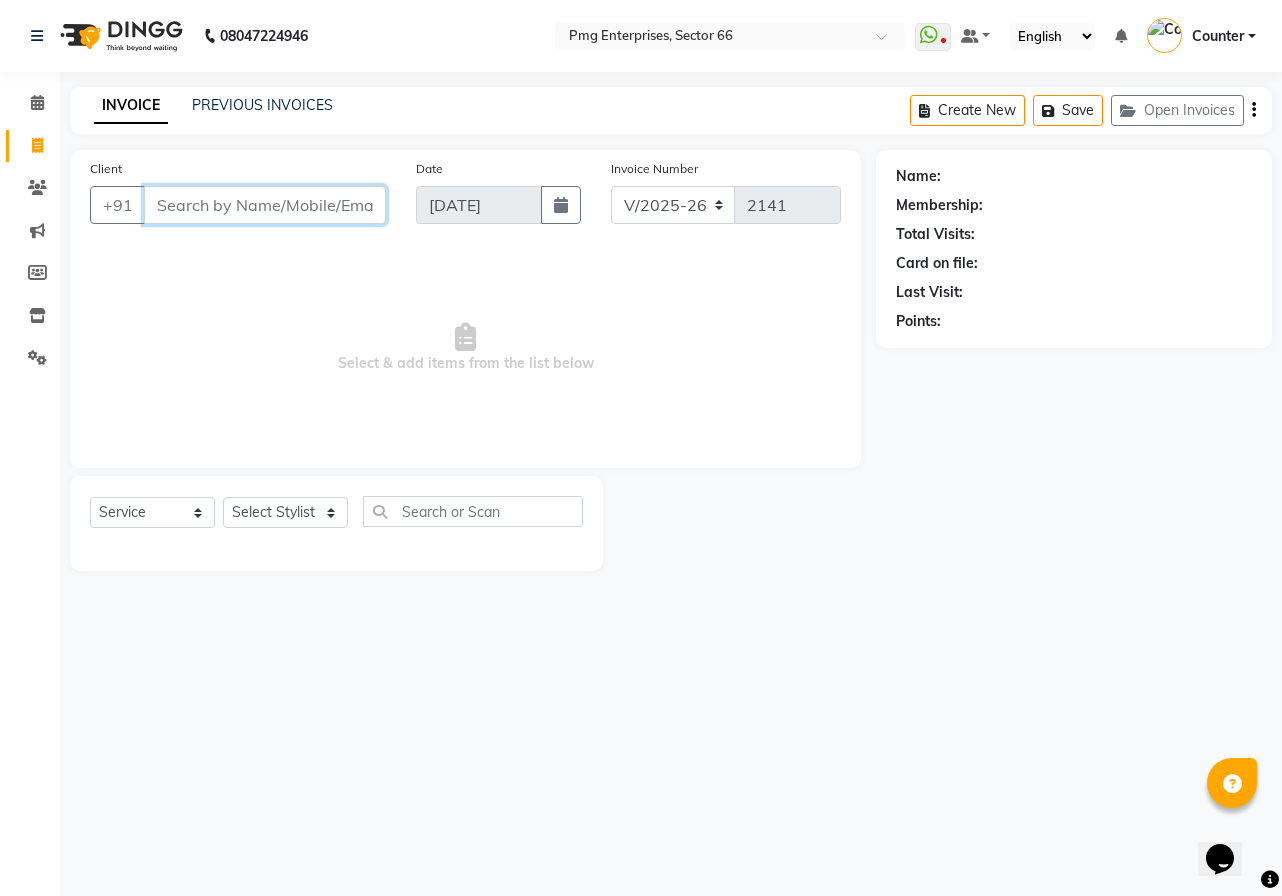 click on "Client" at bounding box center [265, 205] 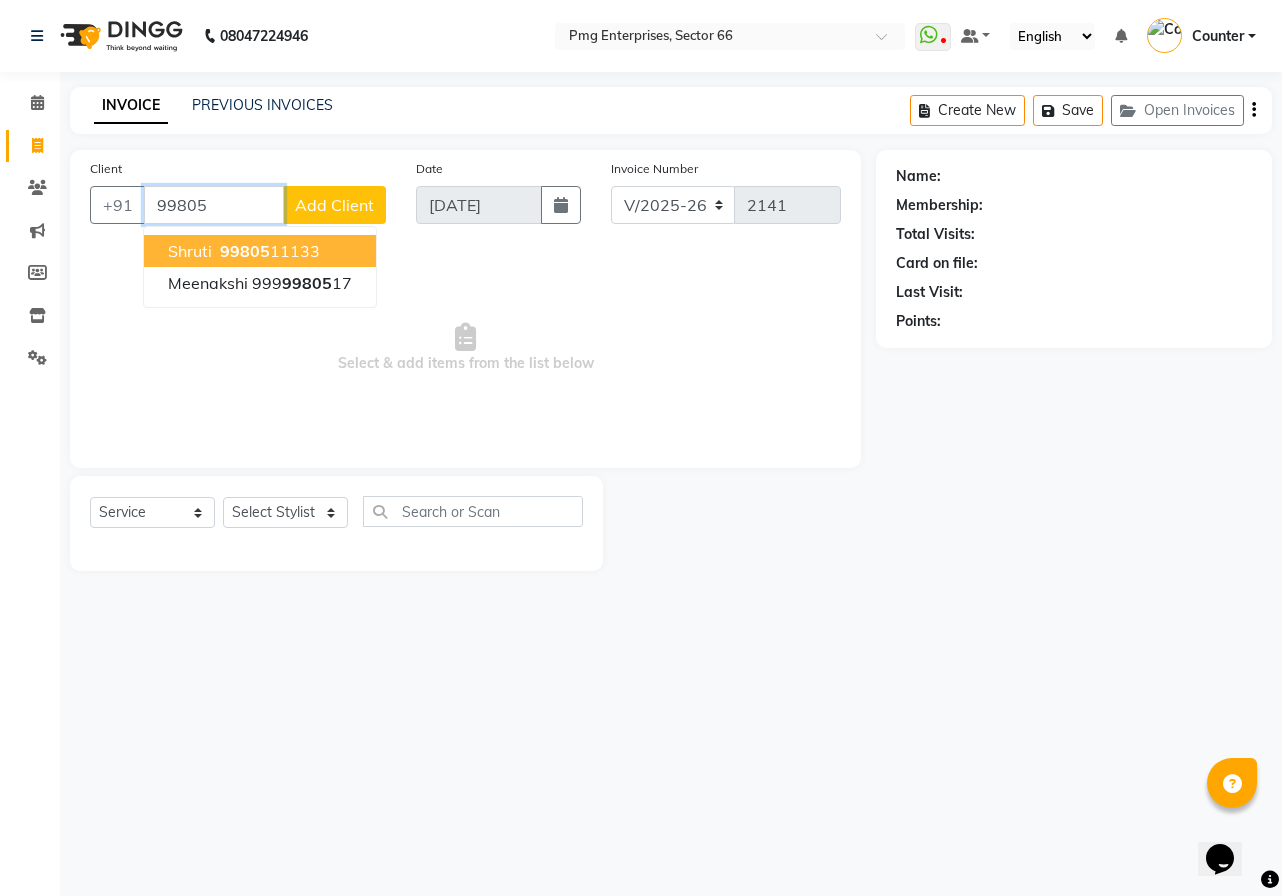click on "99805" at bounding box center (245, 251) 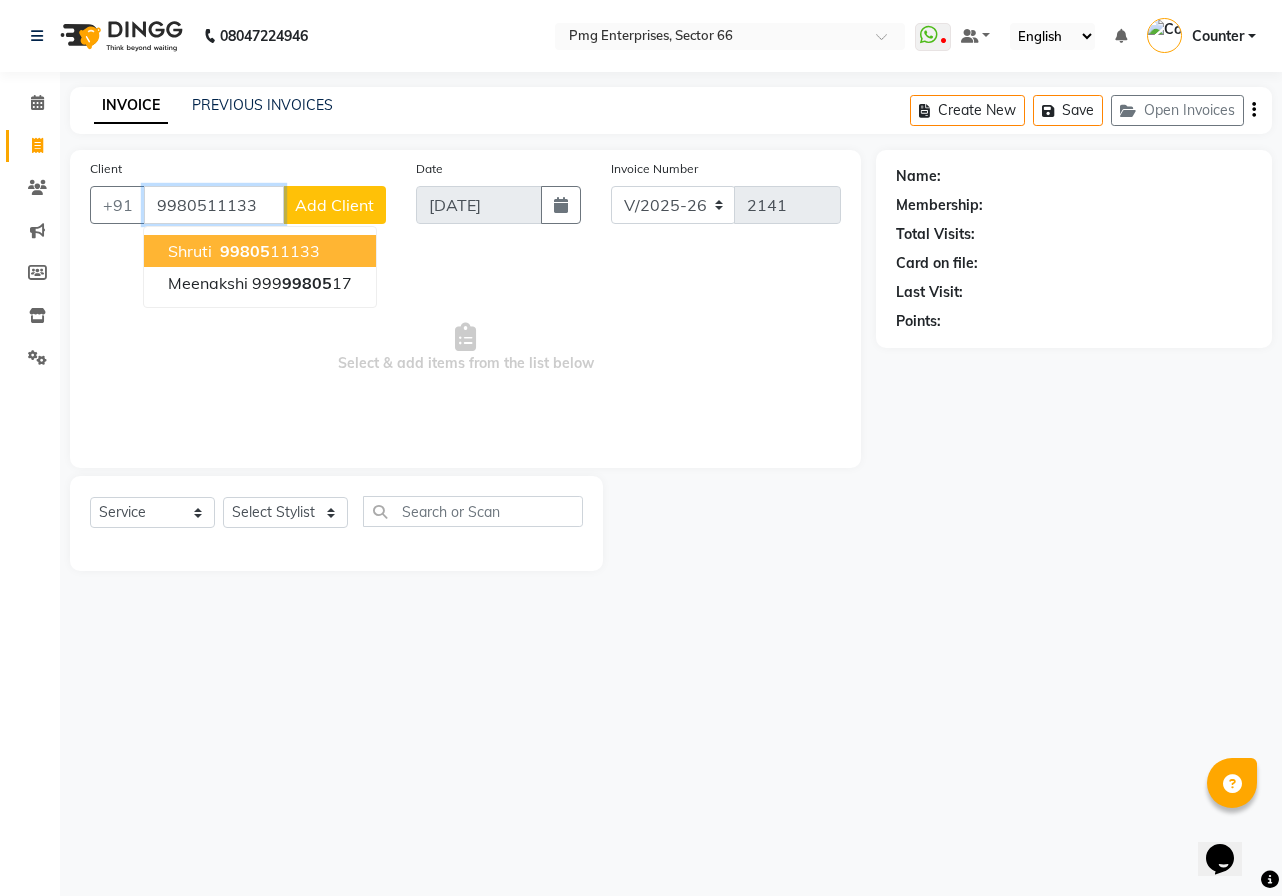 type on "9980511133" 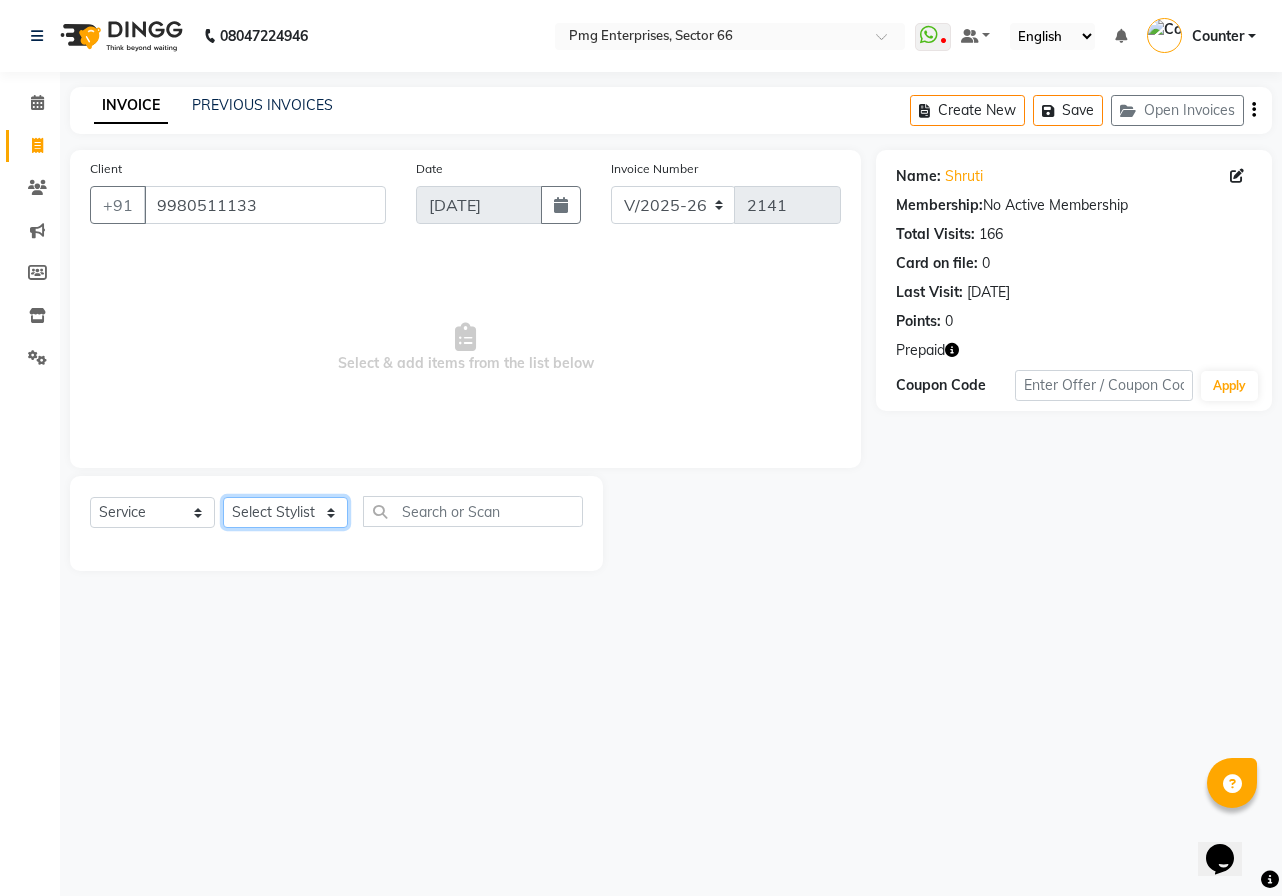 click on "Select Stylist [PERSON_NAME] Counter [PERSON_NAME] [PERSON_NAME] [PERSON_NAME] [PERSON_NAME]" 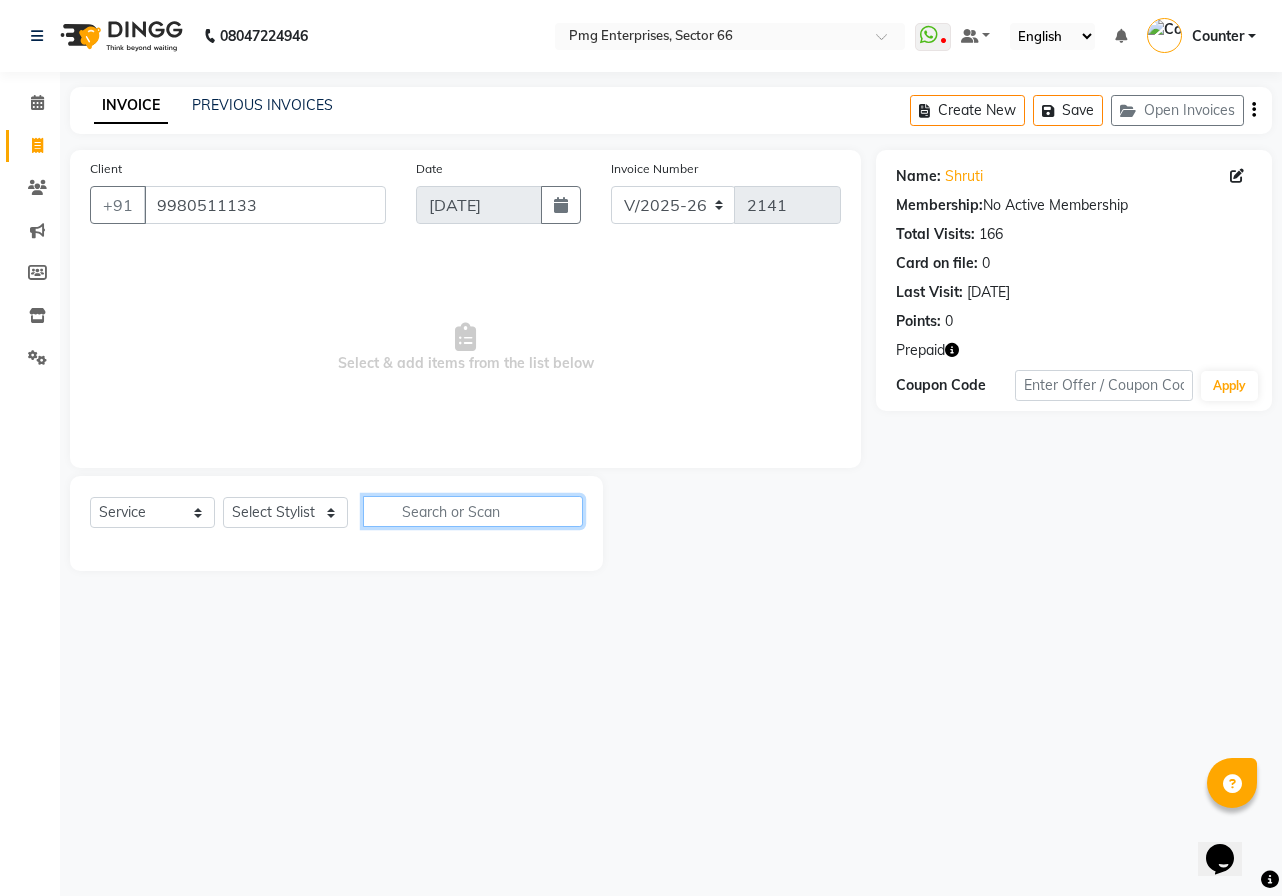 click 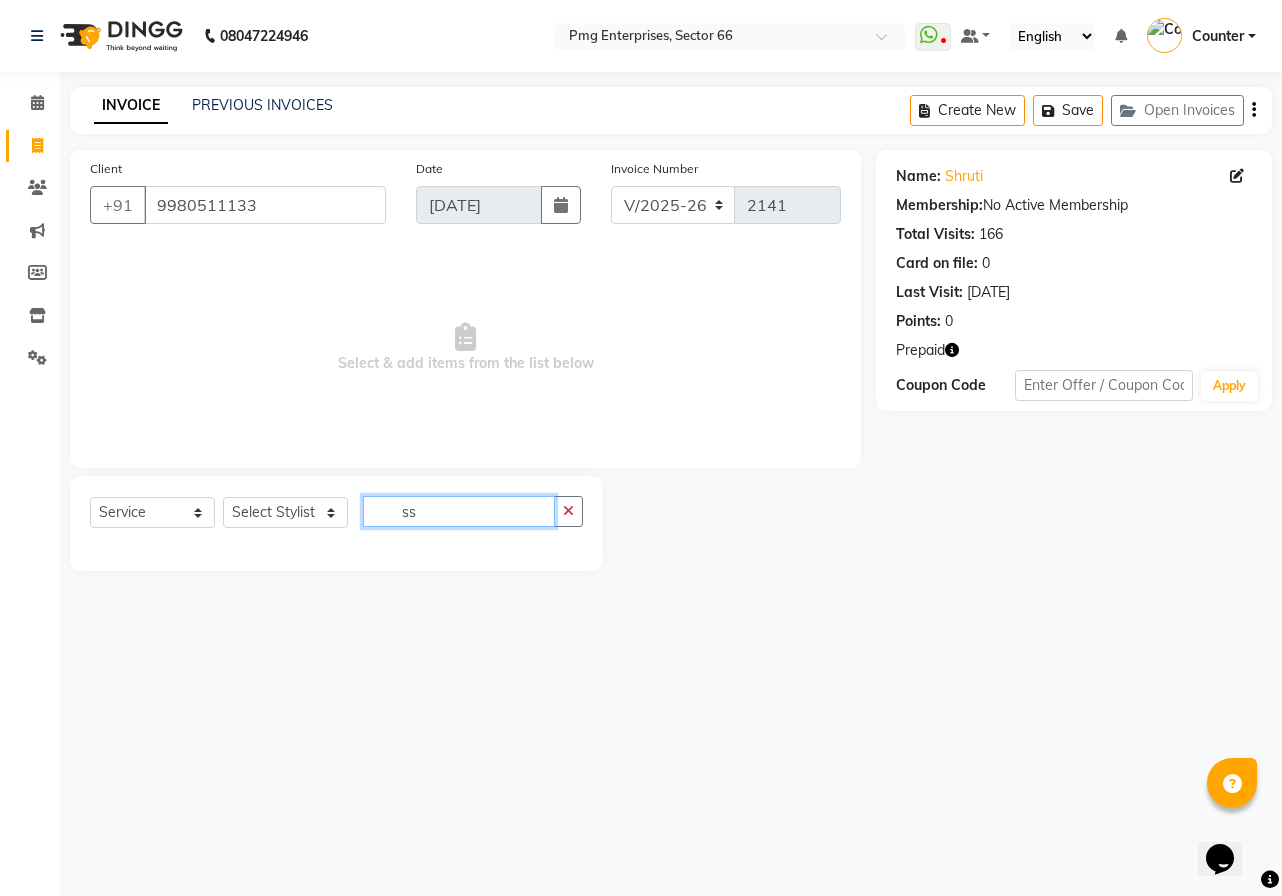 type on "s" 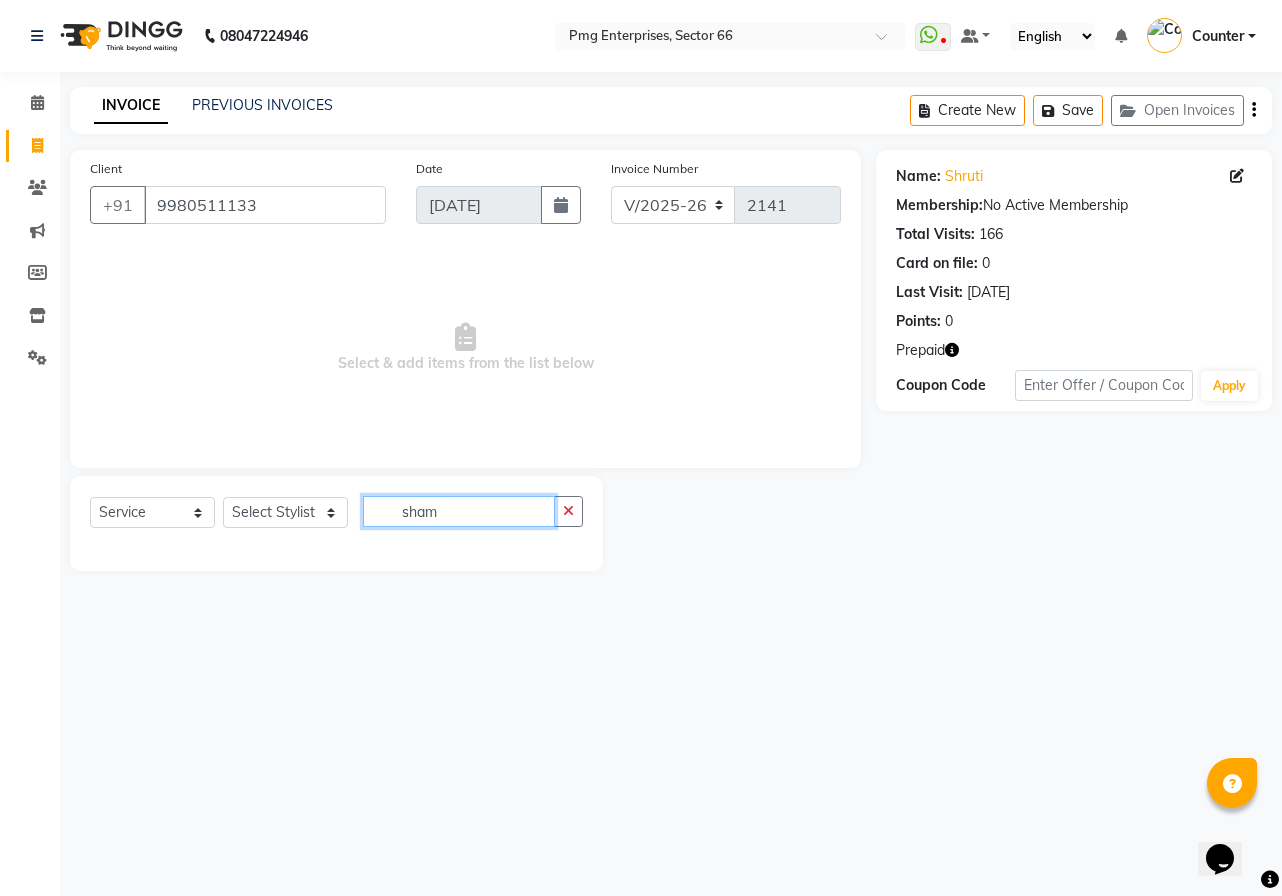 type on "sham" 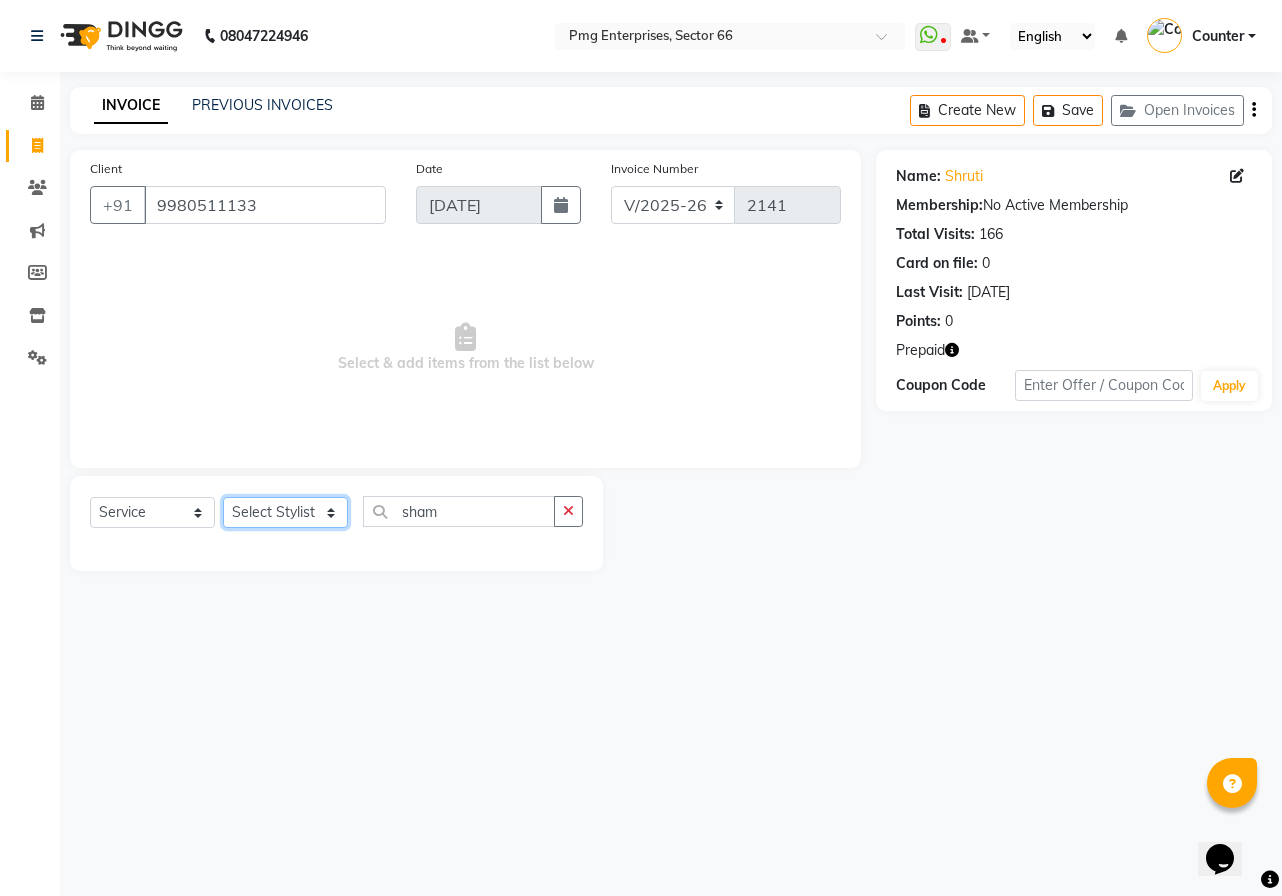click on "Select Stylist [PERSON_NAME] Counter [PERSON_NAME] [PERSON_NAME] [PERSON_NAME] [PERSON_NAME]" 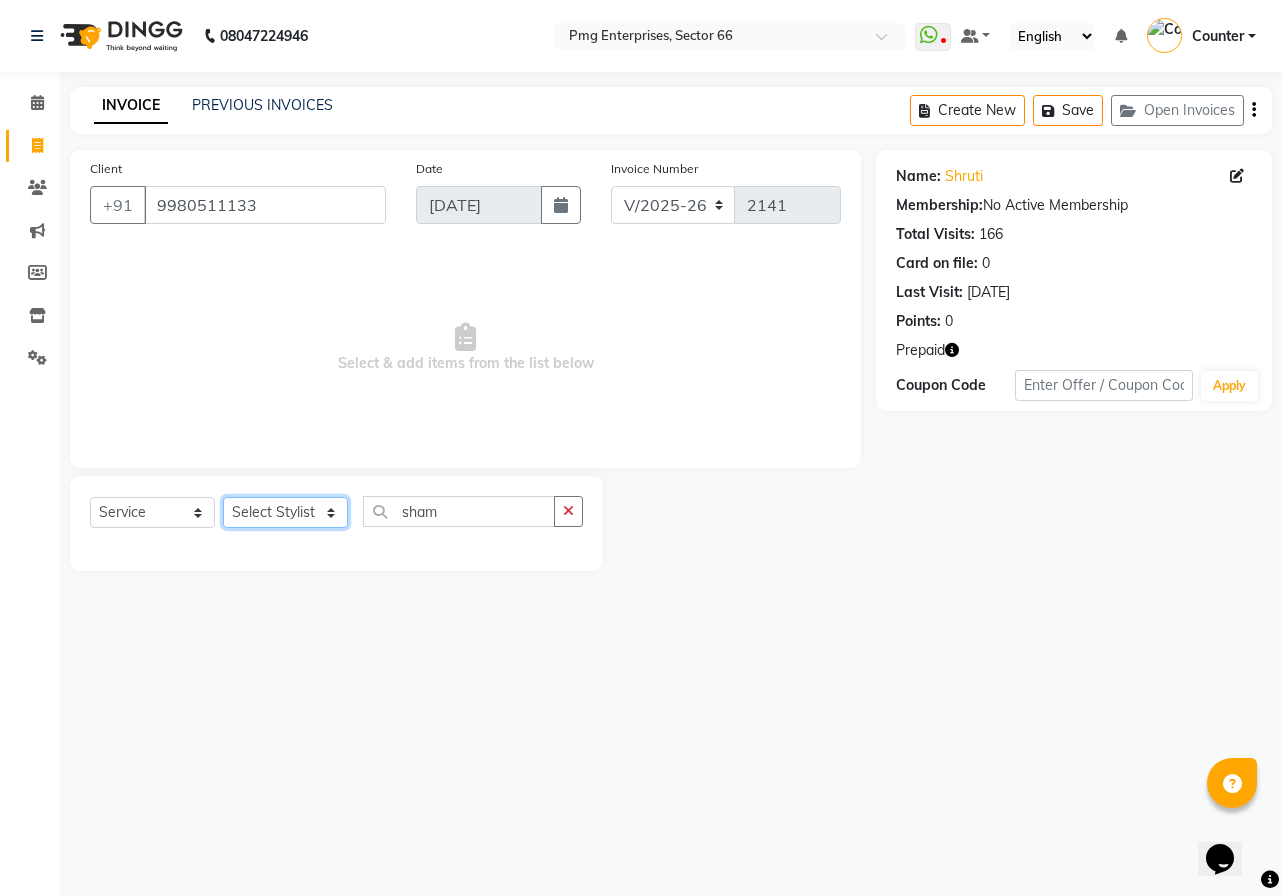 select on "67091" 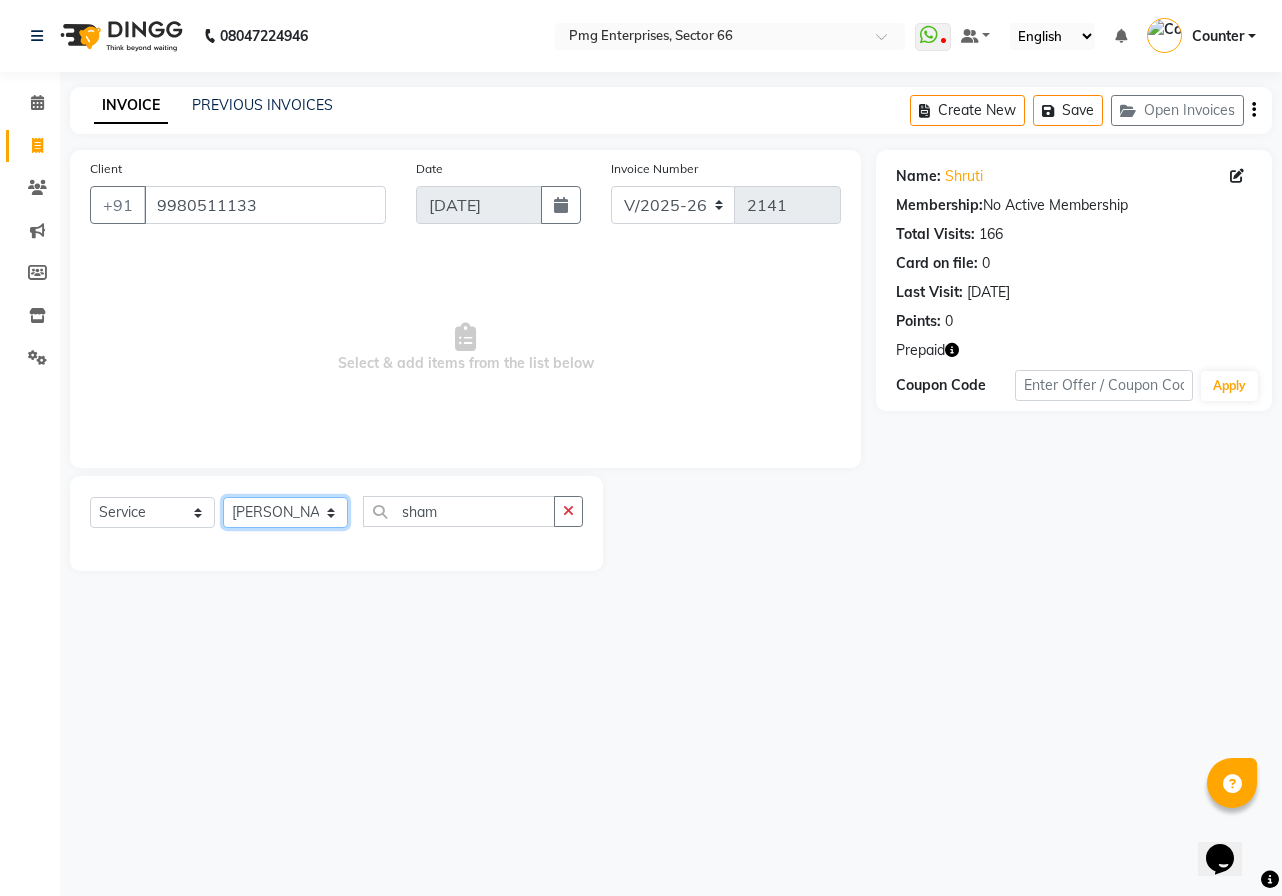 click on "Select Stylist [PERSON_NAME] Counter [PERSON_NAME] [PERSON_NAME] [PERSON_NAME] [PERSON_NAME]" 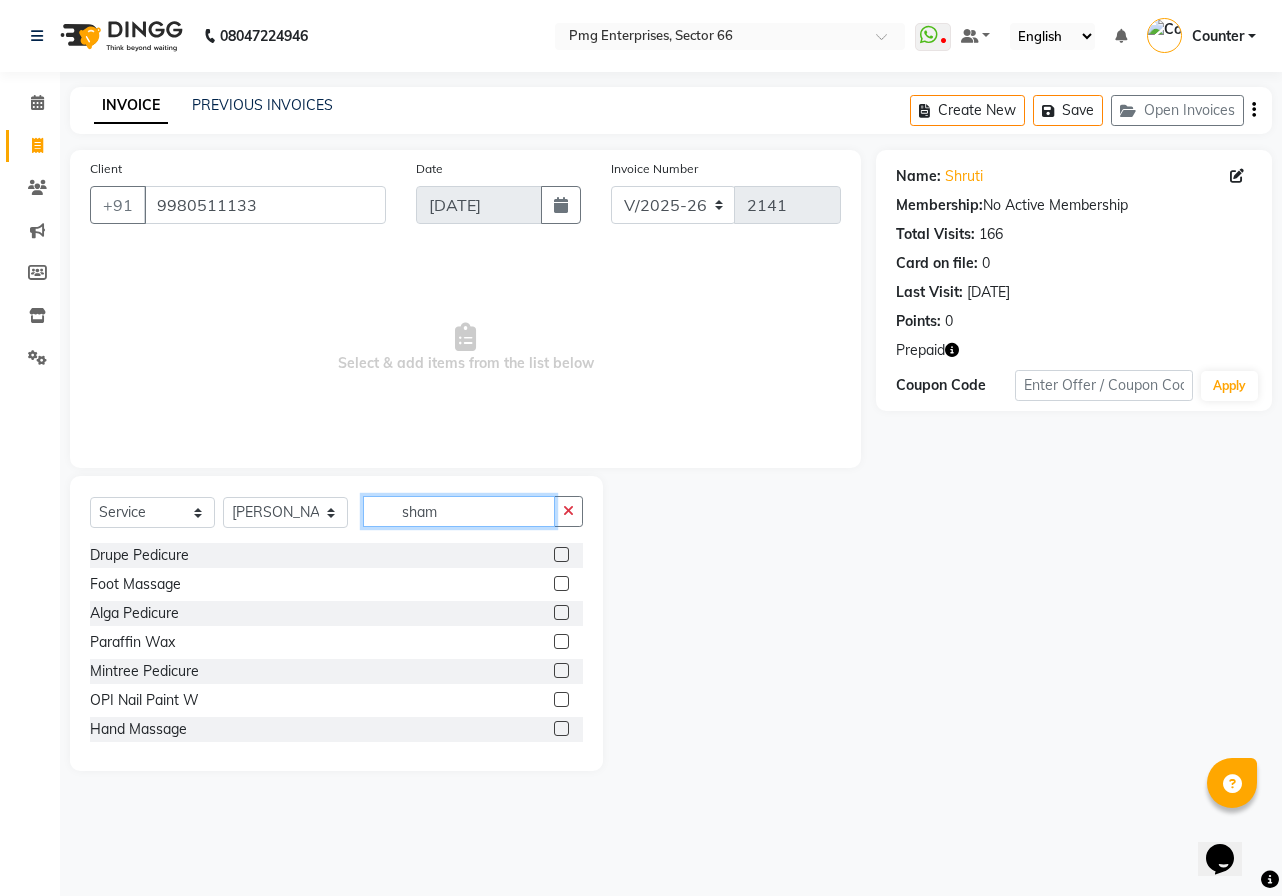 click on "sham" 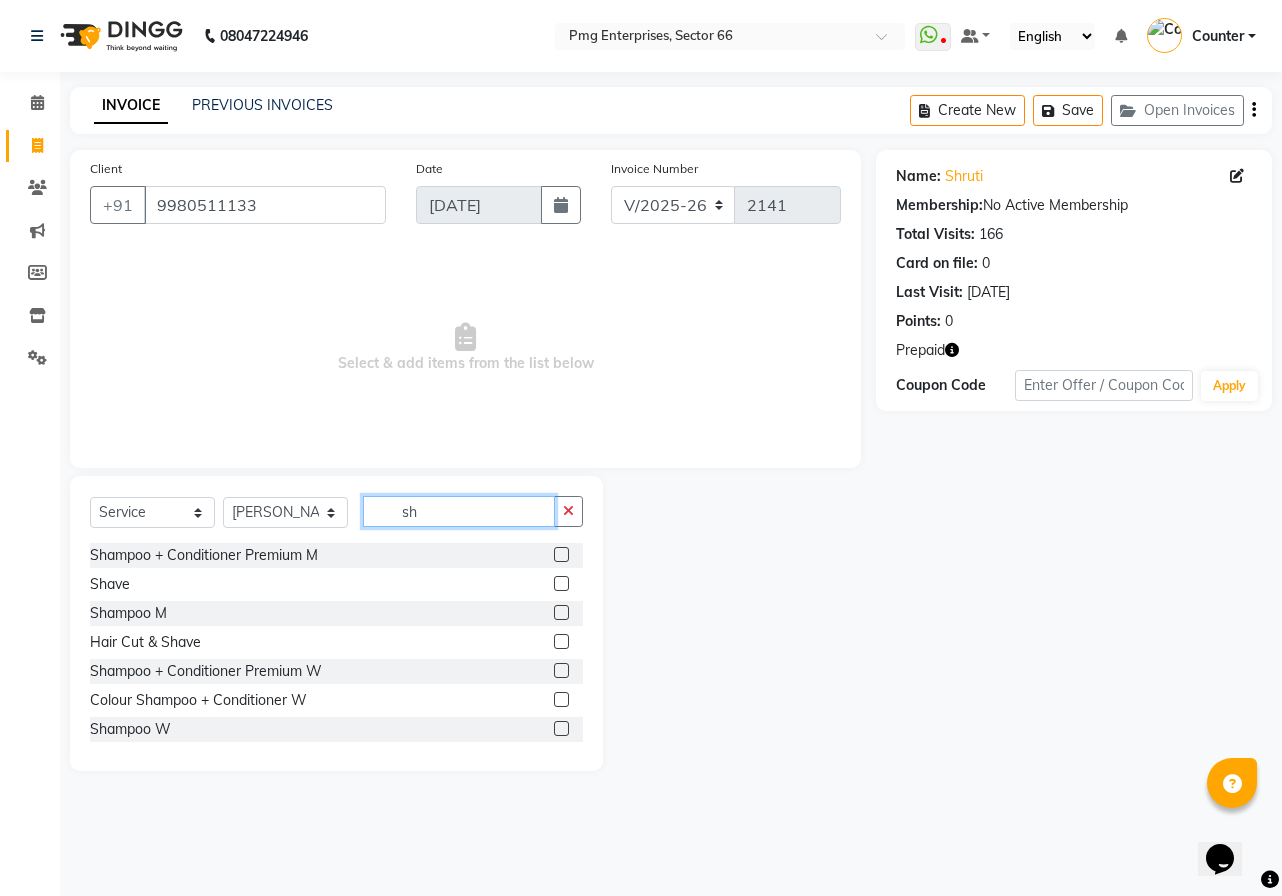 type on "s" 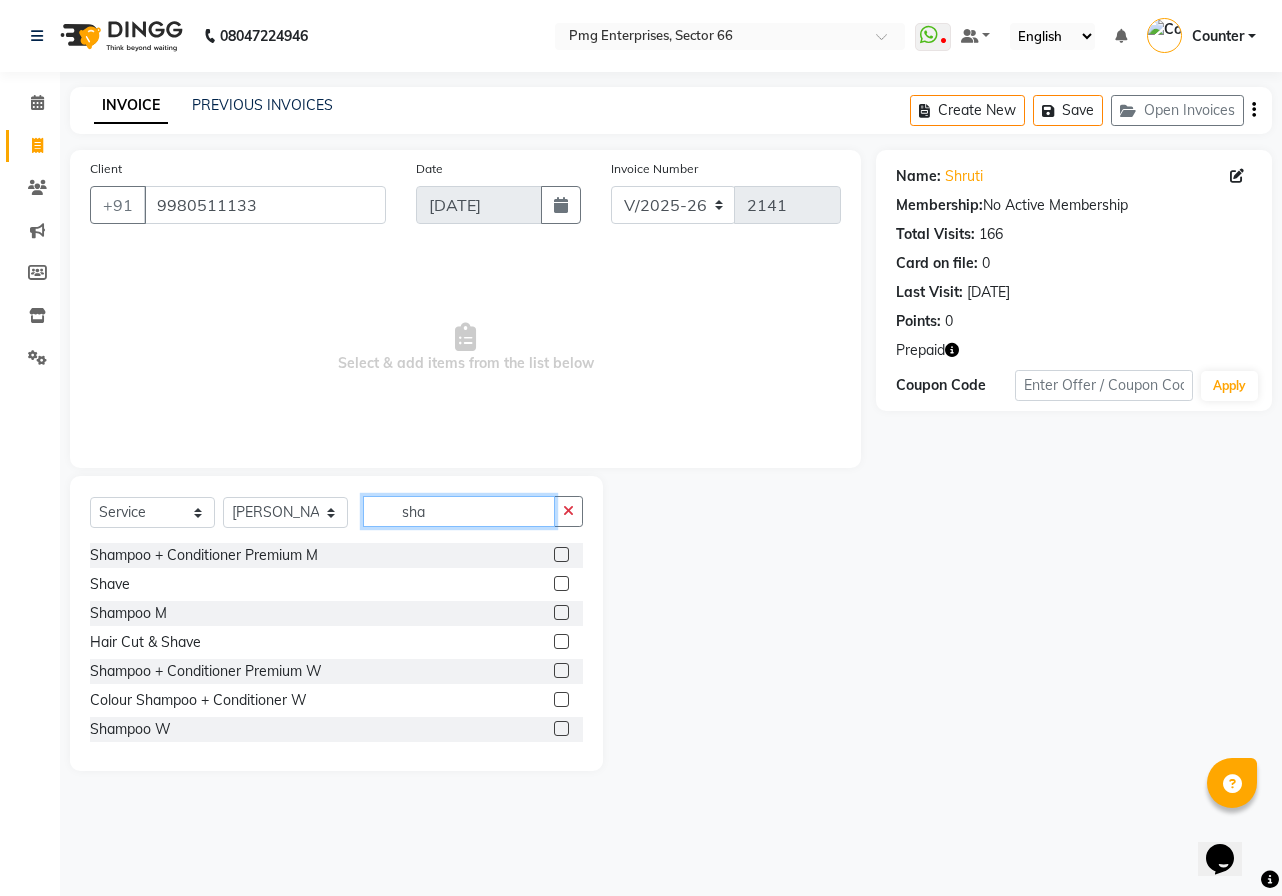 type on "sham" 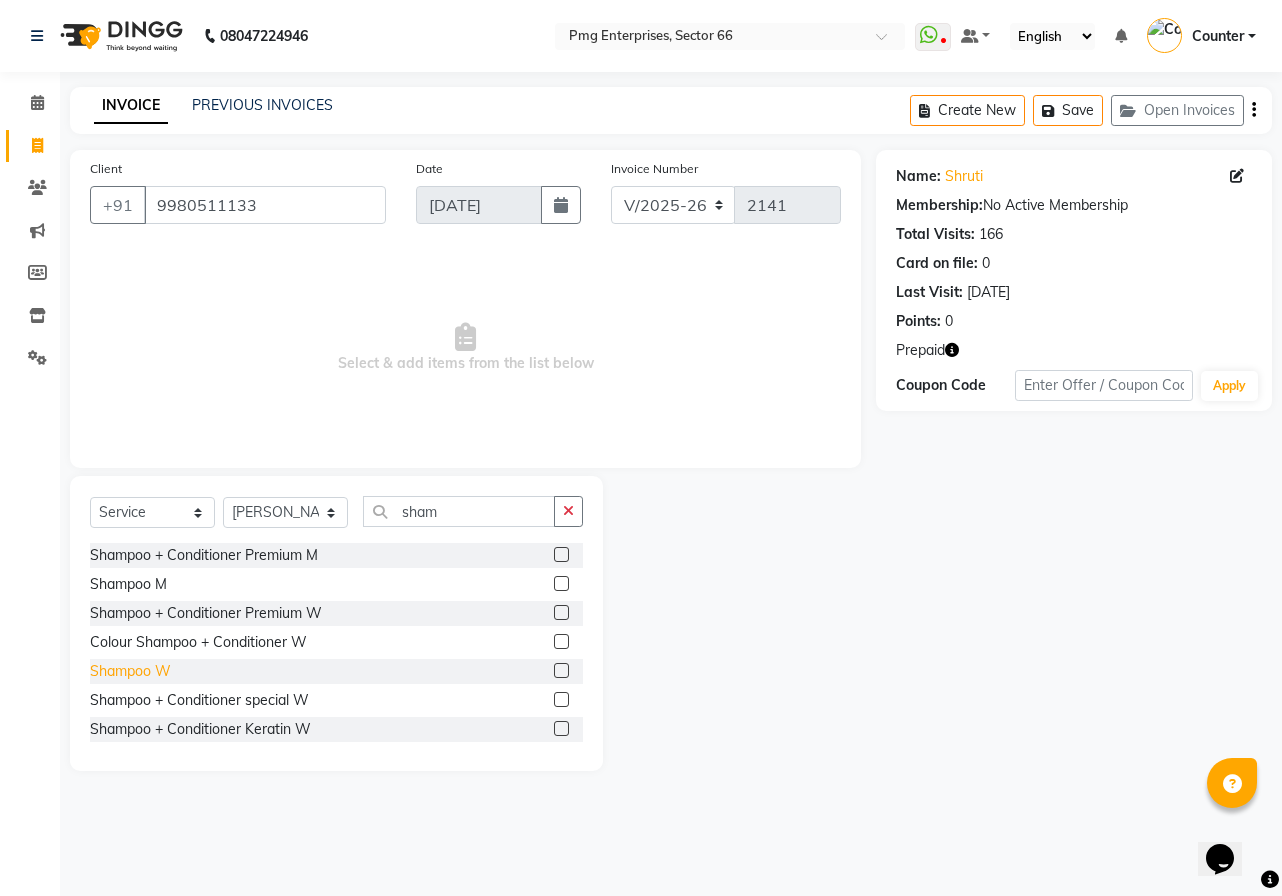 click on "Shampoo W" 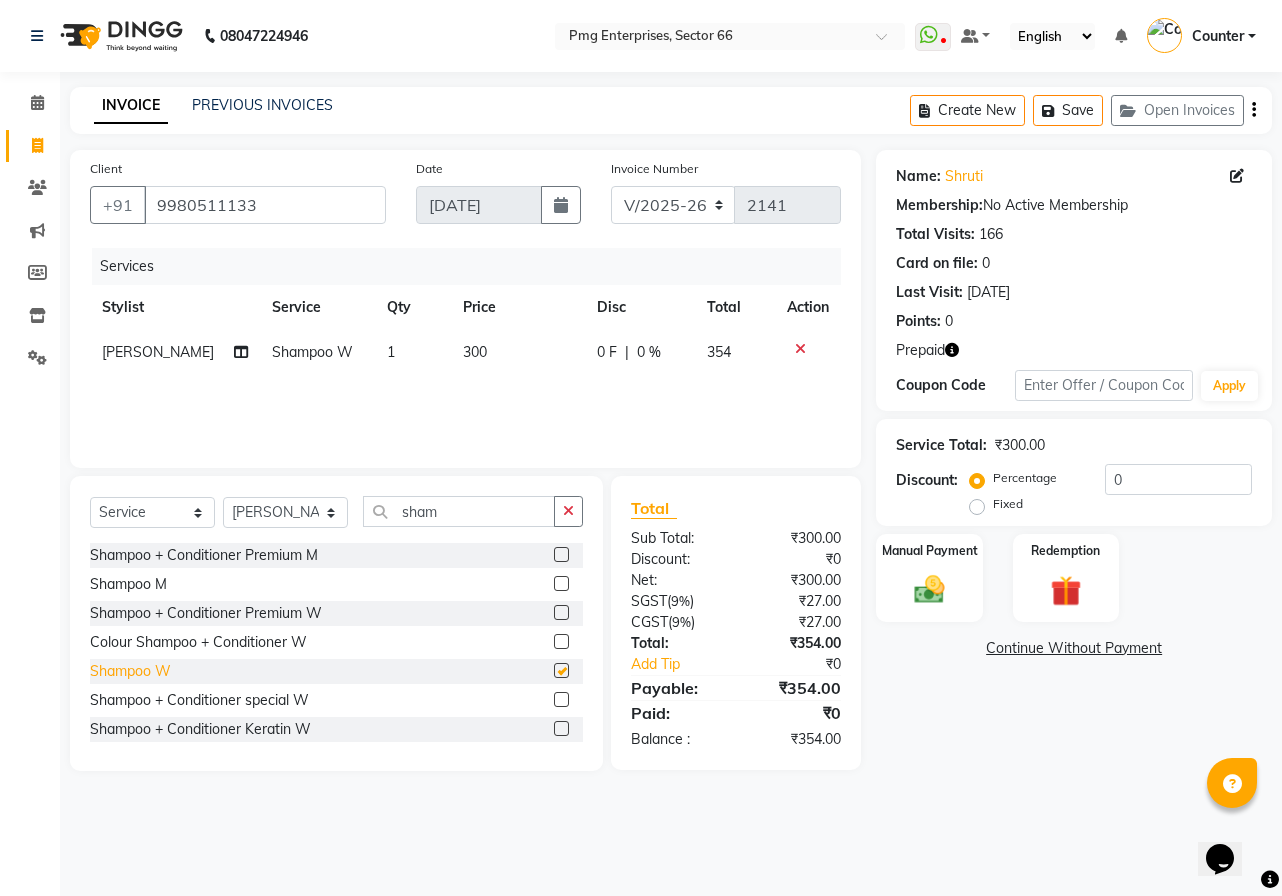 checkbox on "false" 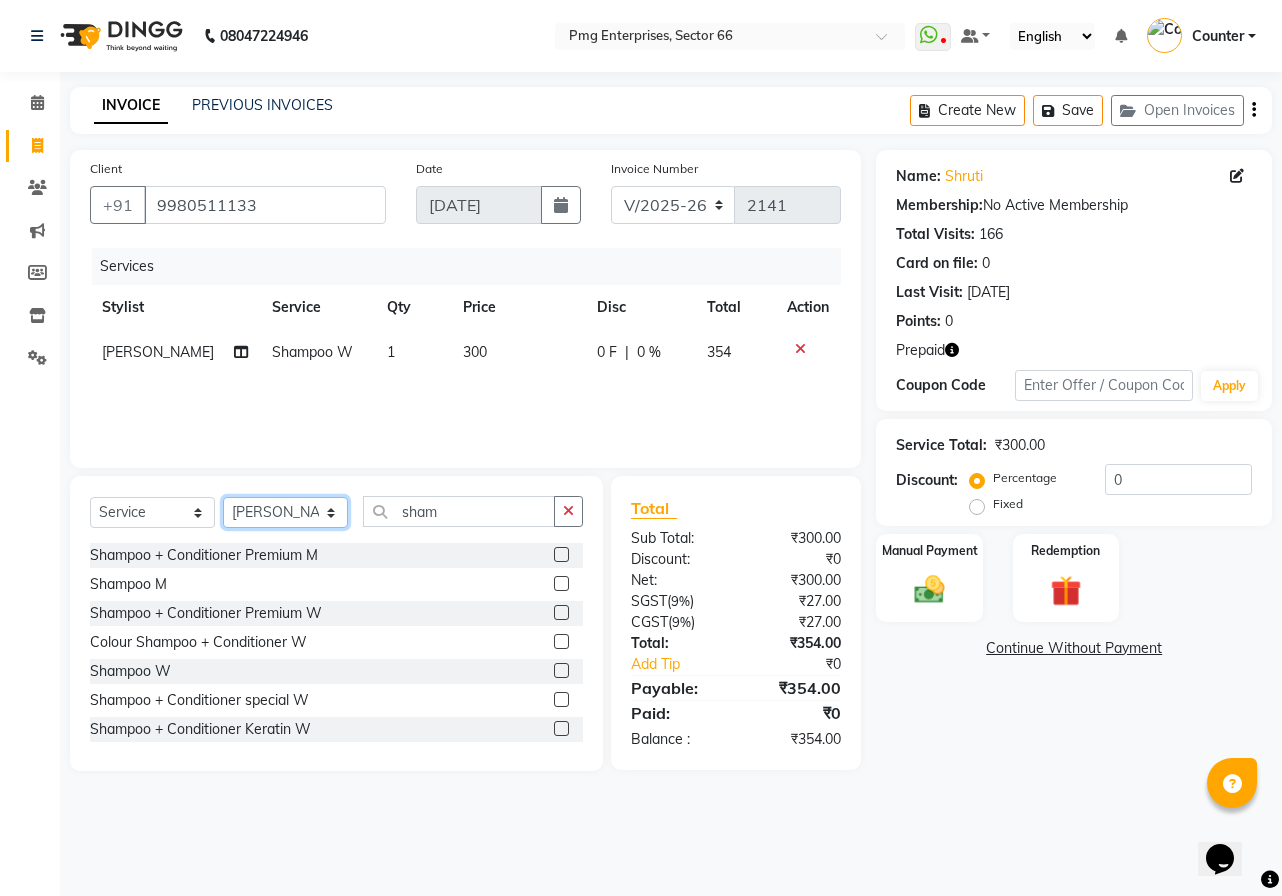click on "Select Stylist [PERSON_NAME] Counter [PERSON_NAME] [PERSON_NAME] [PERSON_NAME] [PERSON_NAME]" 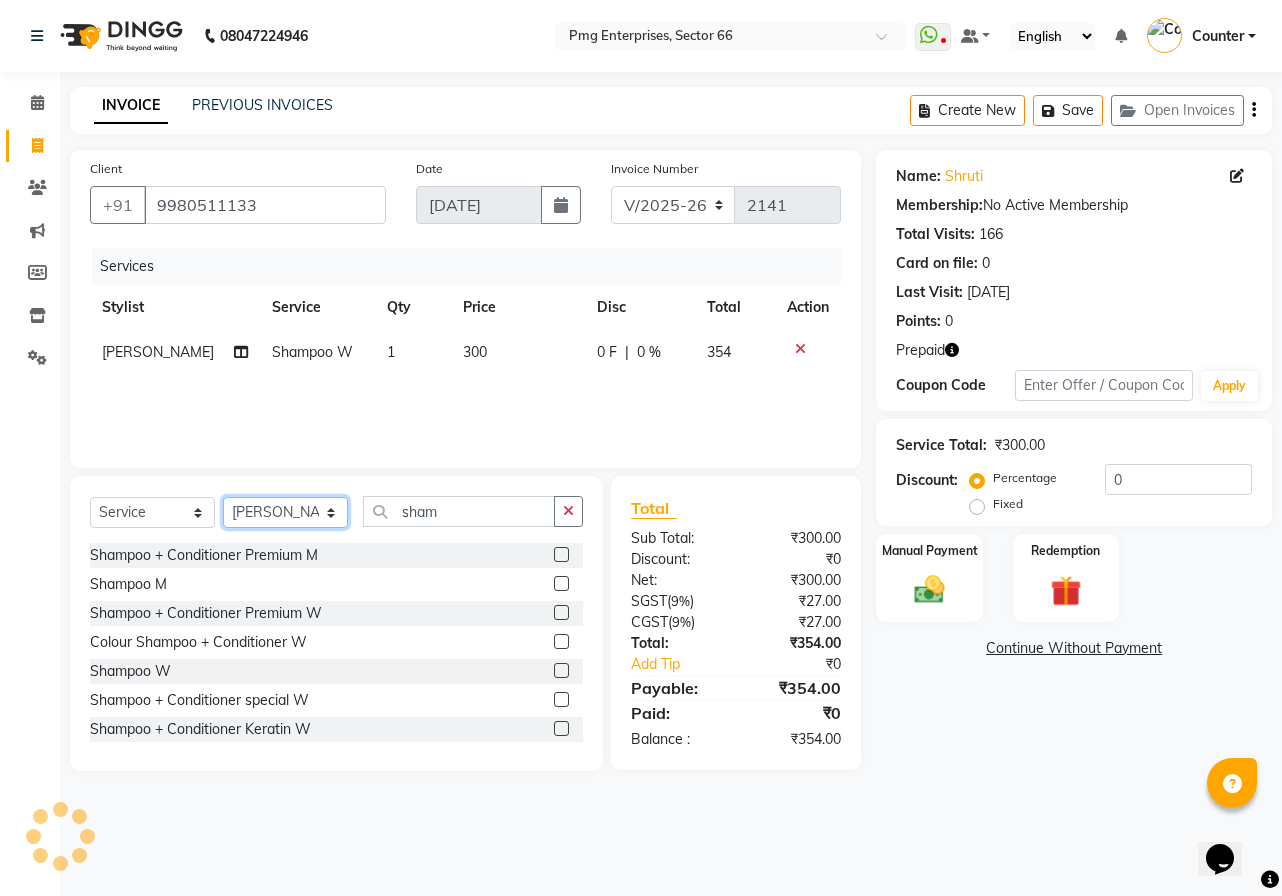 select on "70413" 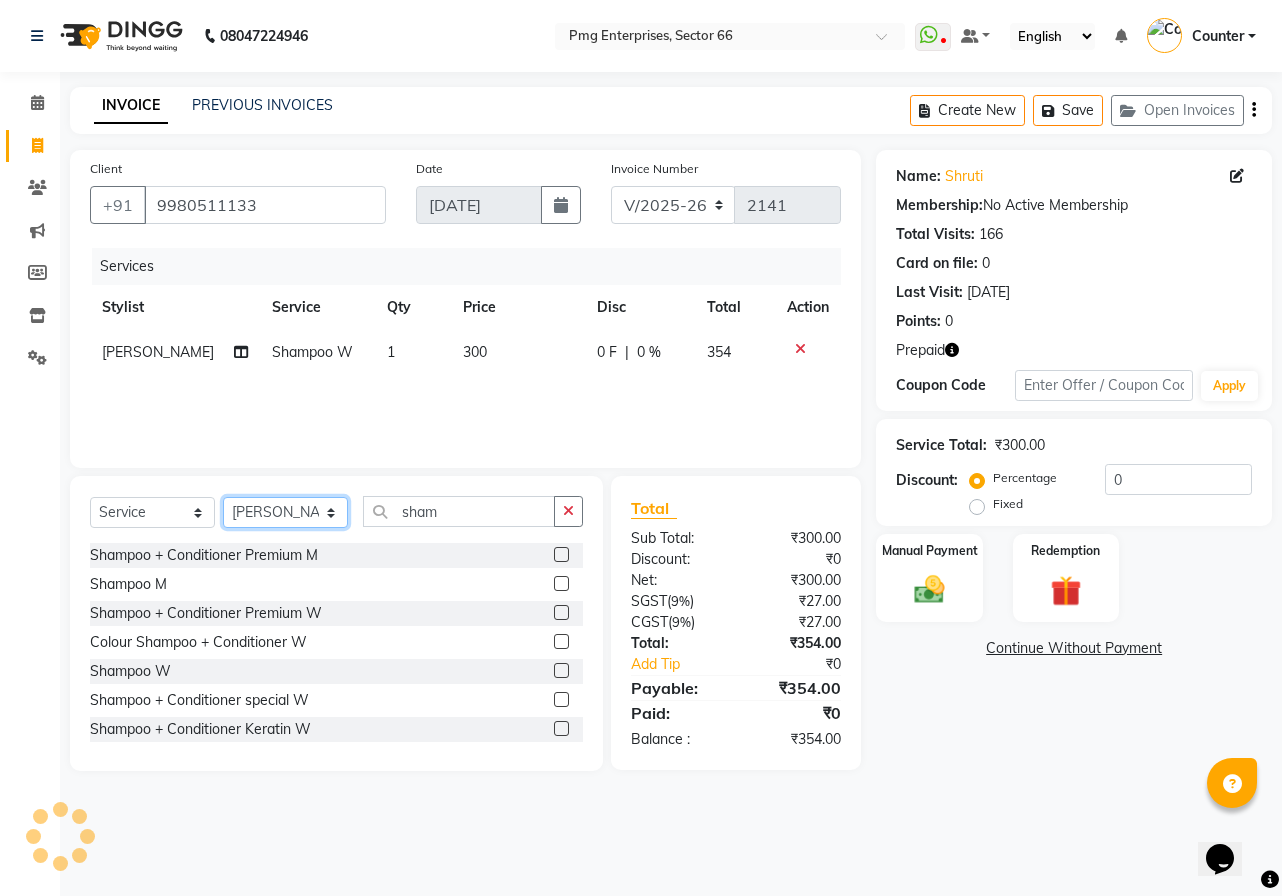 click on "Select Stylist [PERSON_NAME] Counter [PERSON_NAME] [PERSON_NAME] [PERSON_NAME] [PERSON_NAME]" 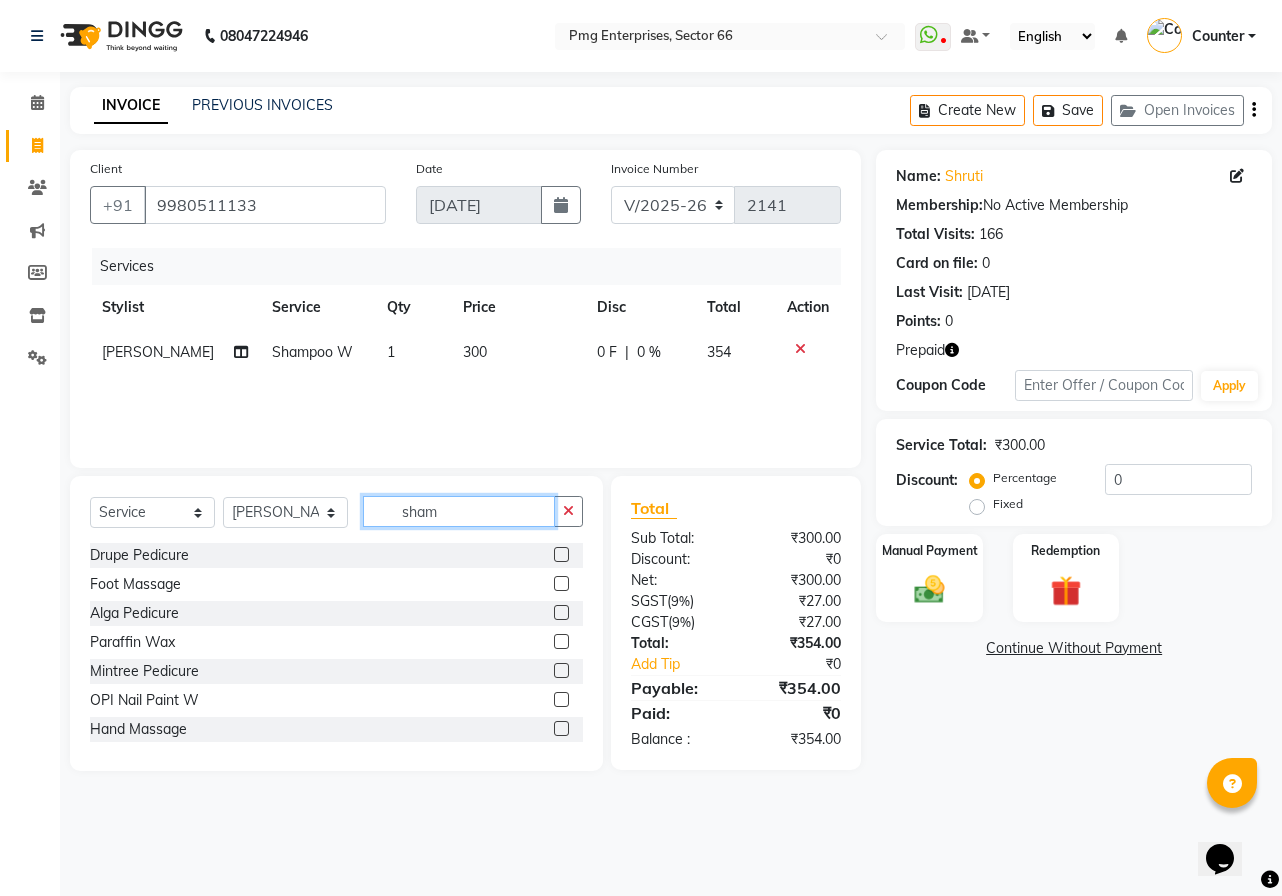 click on "sham" 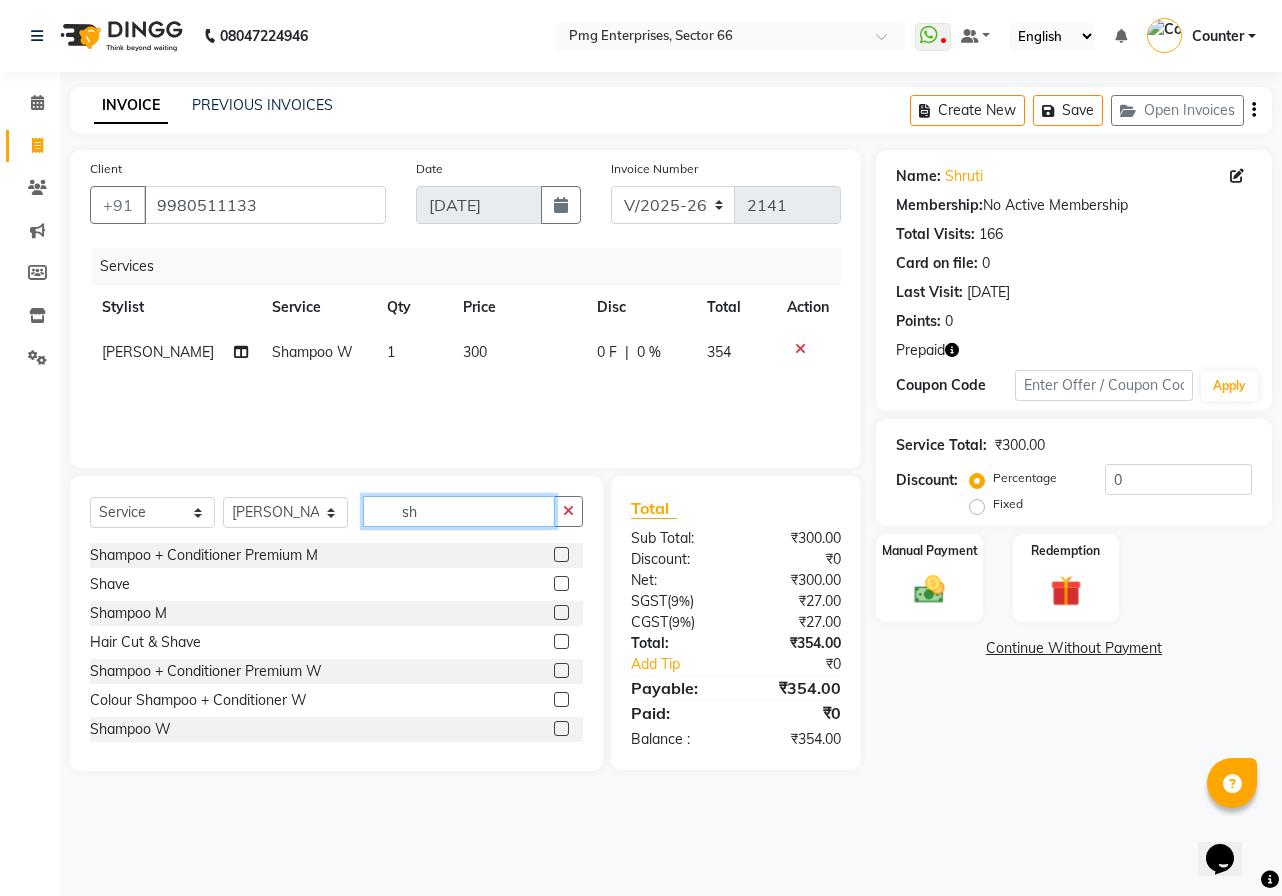 type on "s" 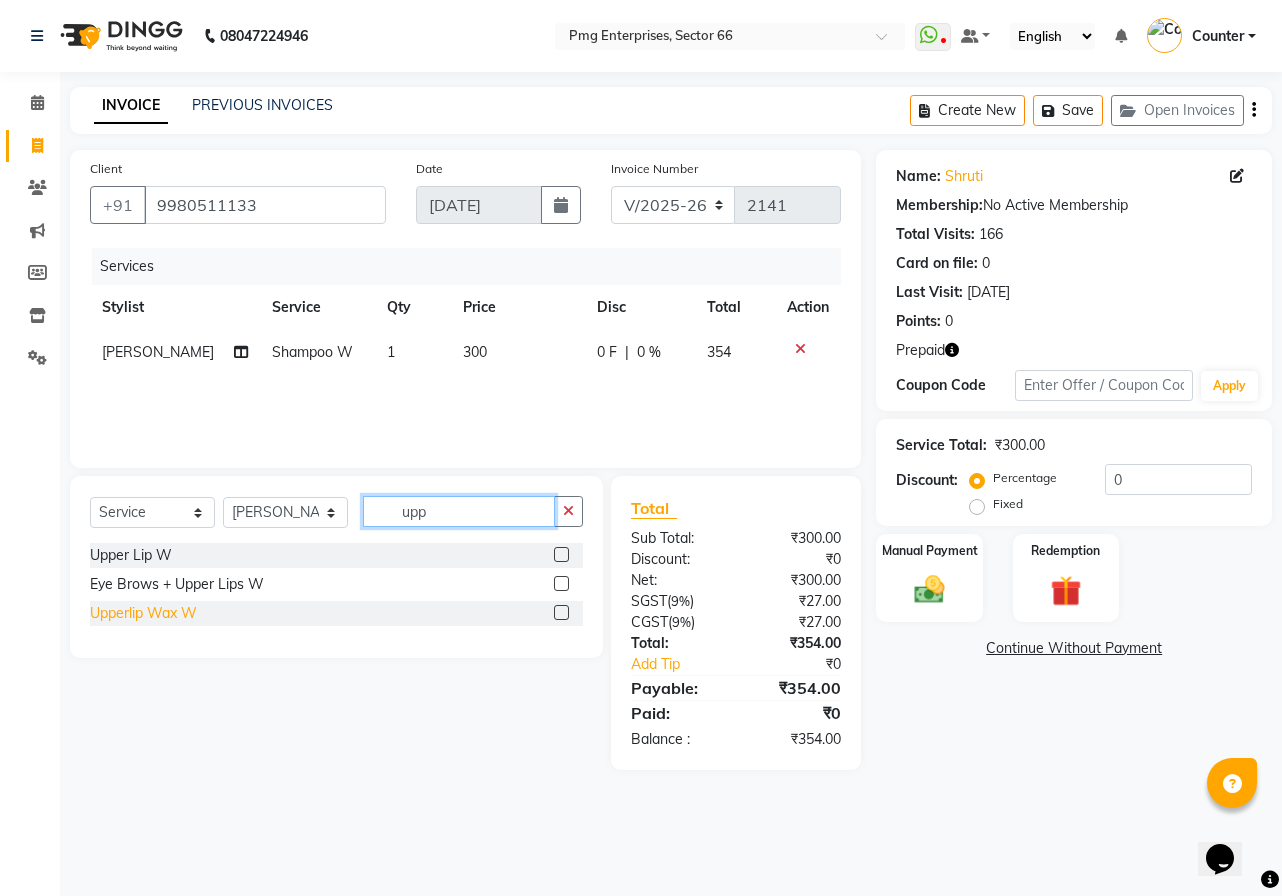 type on "upp" 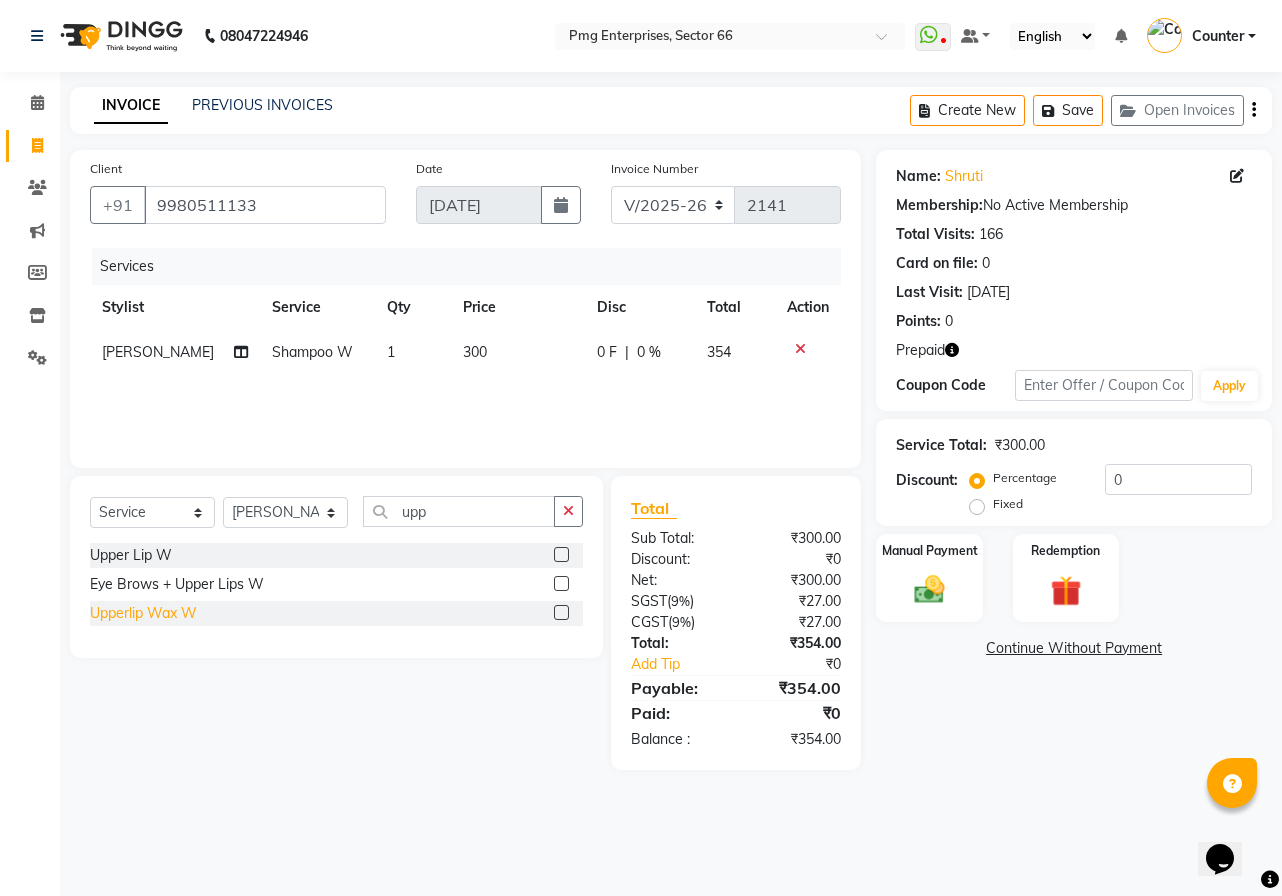 click on "Upperlip Wax W" 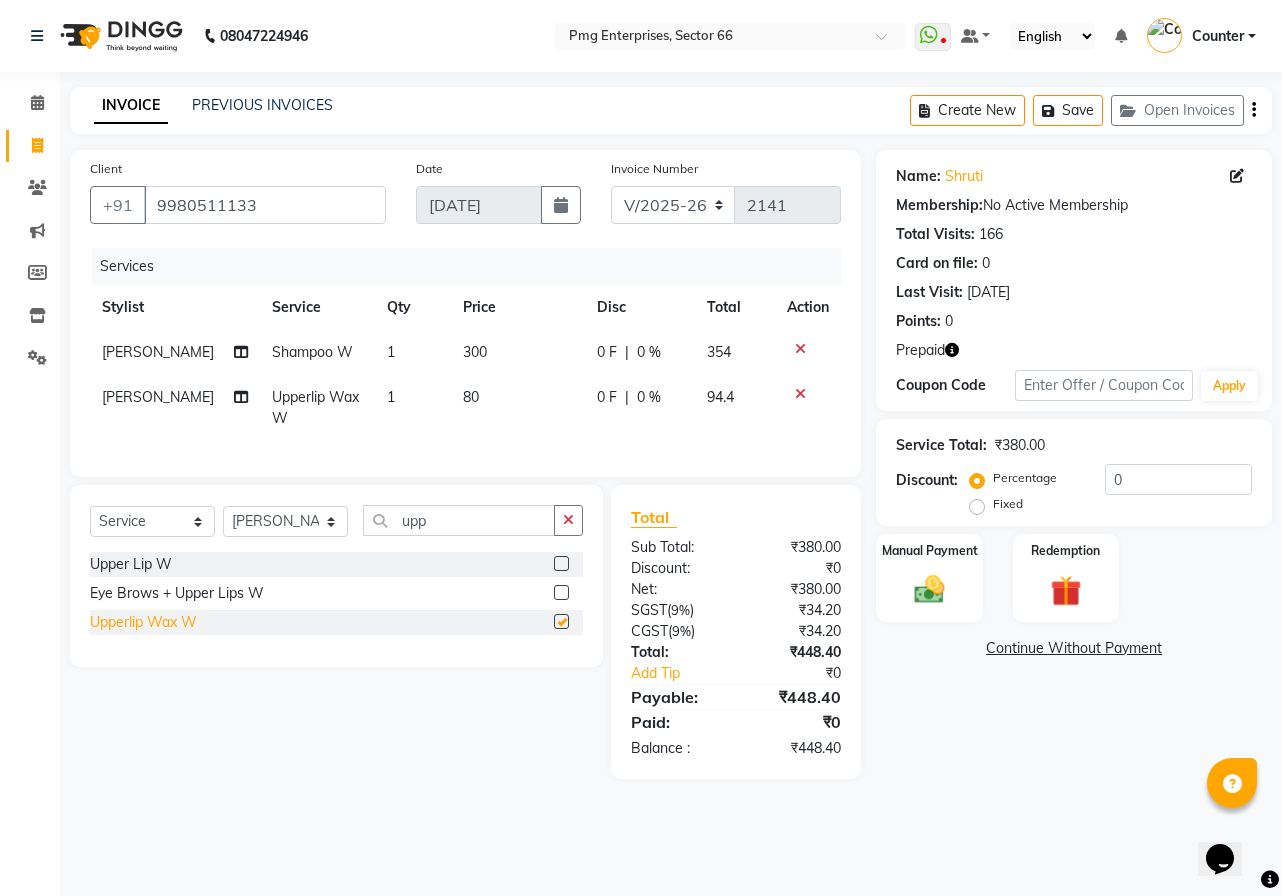 checkbox on "false" 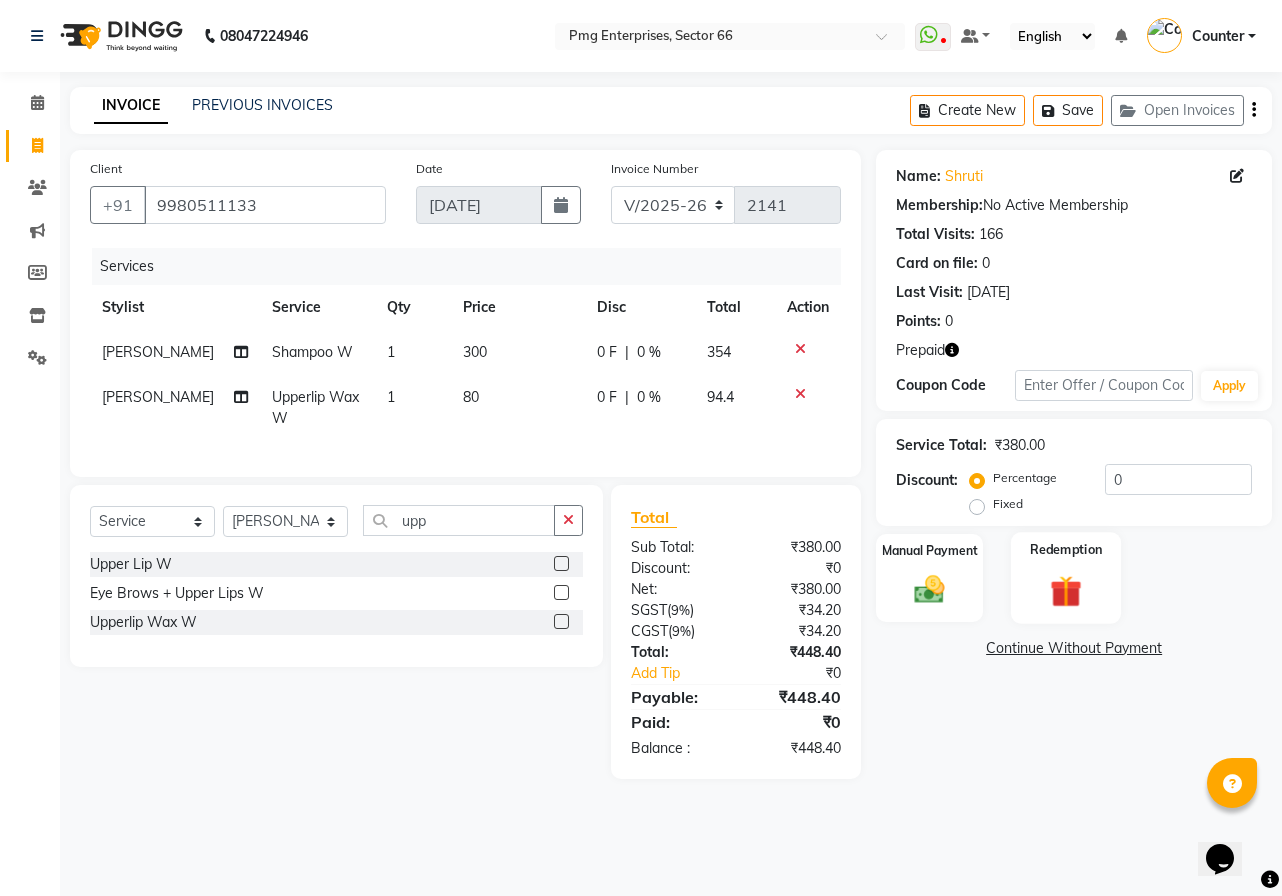 click 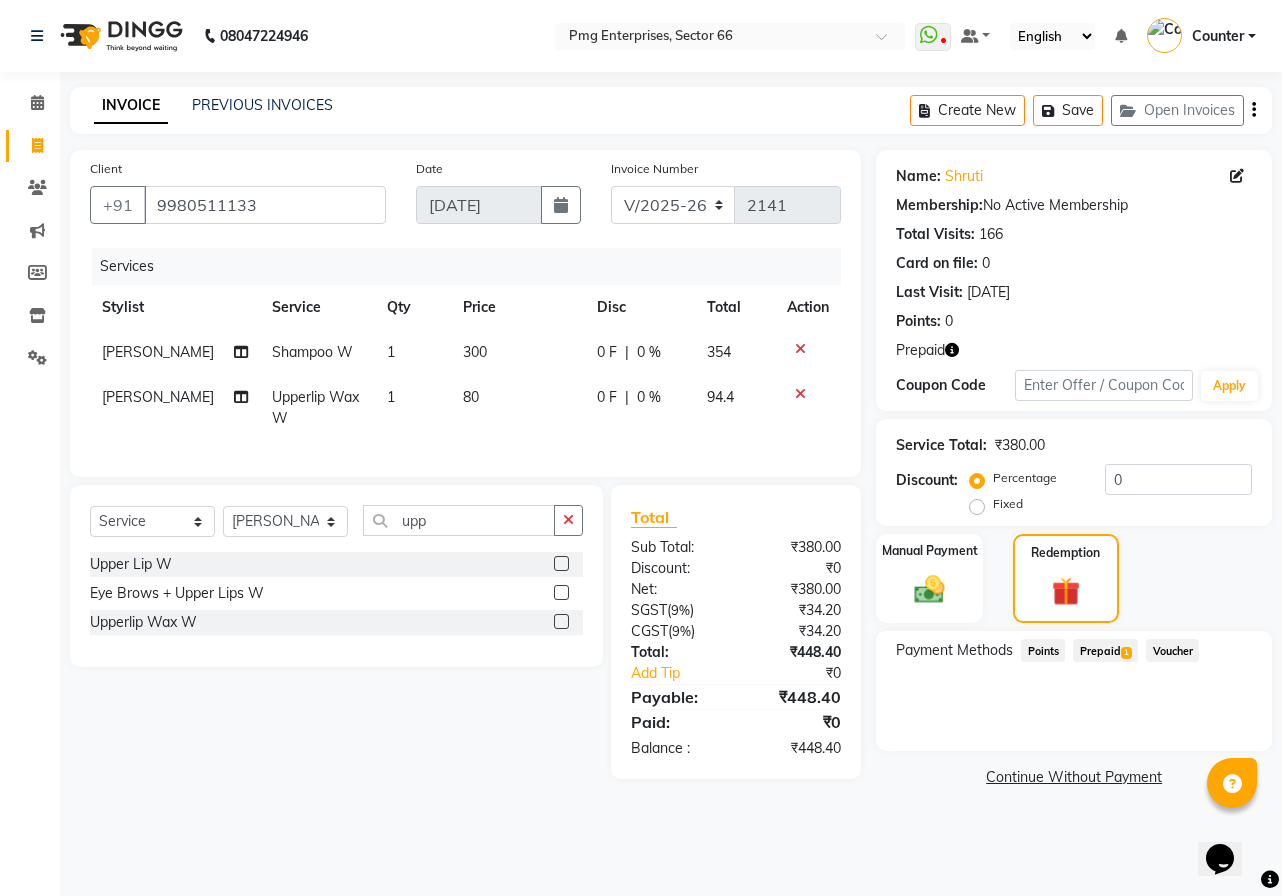 click on "Prepaid  1" 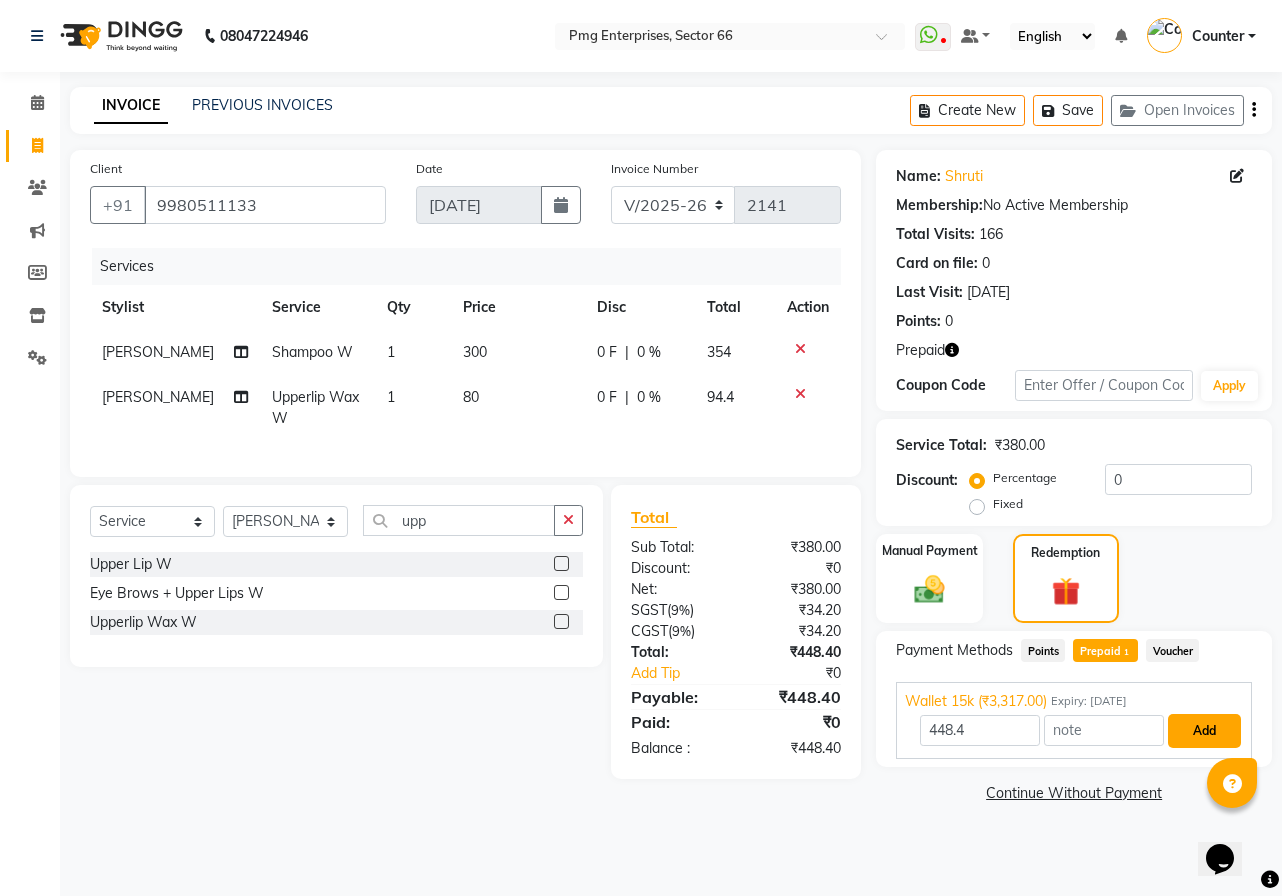 click on "Add" at bounding box center (1204, 731) 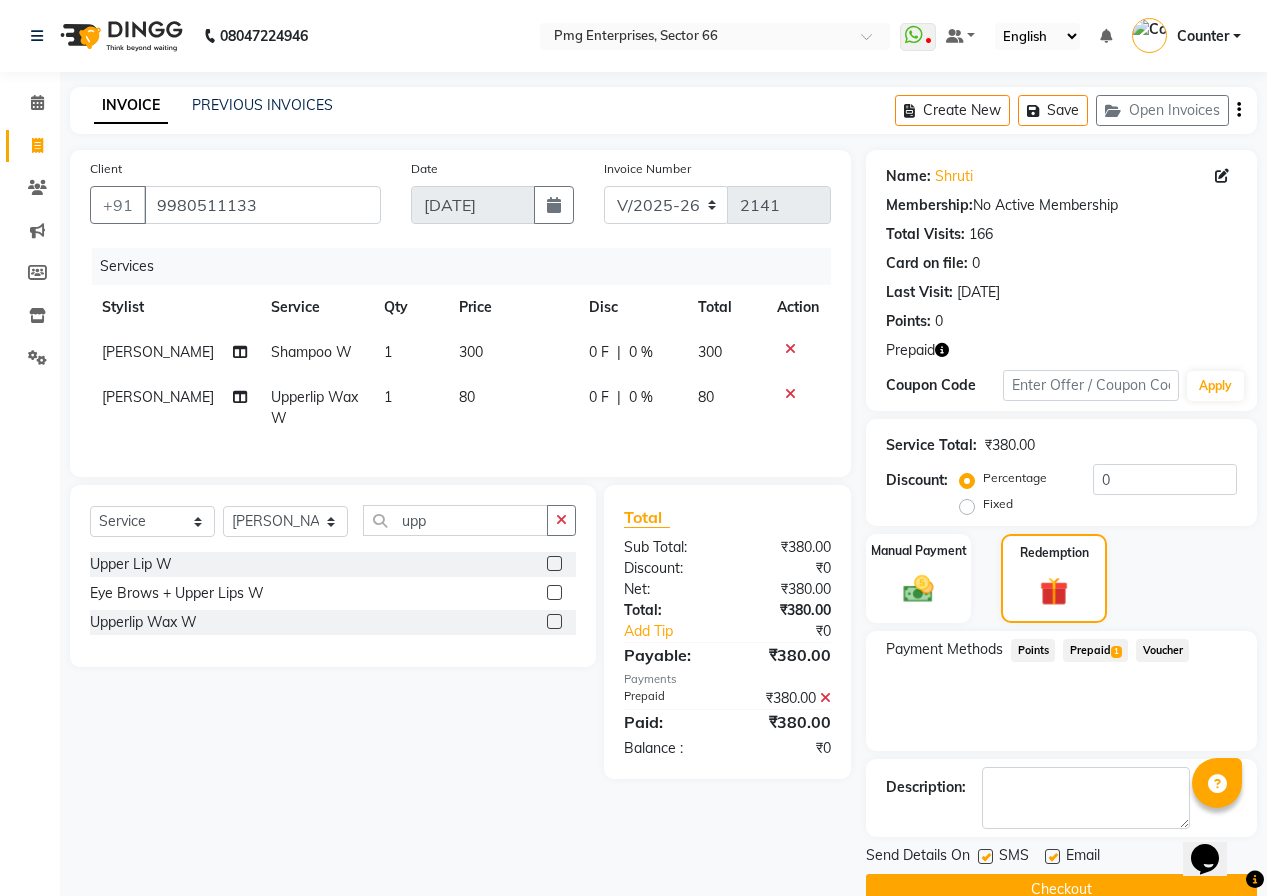 click on "Checkout" 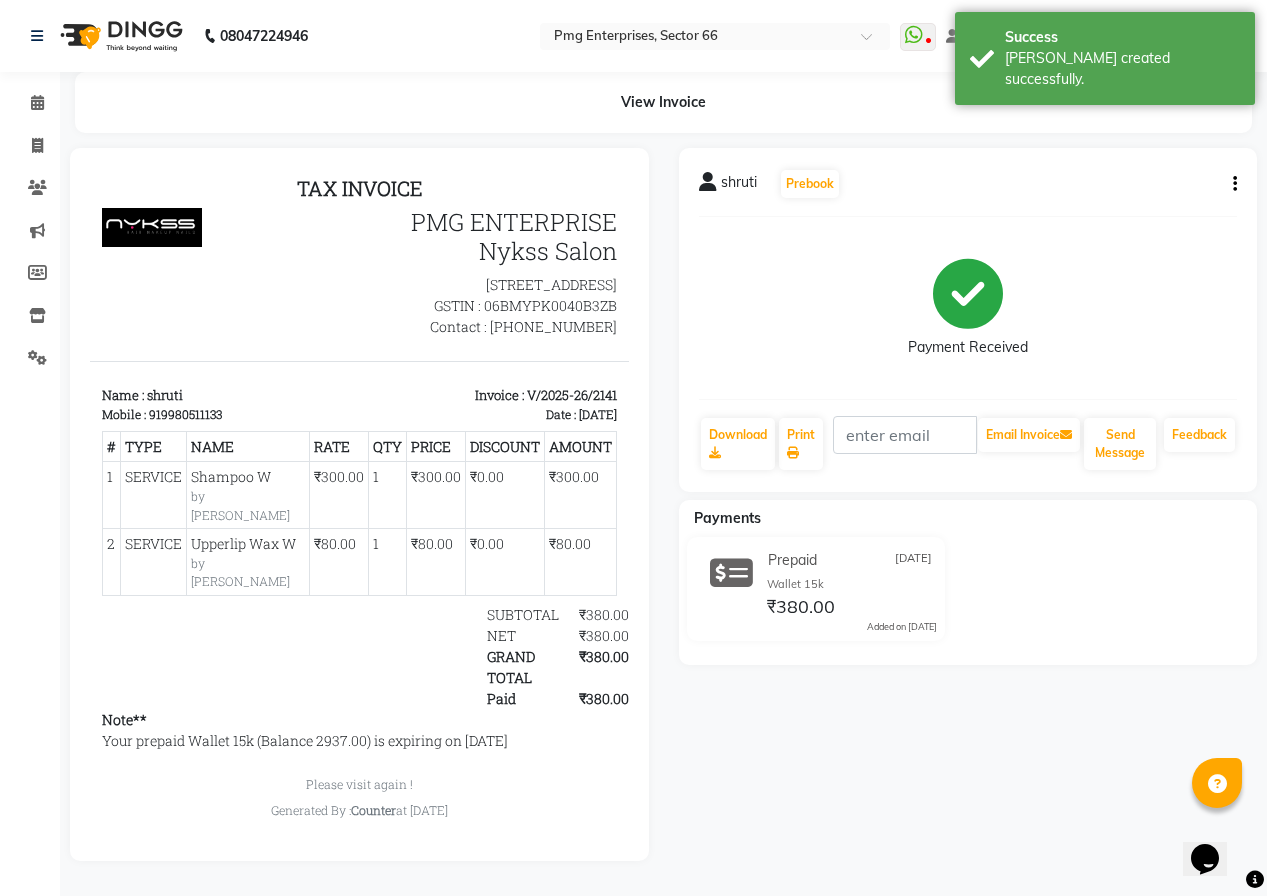 scroll, scrollTop: 0, scrollLeft: 0, axis: both 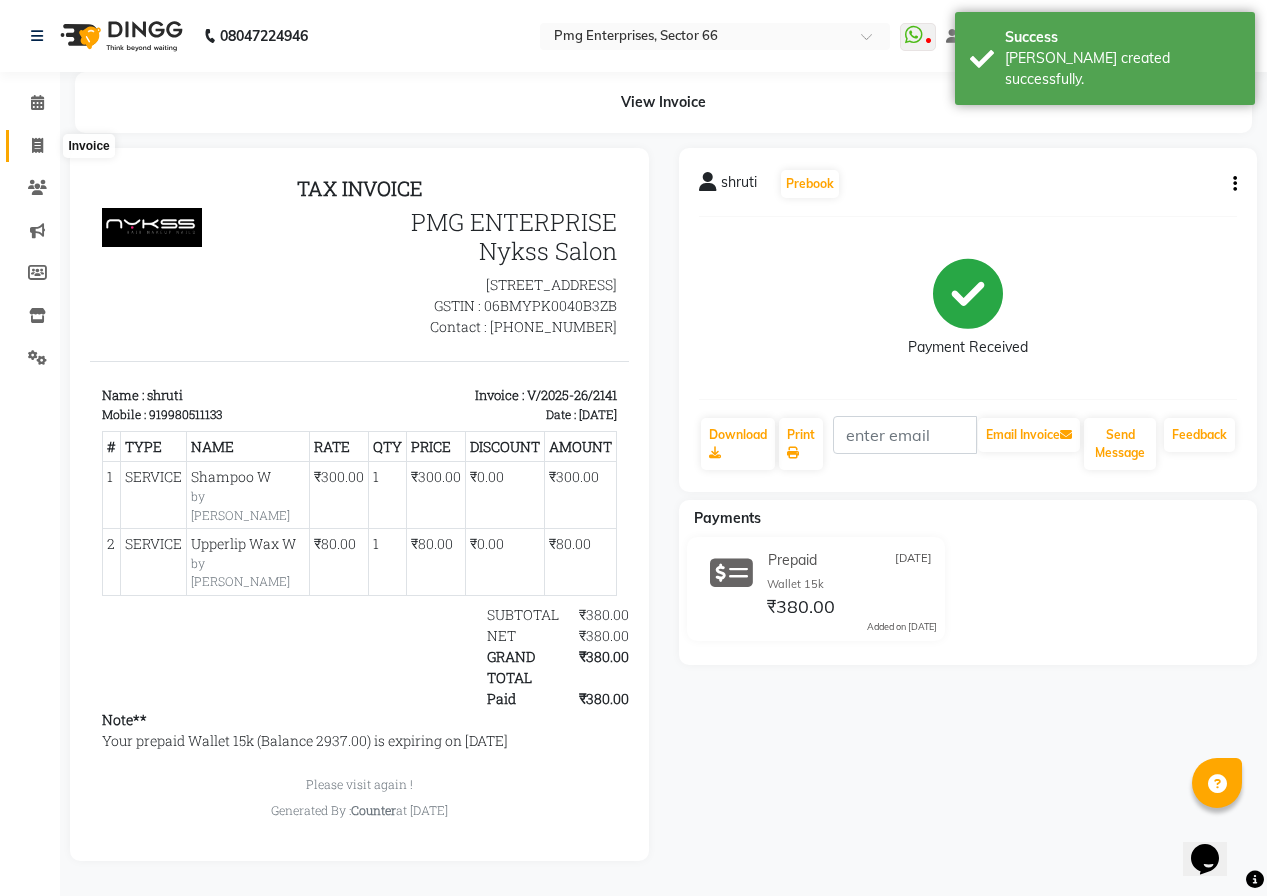 click 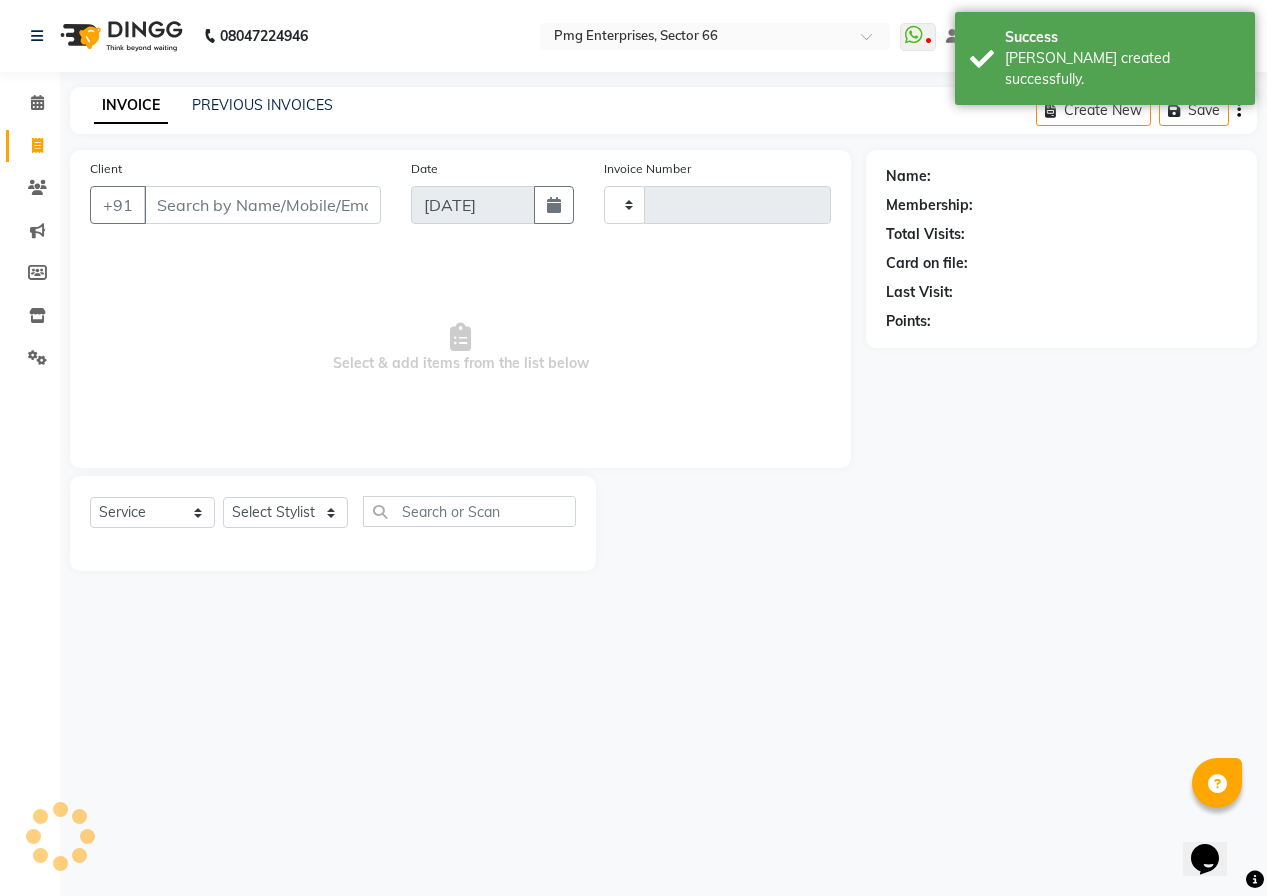 type on "2142" 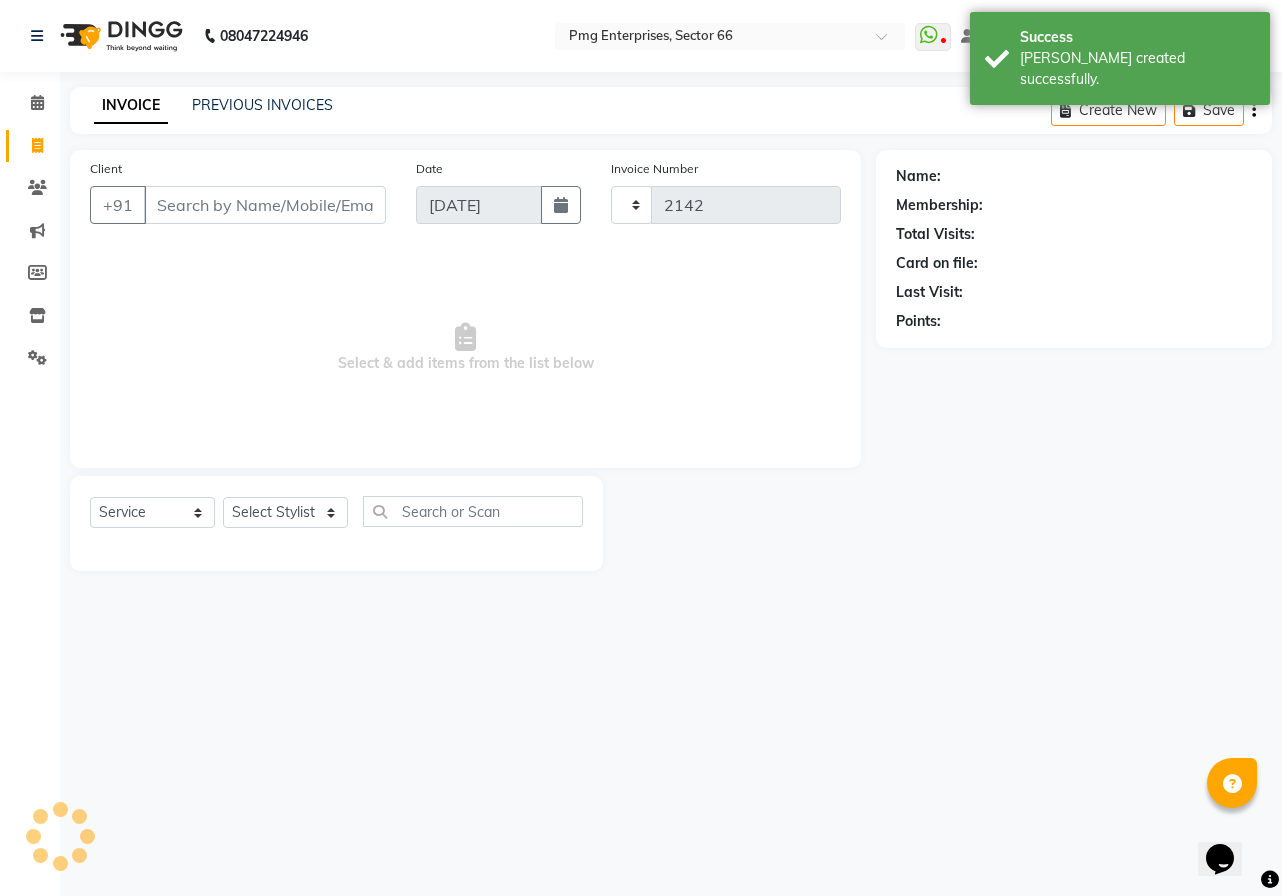 select on "889" 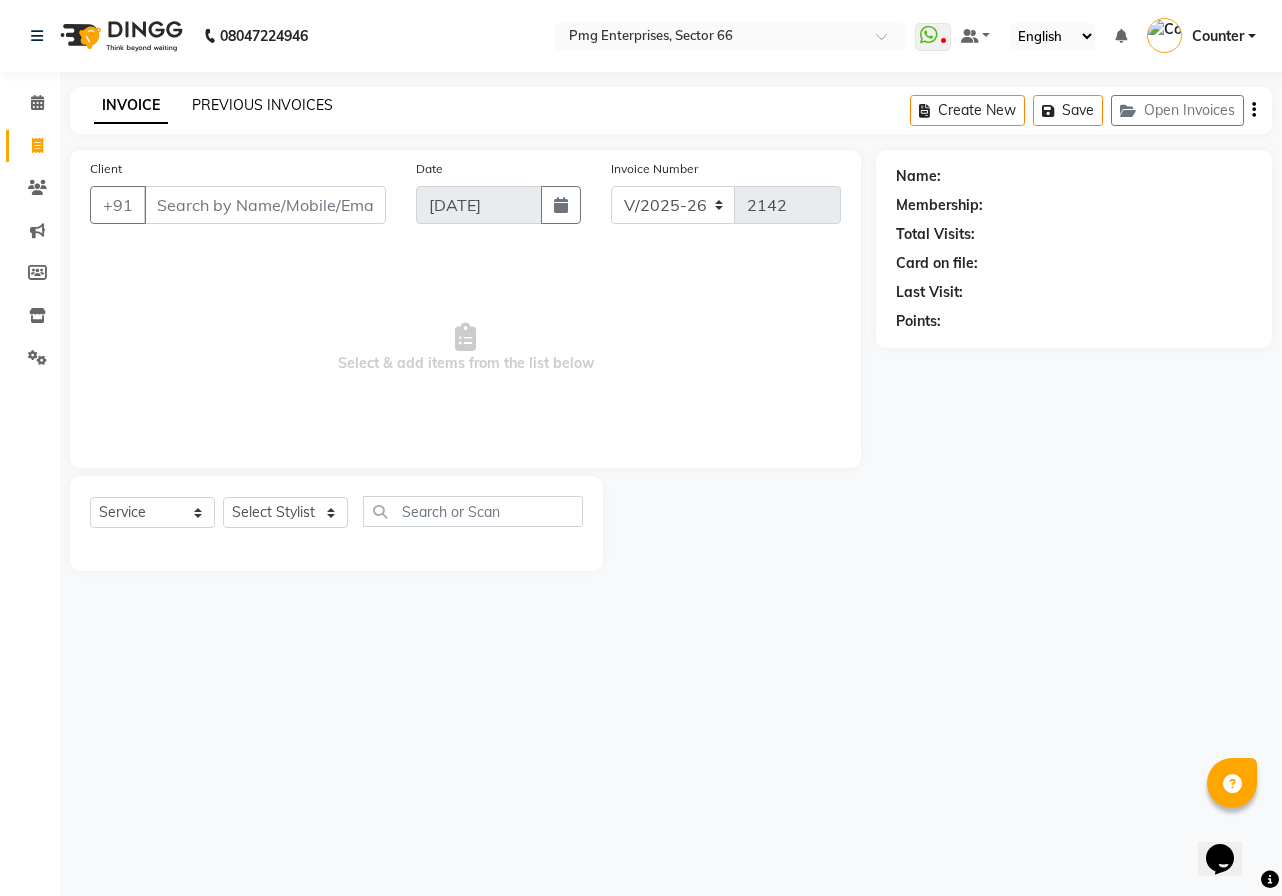 click on "PREVIOUS INVOICES" 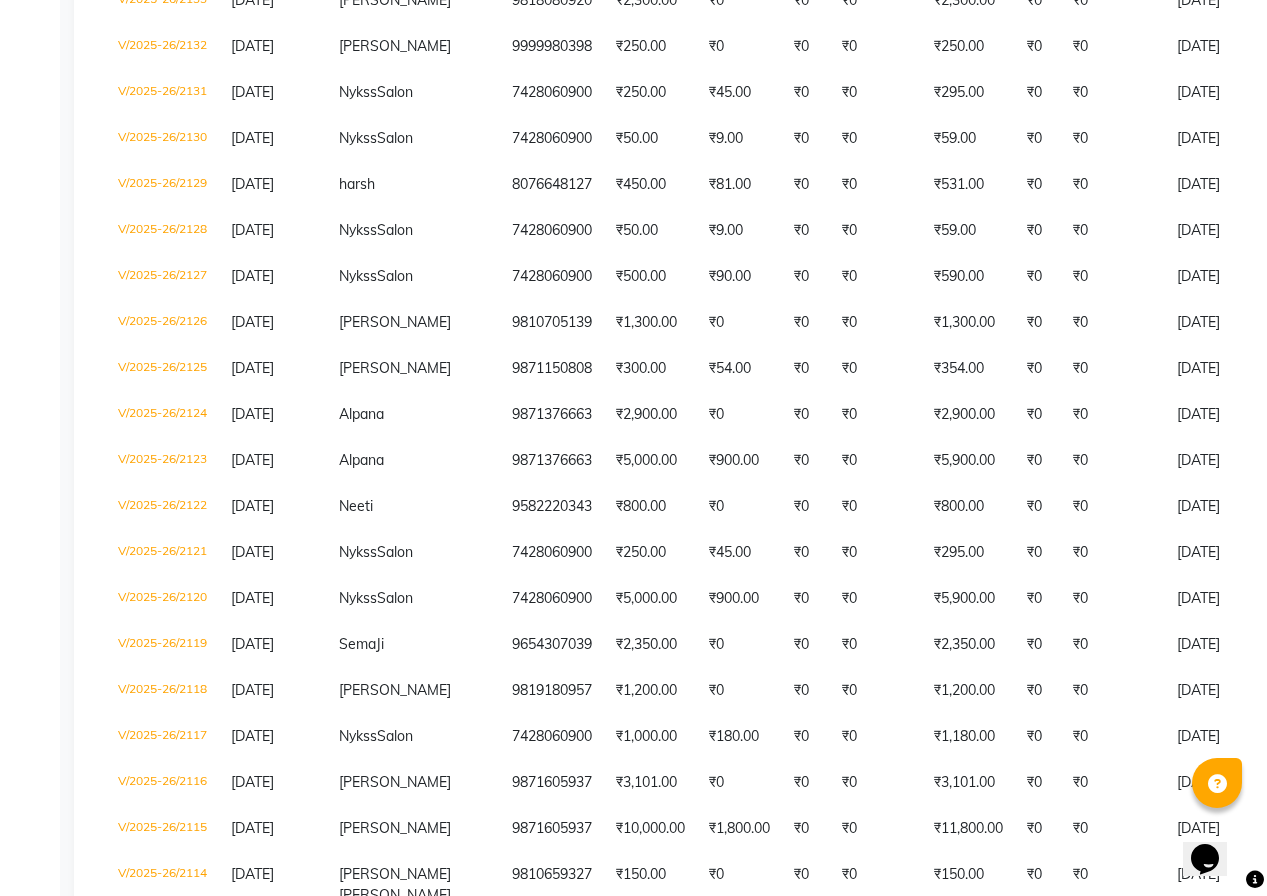 scroll, scrollTop: 1114, scrollLeft: 0, axis: vertical 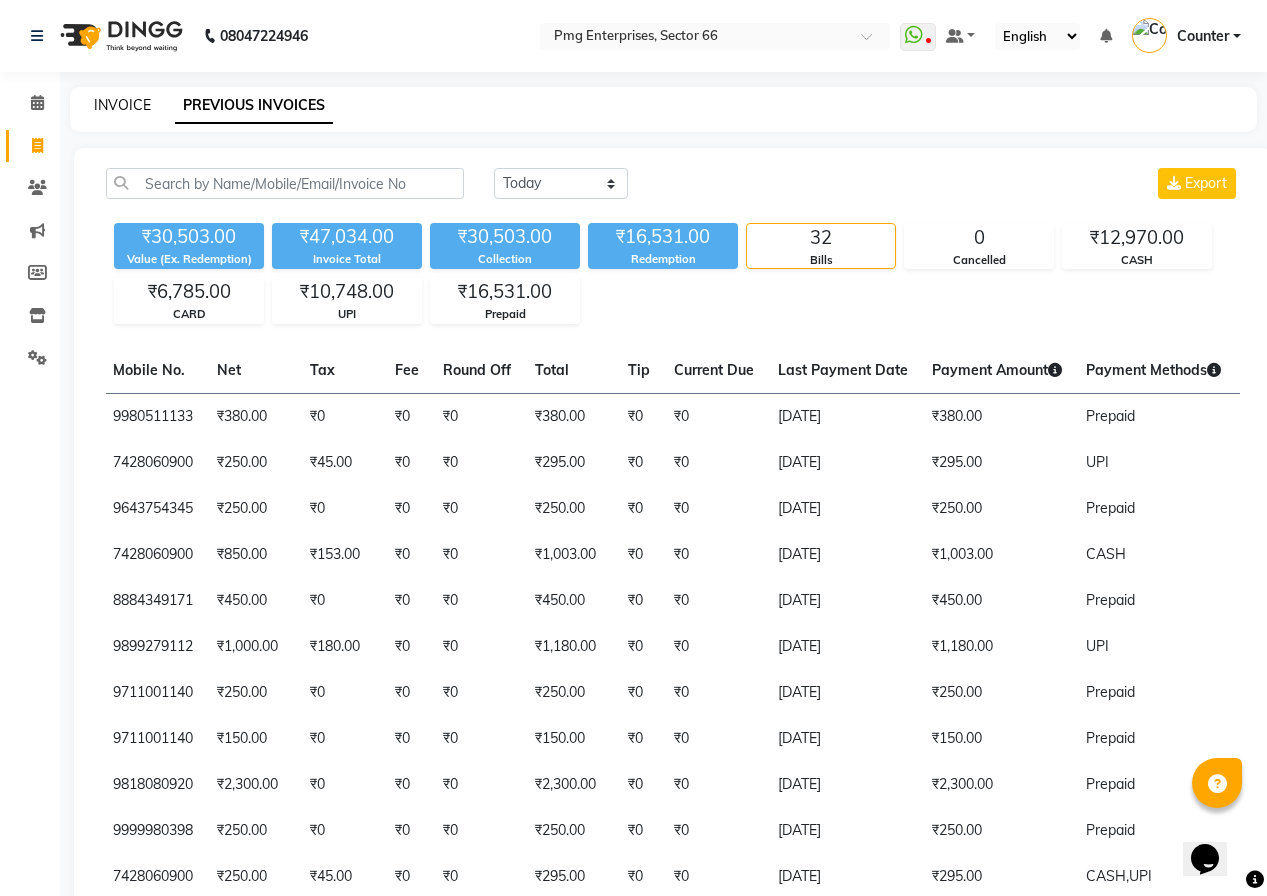 click on "INVOICE" 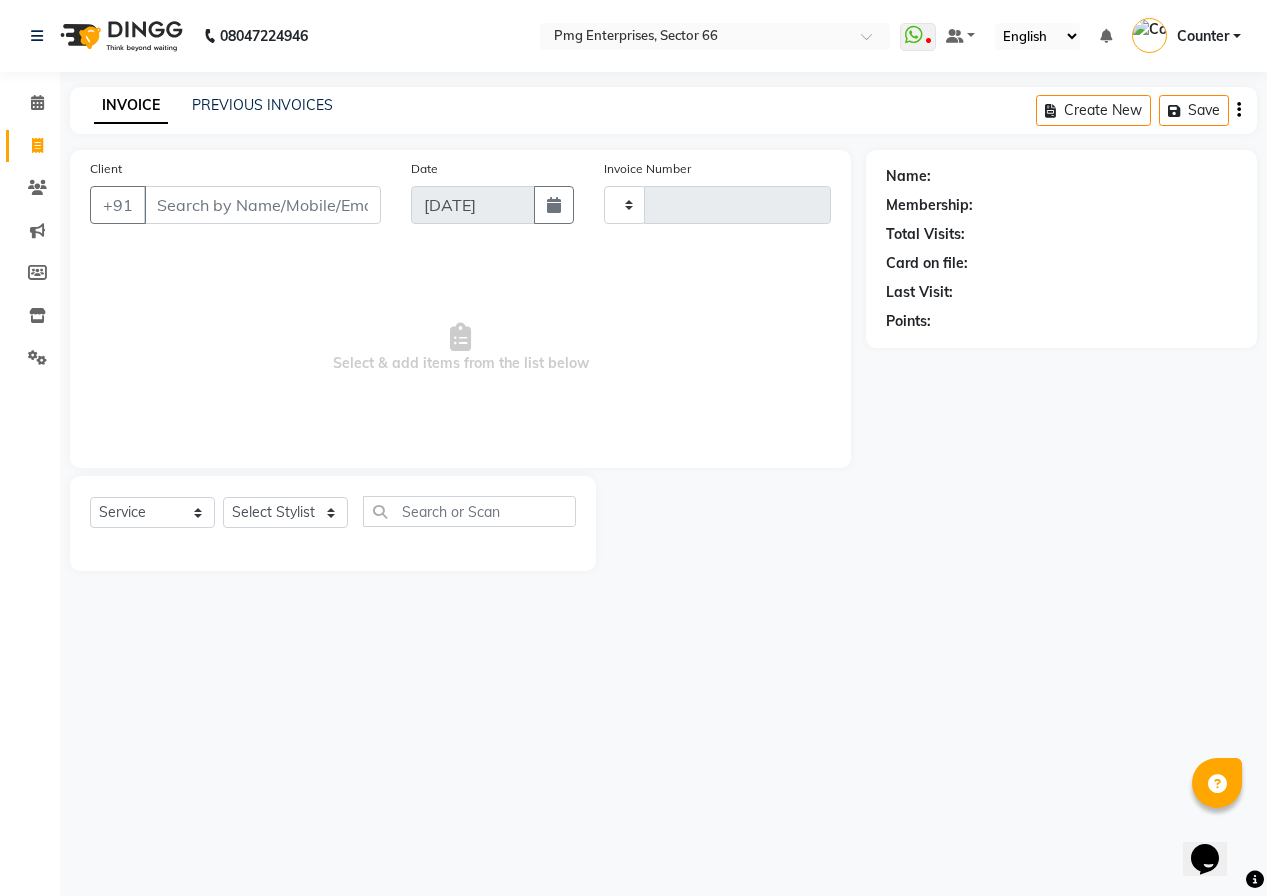 type on "2142" 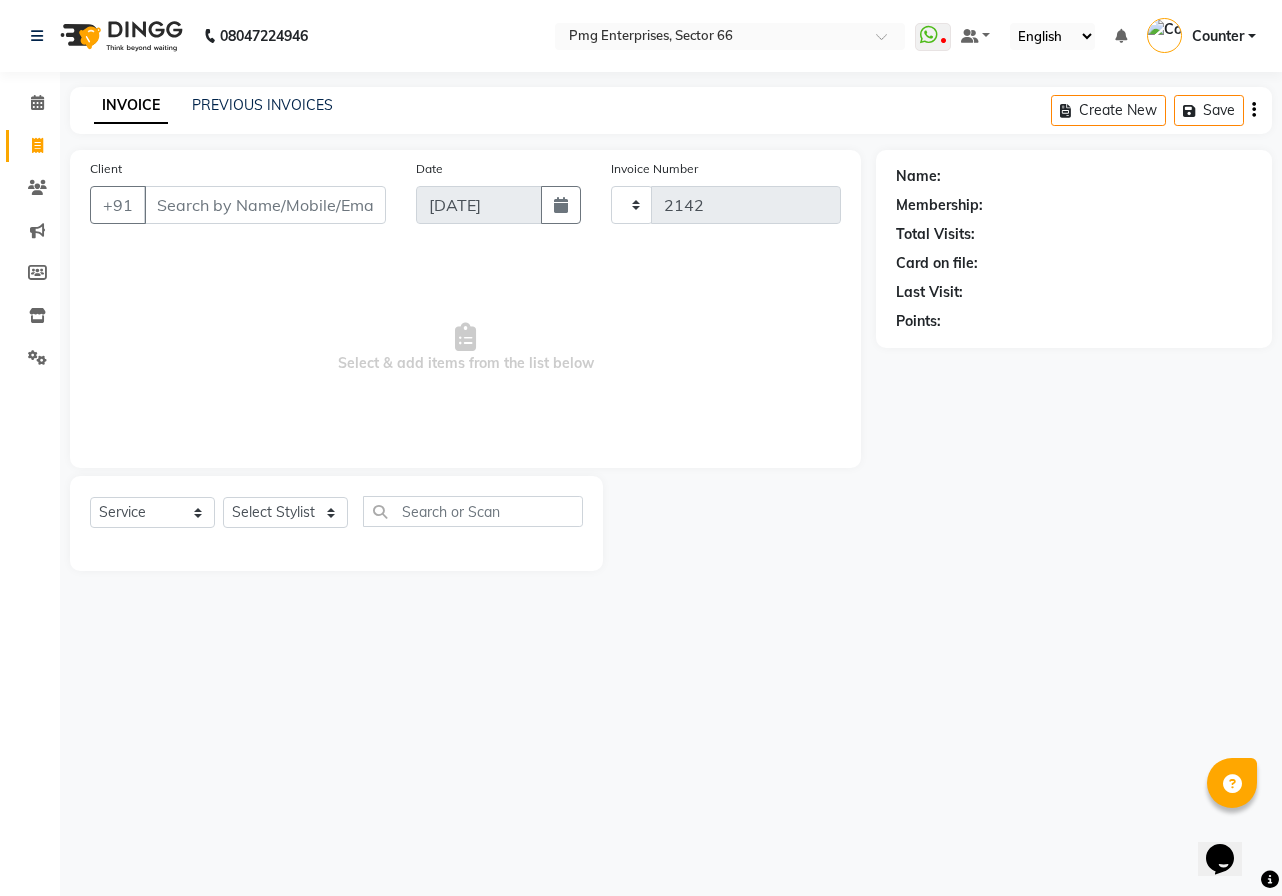 select on "889" 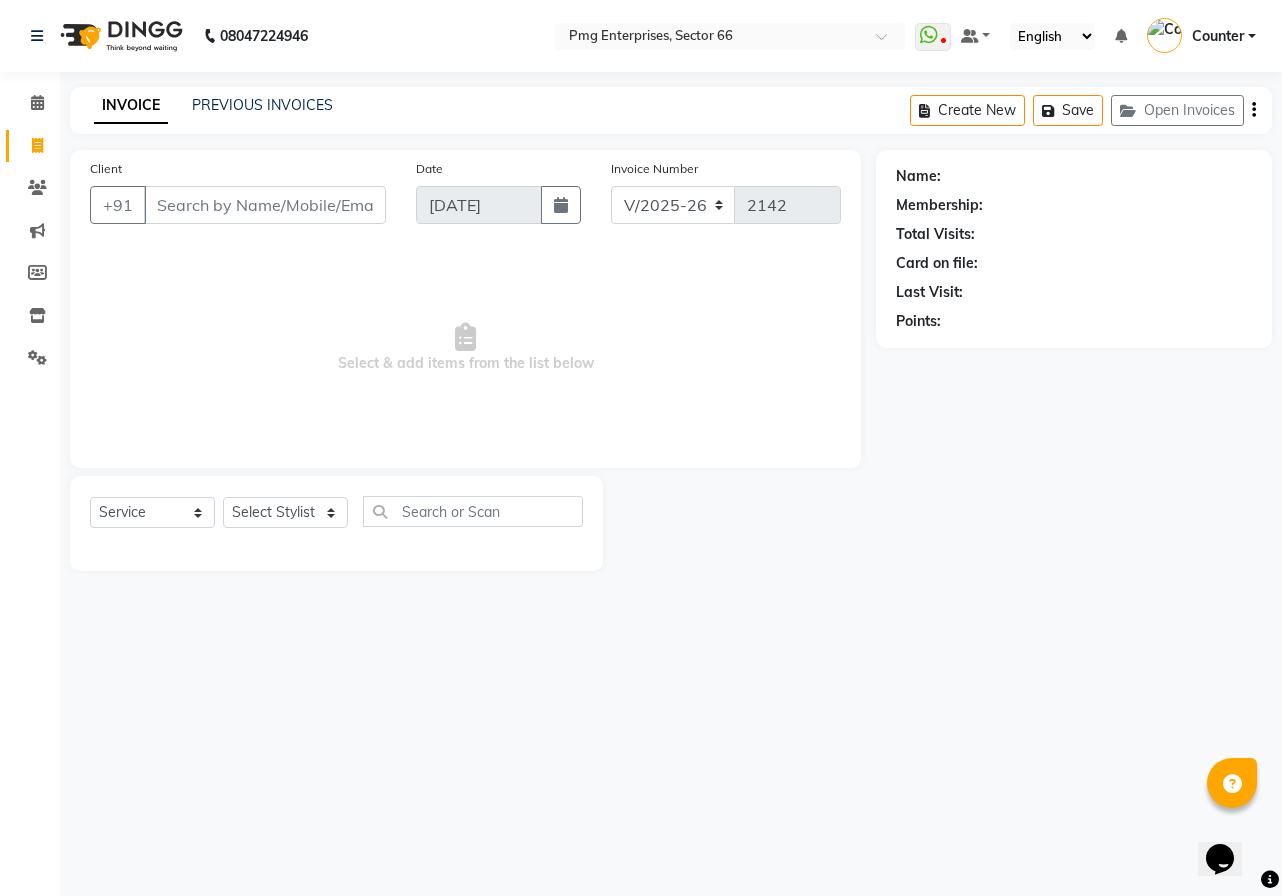 click on "Client" at bounding box center (265, 205) 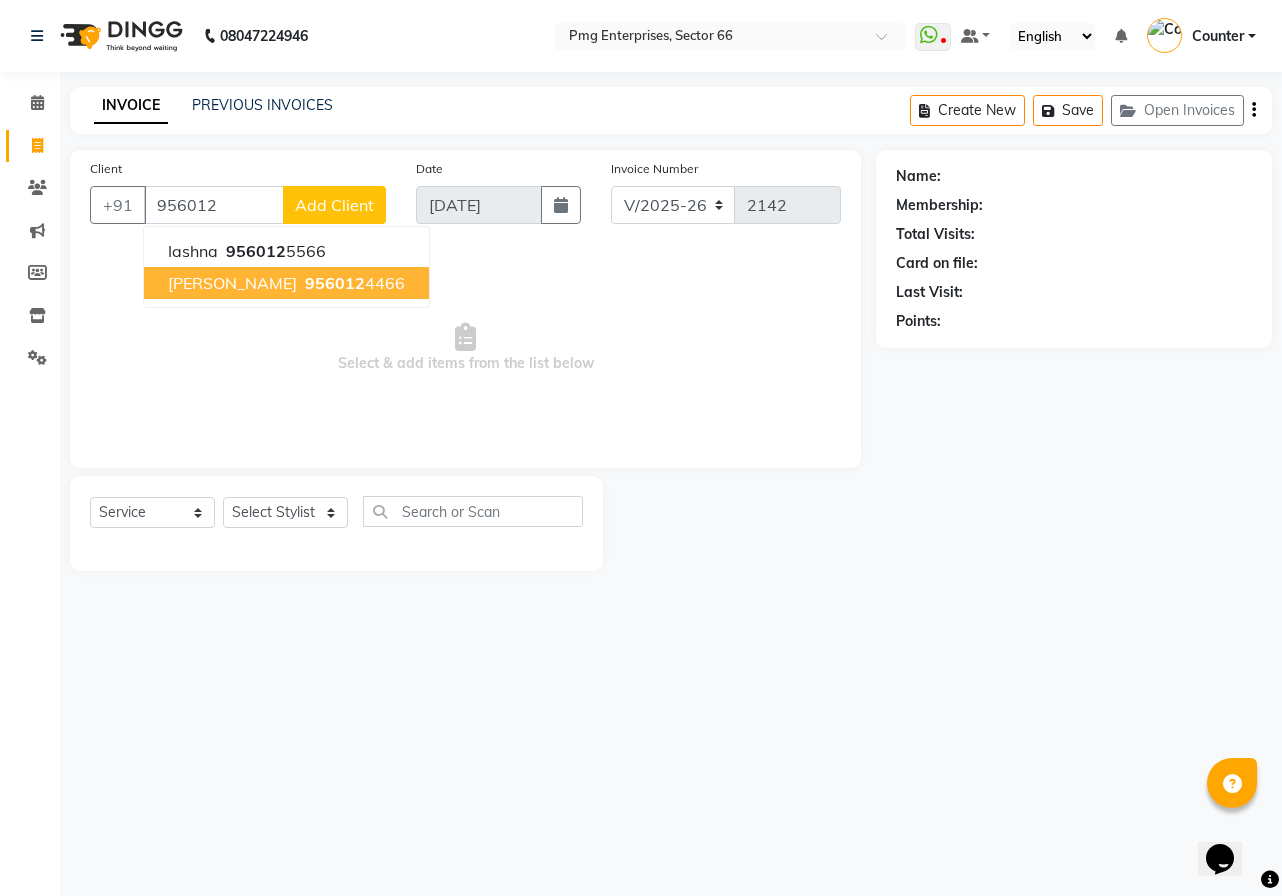 click on "956012 4466" at bounding box center [353, 283] 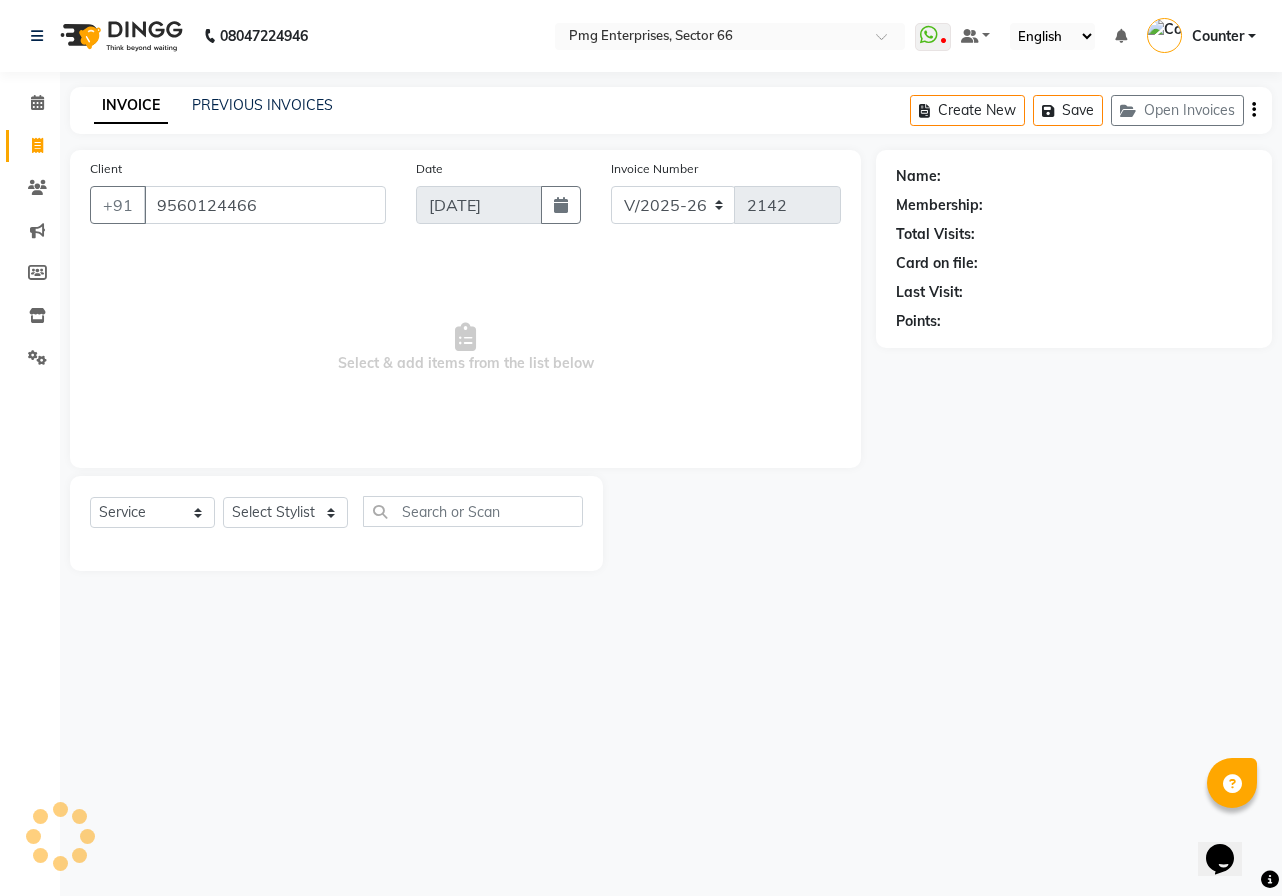 type on "9560124466" 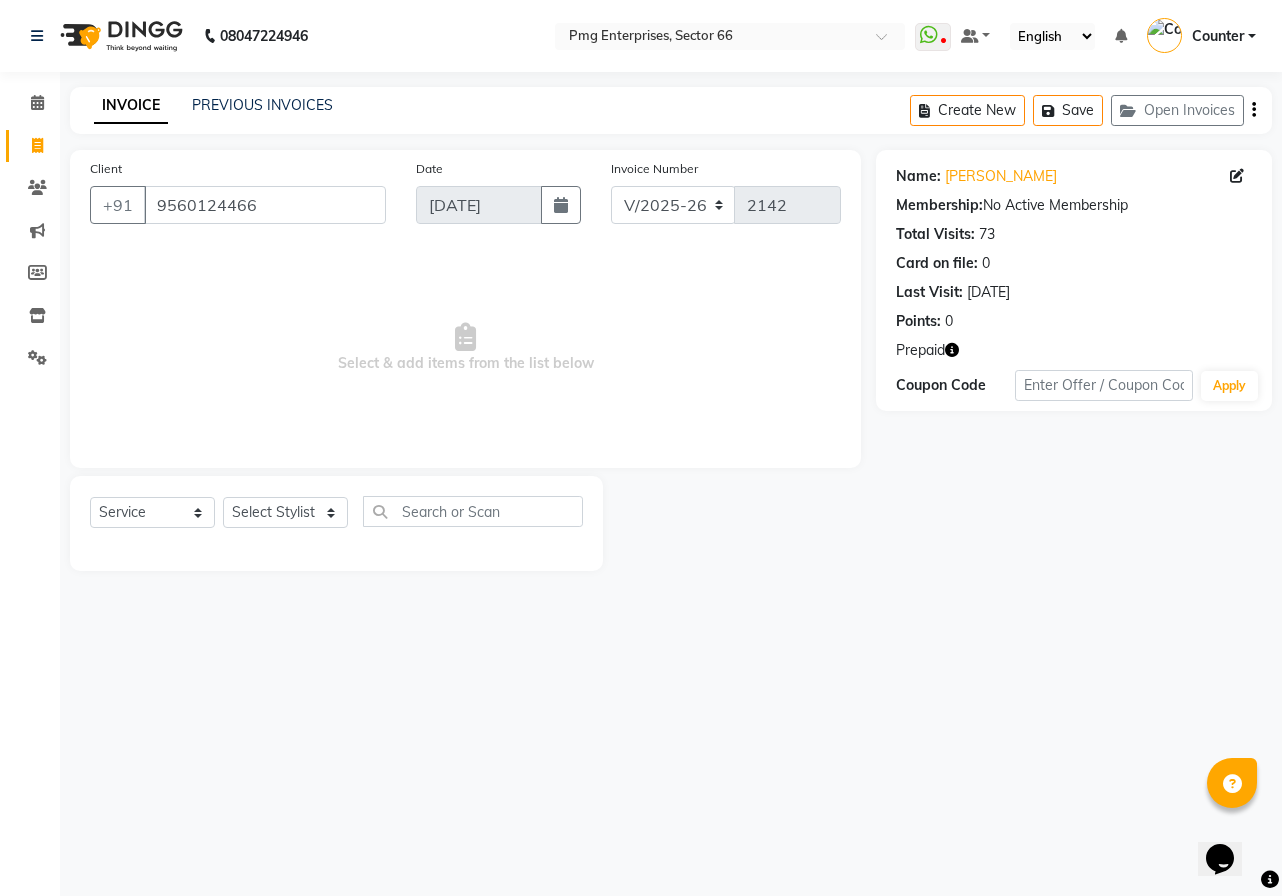 click 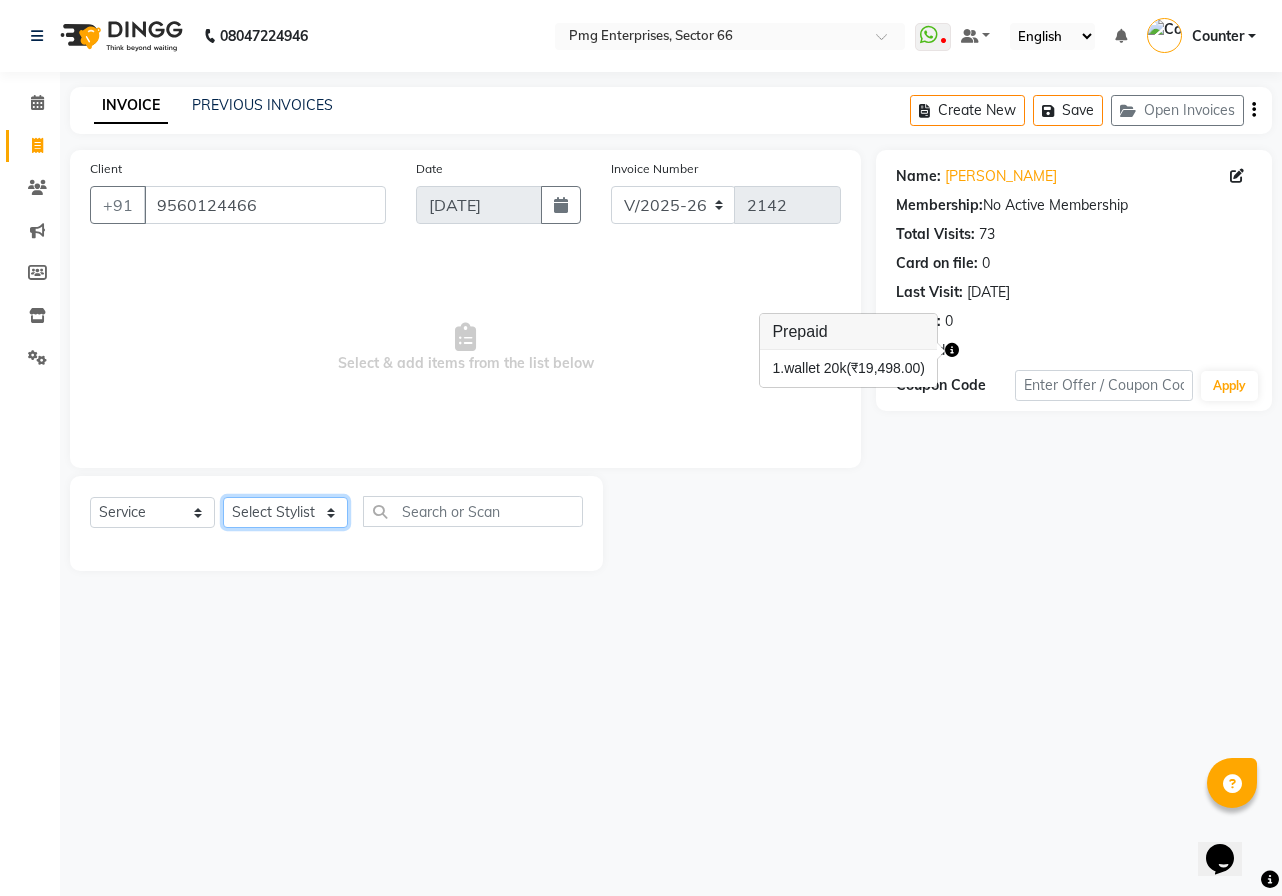 click on "Select Stylist [PERSON_NAME] Counter [PERSON_NAME] [PERSON_NAME] [PERSON_NAME] [PERSON_NAME]" 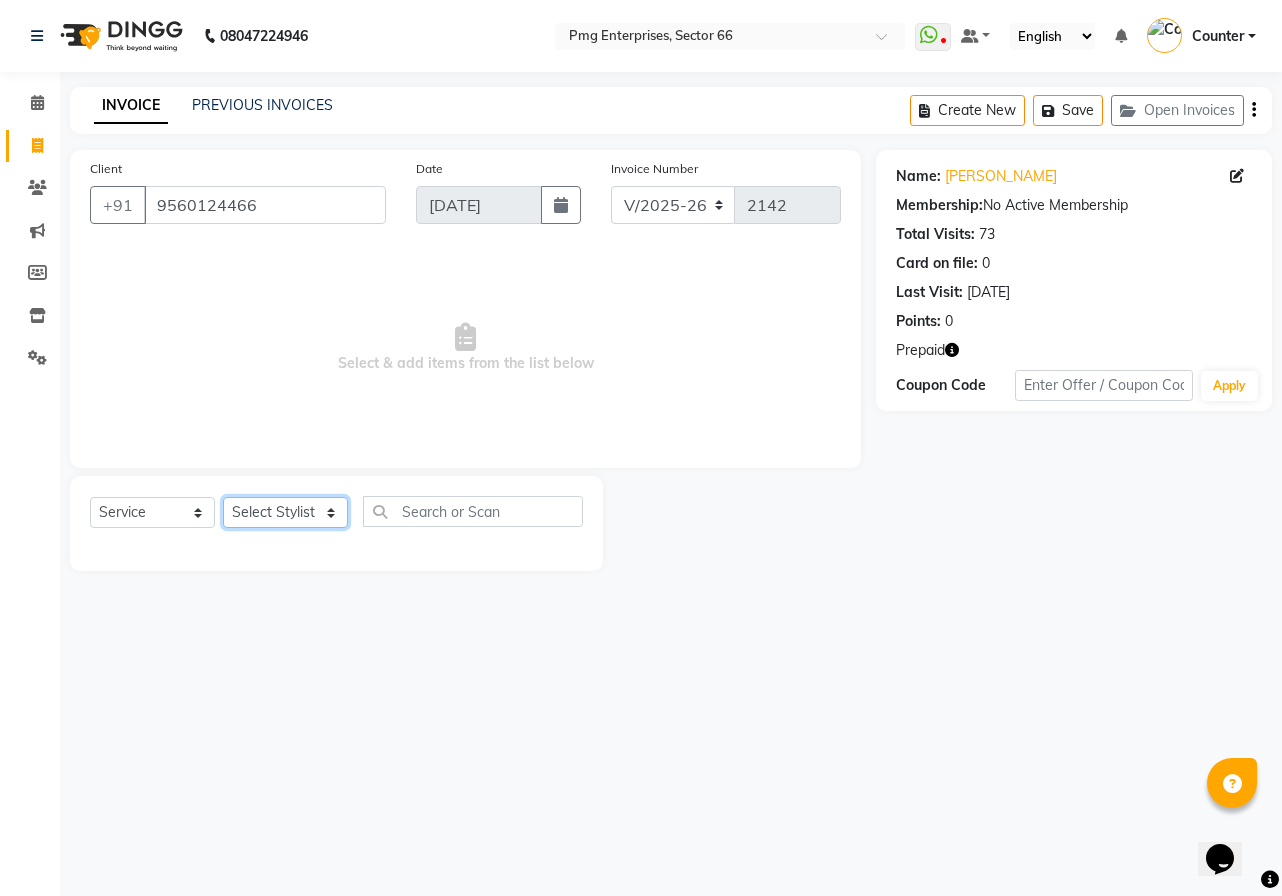 select on "14602" 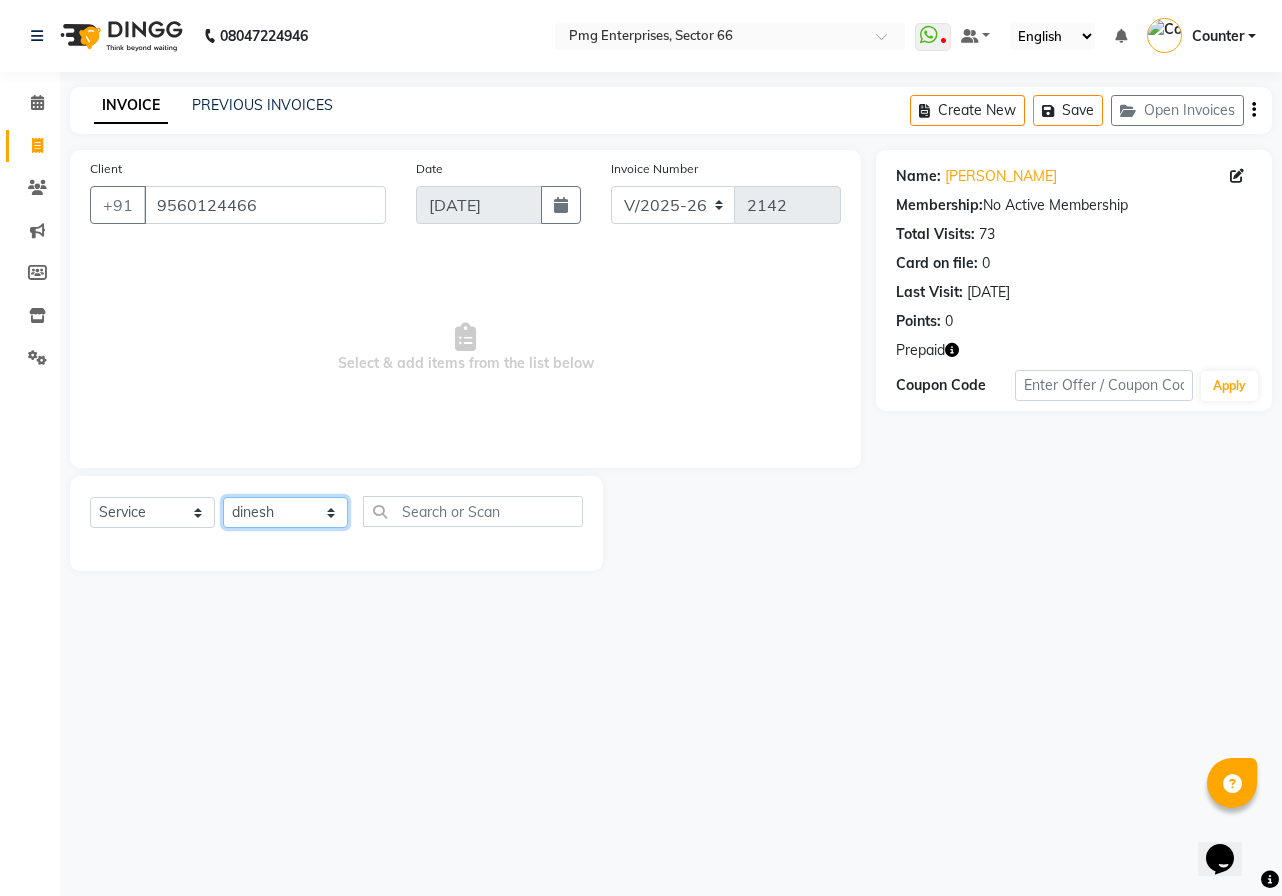 click on "Select Stylist [PERSON_NAME] Counter [PERSON_NAME] [PERSON_NAME] [PERSON_NAME] [PERSON_NAME]" 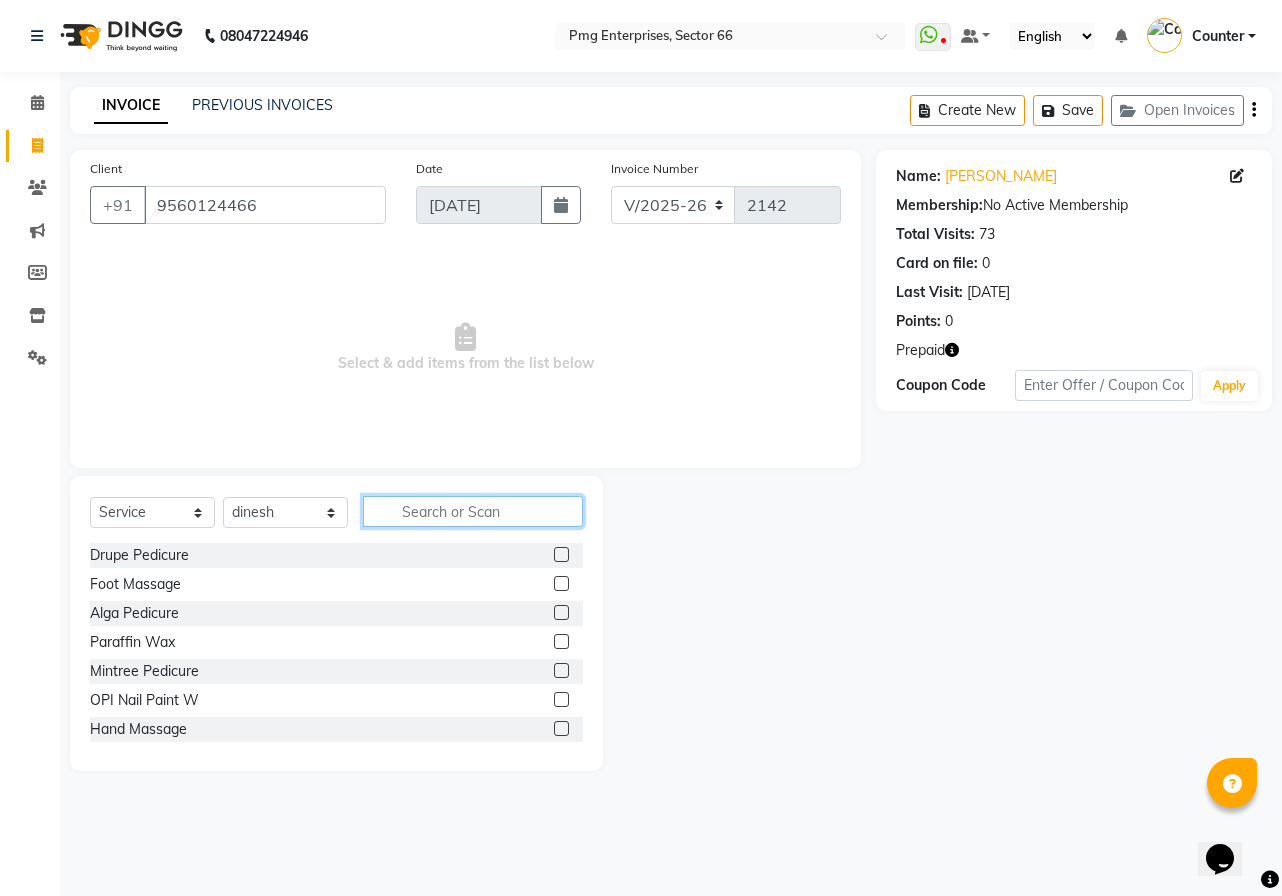click 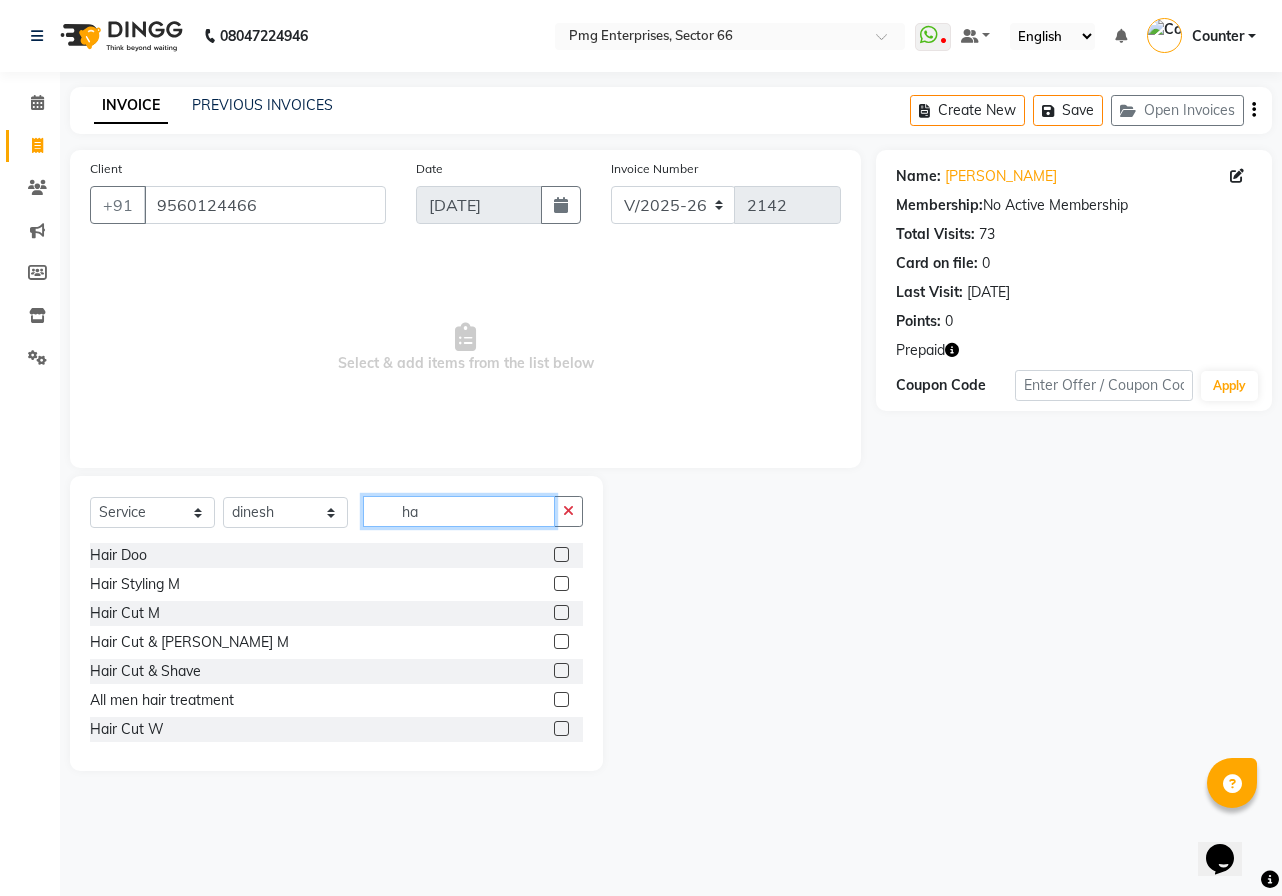 type on "h" 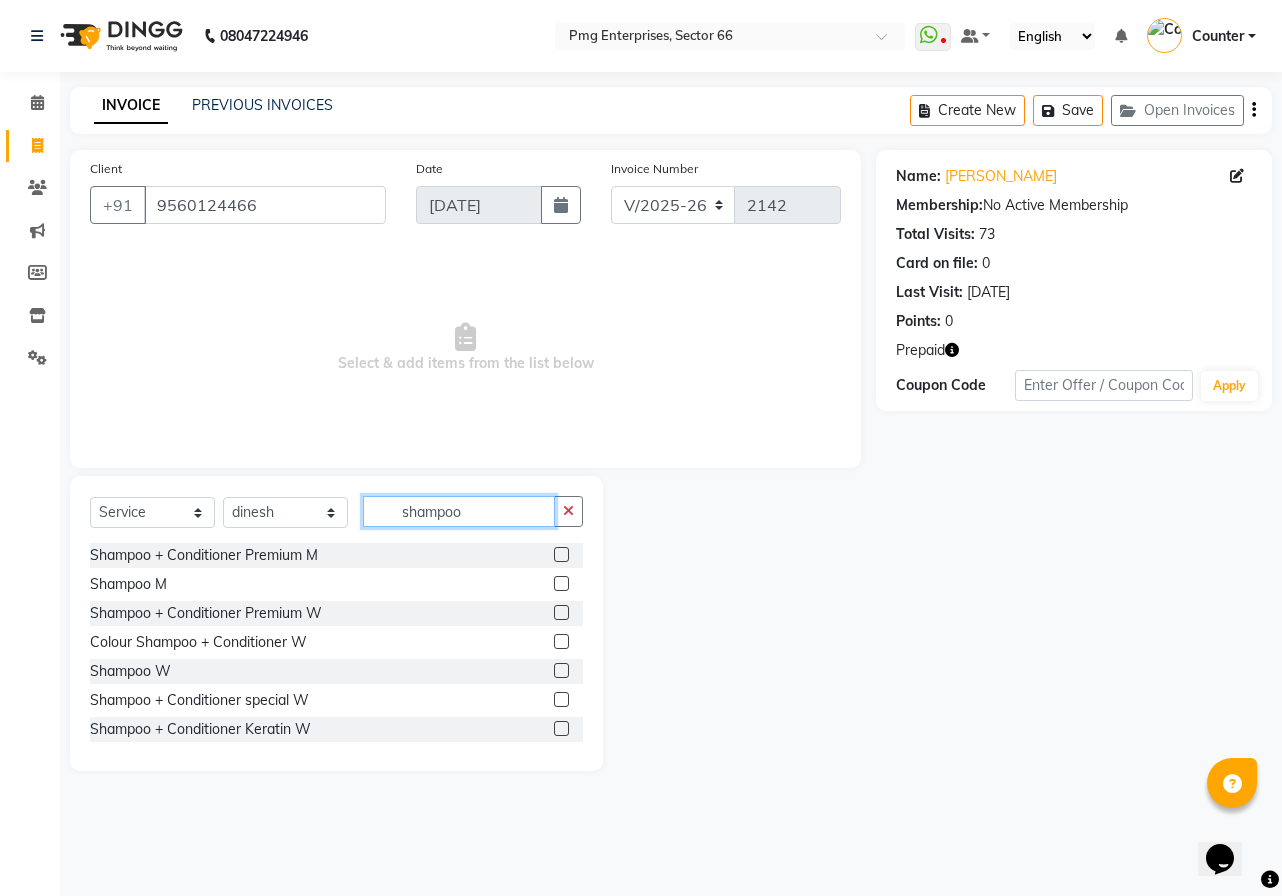 type on "shampoo" 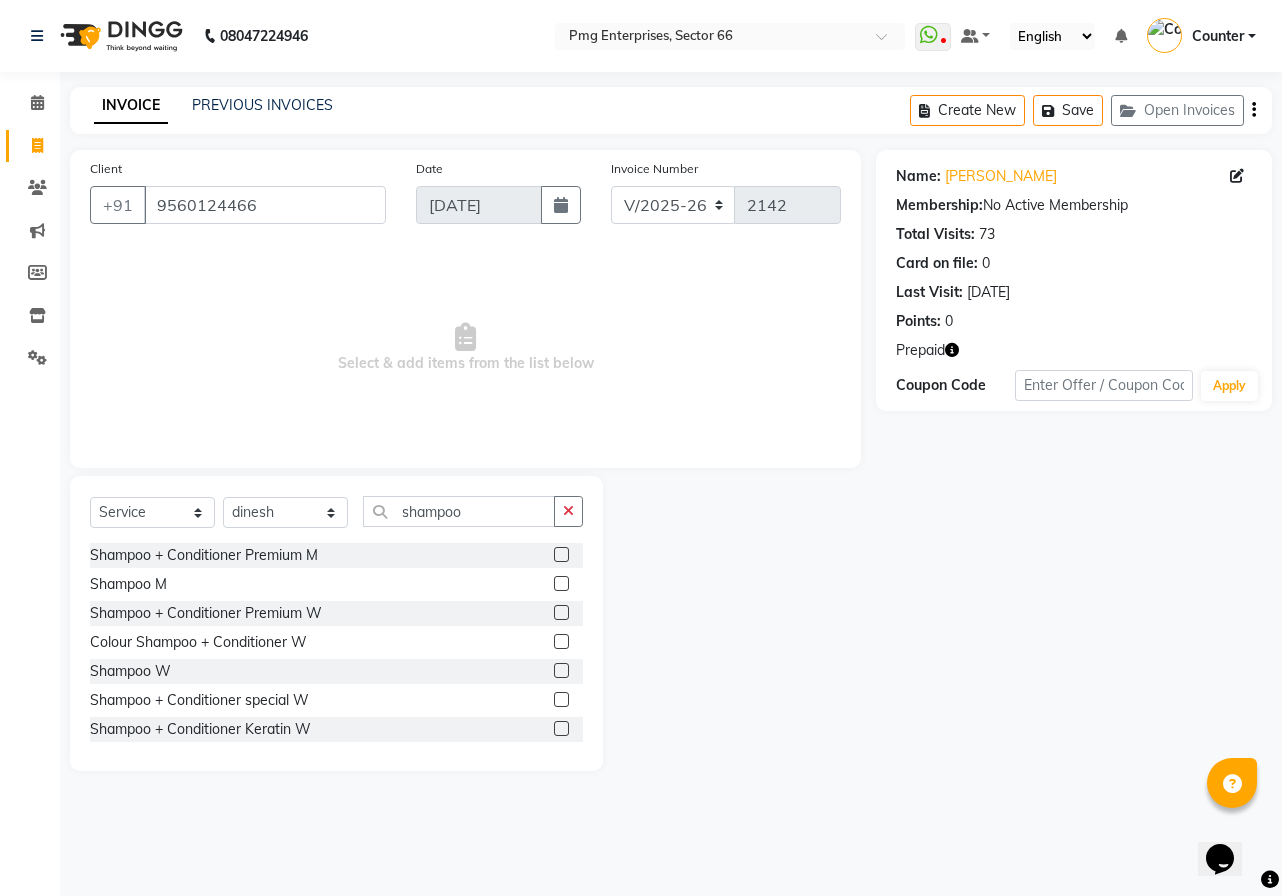 click 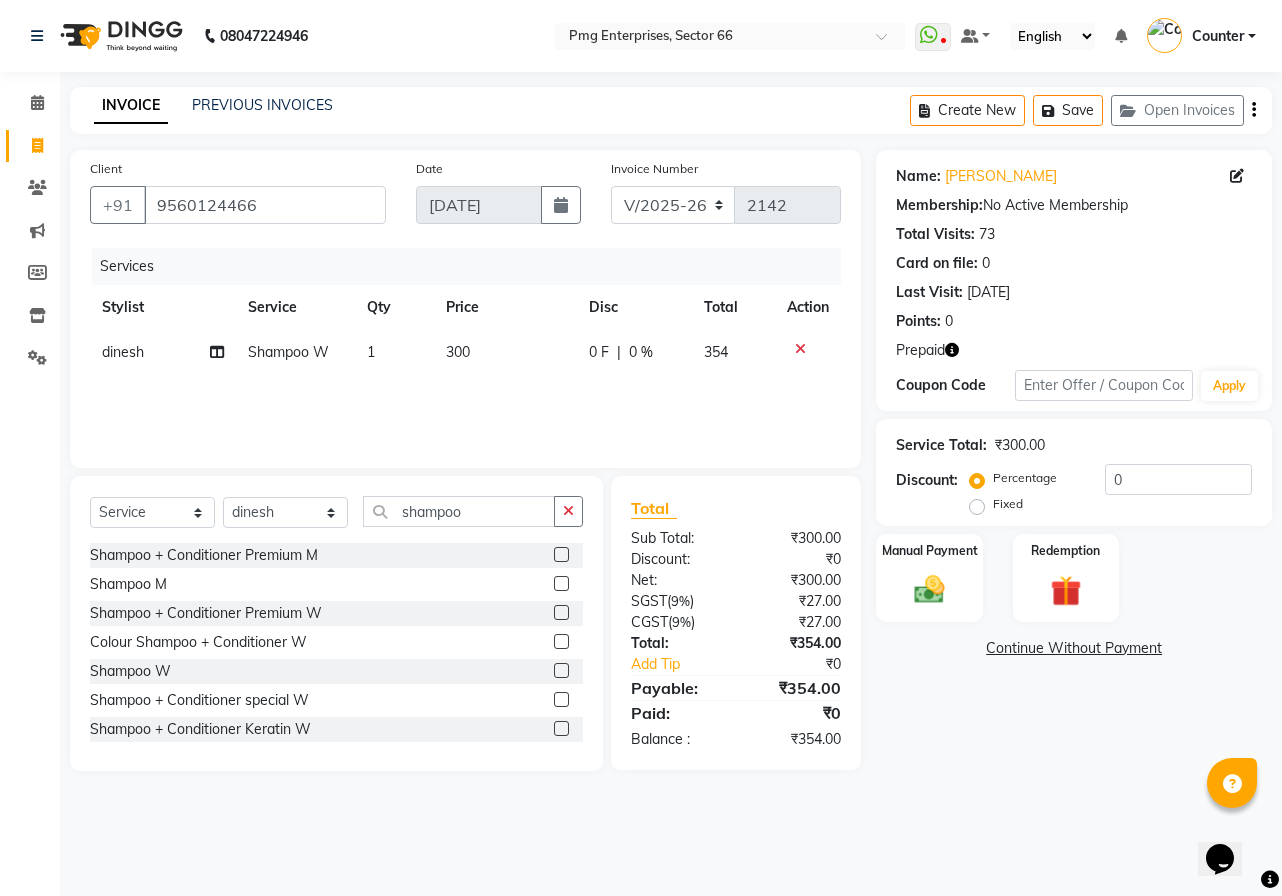 scroll, scrollTop: 3, scrollLeft: 0, axis: vertical 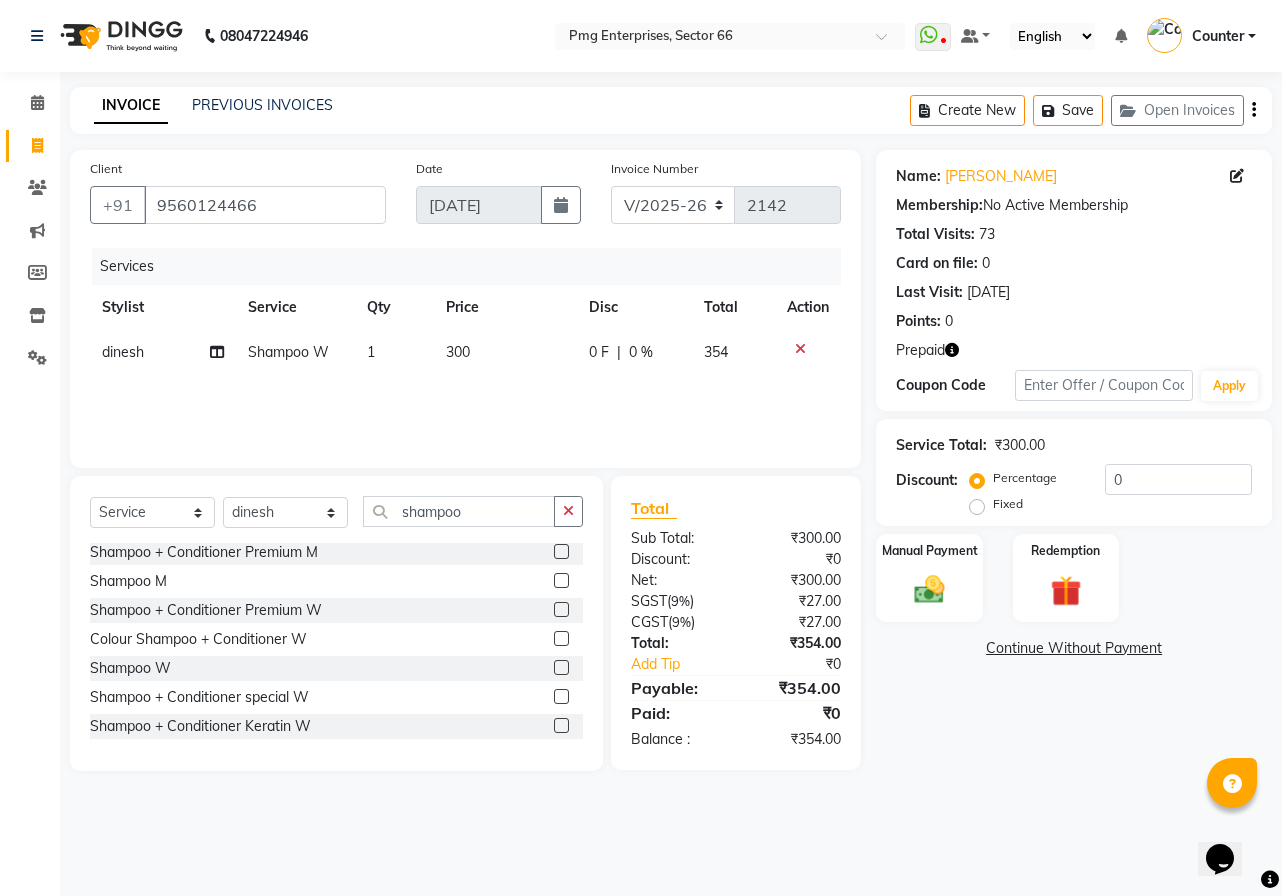 click 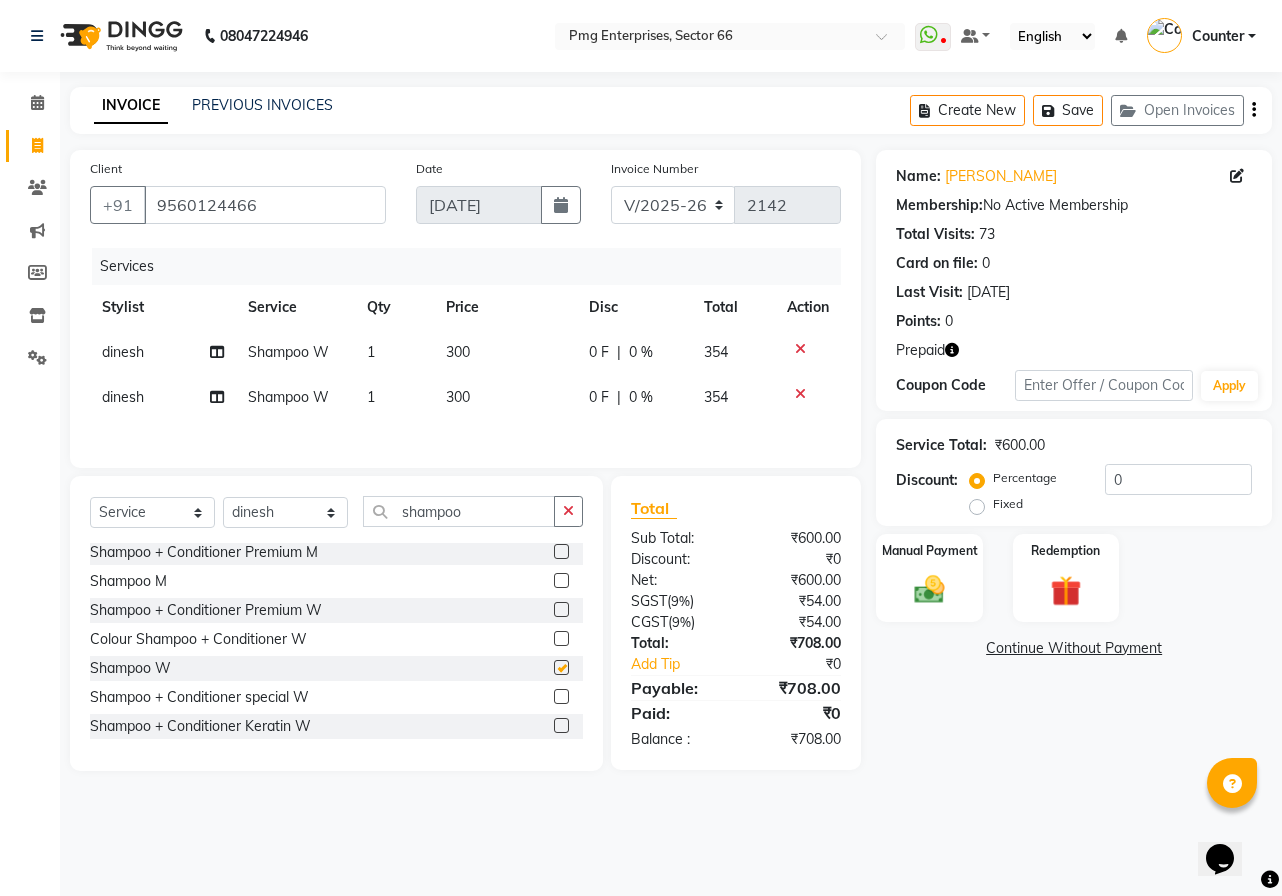checkbox on "false" 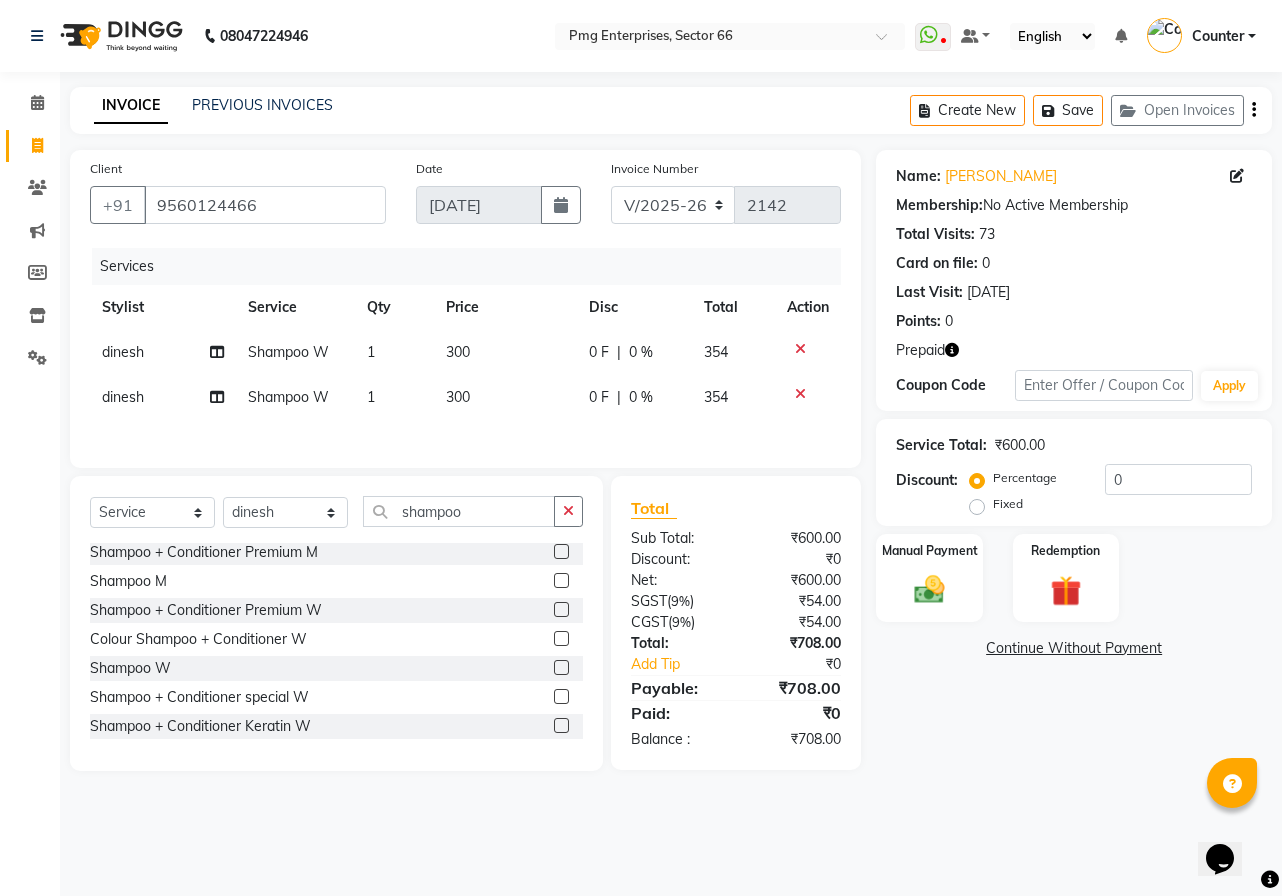 click 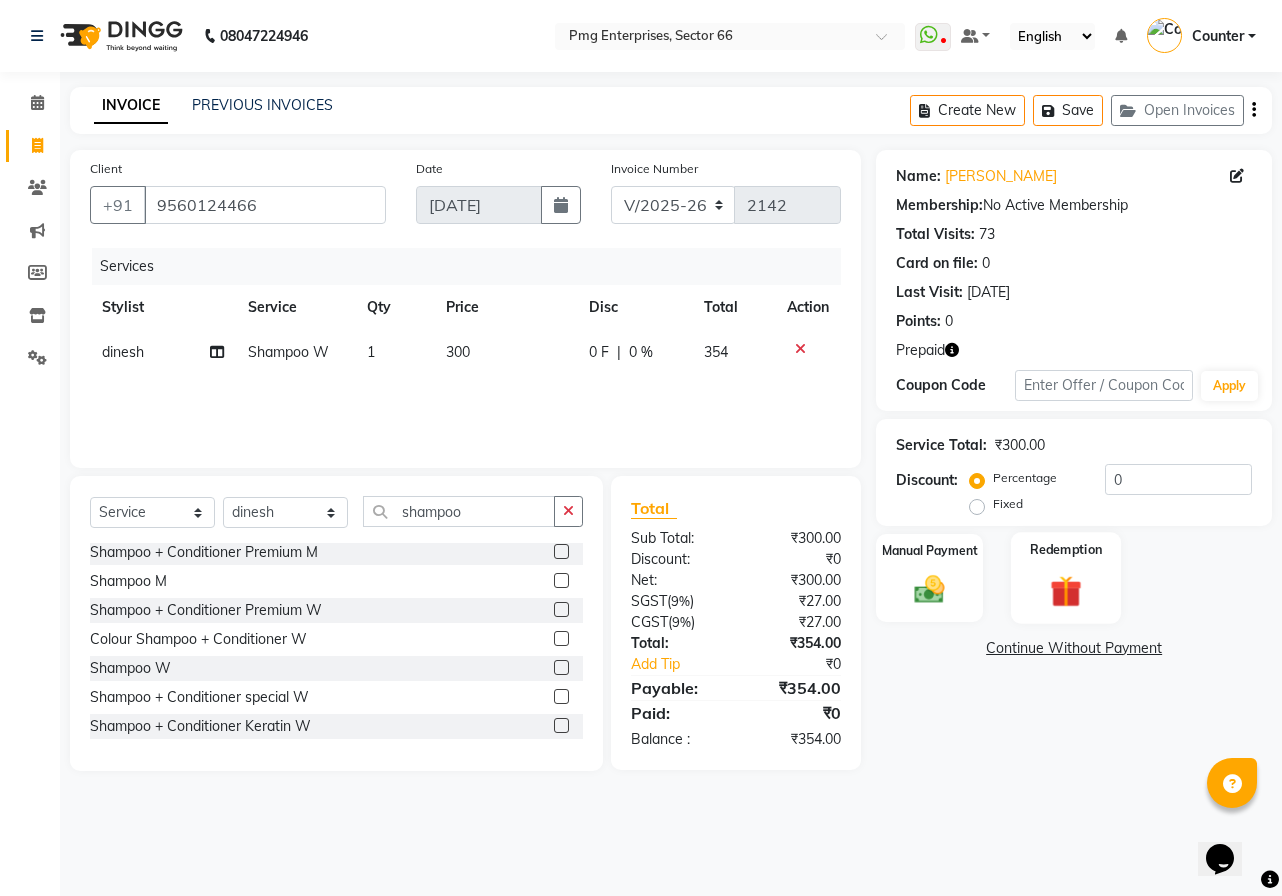 click 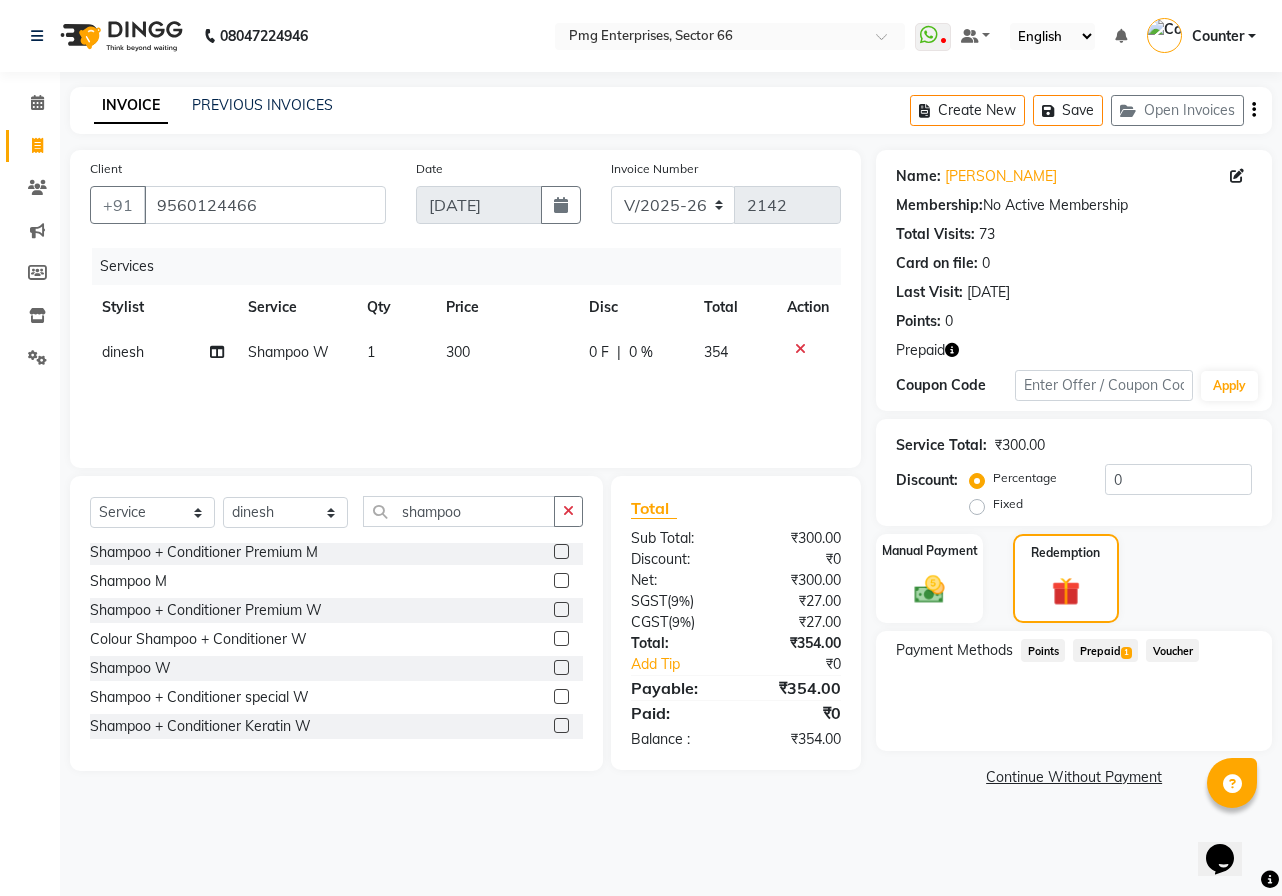 click on "Prepaid  1" 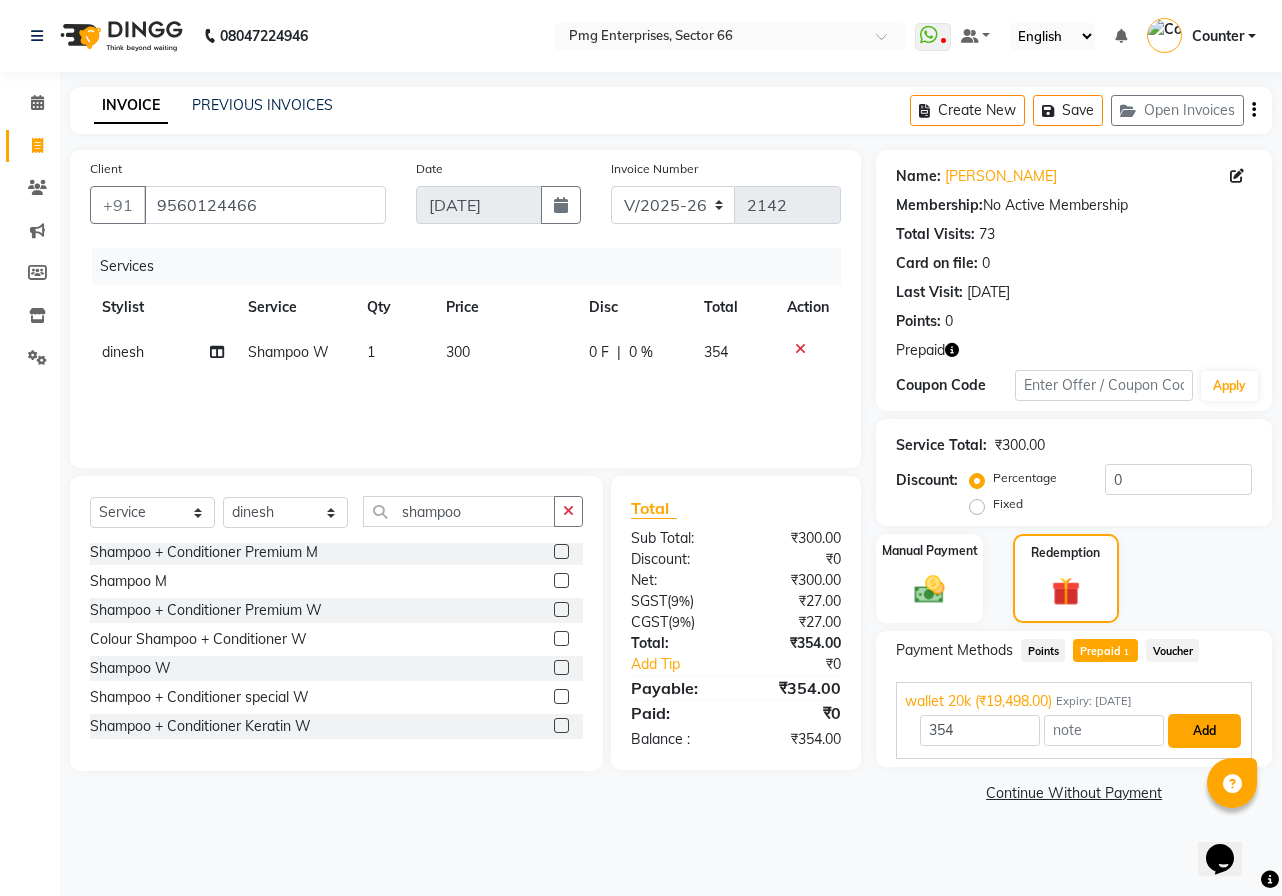 click on "Add" at bounding box center [1204, 731] 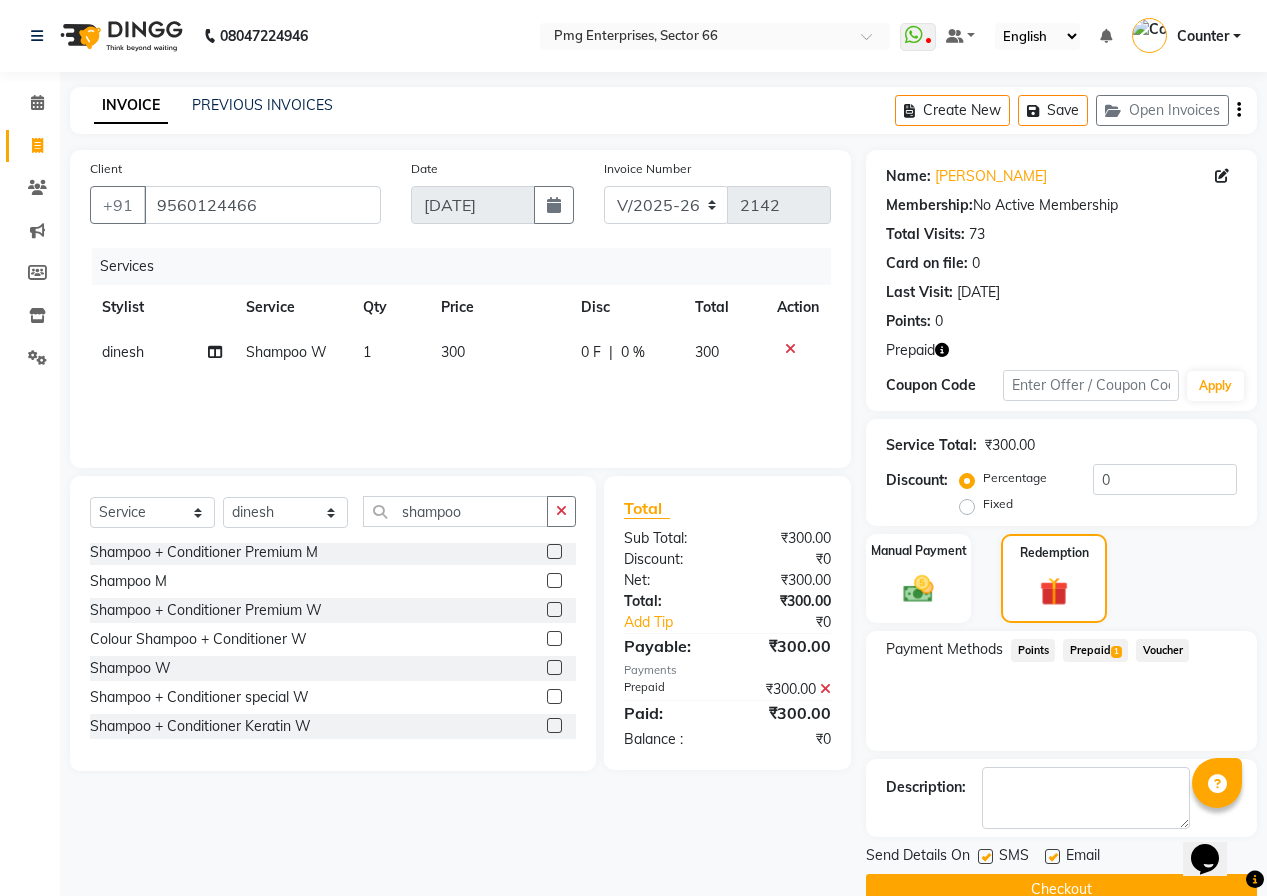 click on "Checkout" 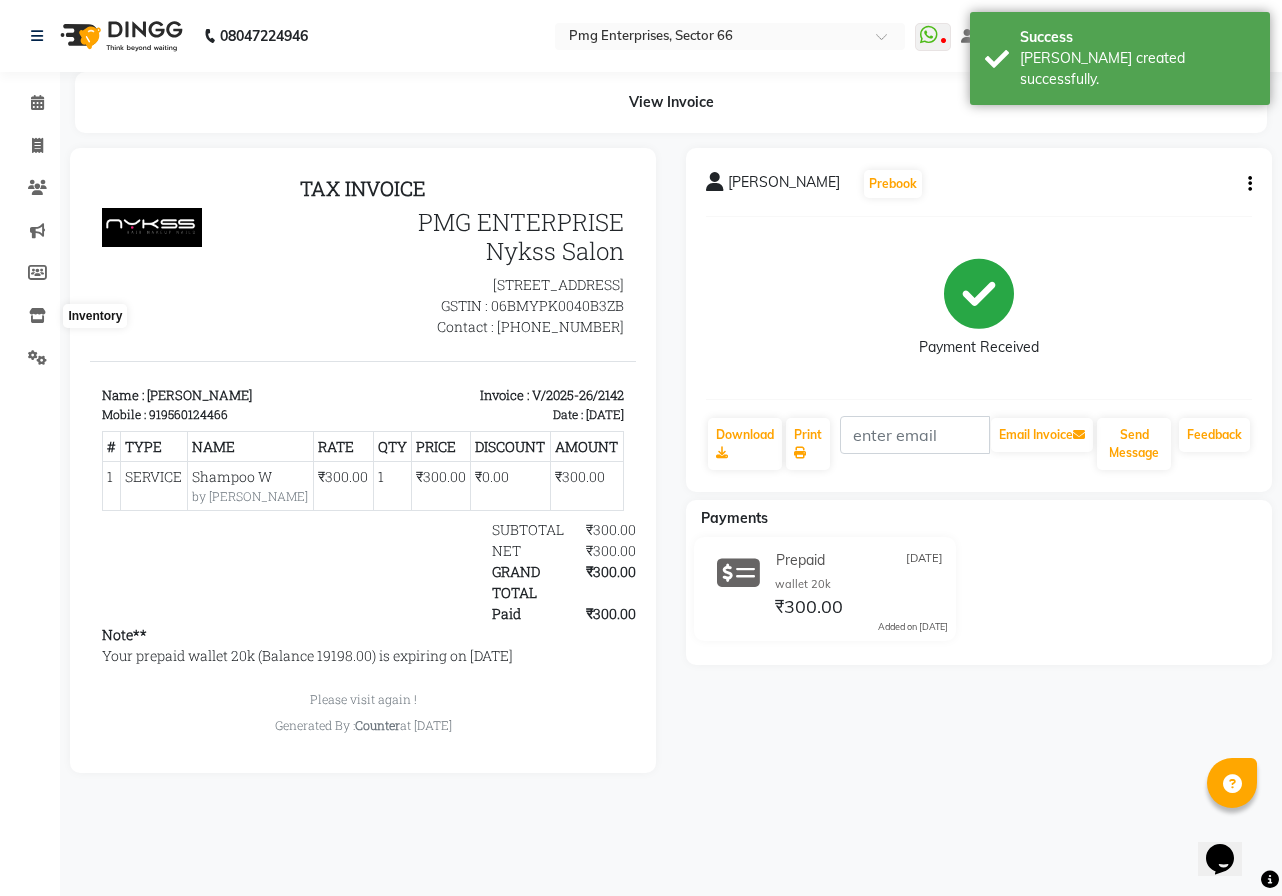 scroll, scrollTop: 0, scrollLeft: 0, axis: both 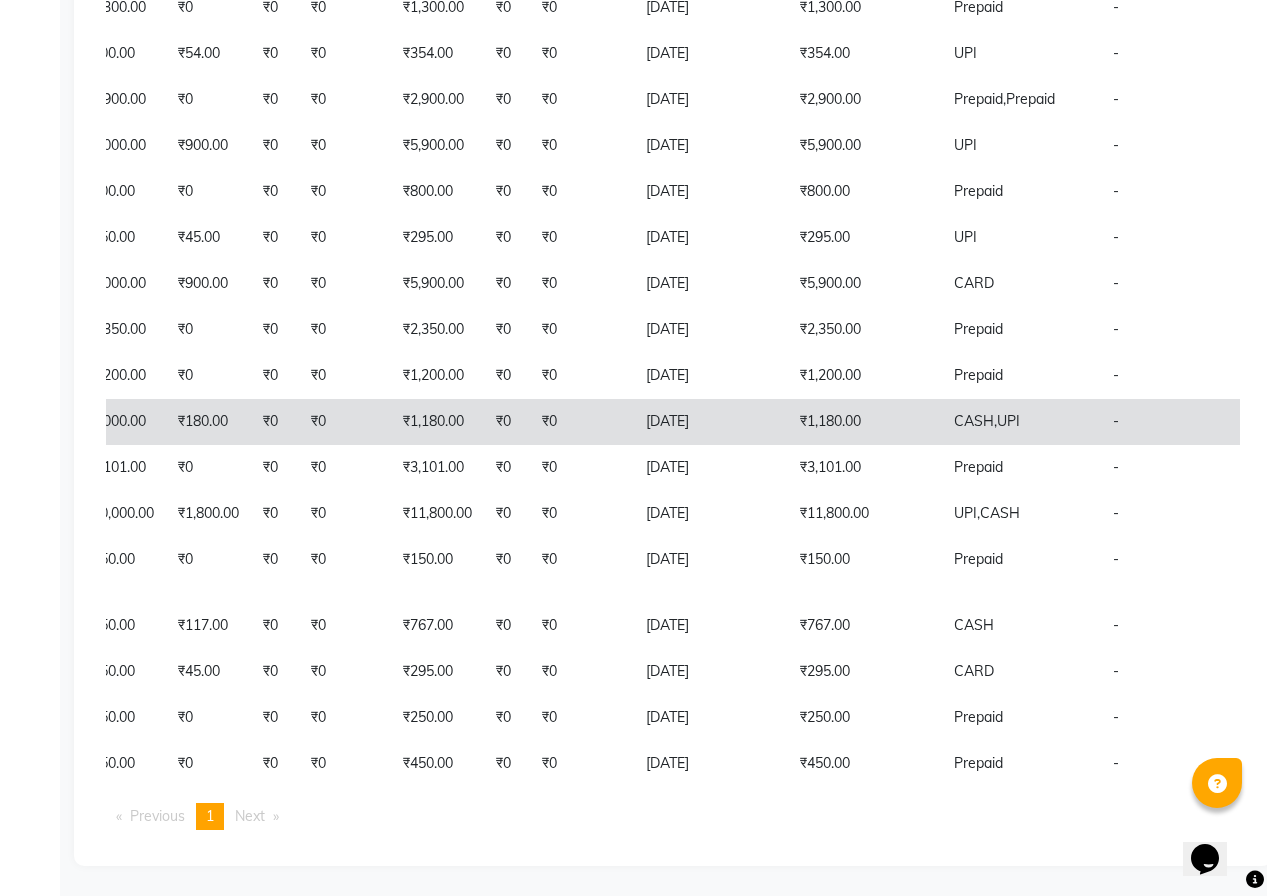 click on "CASH," 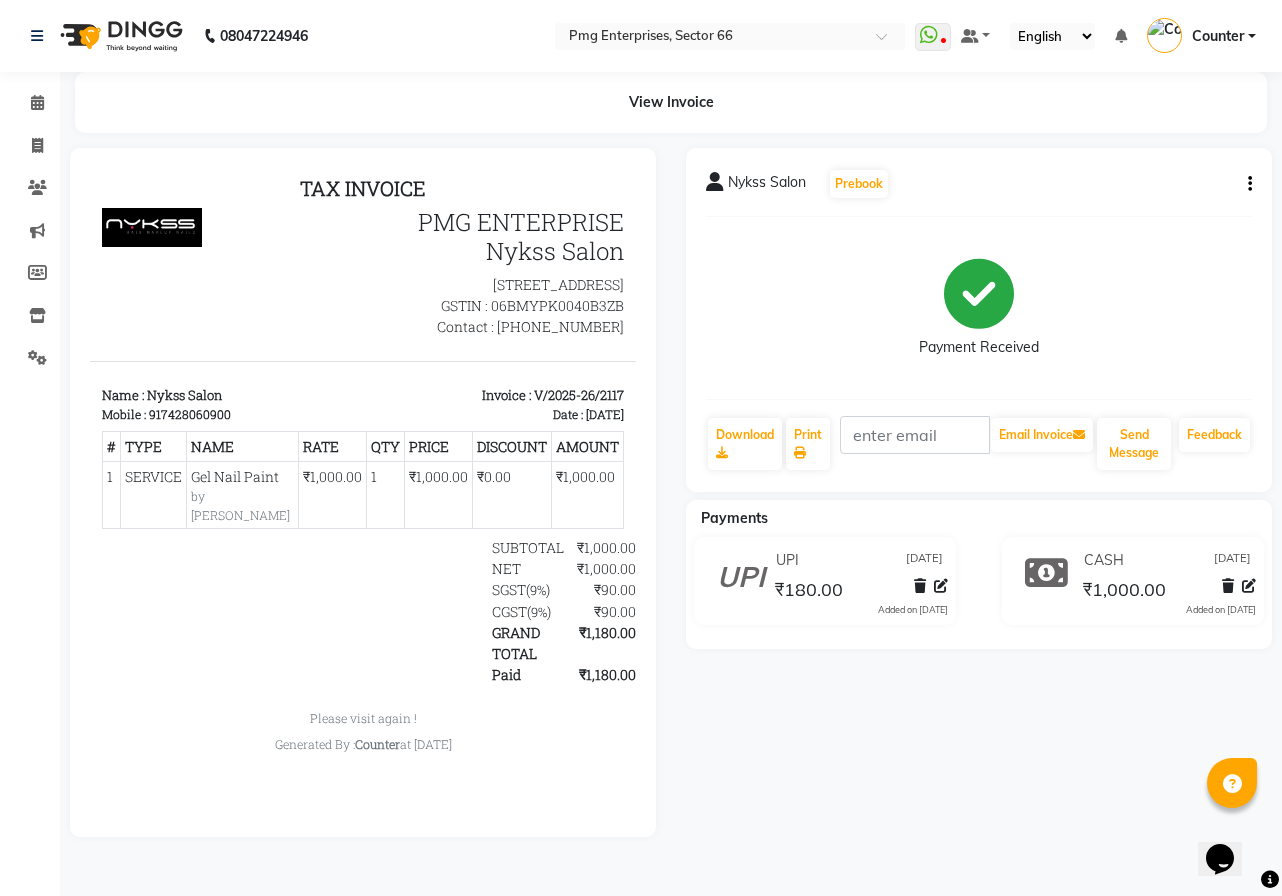 scroll, scrollTop: 0, scrollLeft: 0, axis: both 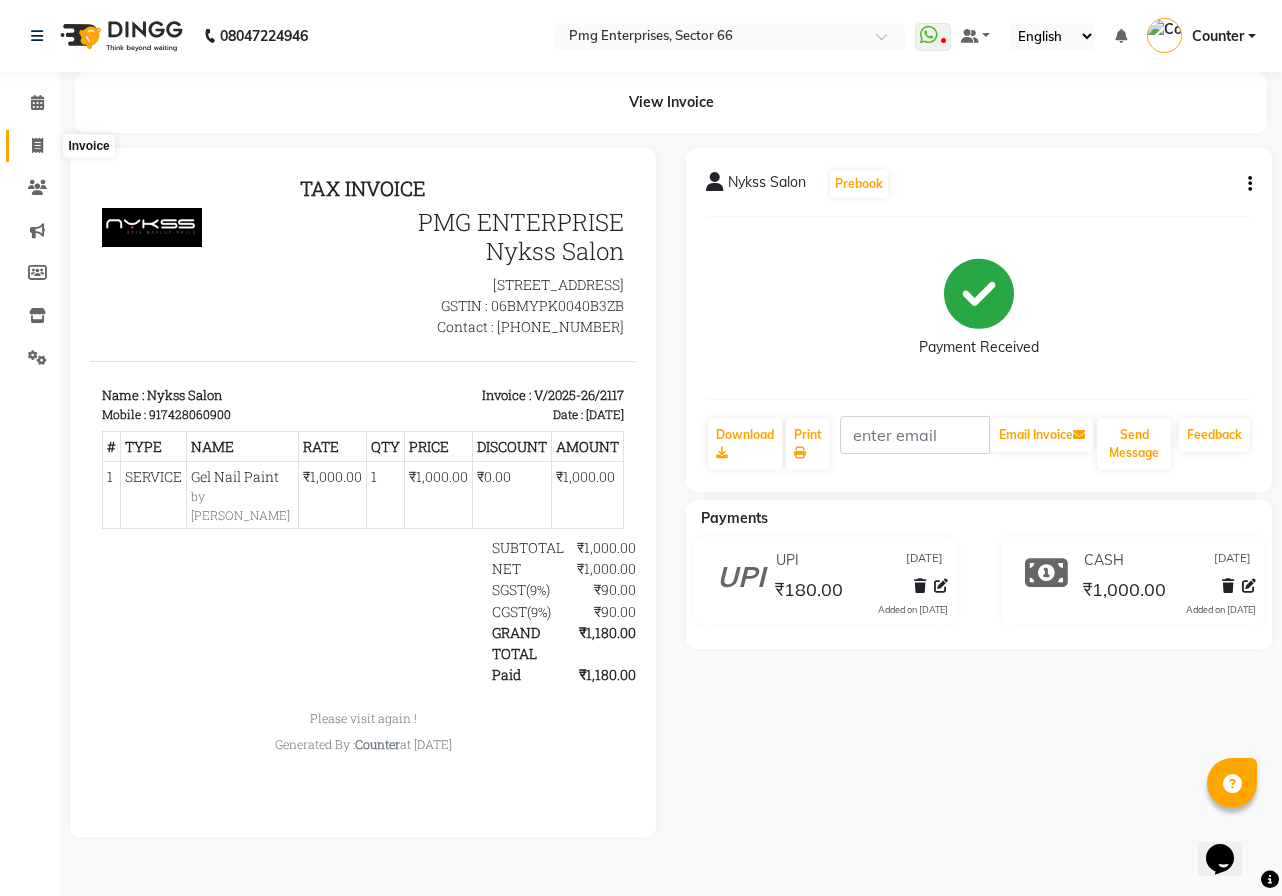 click 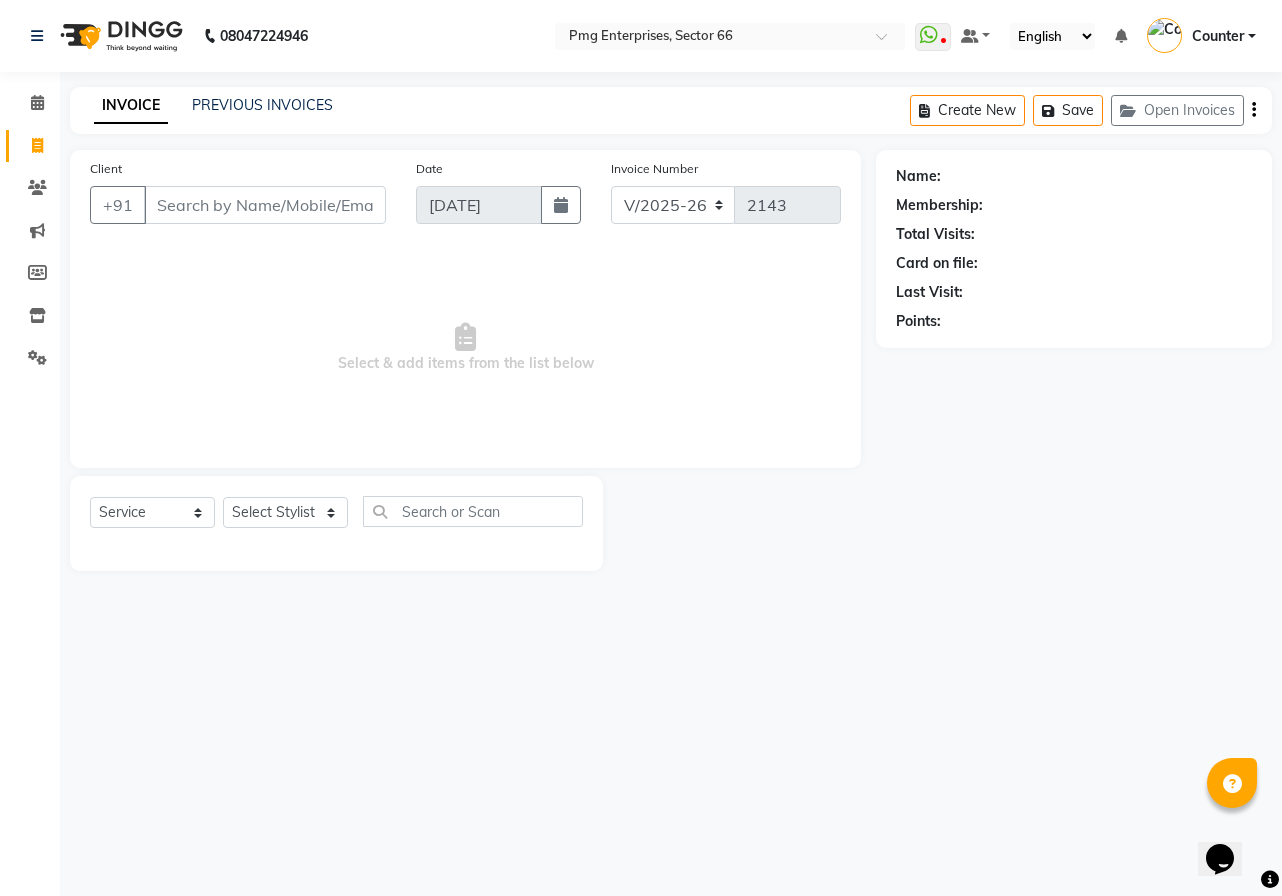 click on "Client" at bounding box center (265, 205) 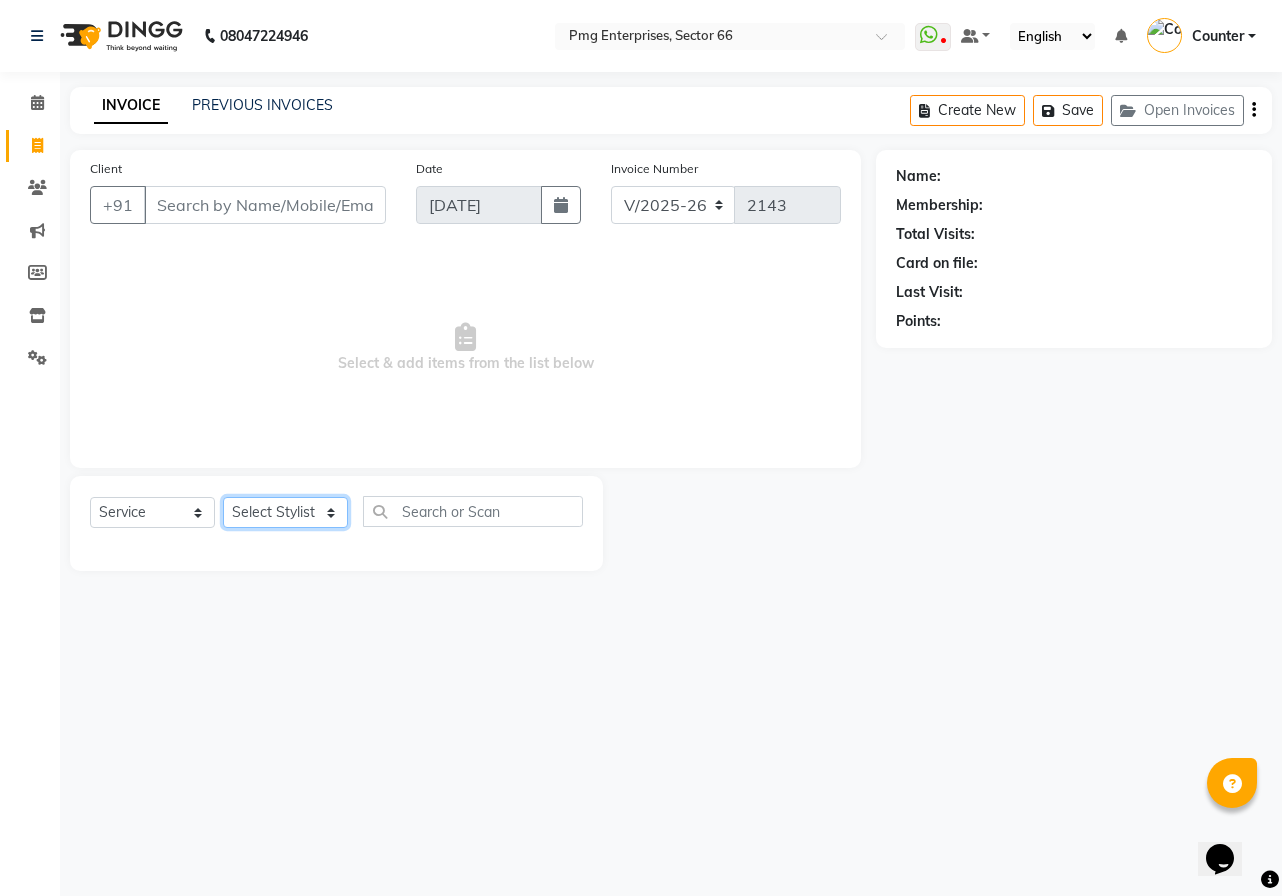 click on "Select Stylist [PERSON_NAME] Counter [PERSON_NAME] [PERSON_NAME] [PERSON_NAME] [PERSON_NAME]" 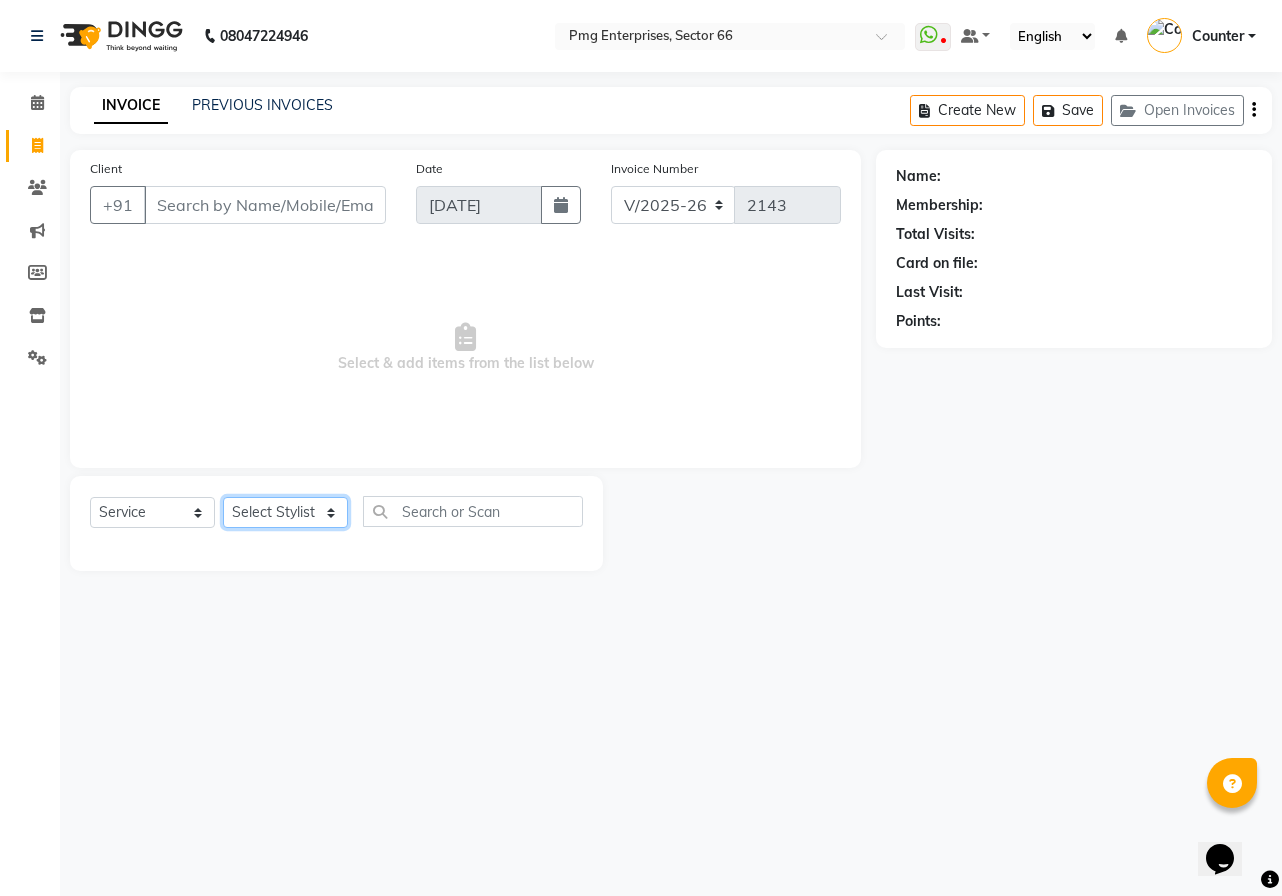 select on "70413" 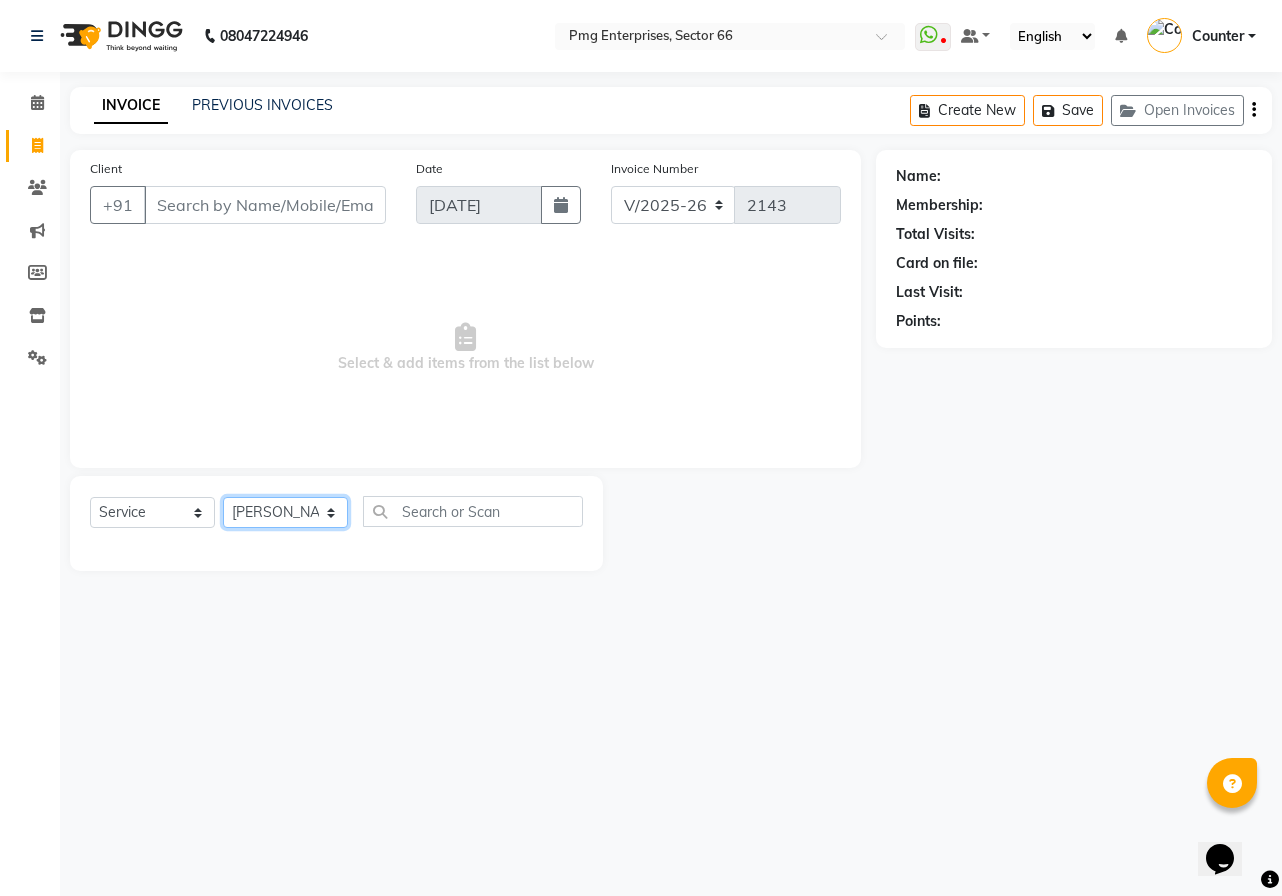 click on "Select Stylist [PERSON_NAME] Counter [PERSON_NAME] [PERSON_NAME] [PERSON_NAME] [PERSON_NAME]" 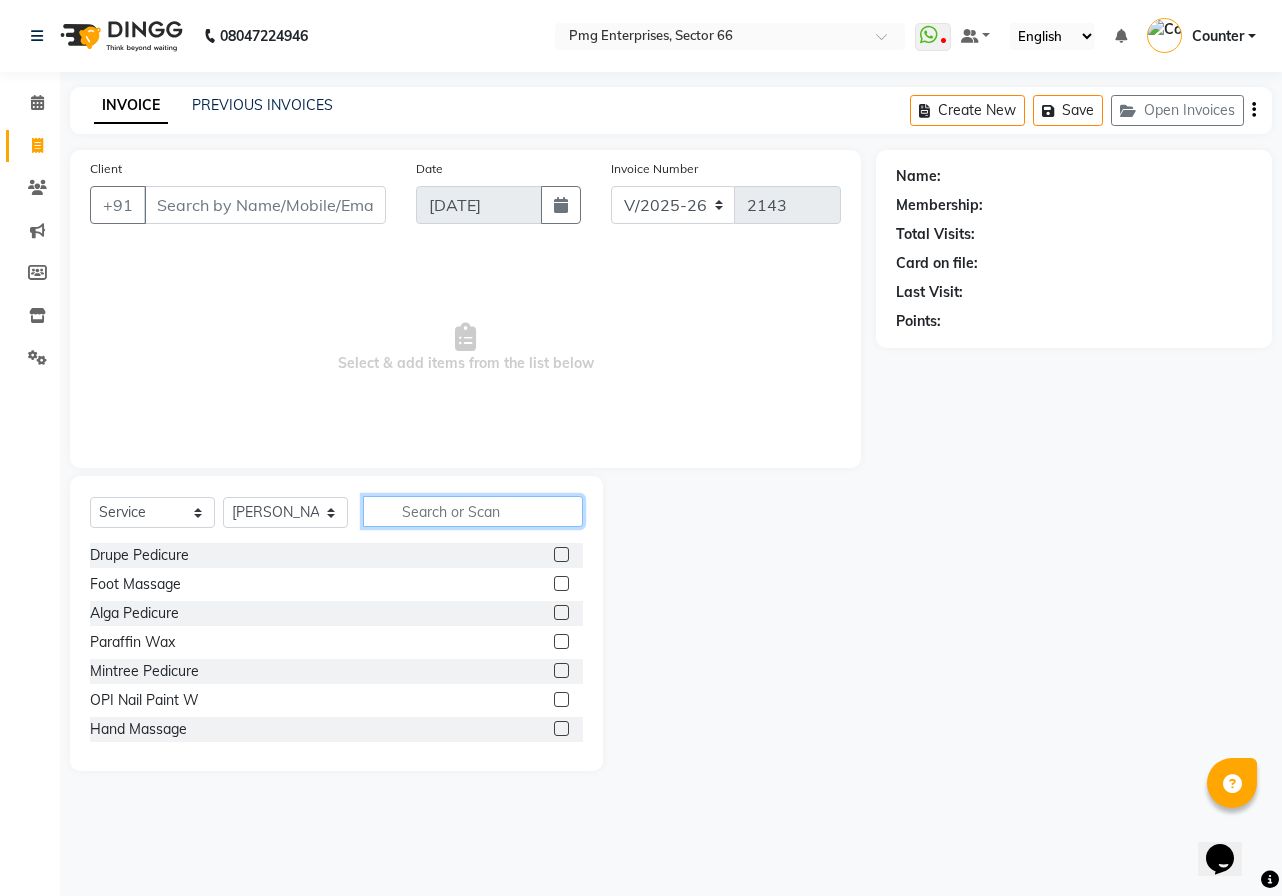 click 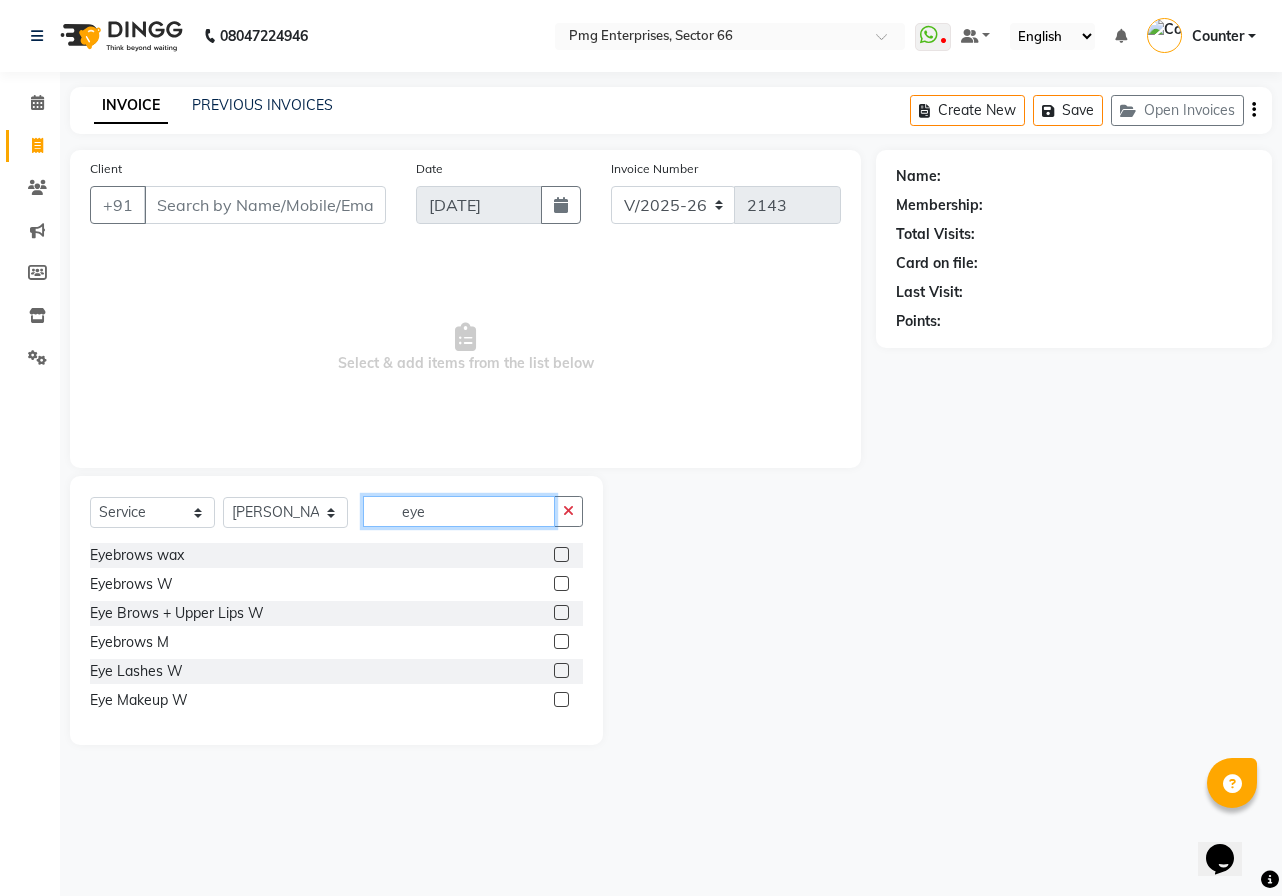 type on "eye" 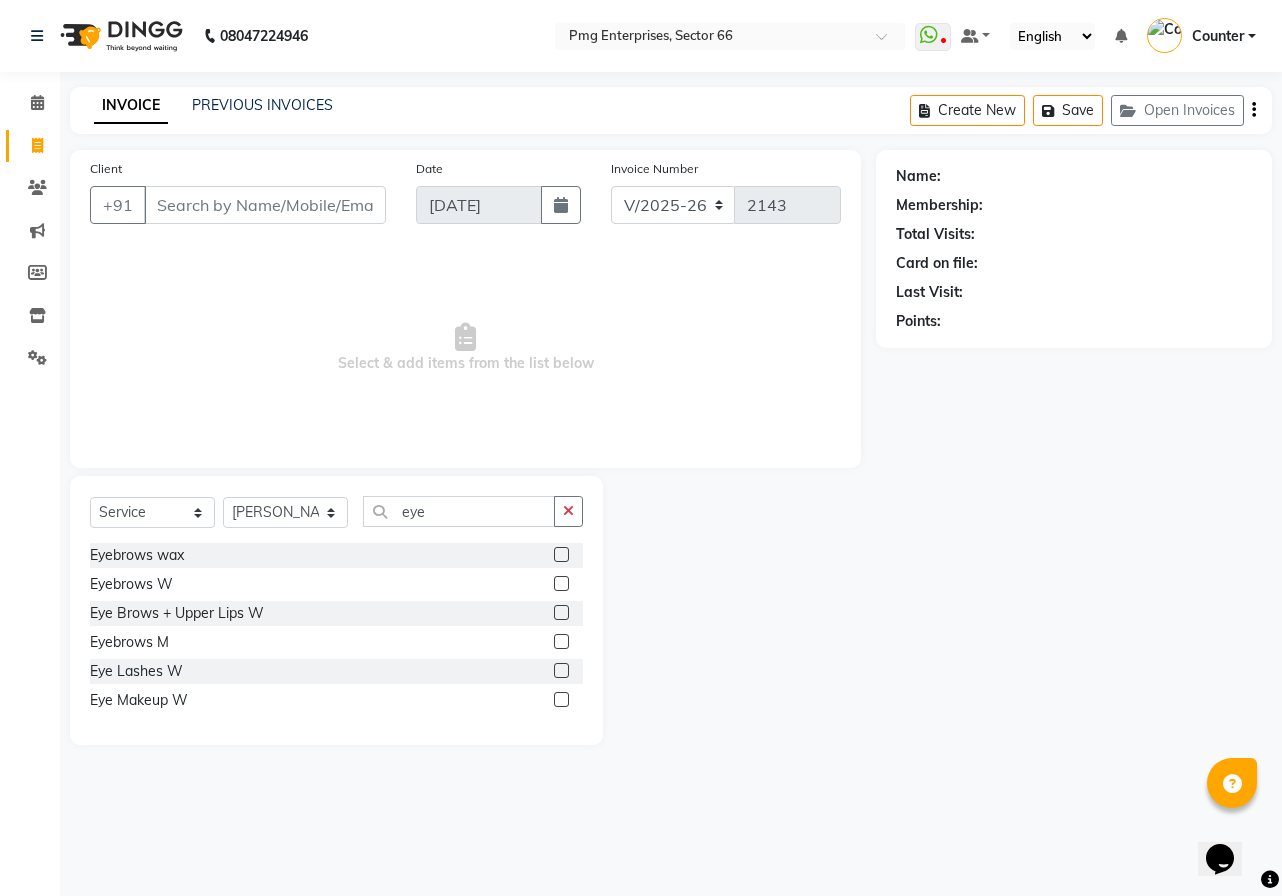 click 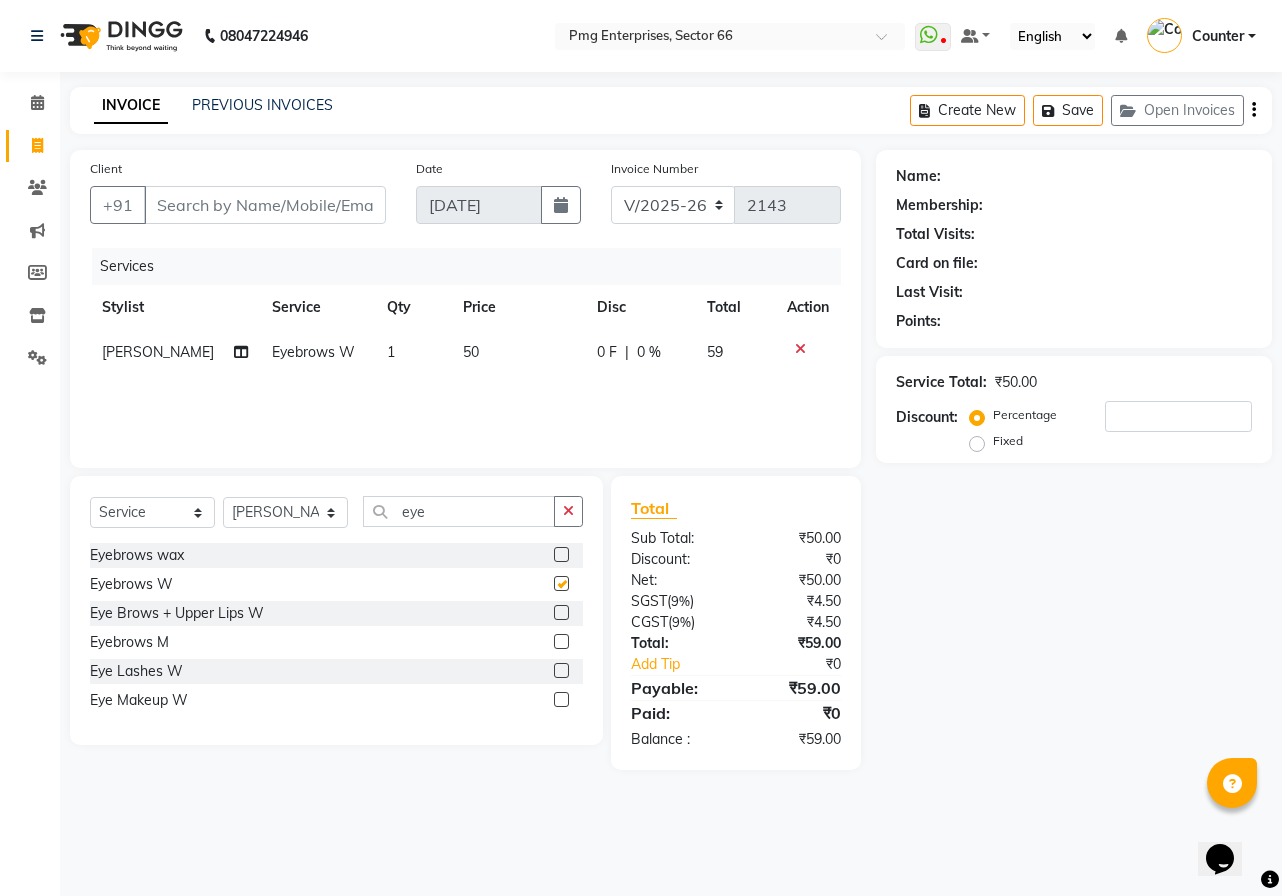 checkbox on "false" 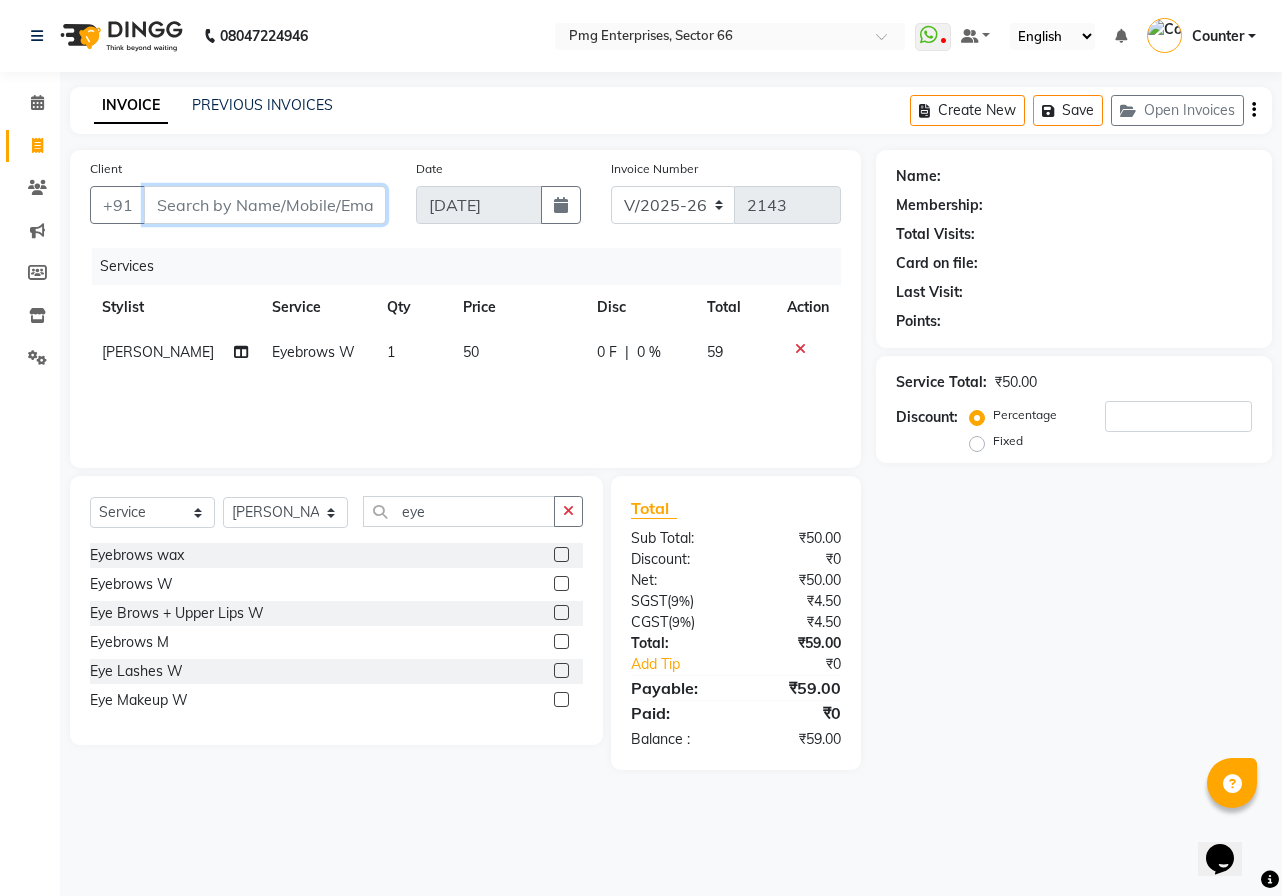 click on "Client" at bounding box center [265, 205] 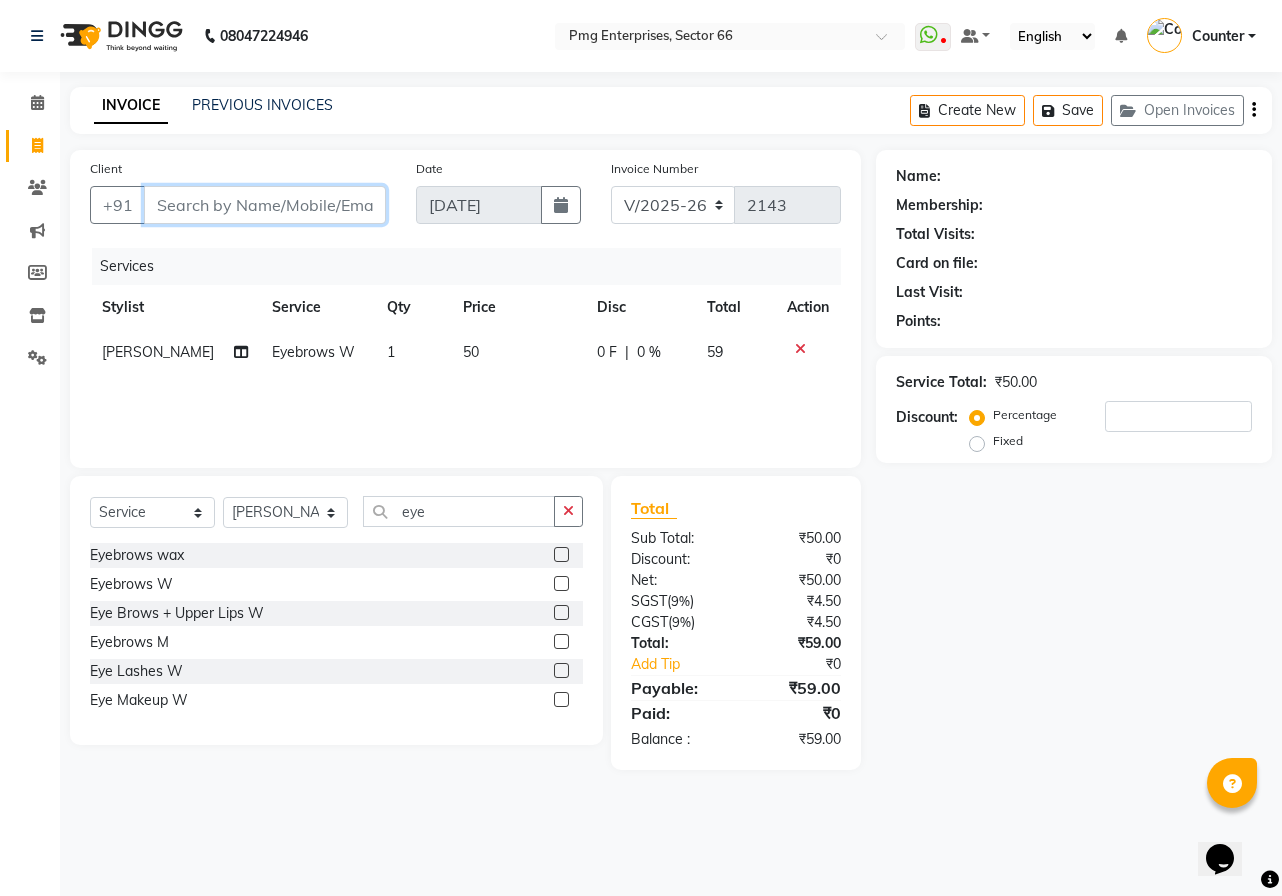 click on "Client" at bounding box center [265, 205] 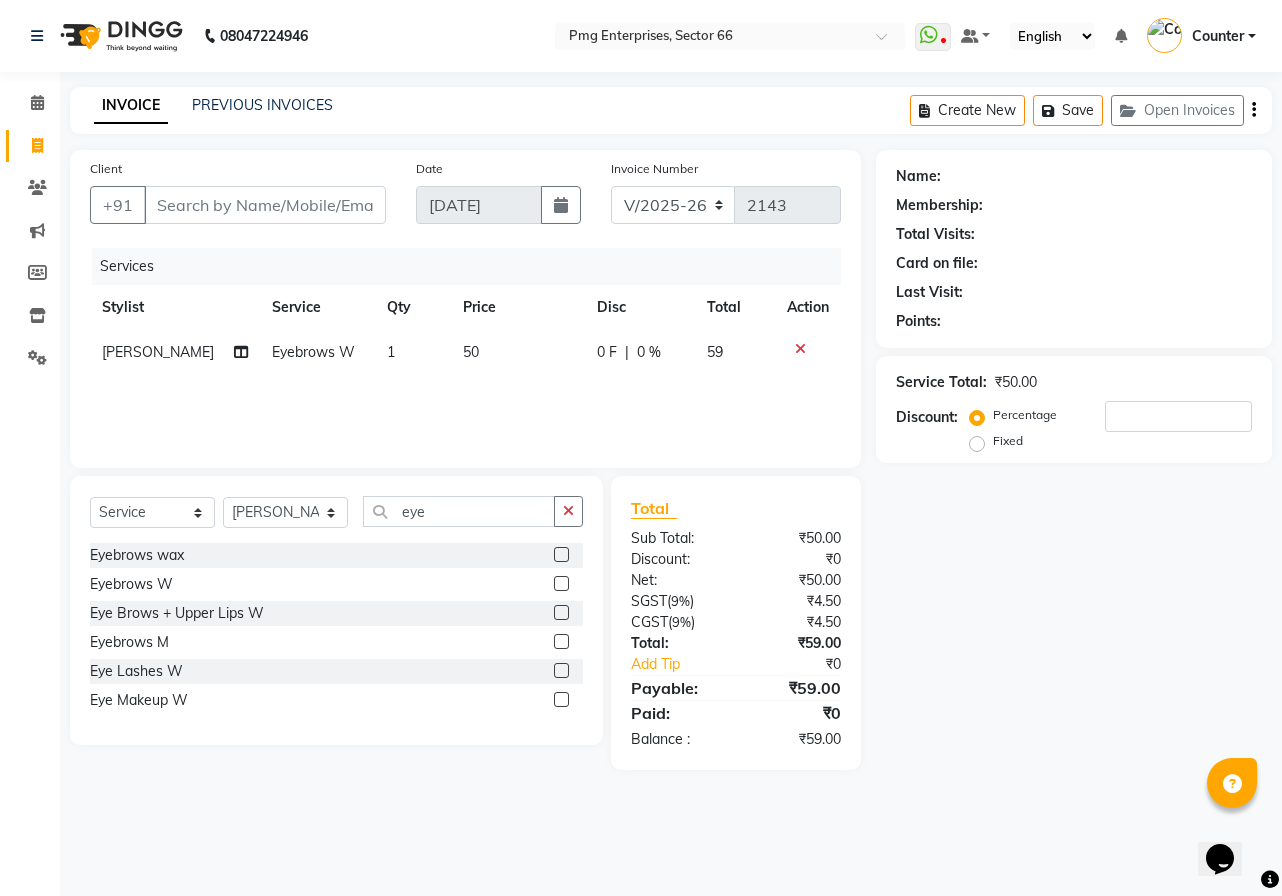 click on "Services" 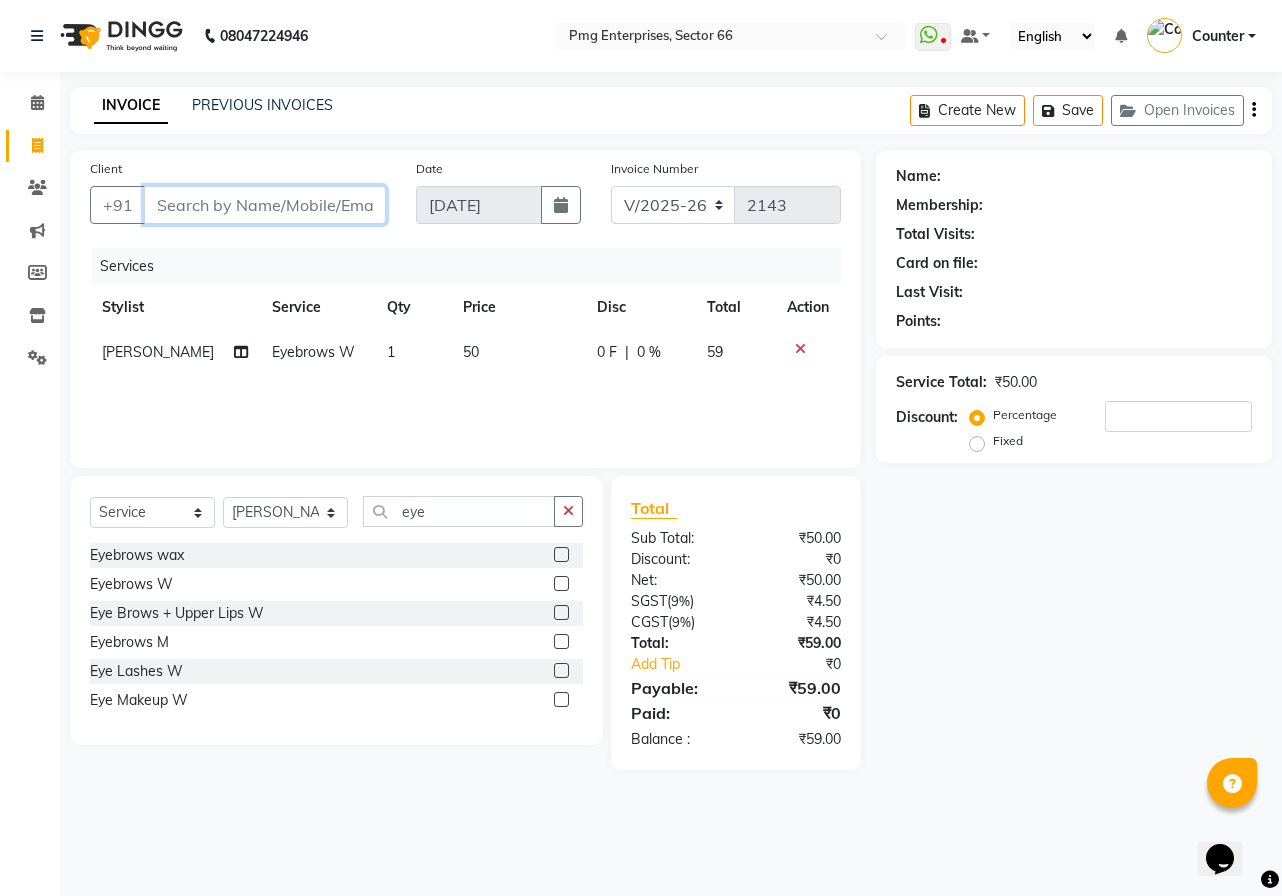 click on "Client" at bounding box center (265, 205) 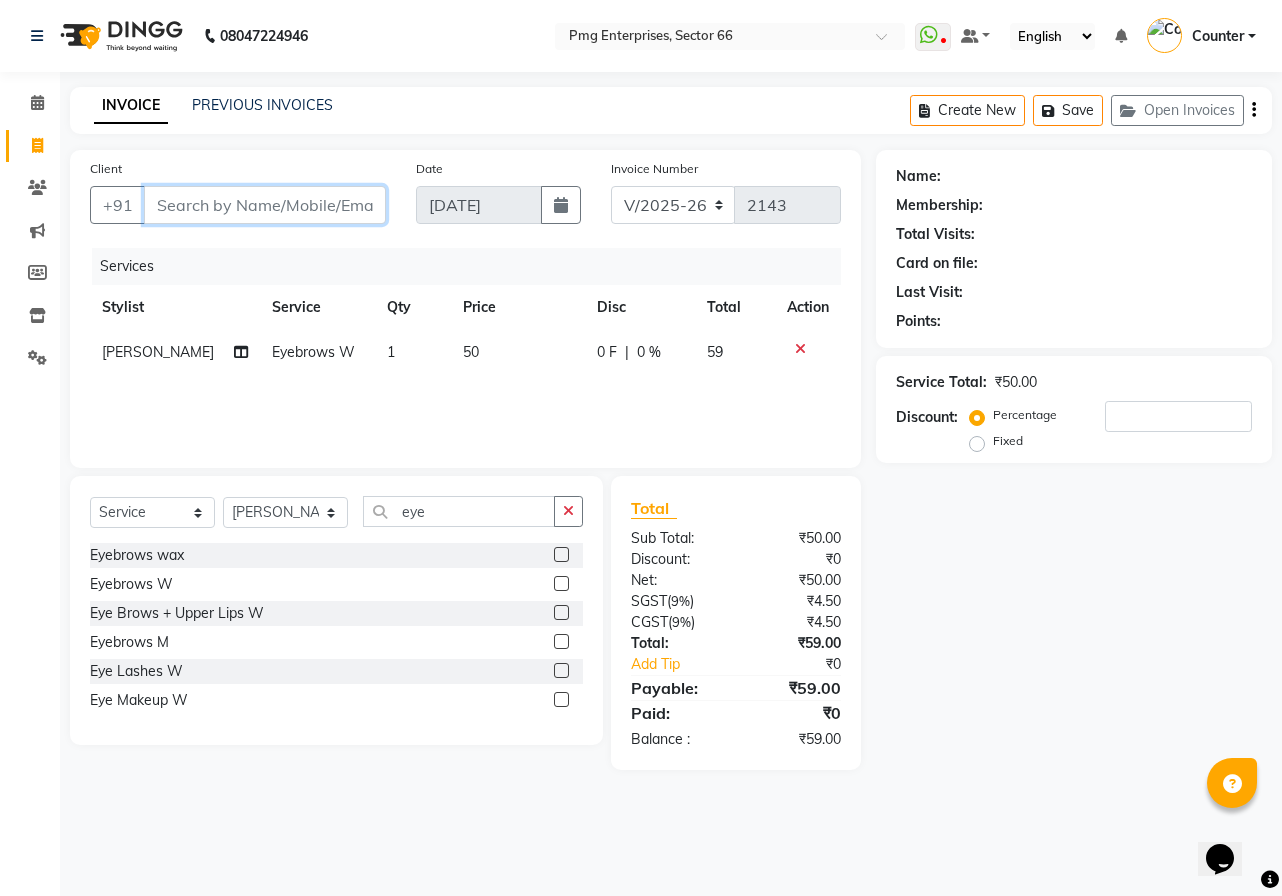 click on "Client" at bounding box center [265, 205] 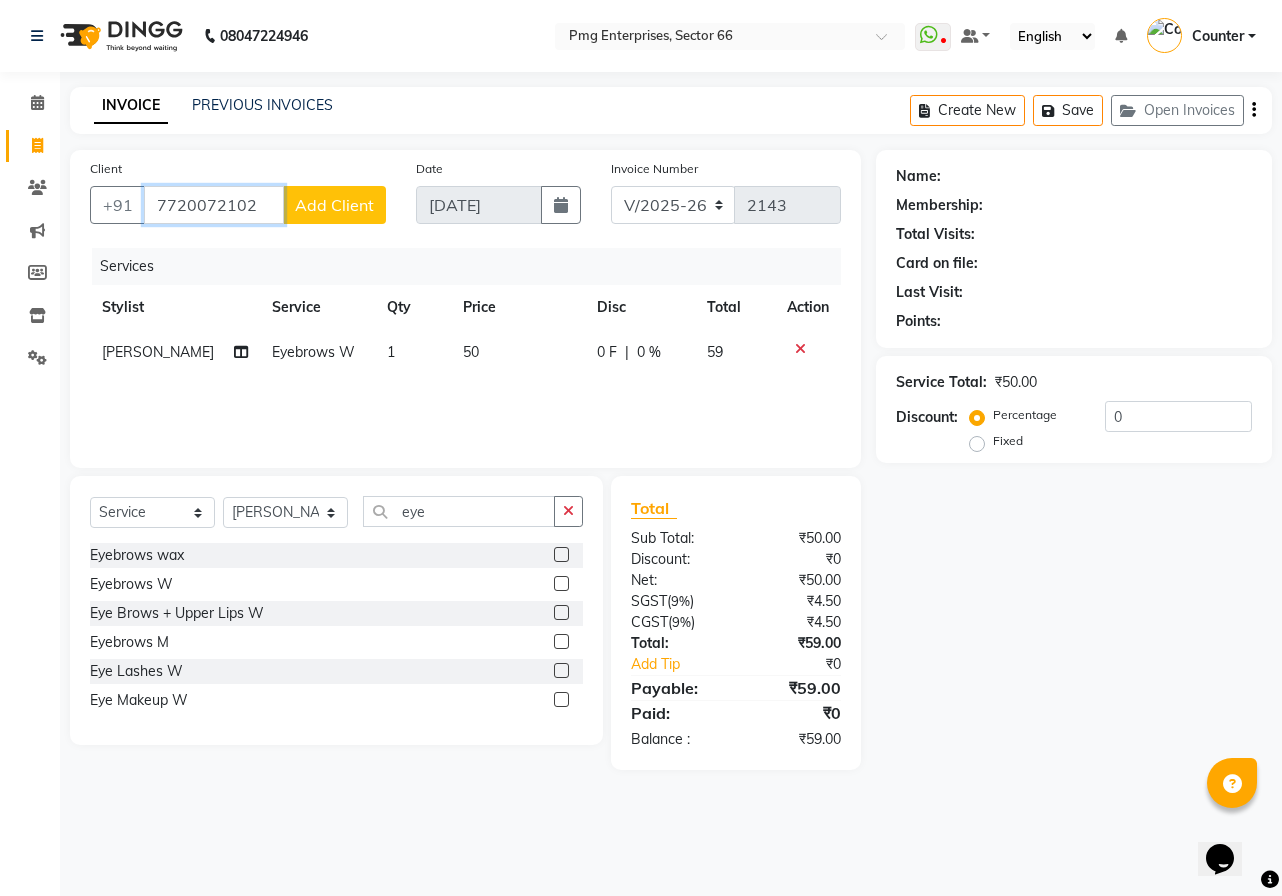 type on "7720072102" 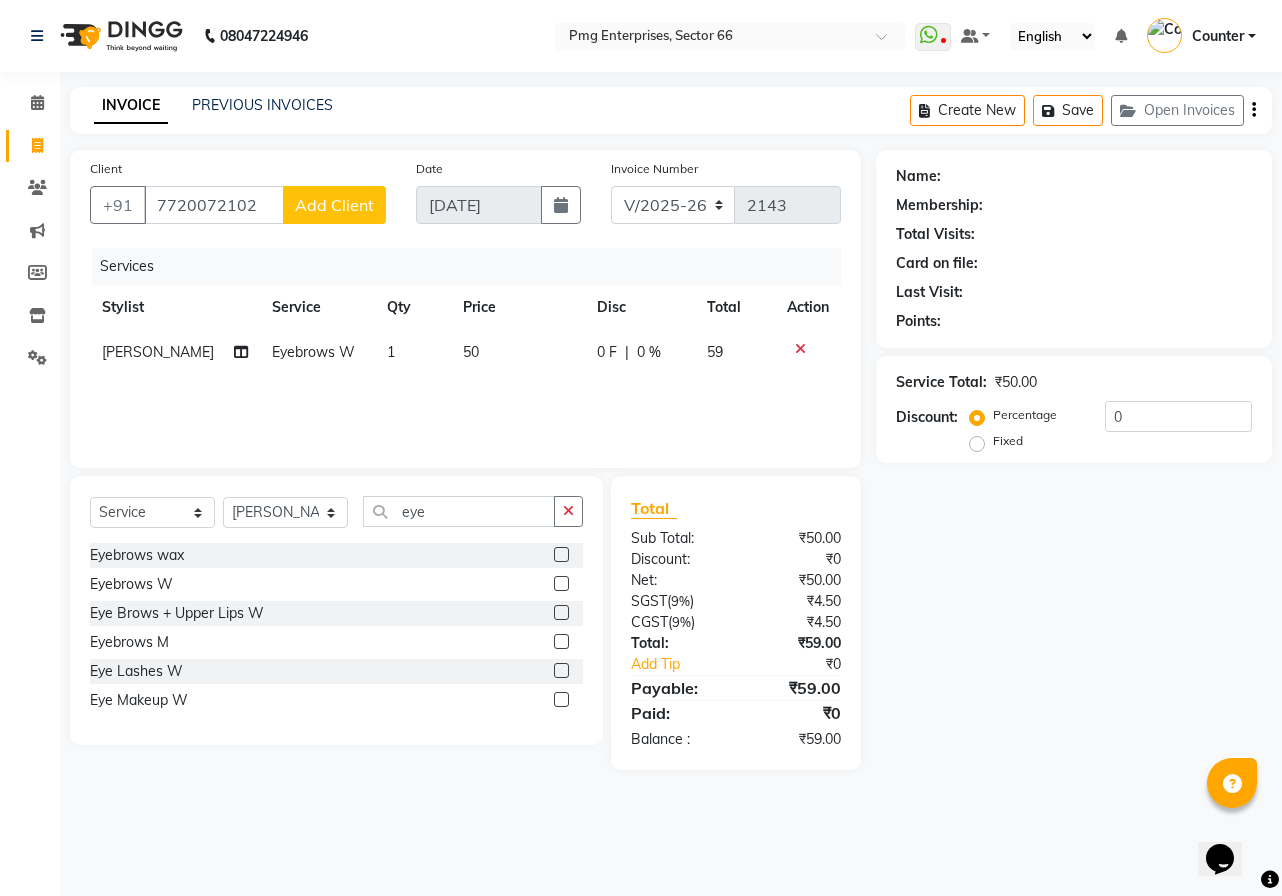 click on "Add Client" 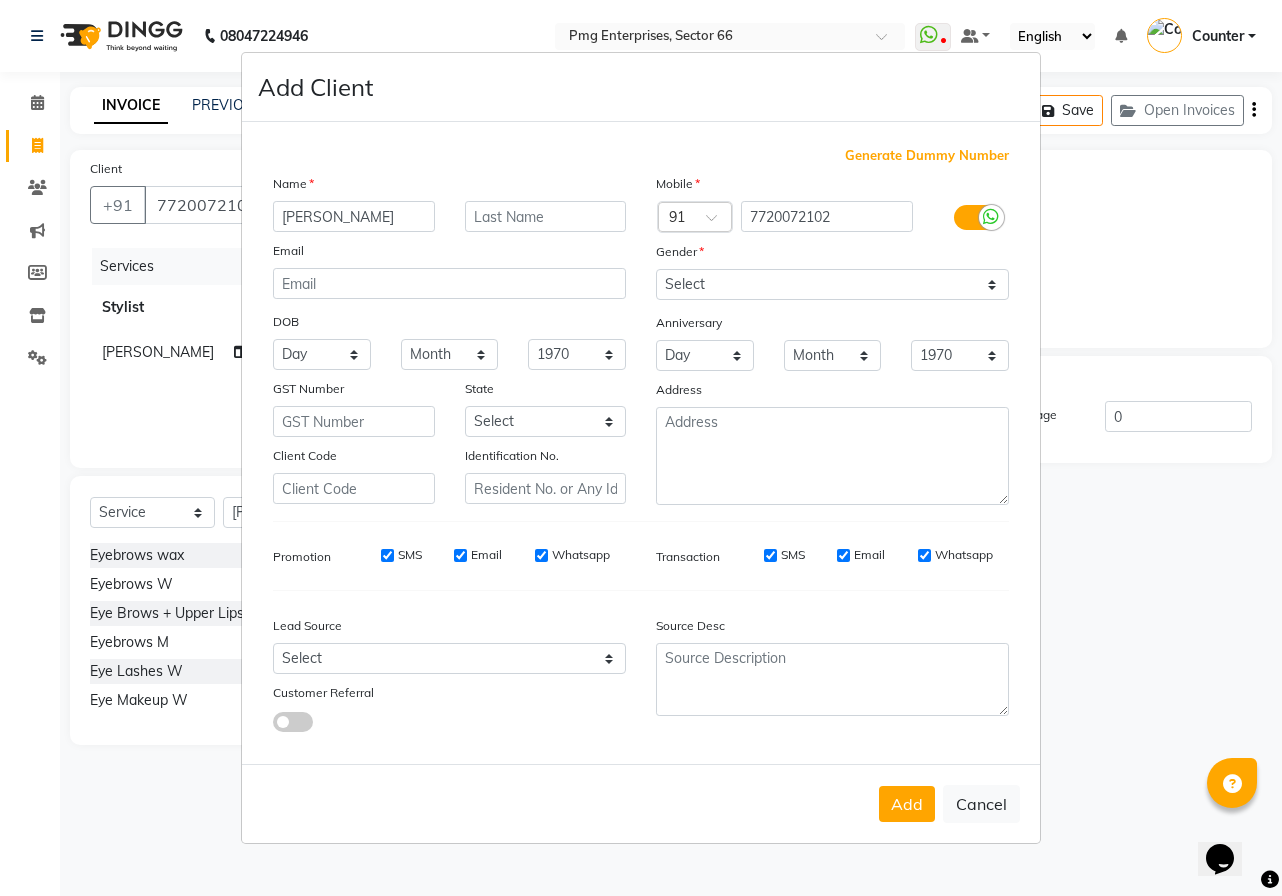 type on "Vrinda" 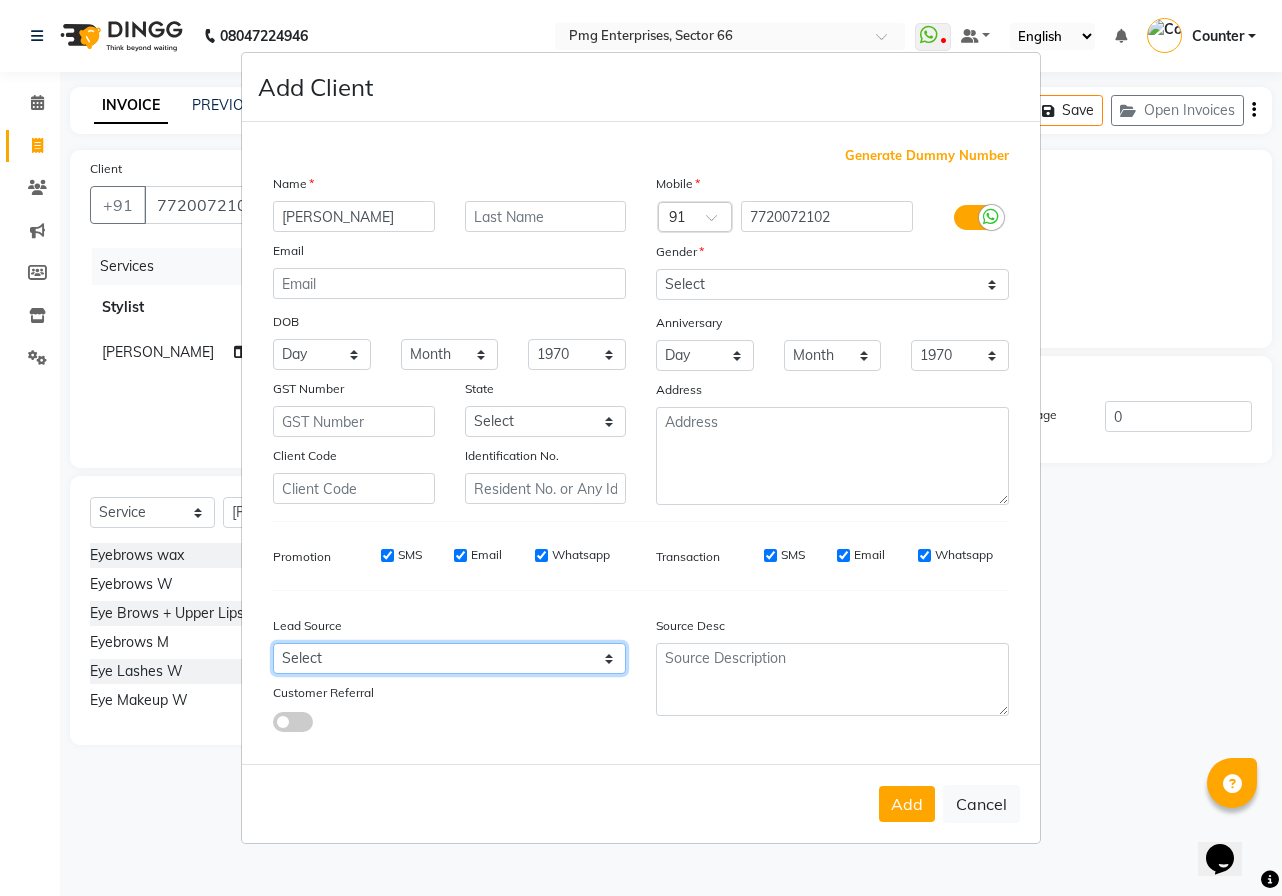 click on "Select Walk-in Referral Internet Friend Word of Mouth Advertisement Facebook JustDial Google Other Instagram  YouTube  WhatsApp" at bounding box center [449, 658] 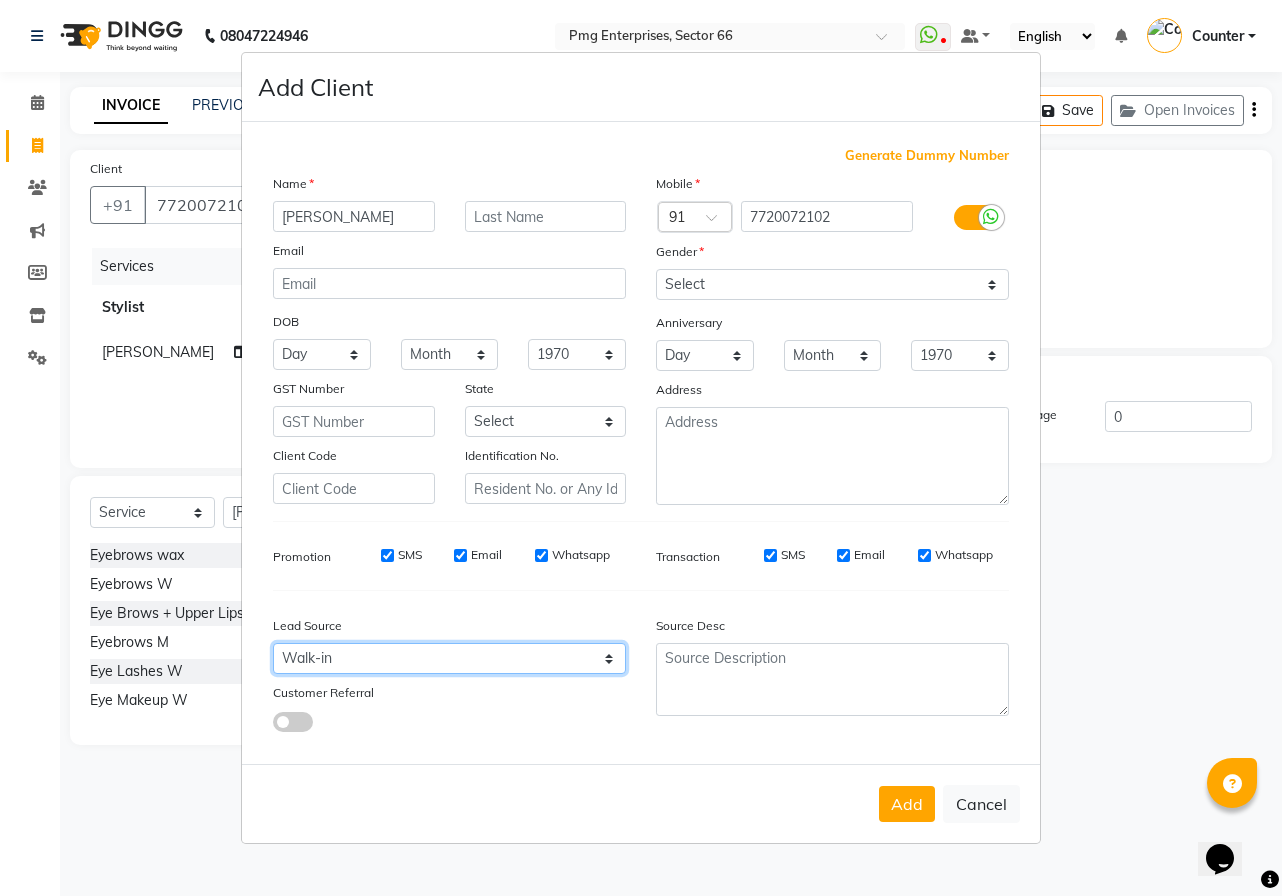 click on "Select Walk-in Referral Internet Friend Word of Mouth Advertisement Facebook JustDial Google Other Instagram  YouTube  WhatsApp" at bounding box center [449, 658] 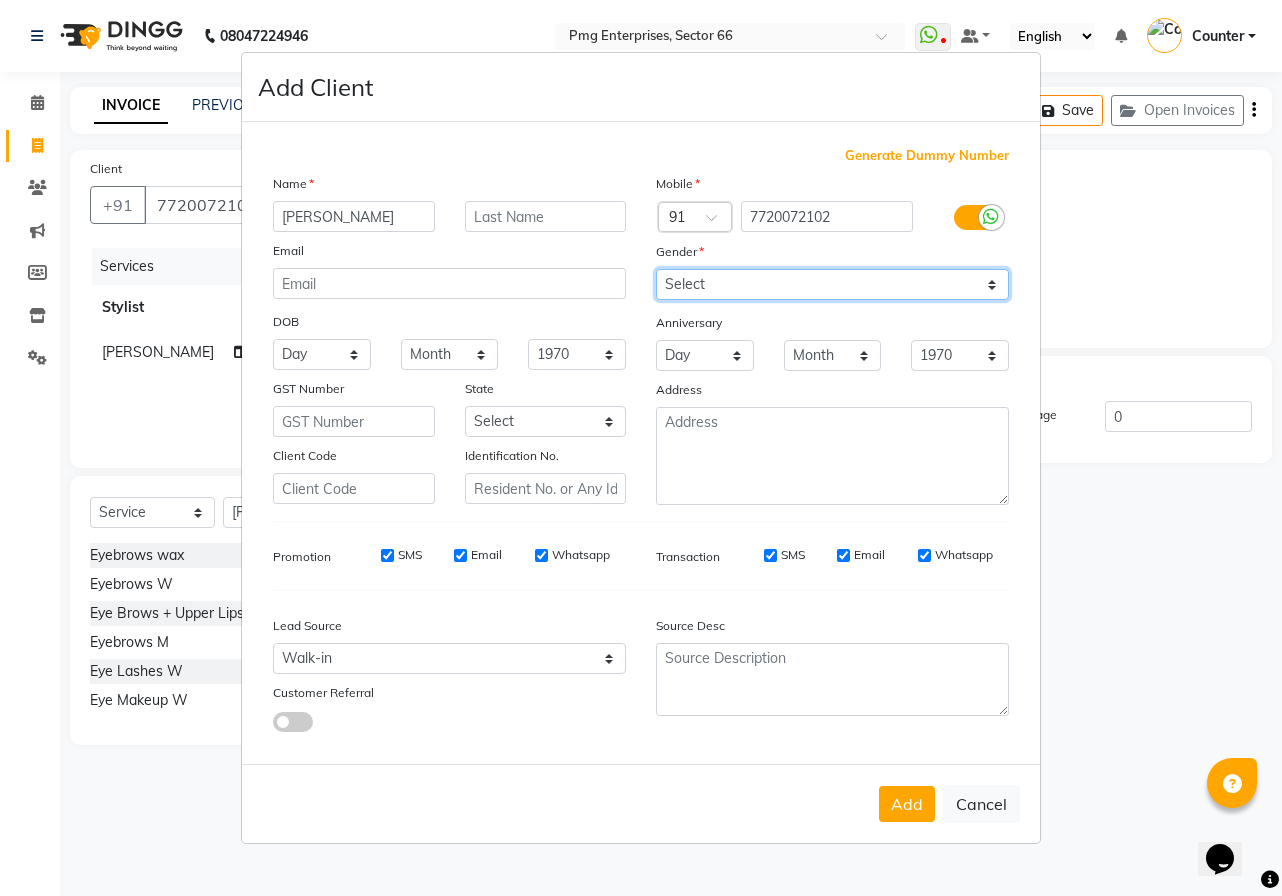 click on "Select Male Female Other Prefer Not To Say" at bounding box center (832, 284) 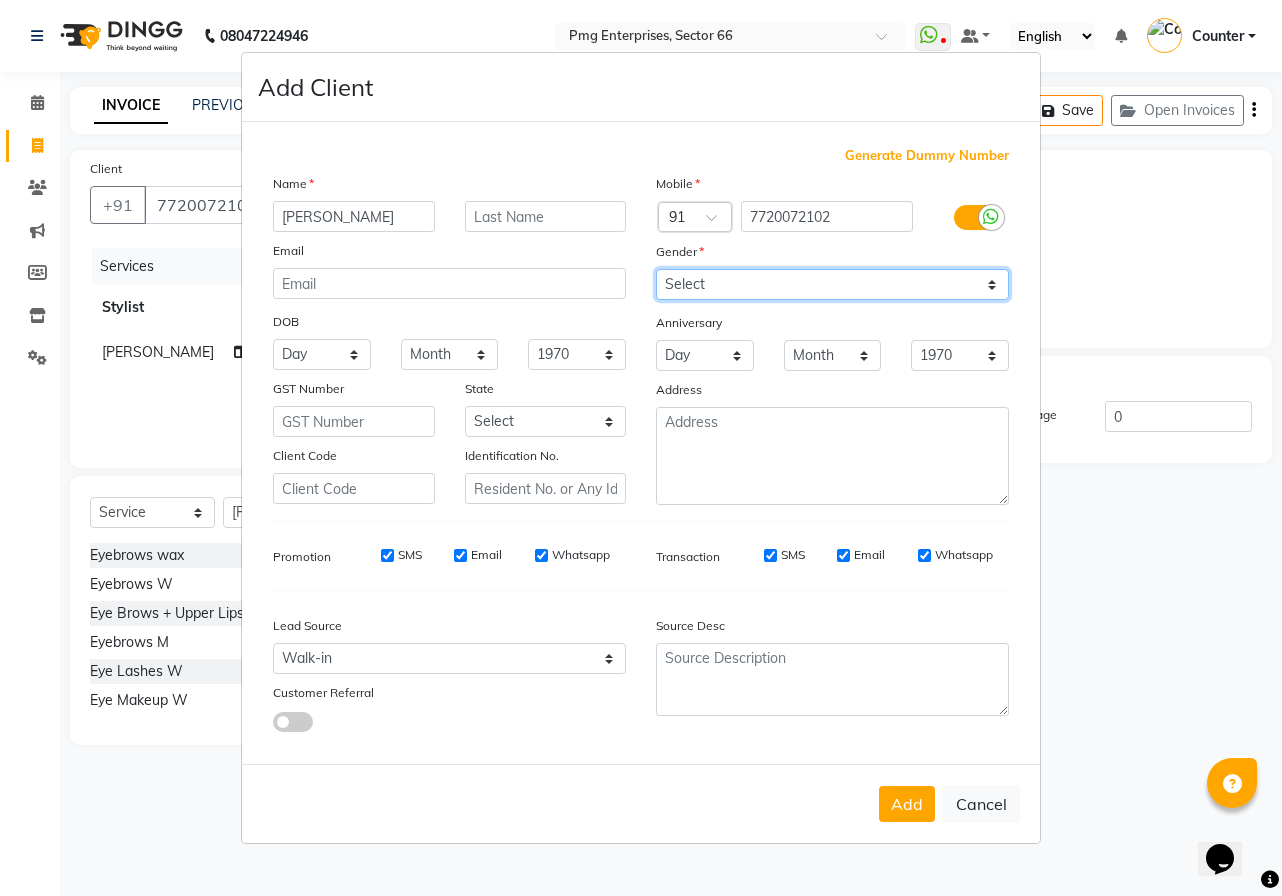 select on "female" 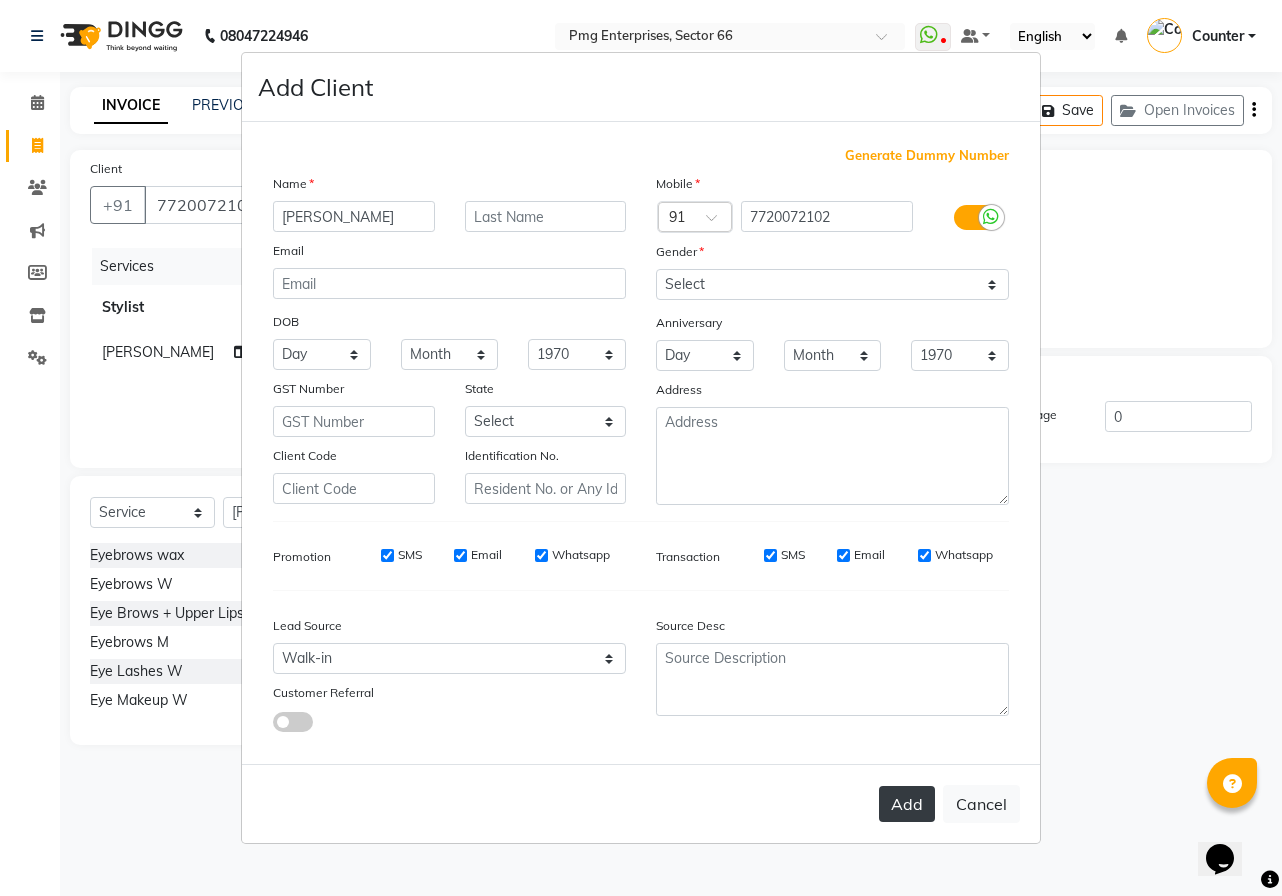 click on "Add" at bounding box center [907, 804] 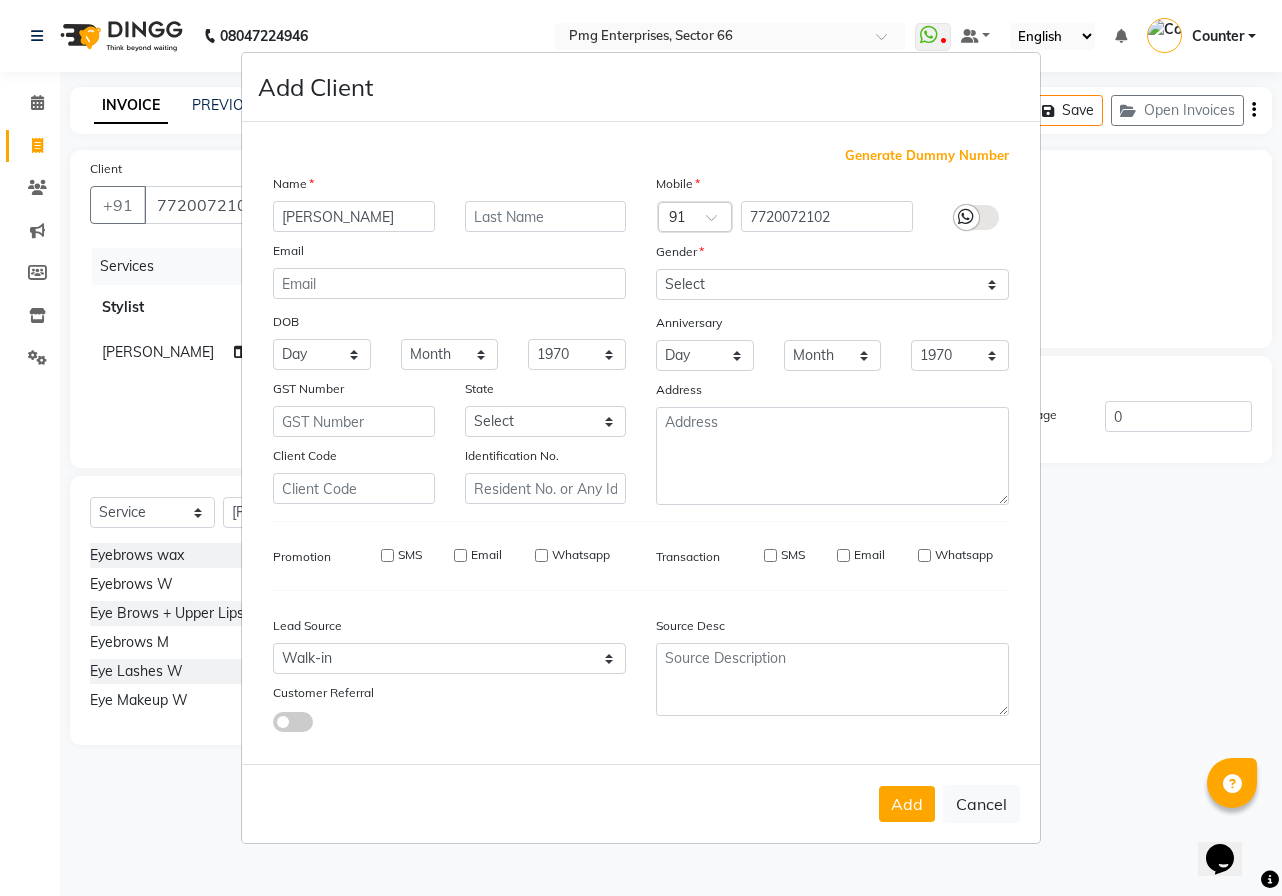 type 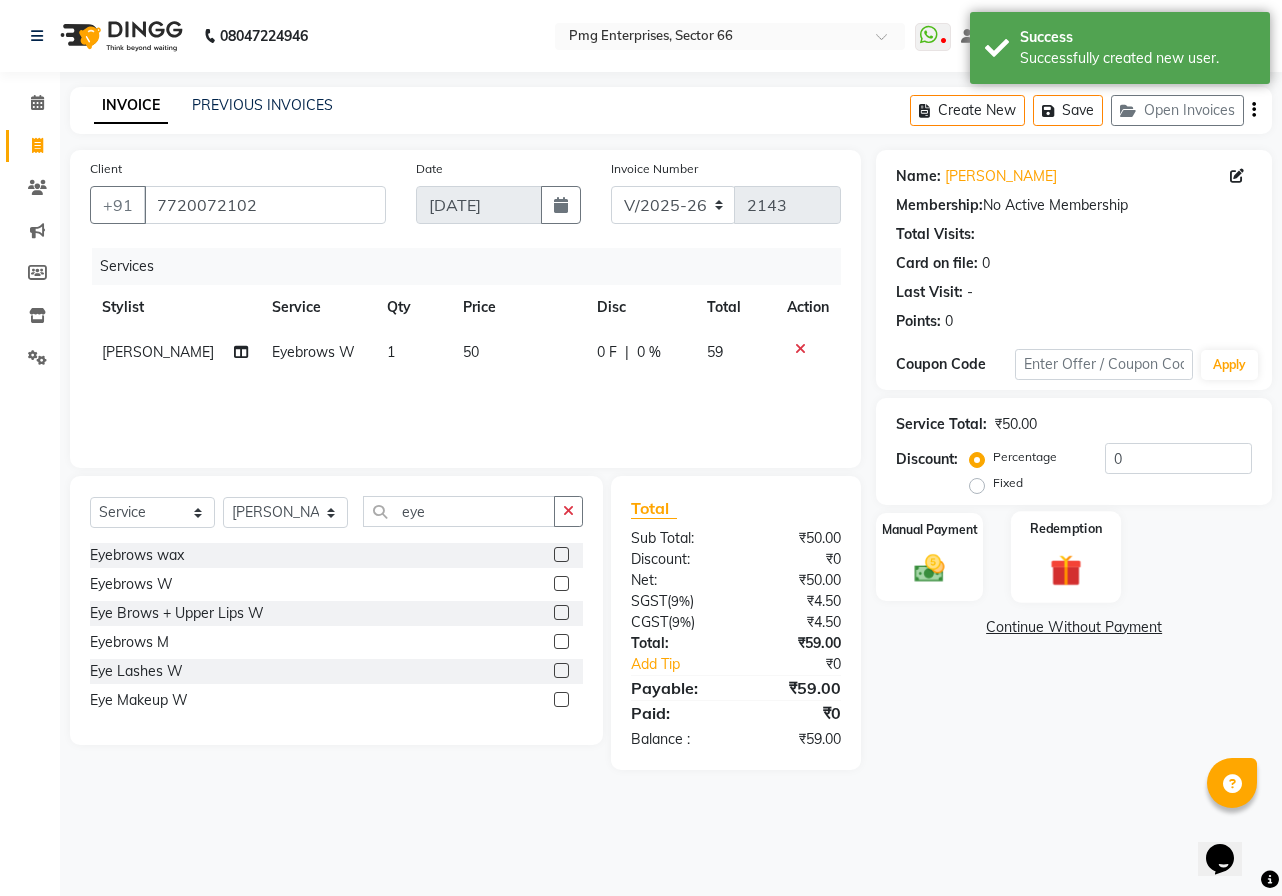 click 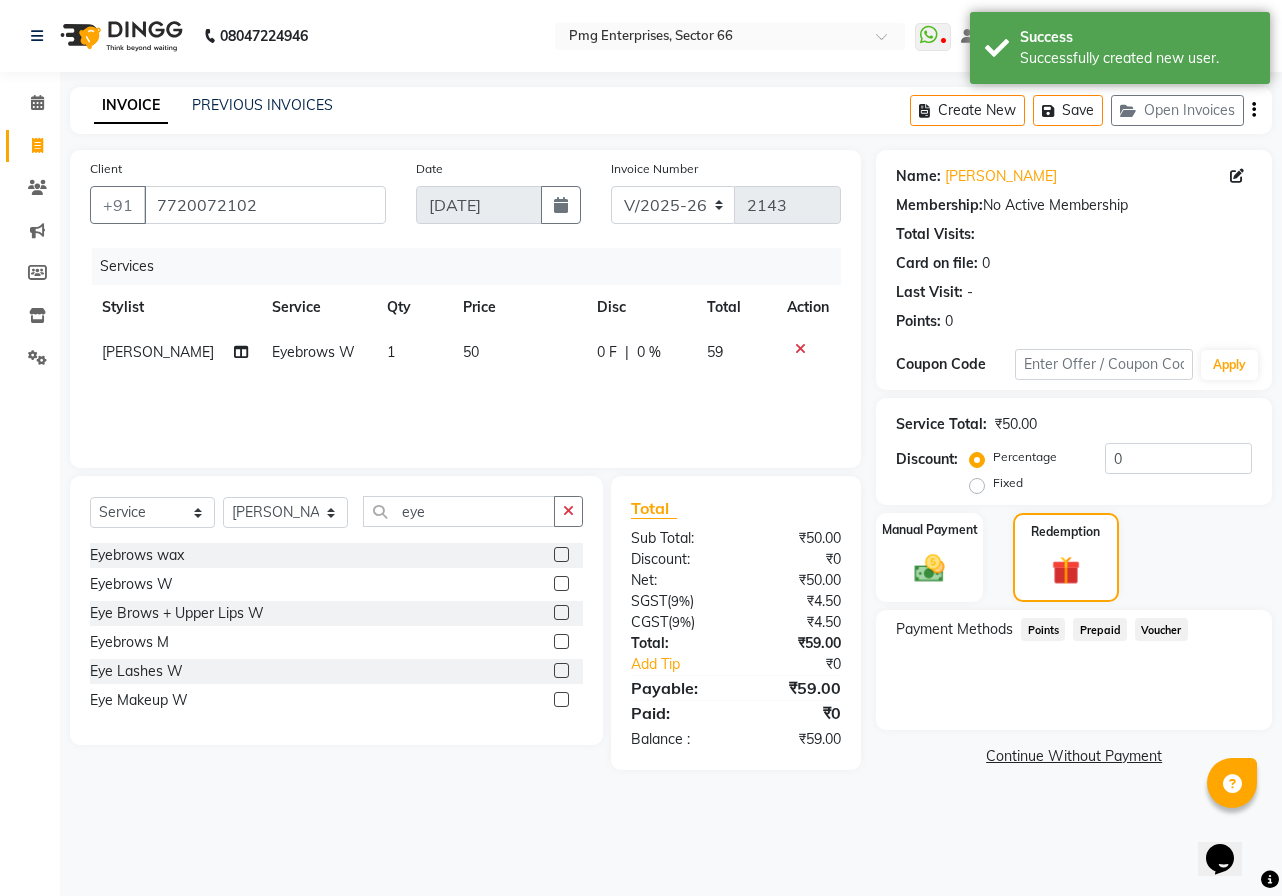 click on "Prepaid" 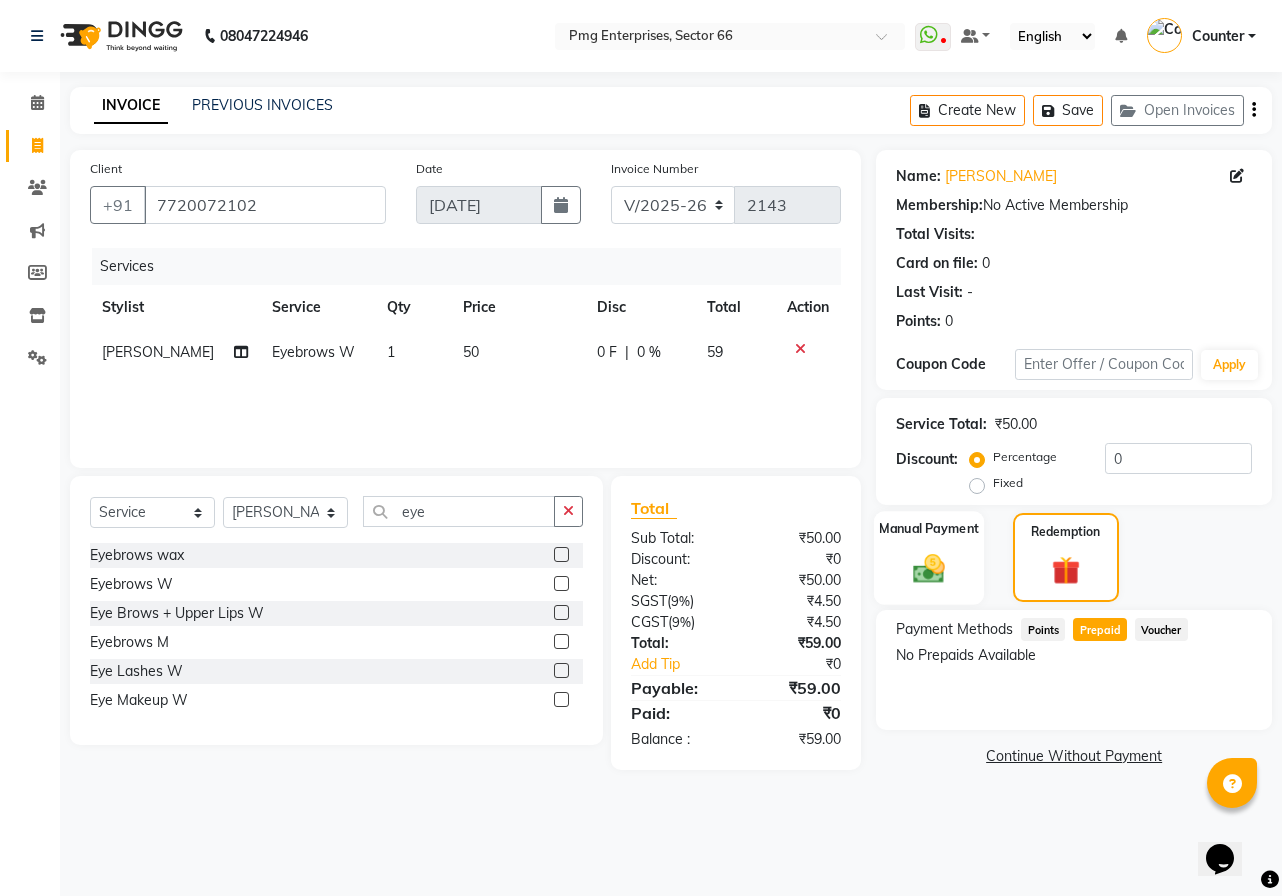 click 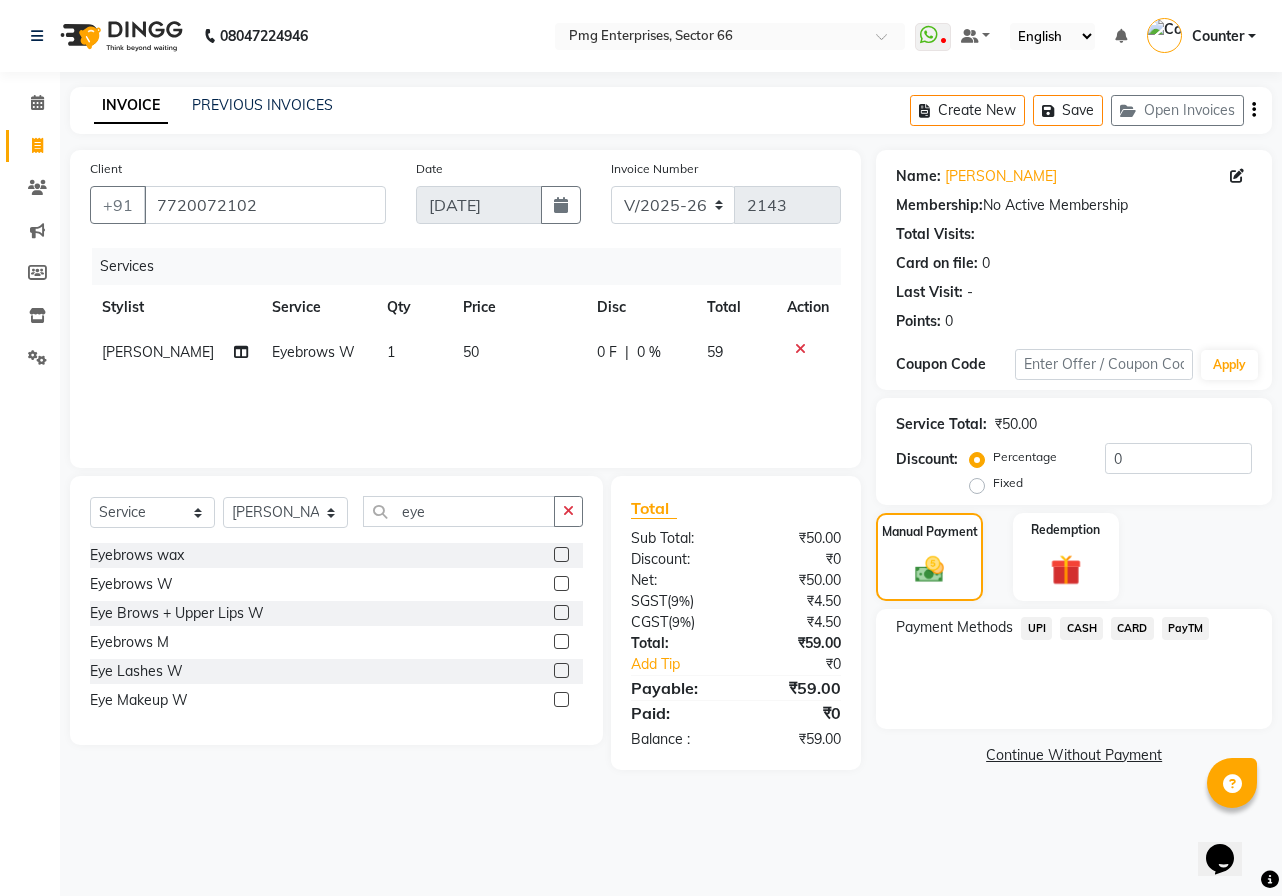 click on "UPI" 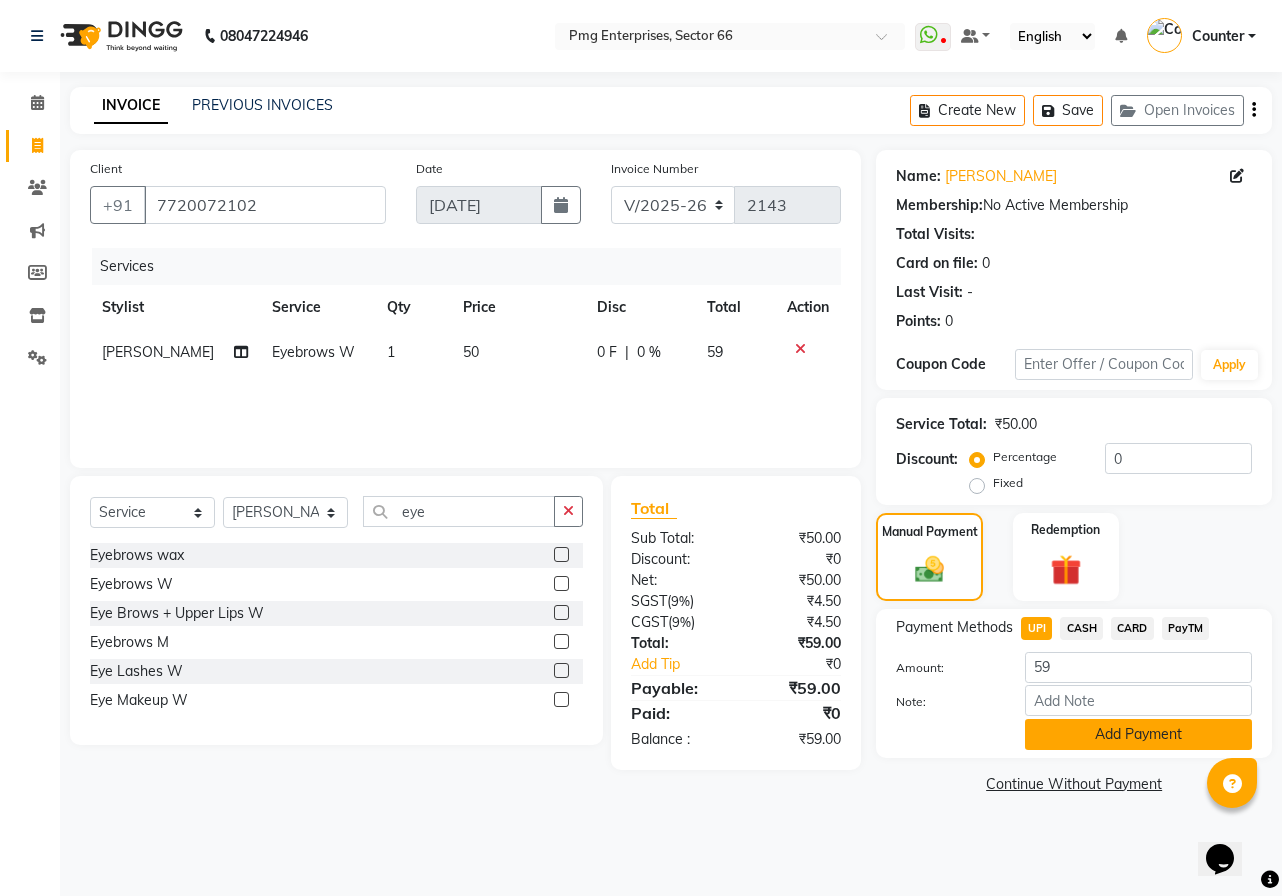 click on "Add Payment" 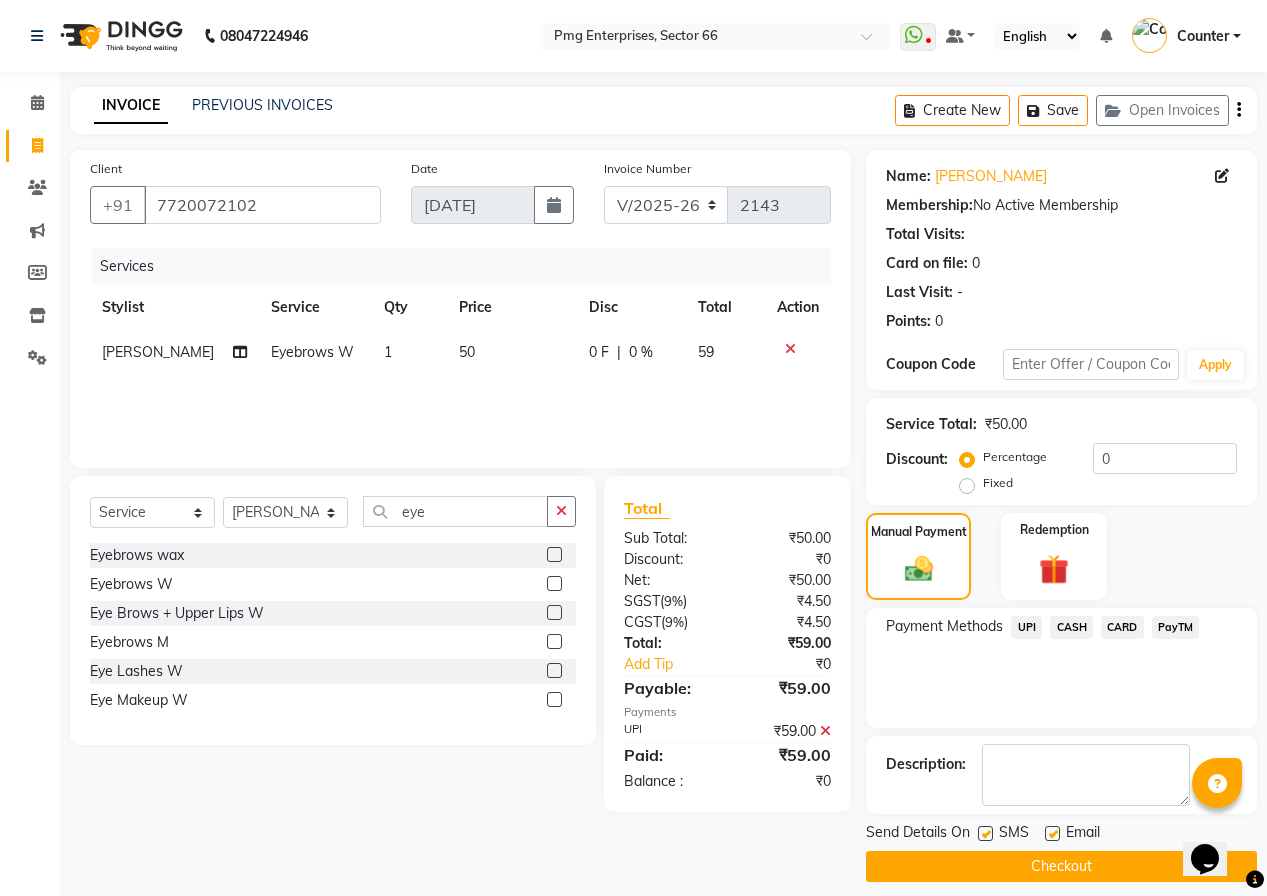 click on "Checkout" 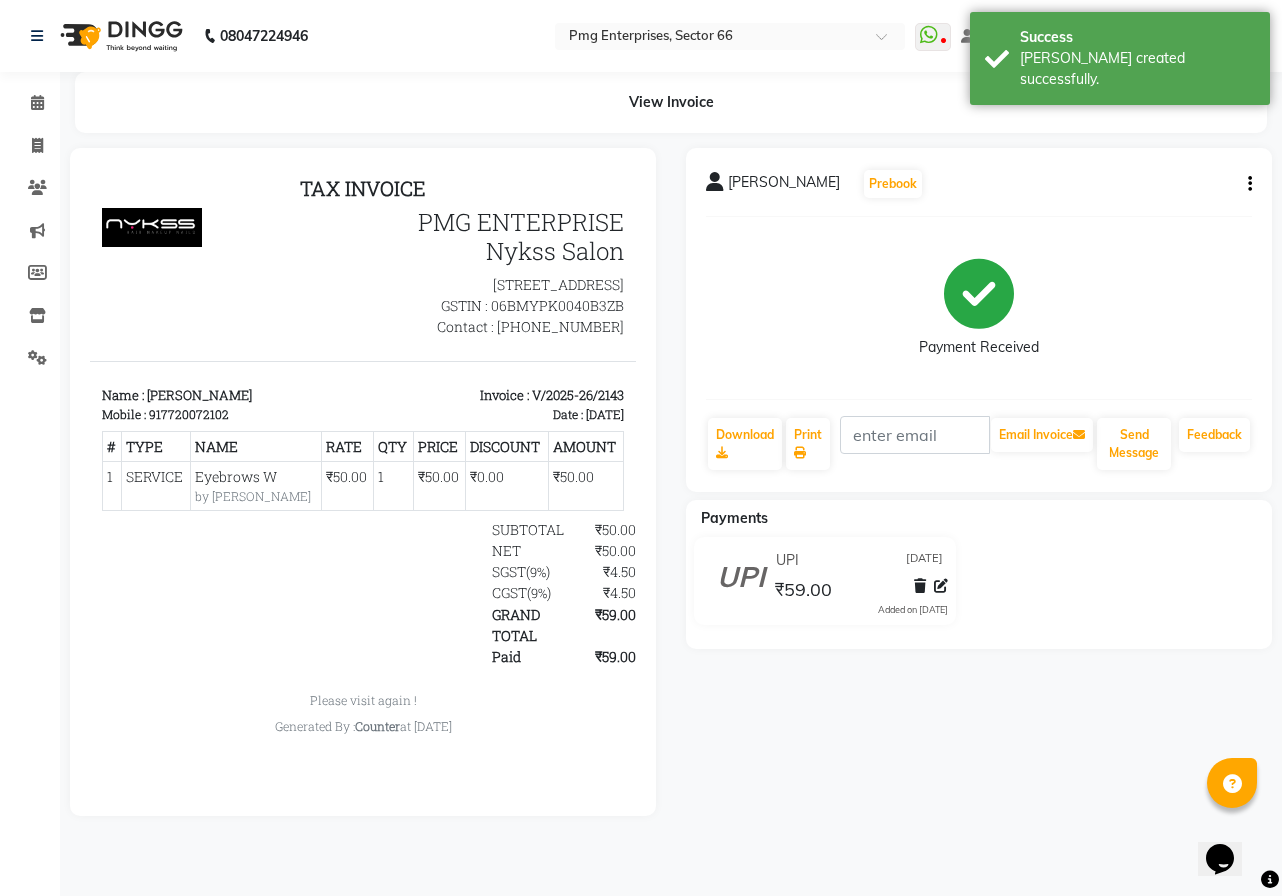 scroll, scrollTop: 0, scrollLeft: 0, axis: both 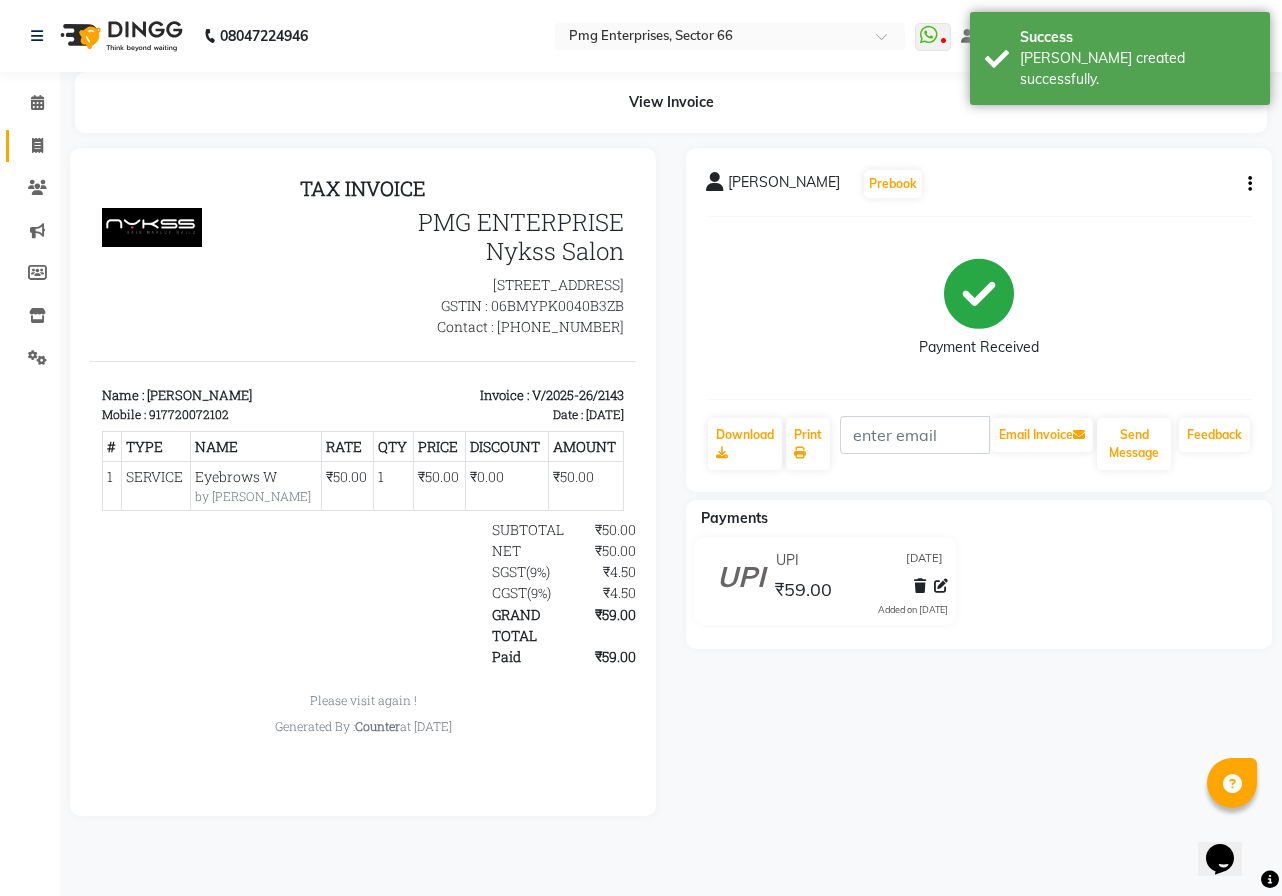 click on "Invoice" 